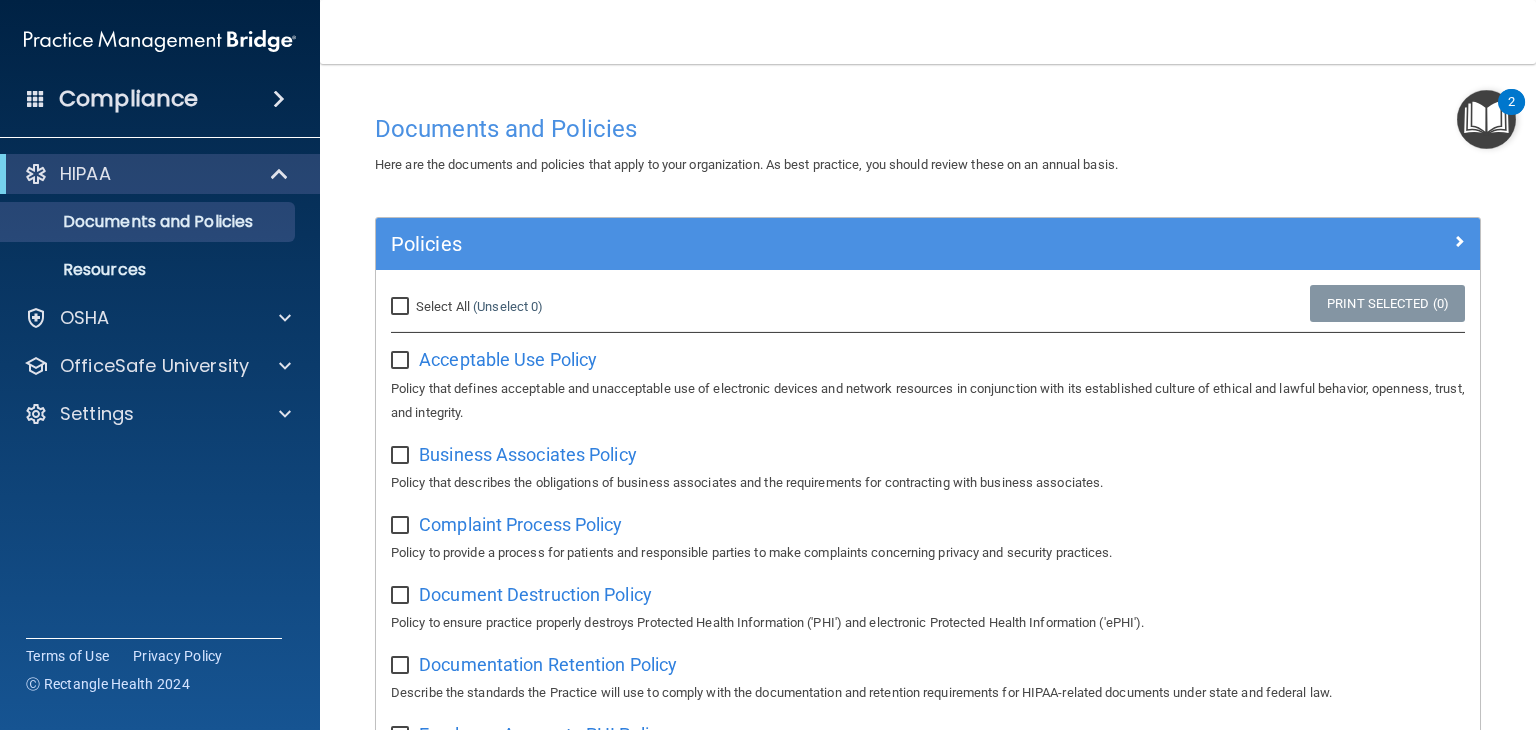 scroll, scrollTop: 0, scrollLeft: 0, axis: both 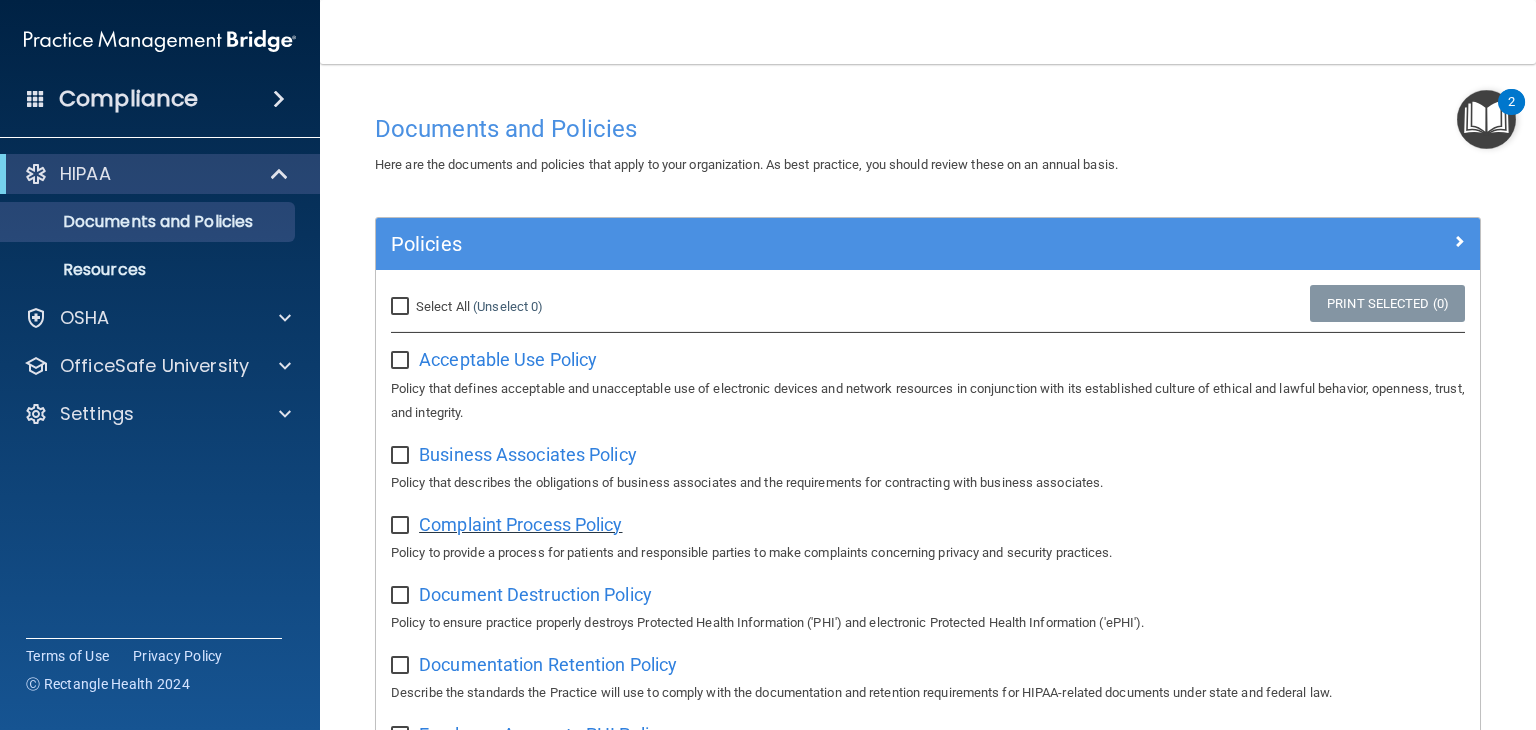 click on "Complaint Process Policy" at bounding box center (520, 524) 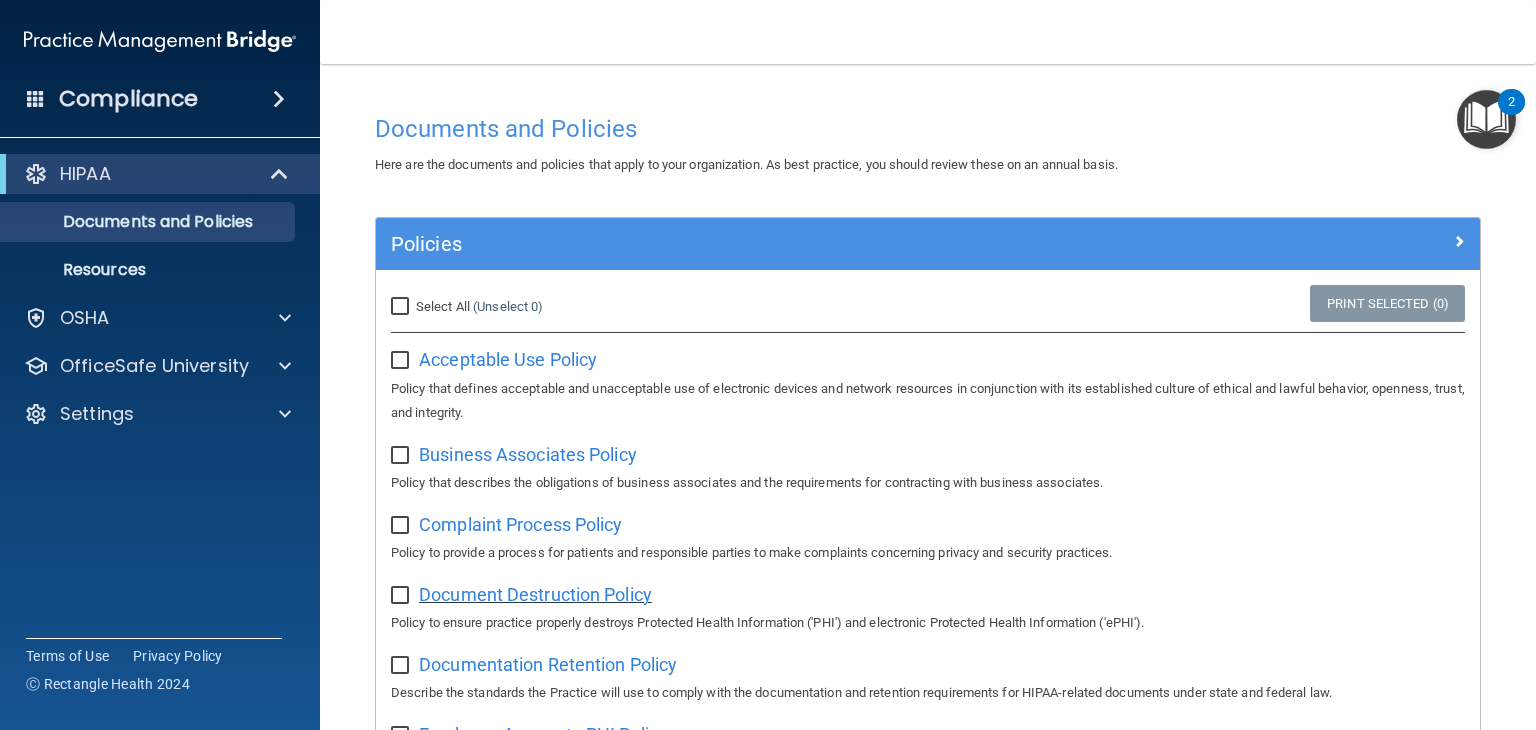 click on "Document Destruction Policy" at bounding box center [535, 594] 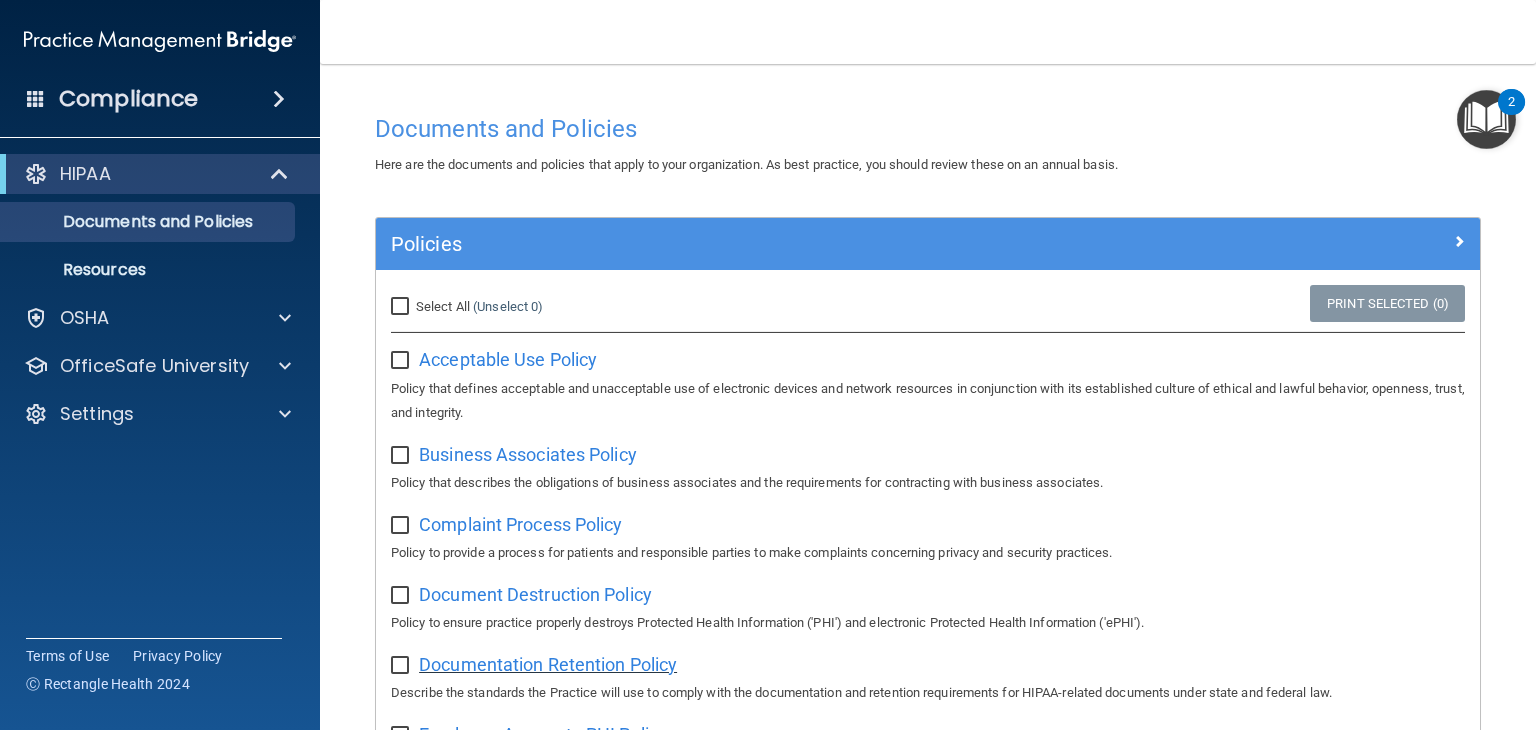click on "Documentation Retention Policy" at bounding box center (548, 664) 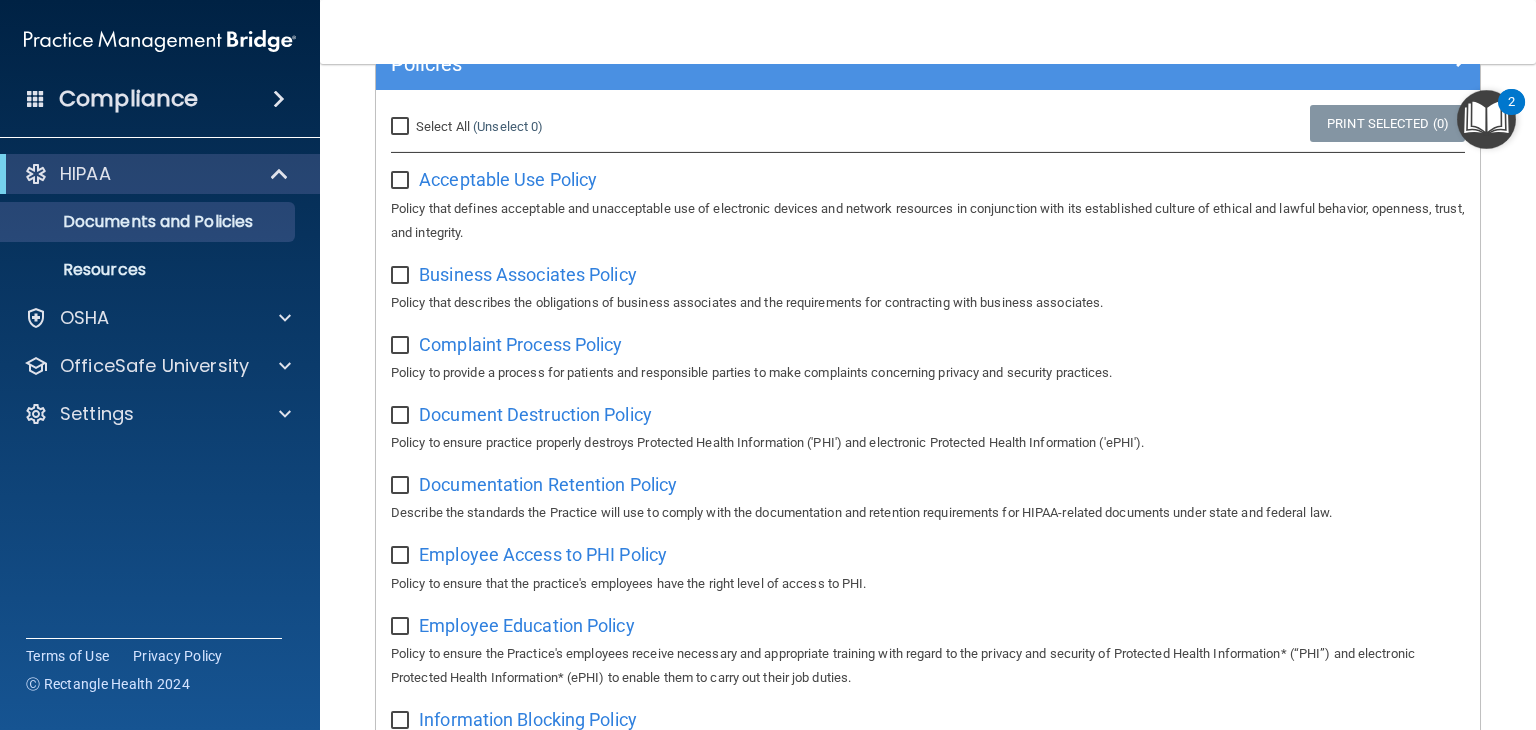 scroll, scrollTop: 186, scrollLeft: 0, axis: vertical 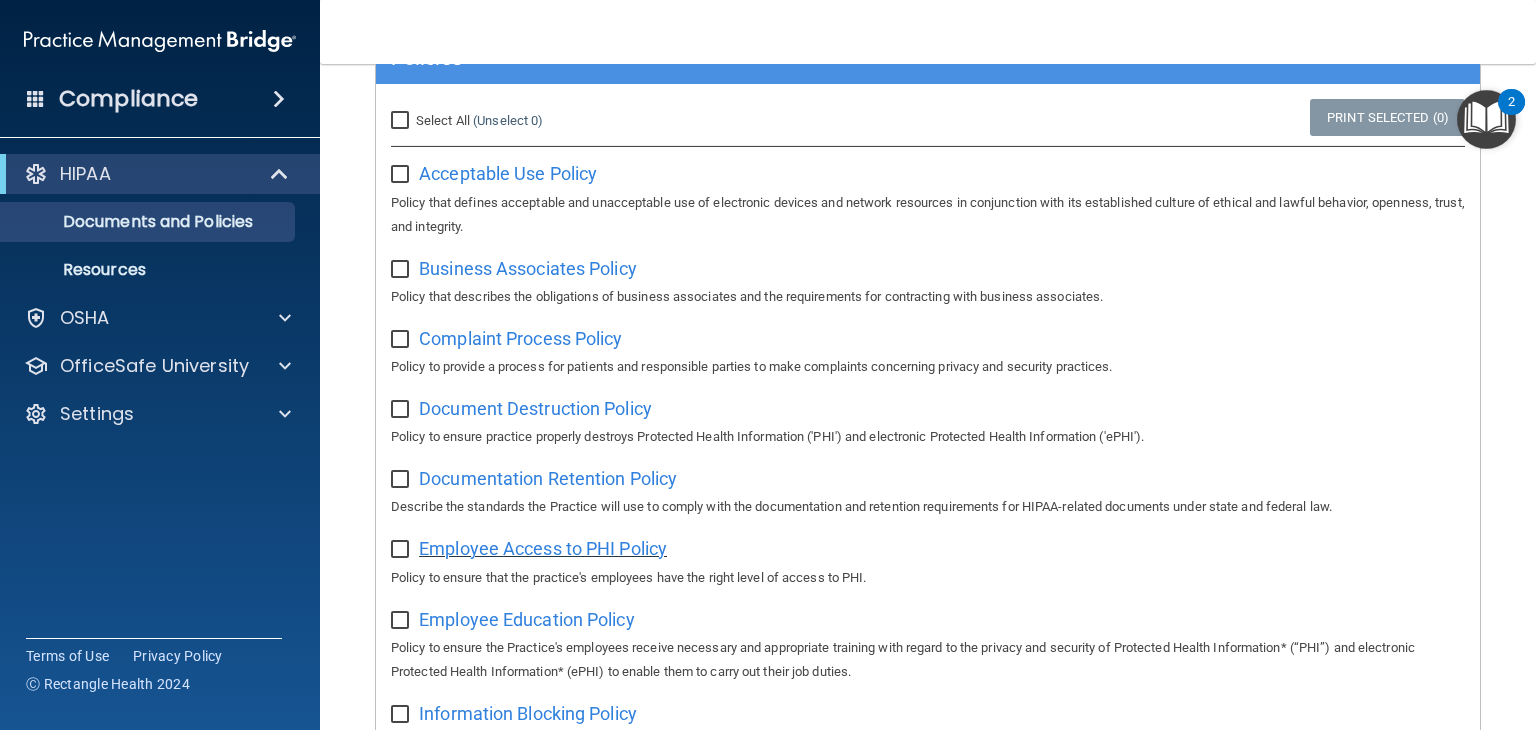click on "Employee Access to PHI Policy" at bounding box center [543, 548] 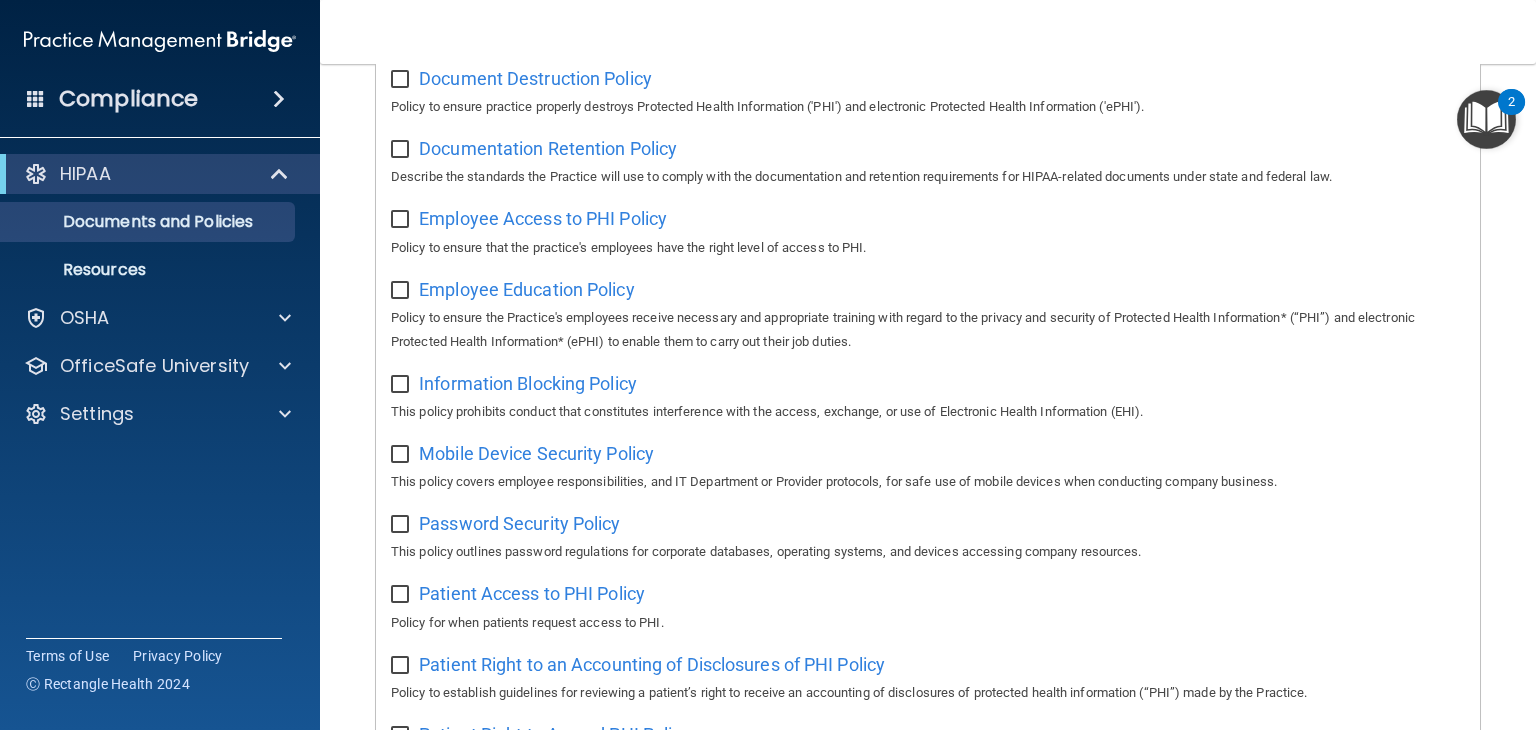 scroll, scrollTop: 522, scrollLeft: 0, axis: vertical 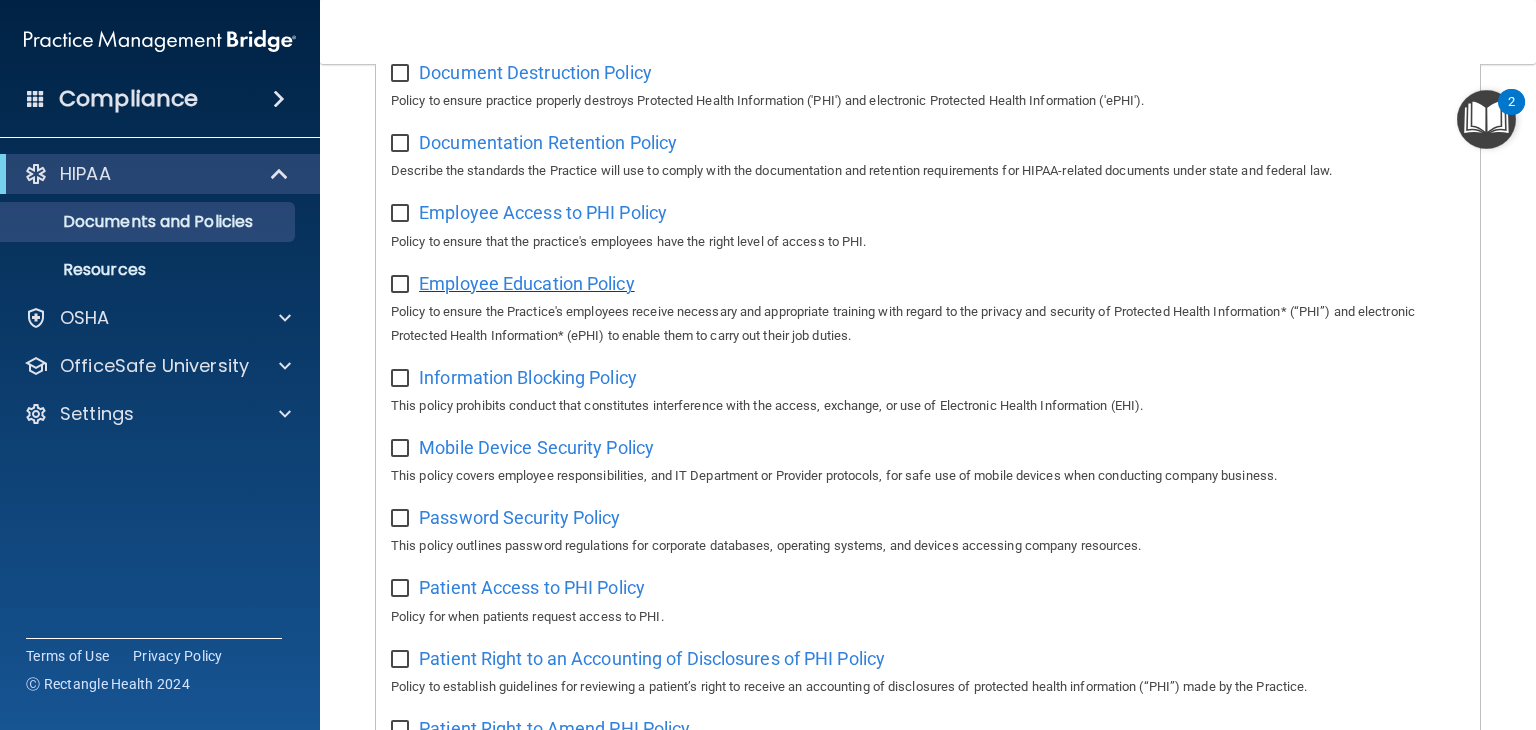 click on "Employee Education Policy" at bounding box center [527, 283] 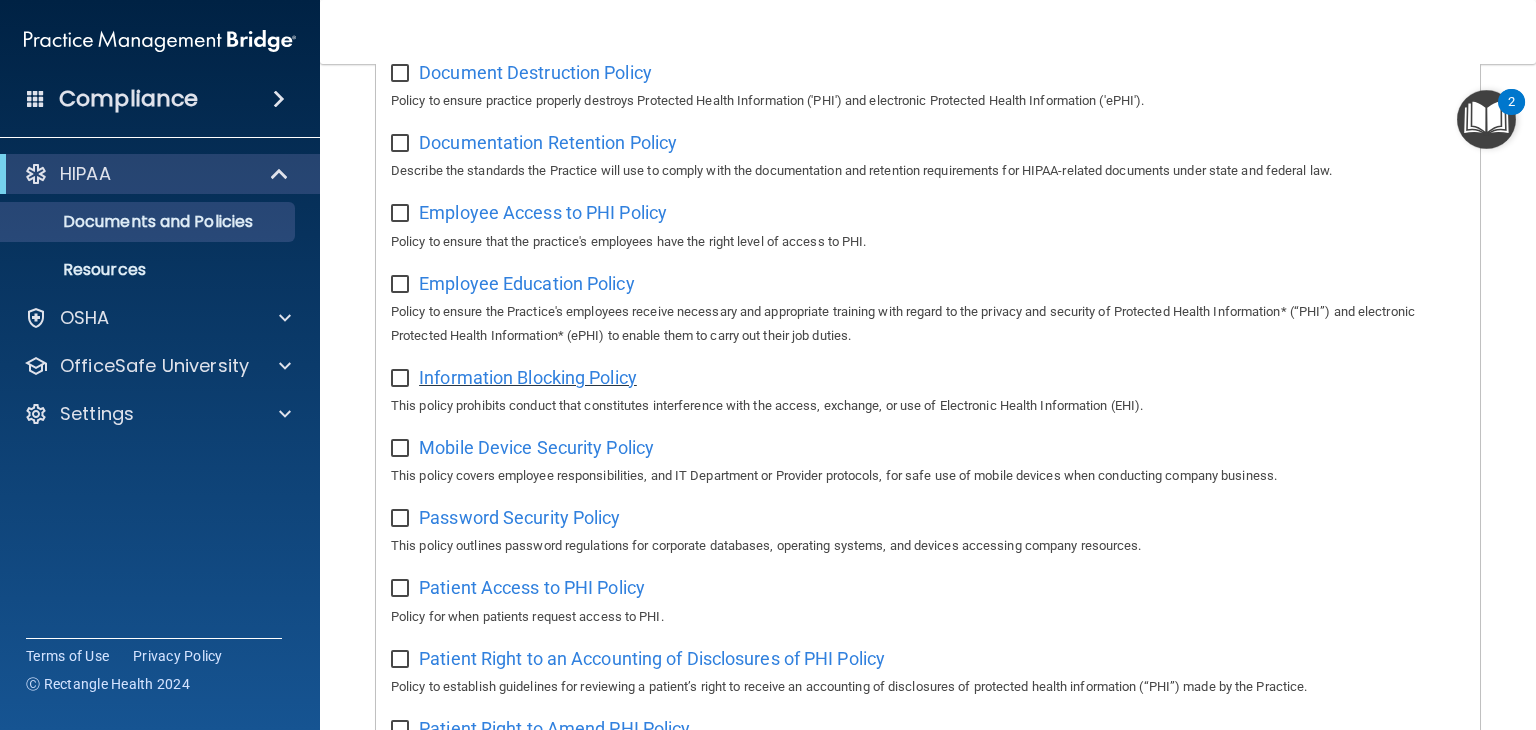 click on "Information Blocking Policy" at bounding box center (528, 377) 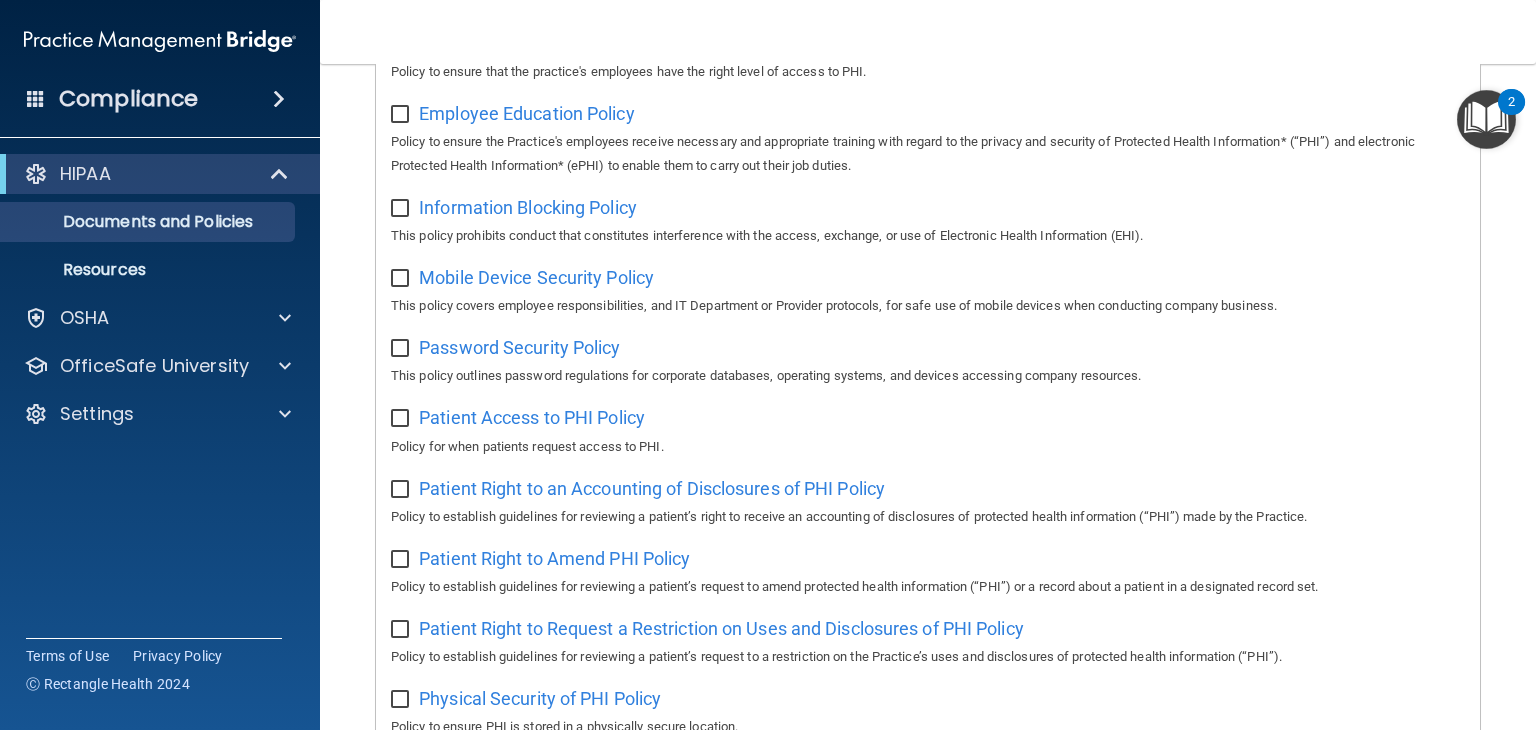 scroll, scrollTop: 696, scrollLeft: 0, axis: vertical 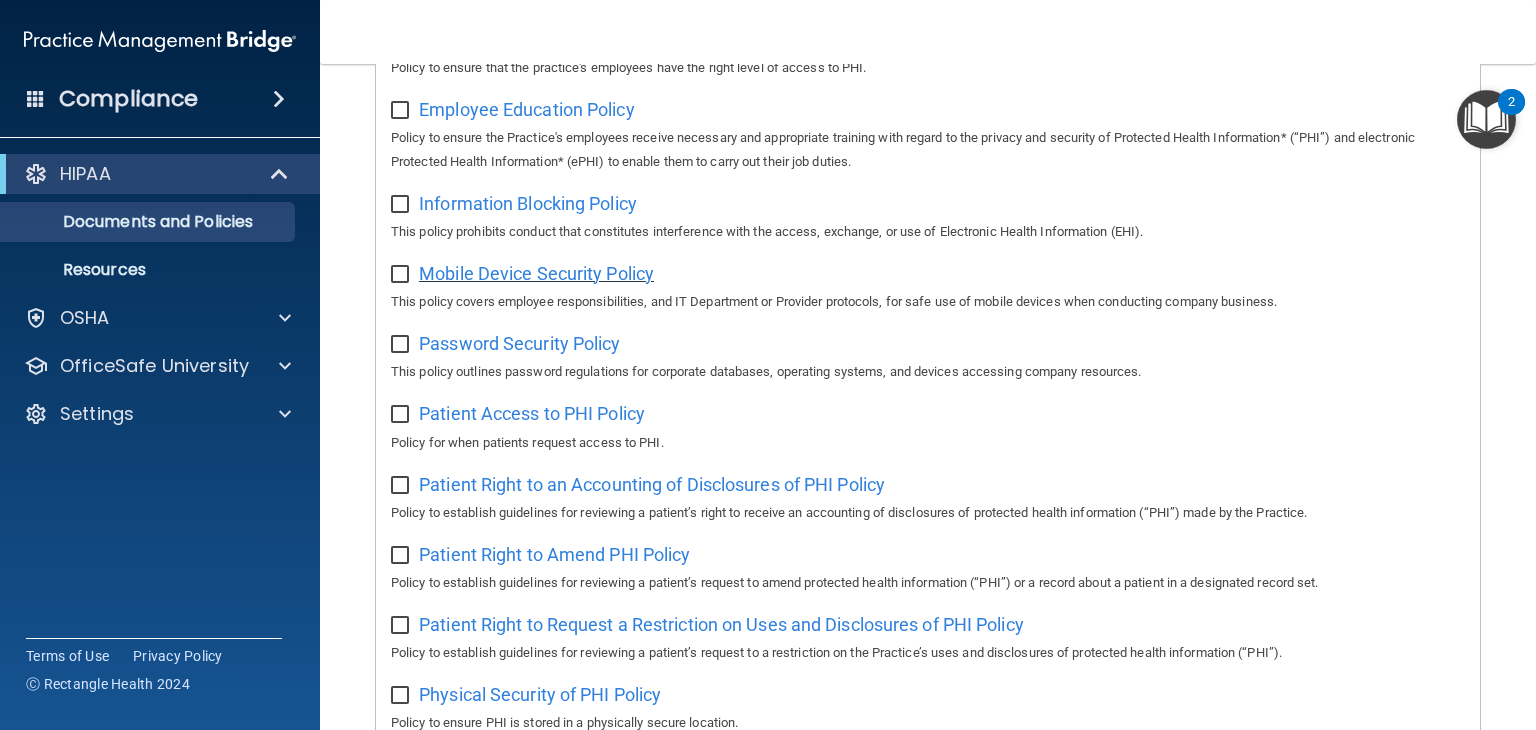 click on "Mobile Device Security Policy" at bounding box center [536, 273] 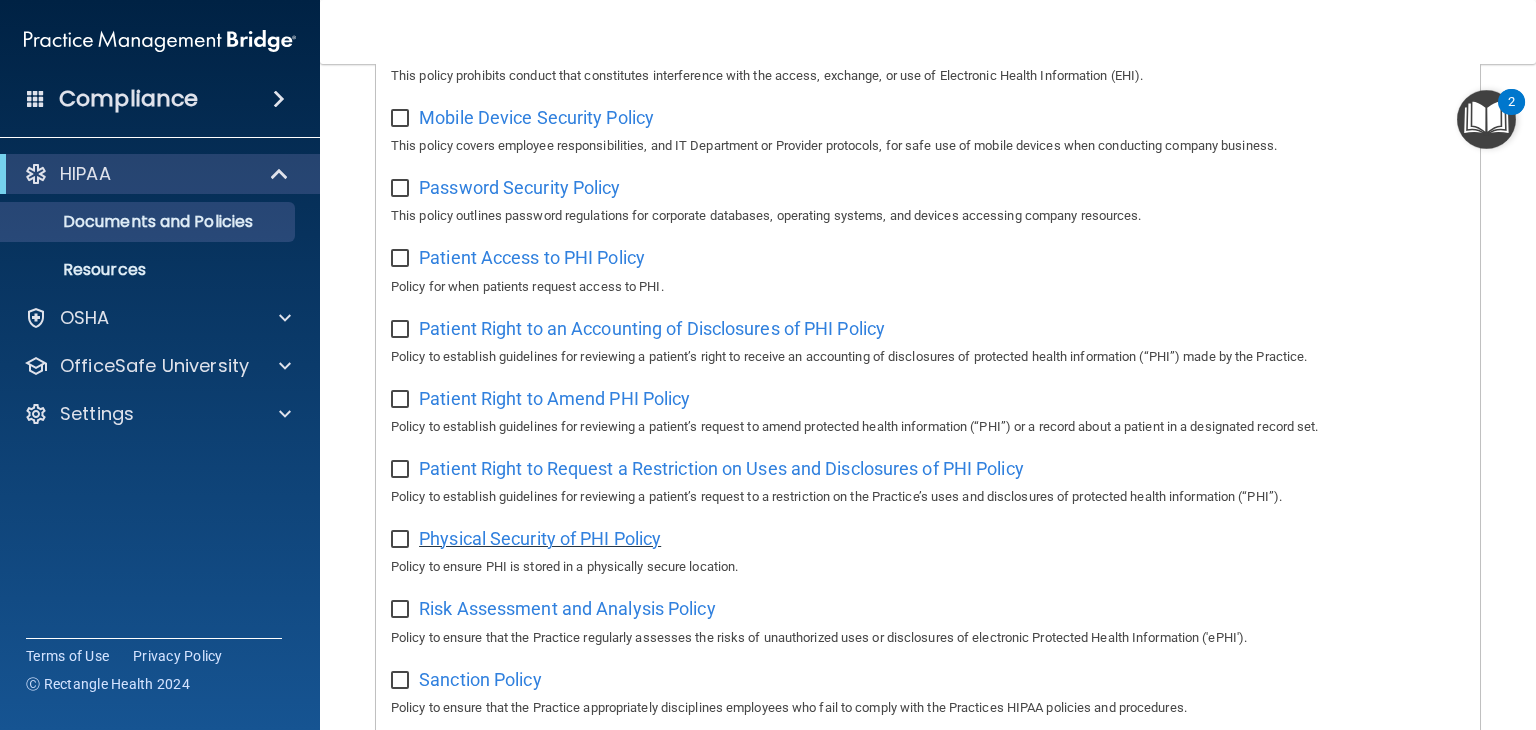 scroll, scrollTop: 858, scrollLeft: 0, axis: vertical 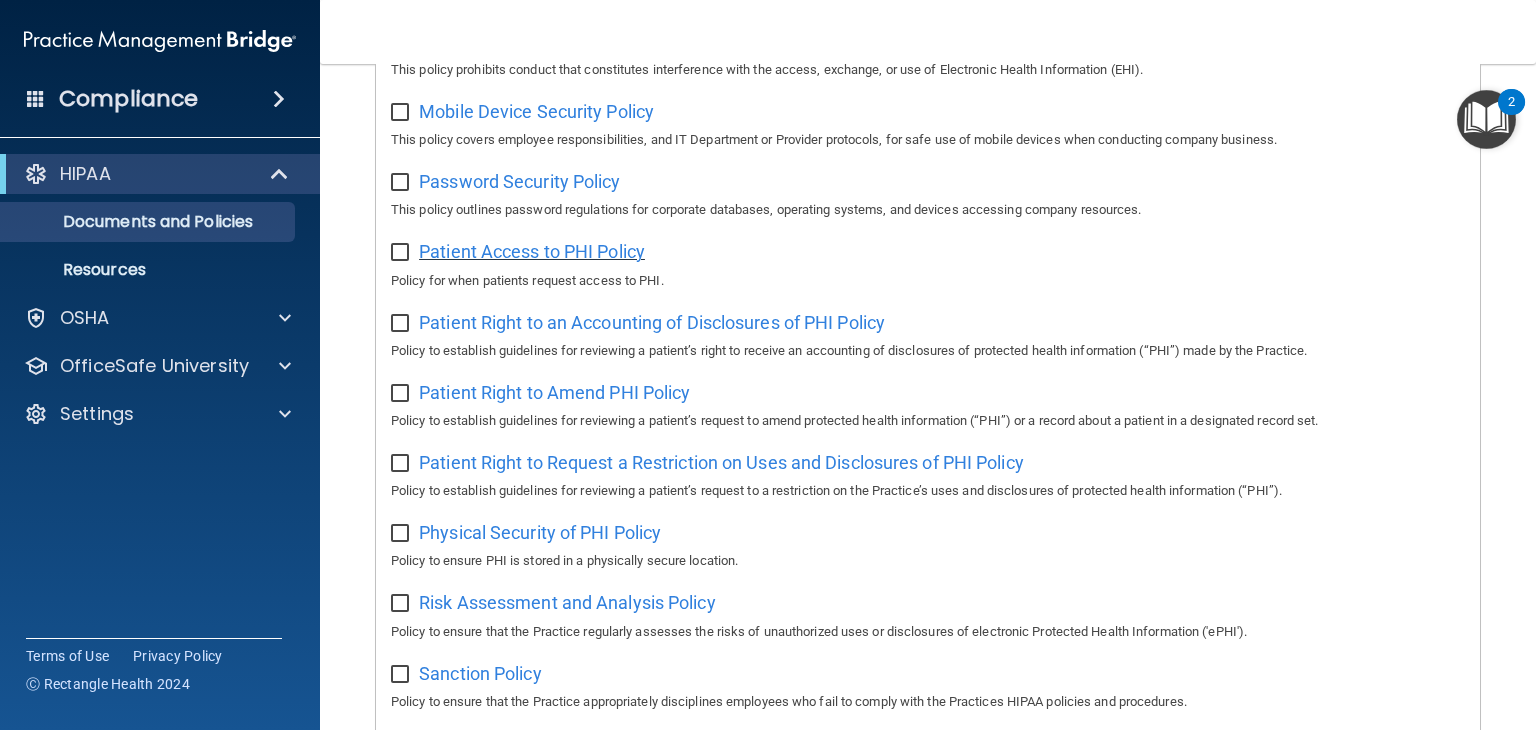 click on "Patient Access to PHI Policy" at bounding box center [532, 251] 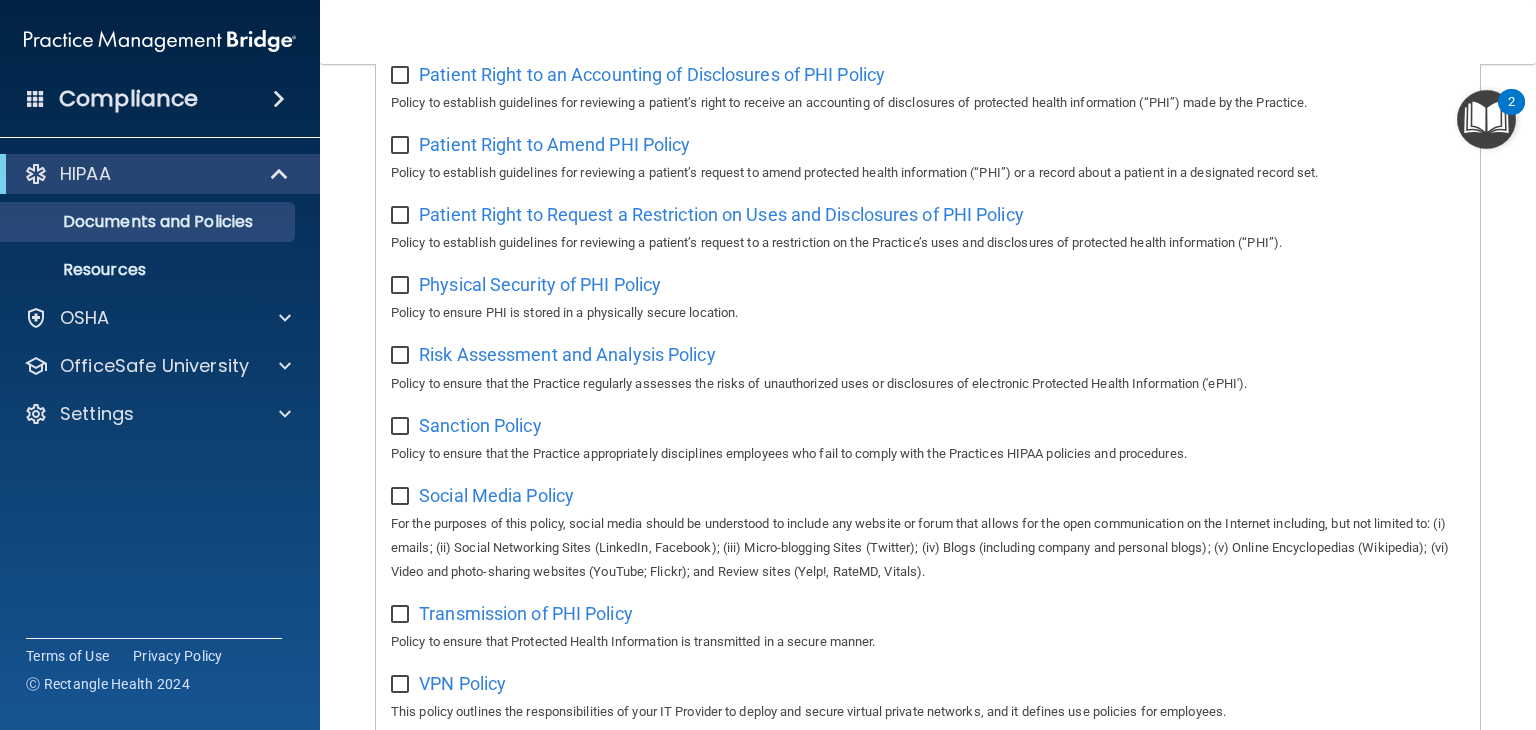 scroll, scrollTop: 1315, scrollLeft: 0, axis: vertical 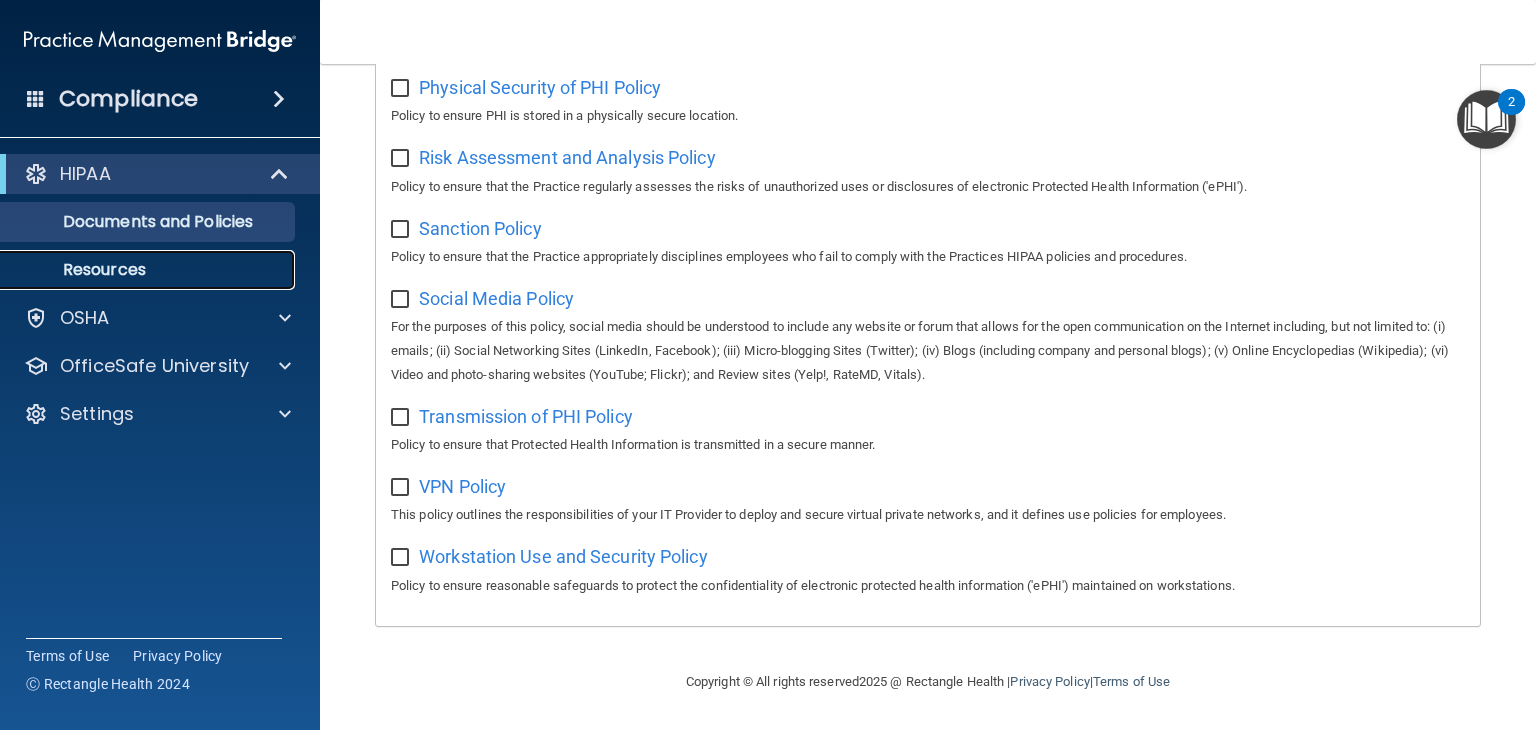 click on "Resources" at bounding box center [149, 270] 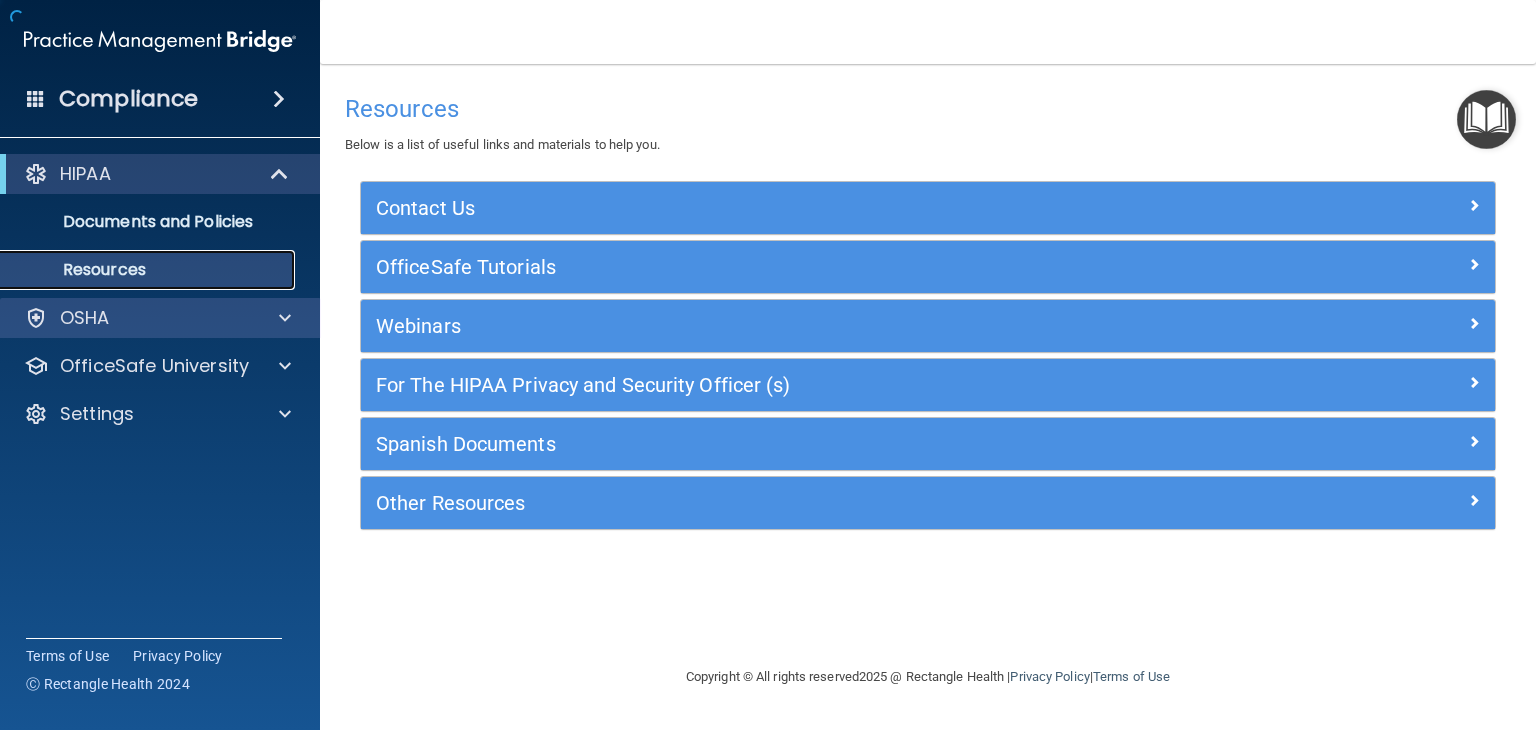 scroll, scrollTop: 0, scrollLeft: 0, axis: both 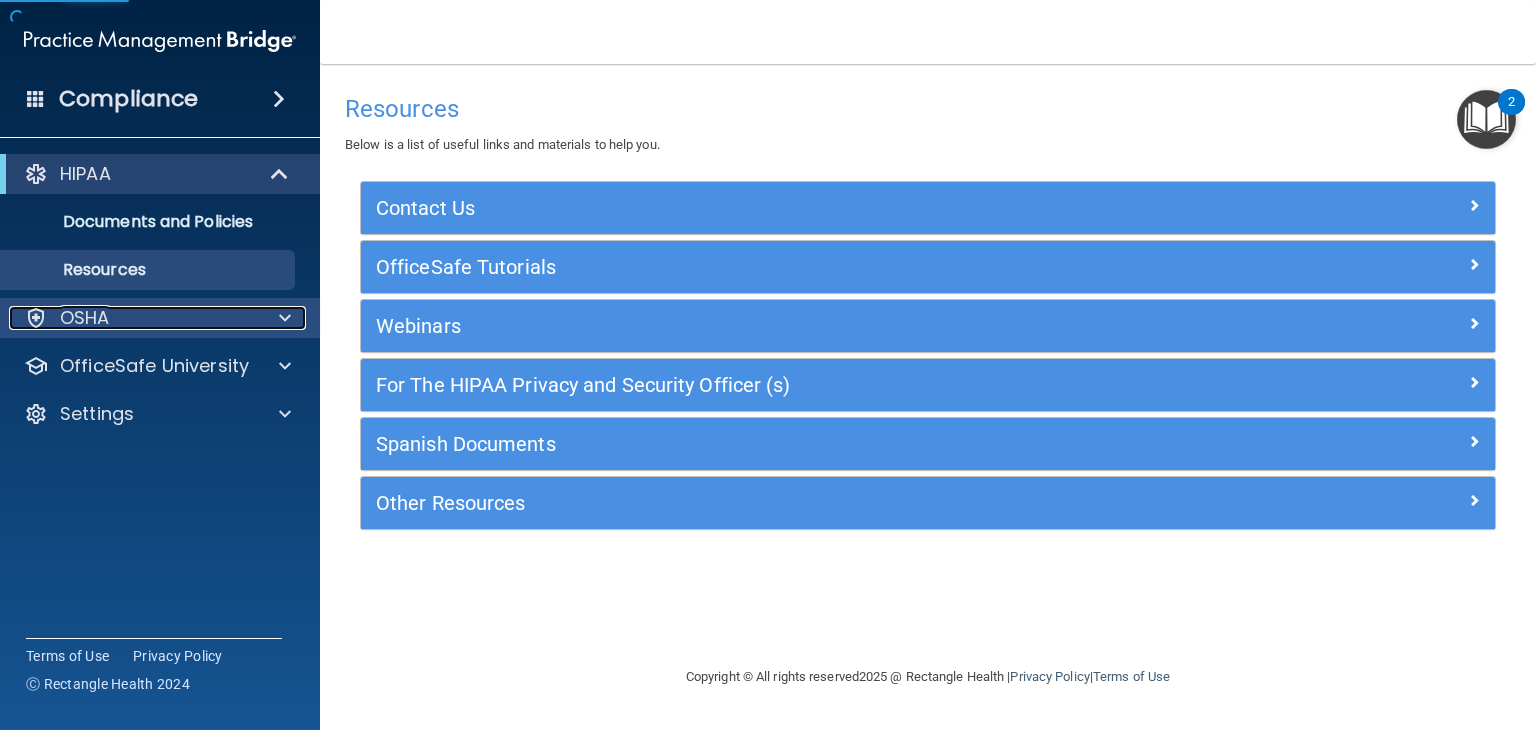 click on "OSHA" at bounding box center [133, 318] 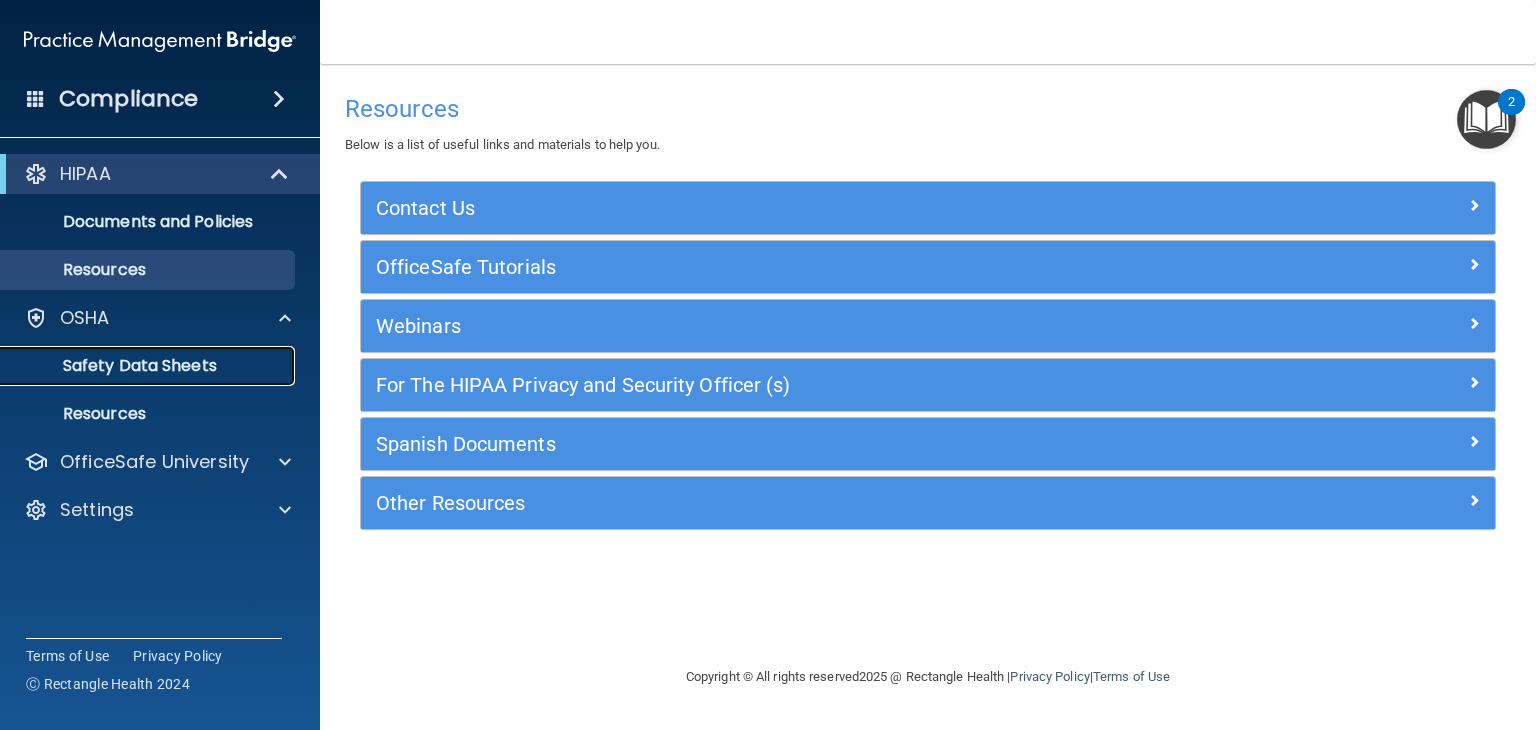 click on "Safety Data Sheets" at bounding box center (149, 366) 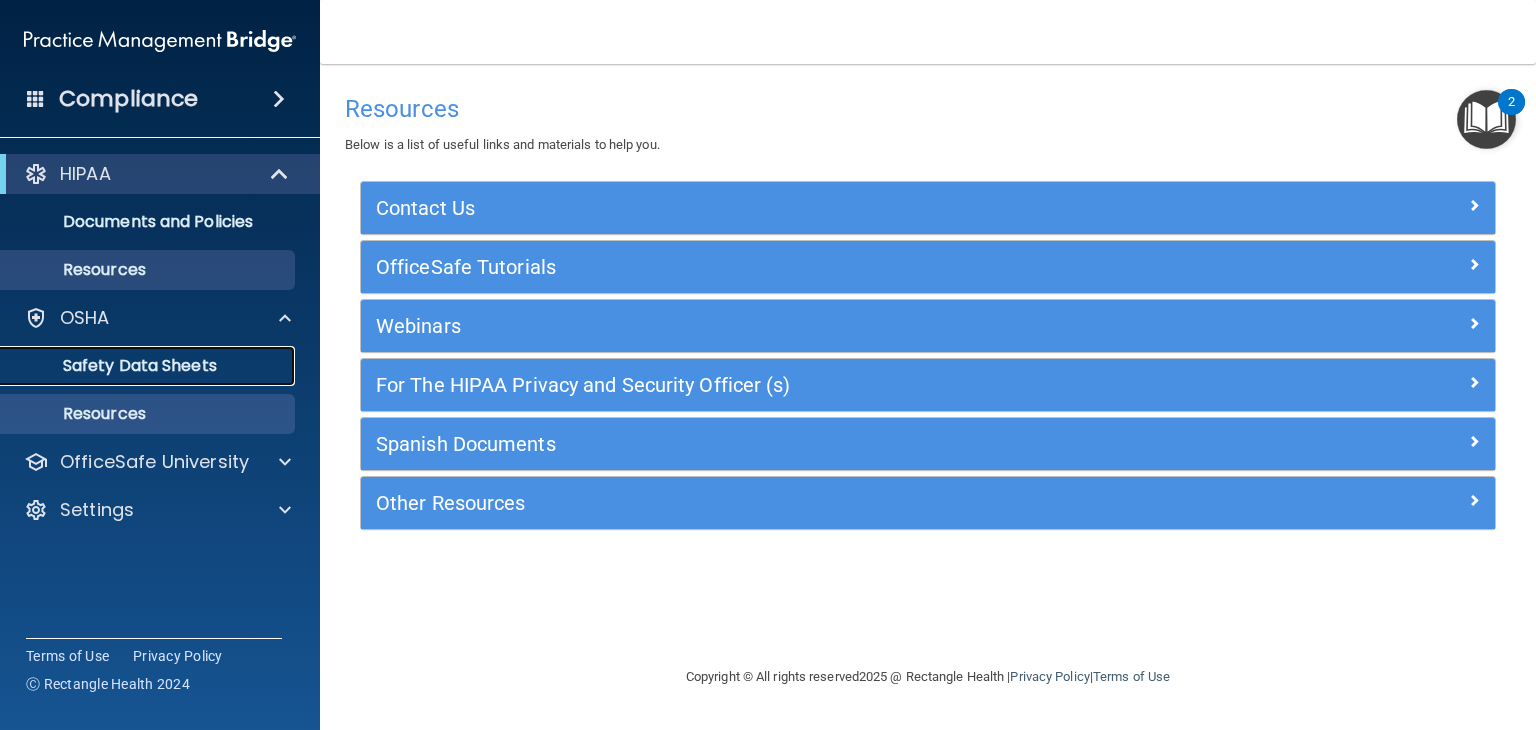 click on "HIPAA
Documents and Policies                 Report an Incident               Business Associates               Emergency Planning               Resources                 HIPAA Risk Assessment
[GEOGRAPHIC_DATA]
Documents               Safety Data Sheets               Self-Assessment                Injury and Illness Report                Resources
PCI
PCI Compliance                Merchant Savings Calculator
[GEOGRAPHIC_DATA]
HIPAA Training                   OSHA Training                   Continuing Education
Settings
My Account               My Users               Services                 Sign Out" at bounding box center [160, 346] 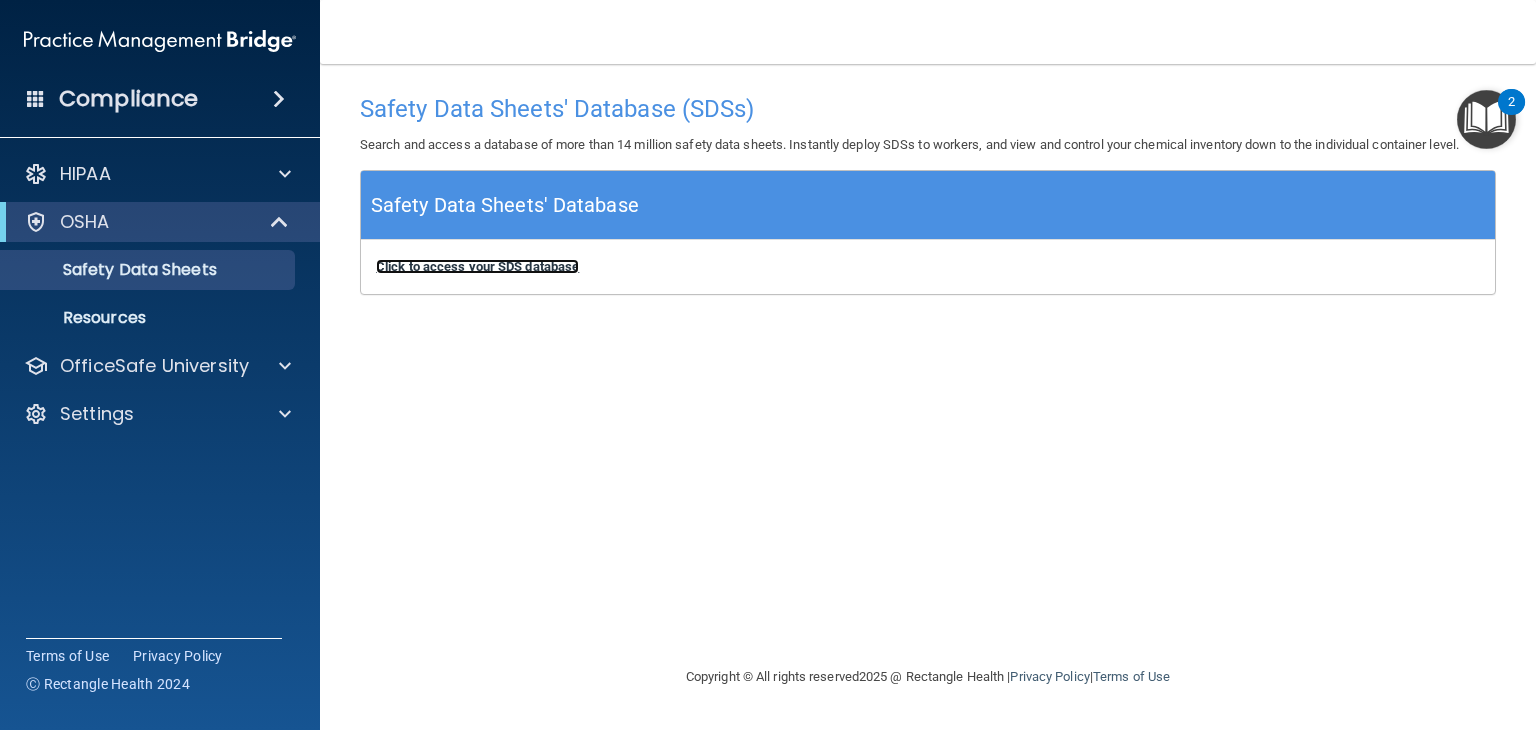 click on "Click to access your SDS database" at bounding box center [477, 266] 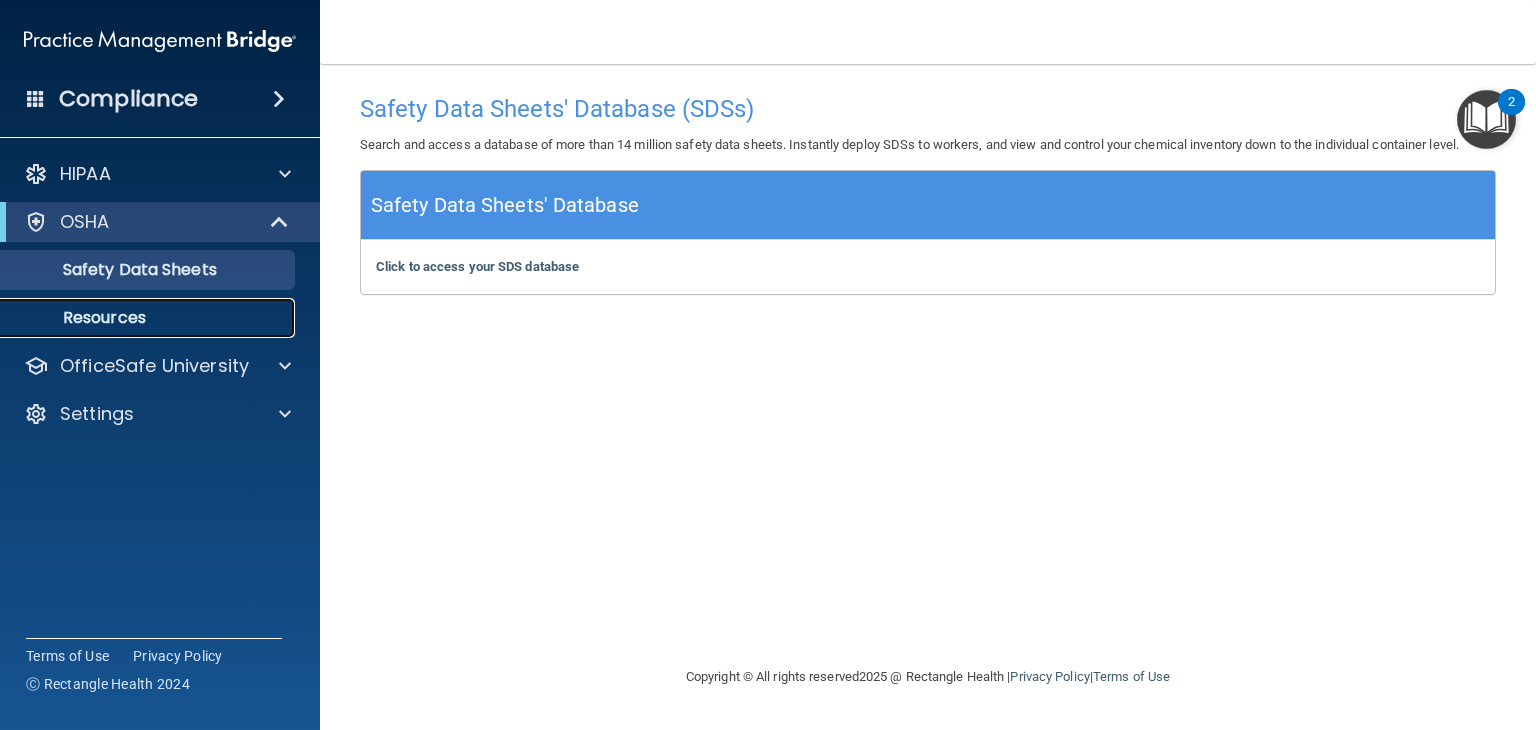 click on "Resources" at bounding box center (149, 318) 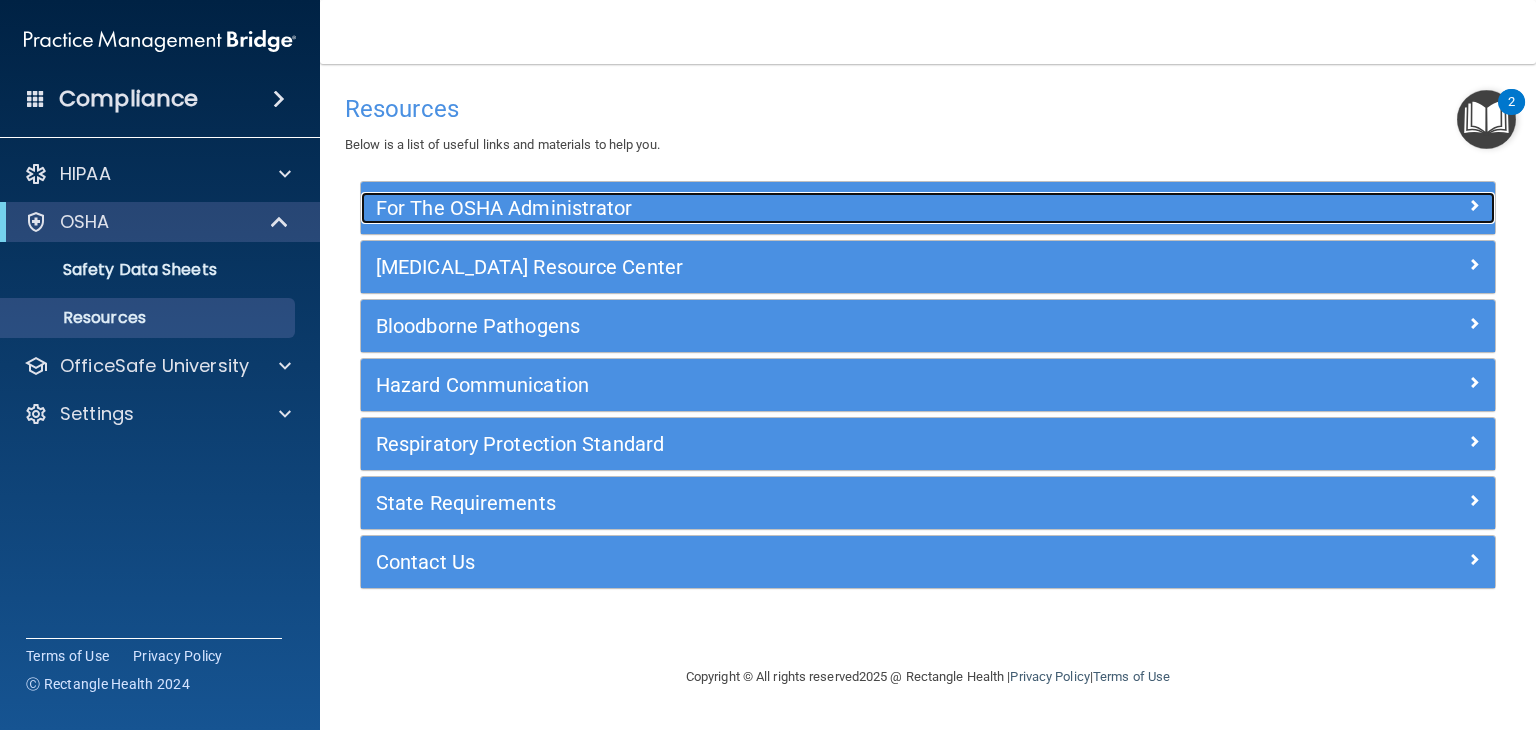 click on "For The OSHA Administrator" at bounding box center [786, 208] 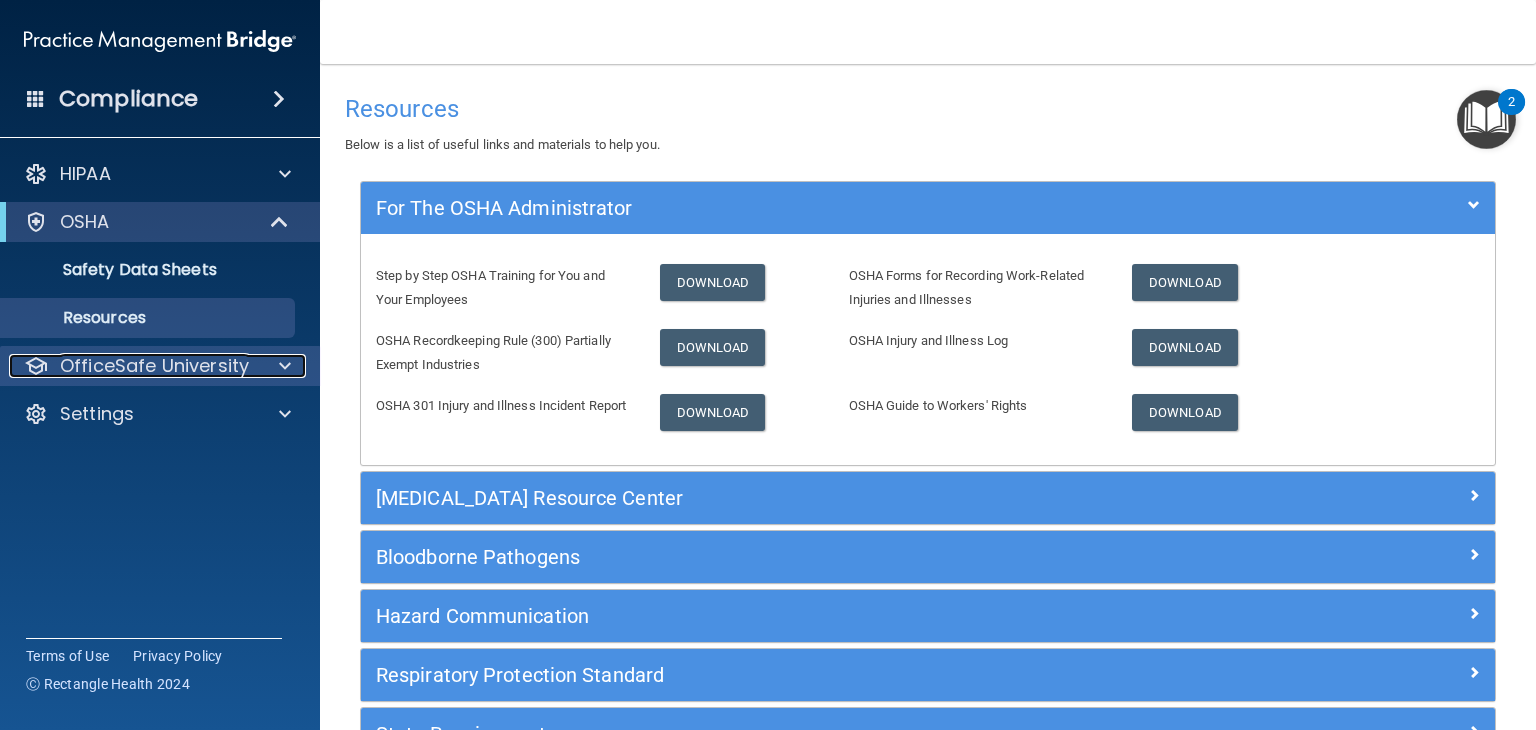 click on "OfficeSafe University" at bounding box center [154, 366] 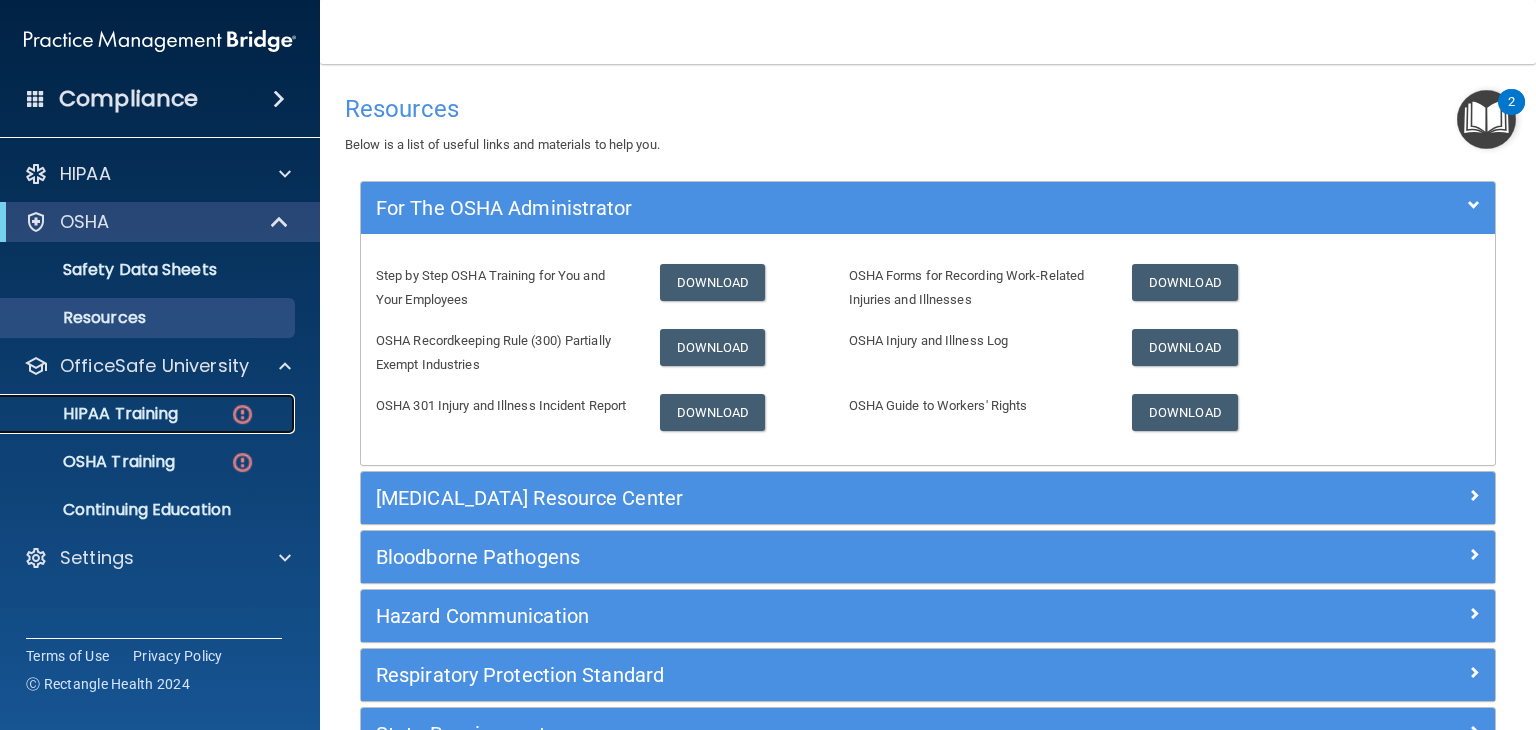 click on "HIPAA Training" at bounding box center (95, 414) 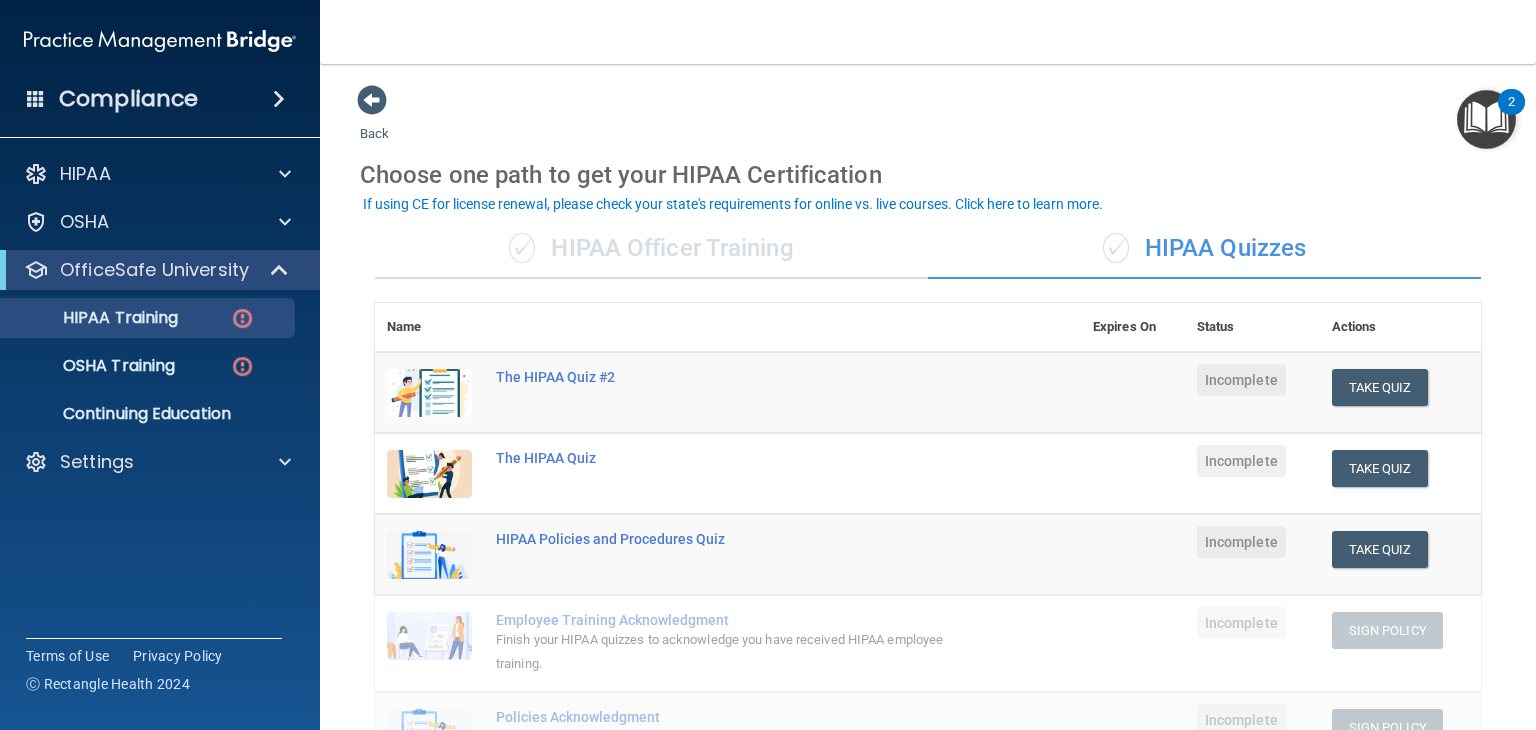 drag, startPoint x: 1530, startPoint y: 355, endPoint x: 1500, endPoint y: 390, distance: 46.09772 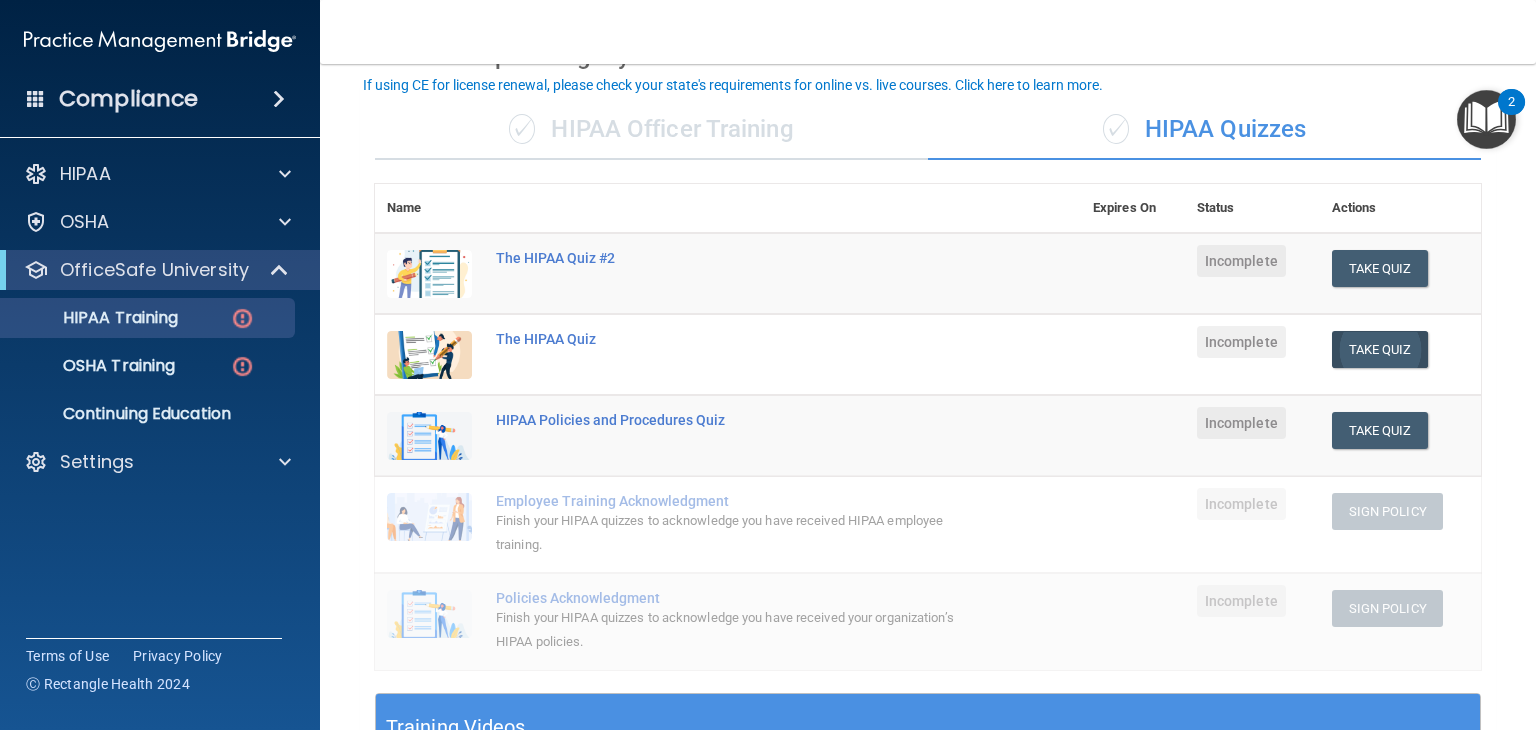 scroll, scrollTop: 120, scrollLeft: 0, axis: vertical 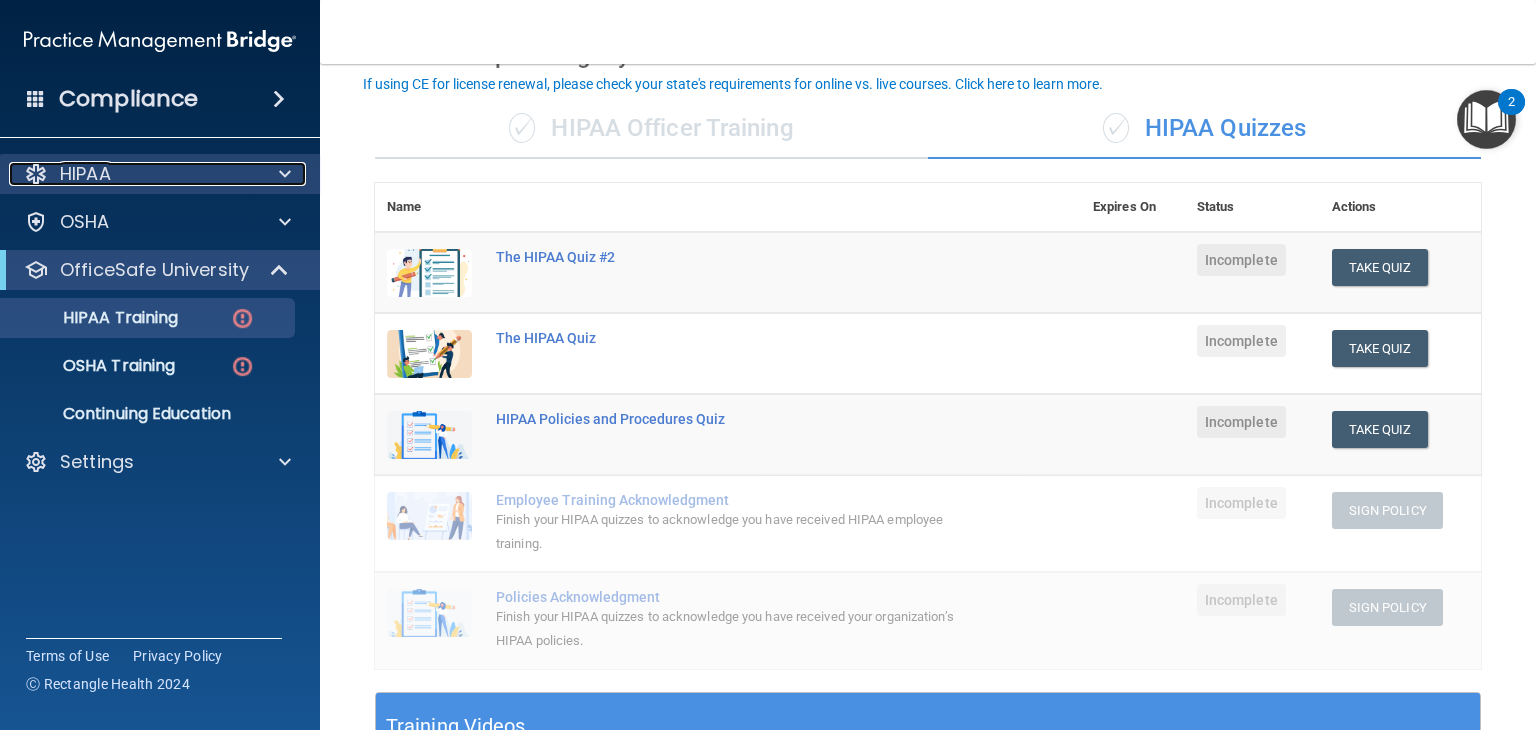 click at bounding box center [282, 174] 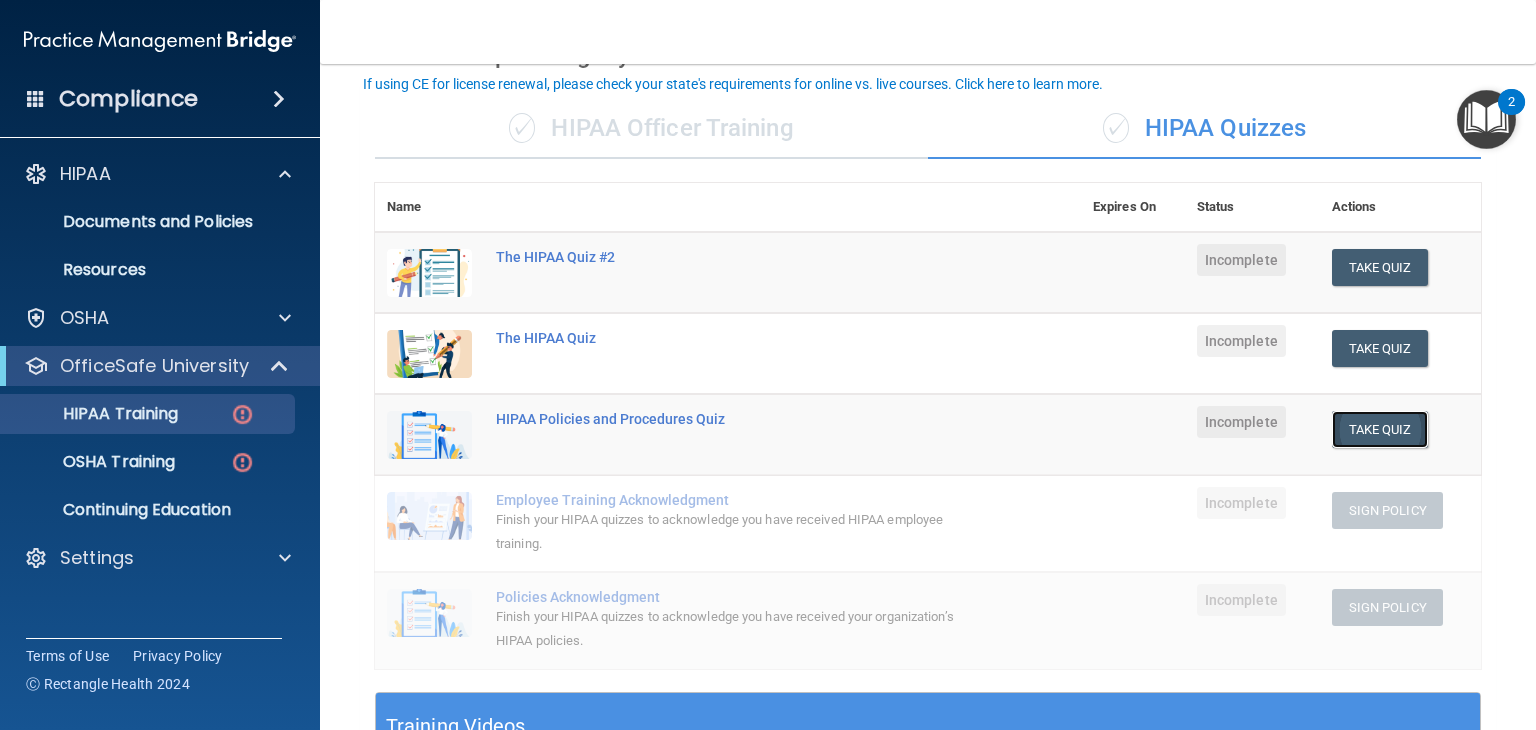 click on "Take Quiz" at bounding box center (1380, 429) 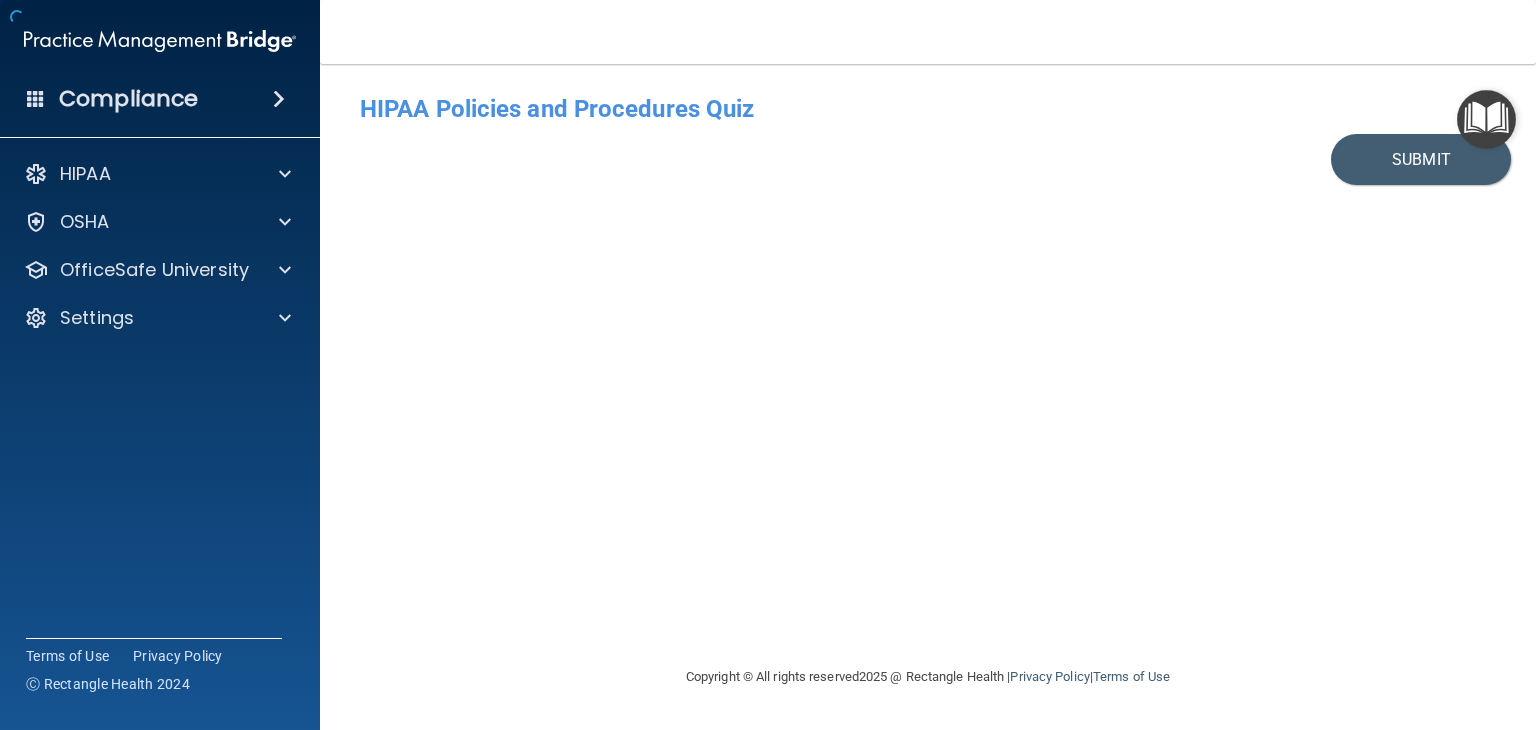 scroll, scrollTop: 0, scrollLeft: 0, axis: both 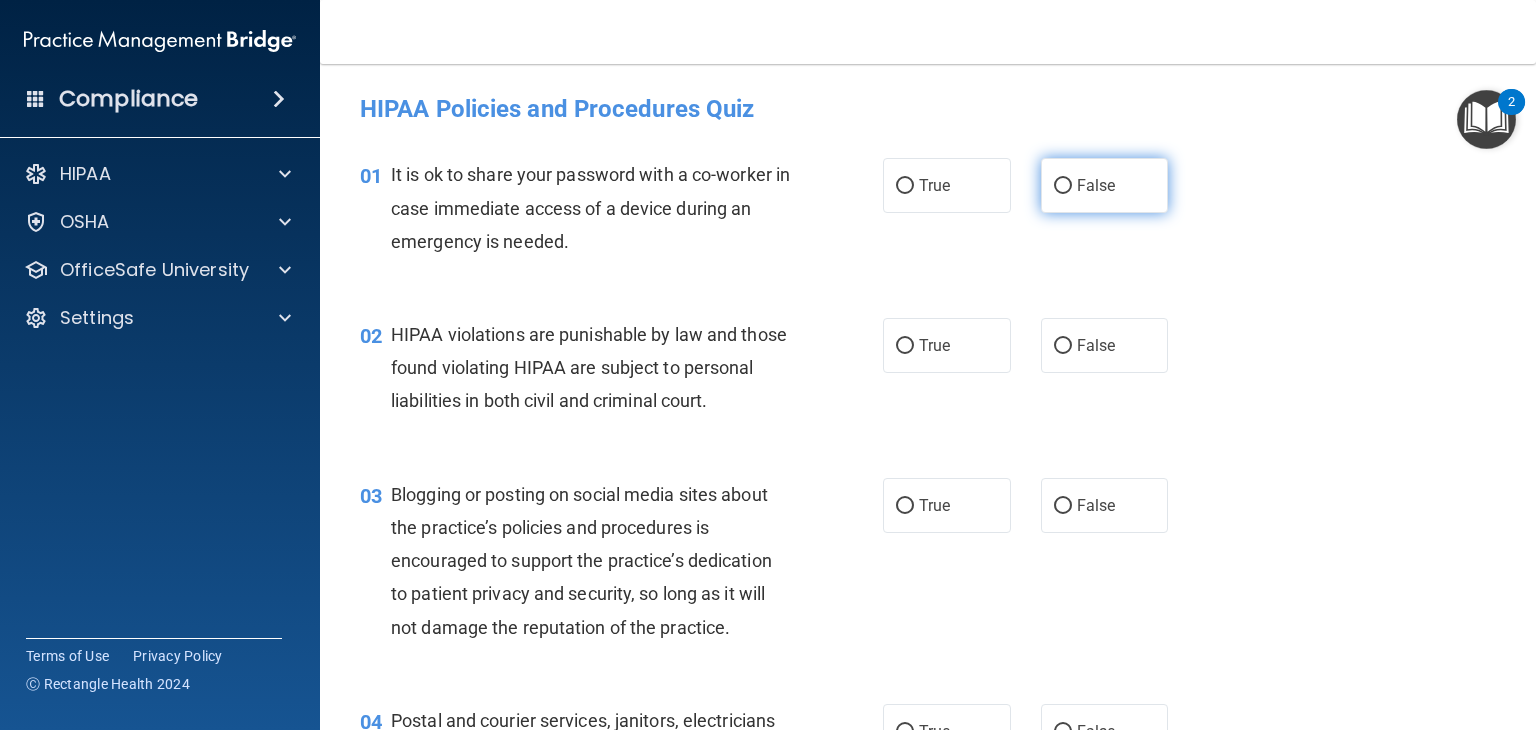 click on "False" at bounding box center (1105, 185) 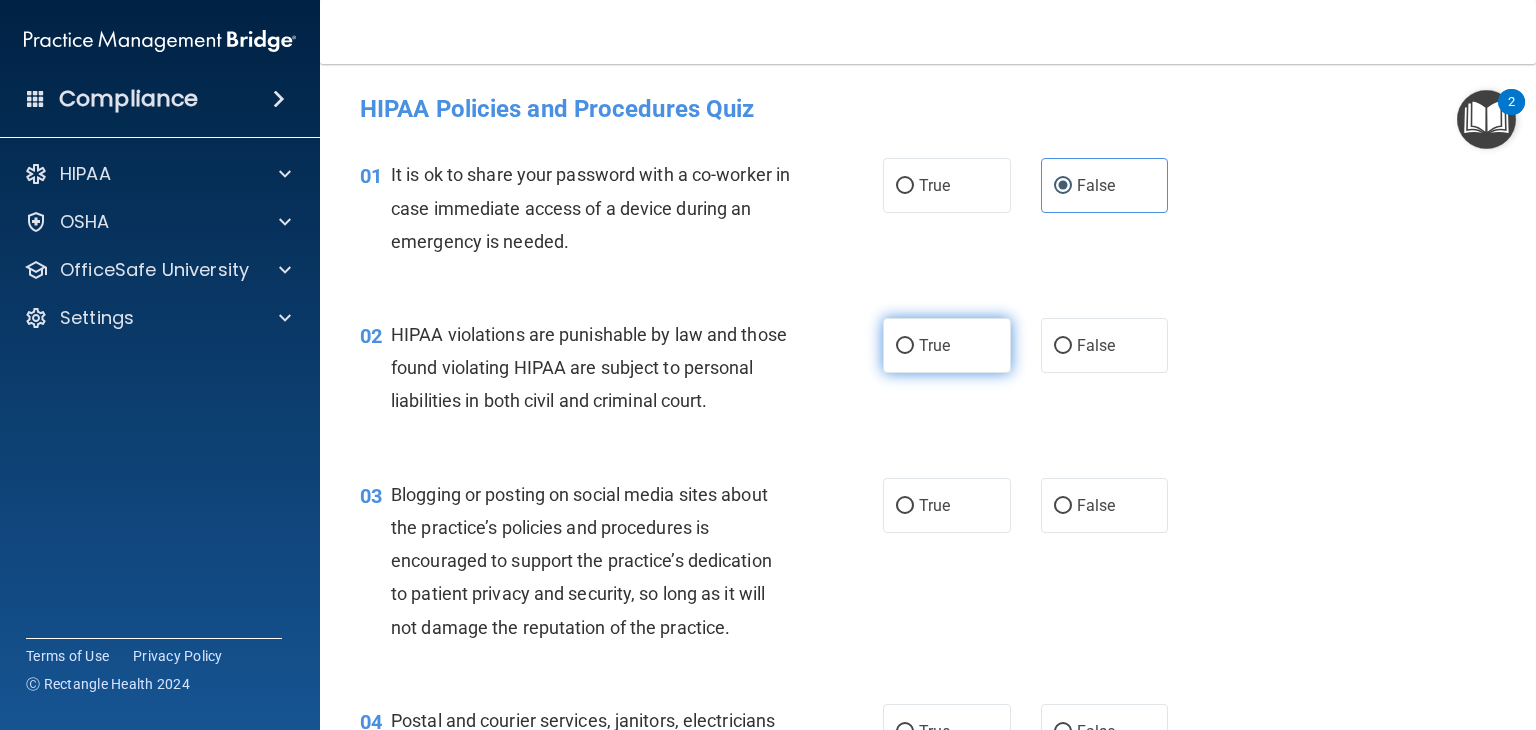 click on "True" at bounding box center [947, 345] 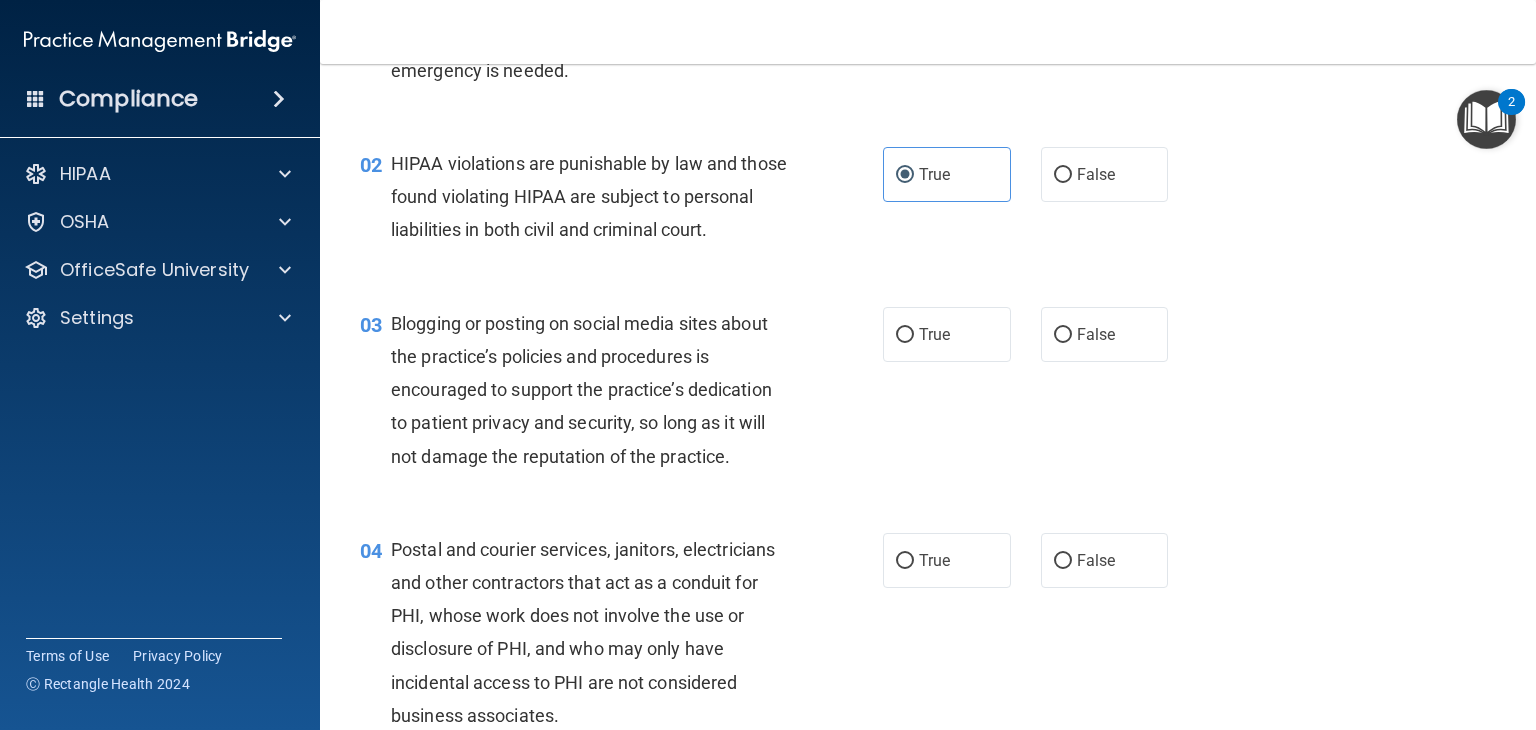 scroll, scrollTop: 180, scrollLeft: 0, axis: vertical 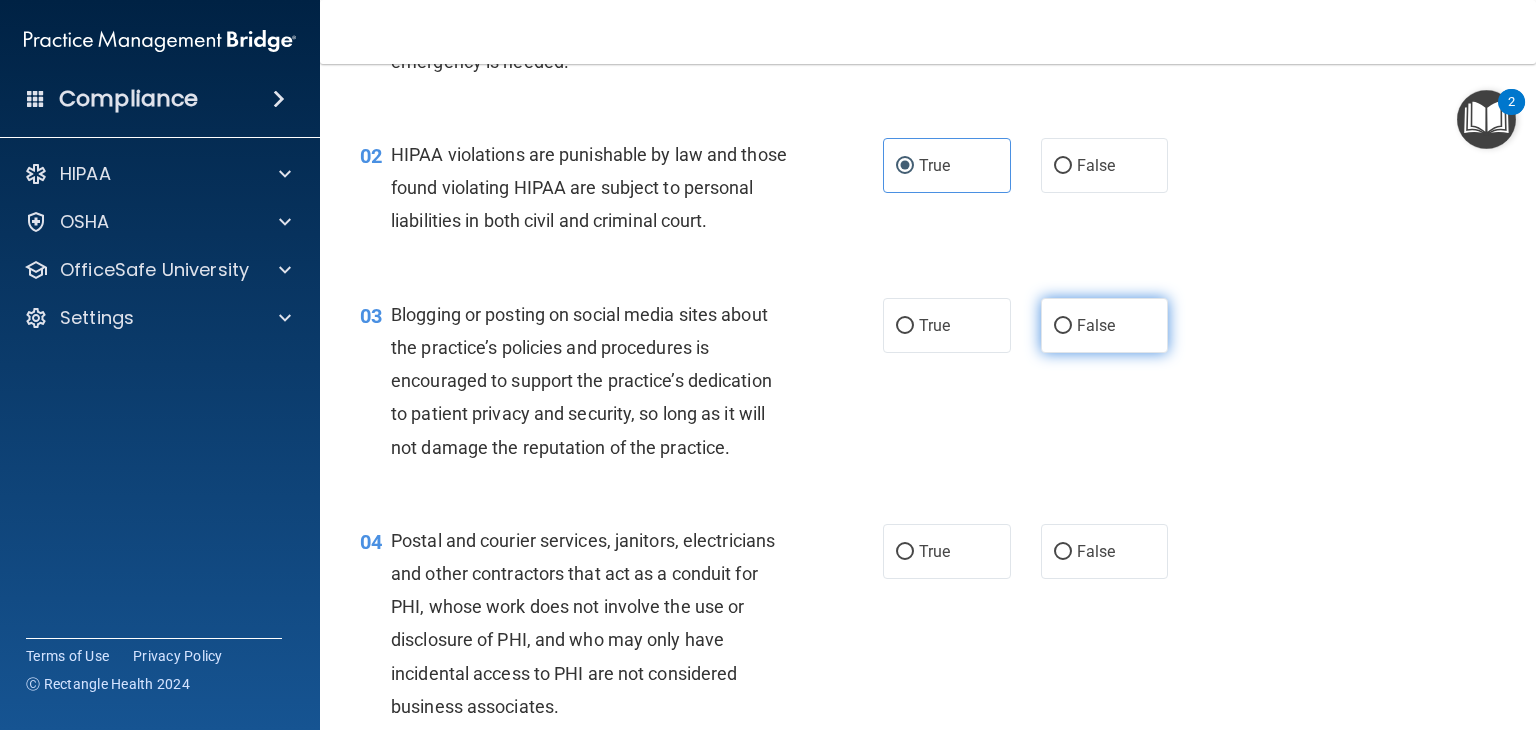 click on "False" at bounding box center (1063, 326) 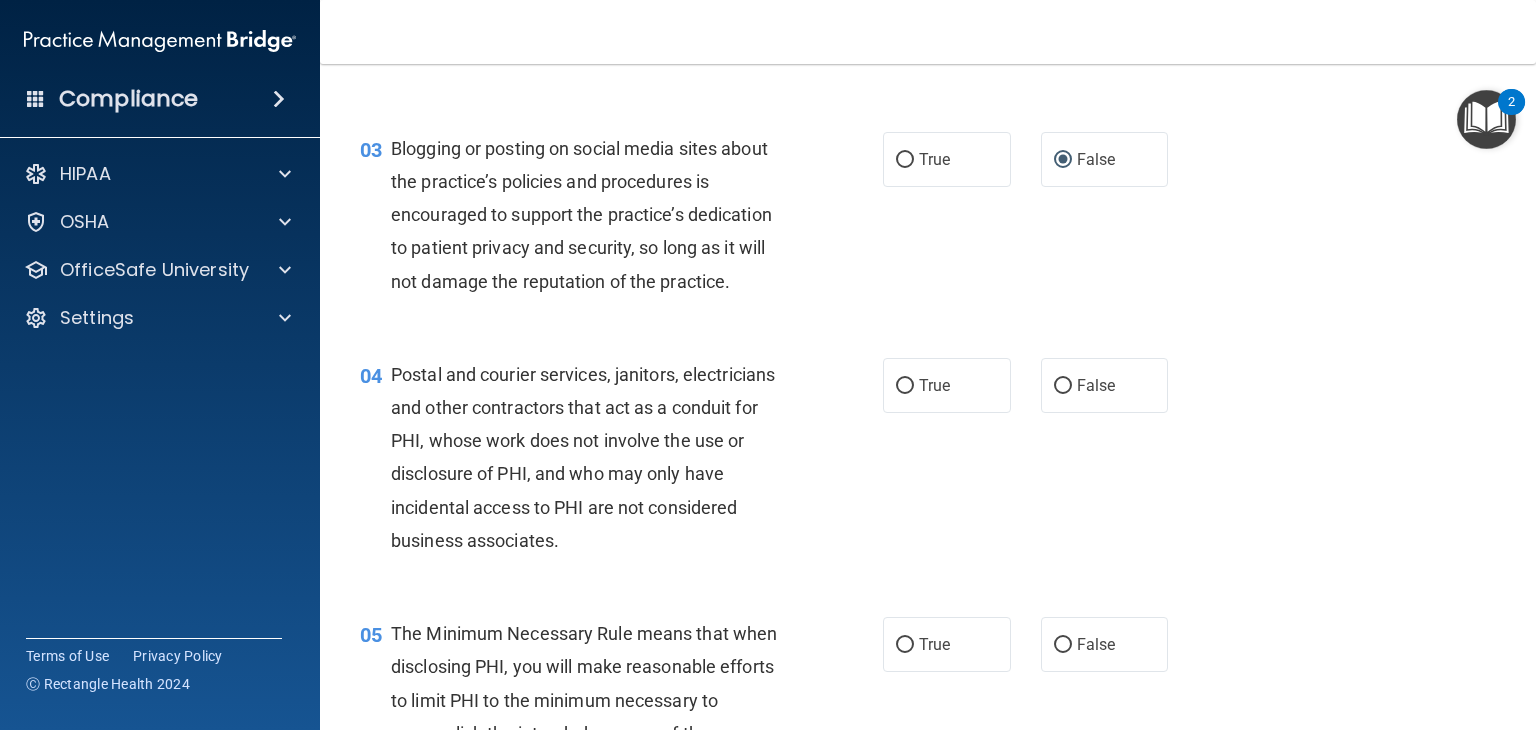 scroll, scrollTop: 355, scrollLeft: 0, axis: vertical 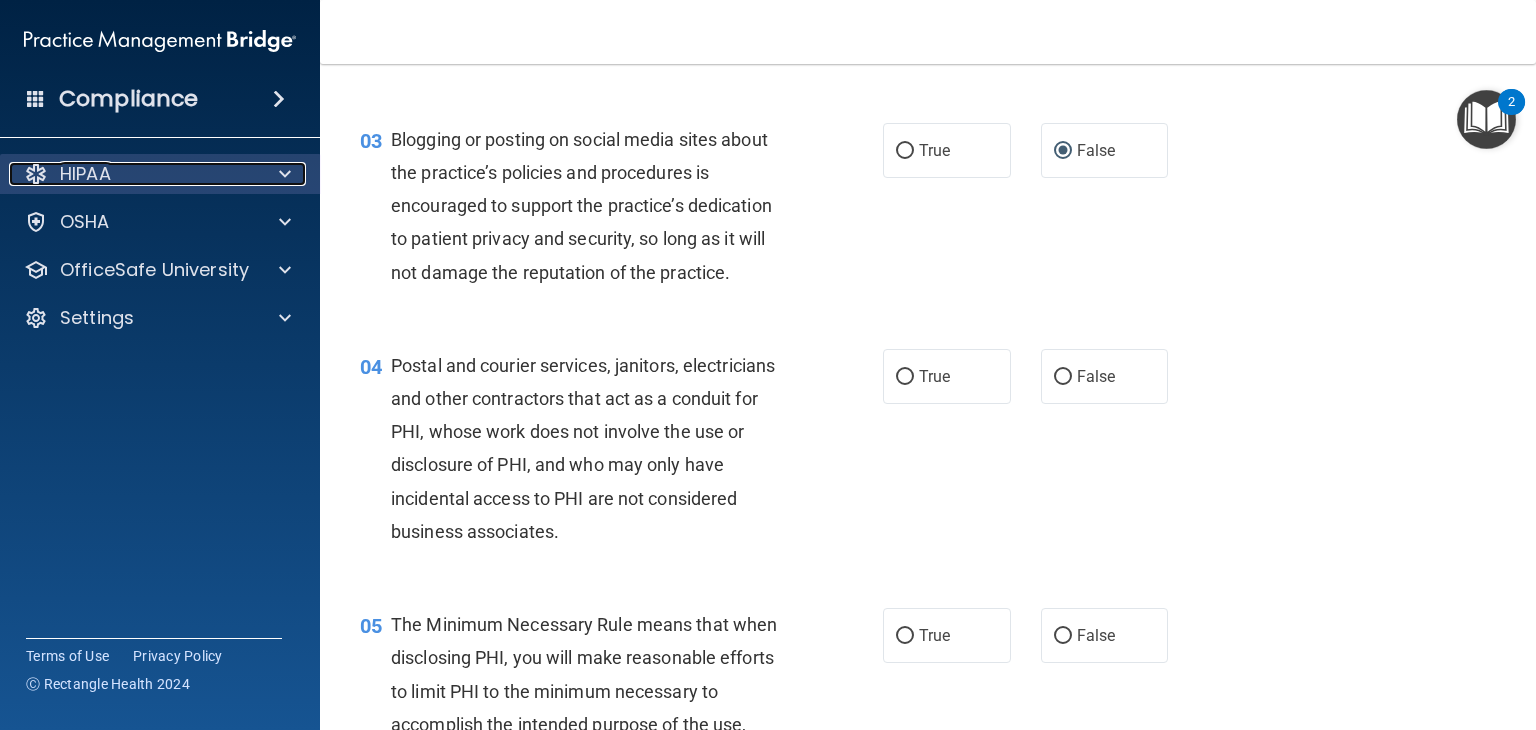 click at bounding box center (282, 174) 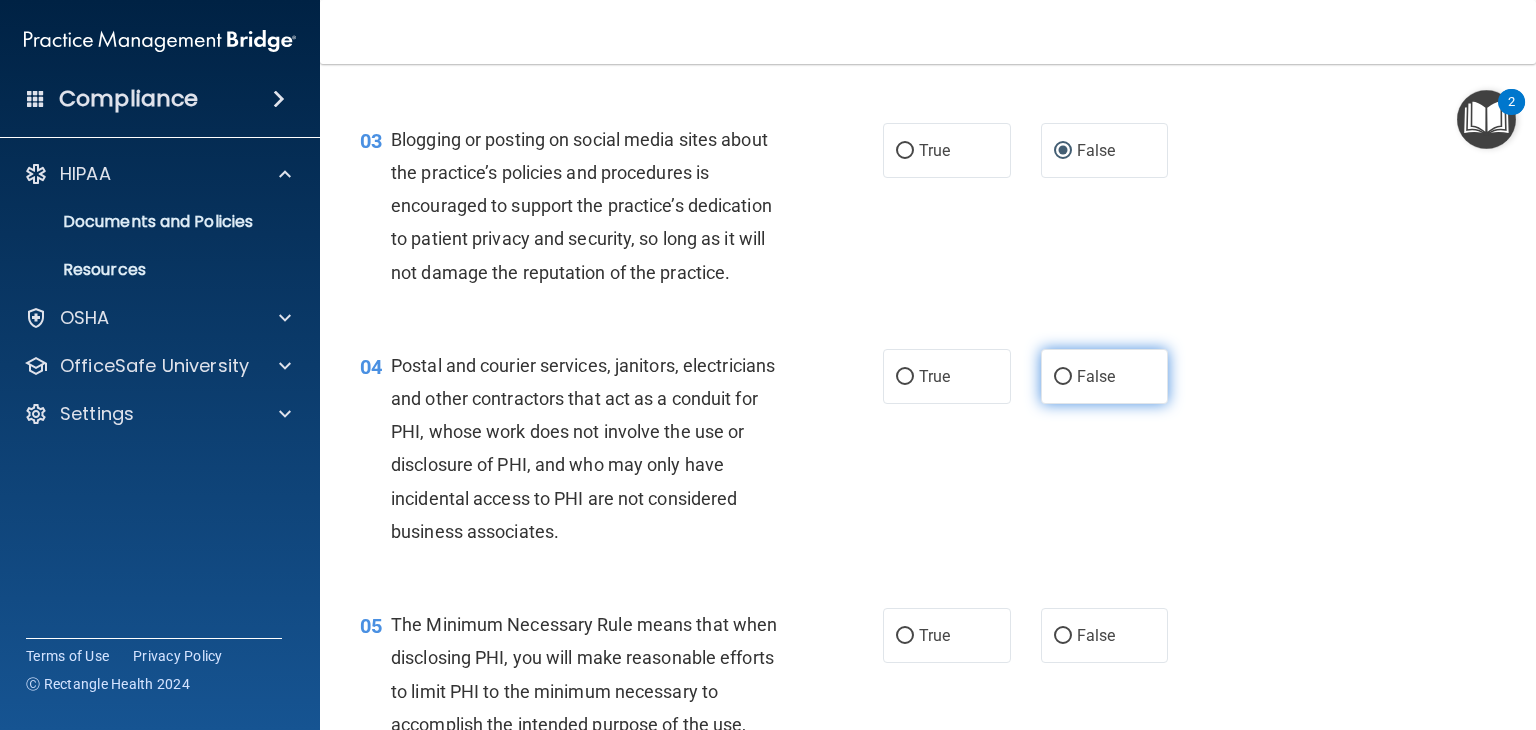 click on "False" at bounding box center (1105, 376) 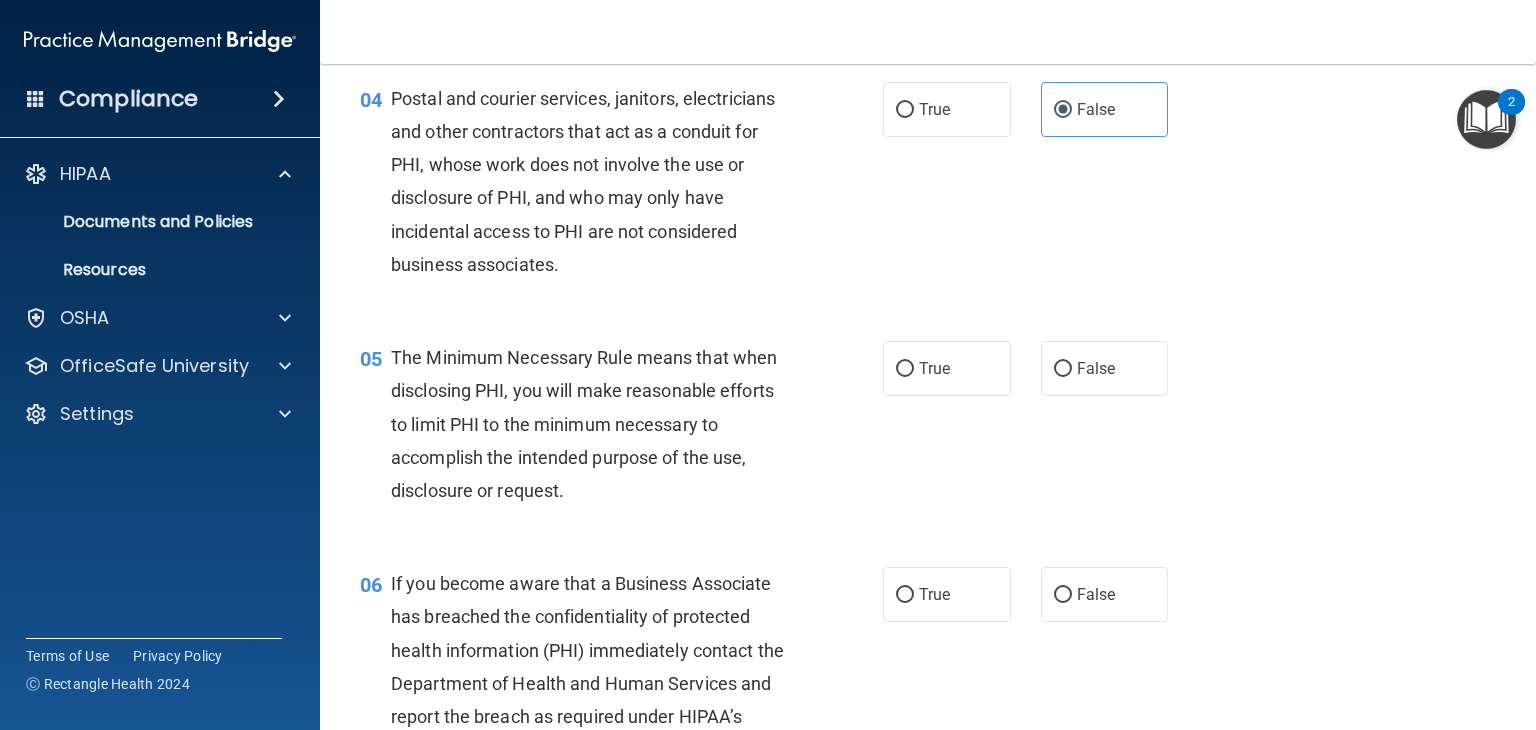 scroll, scrollTop: 648, scrollLeft: 0, axis: vertical 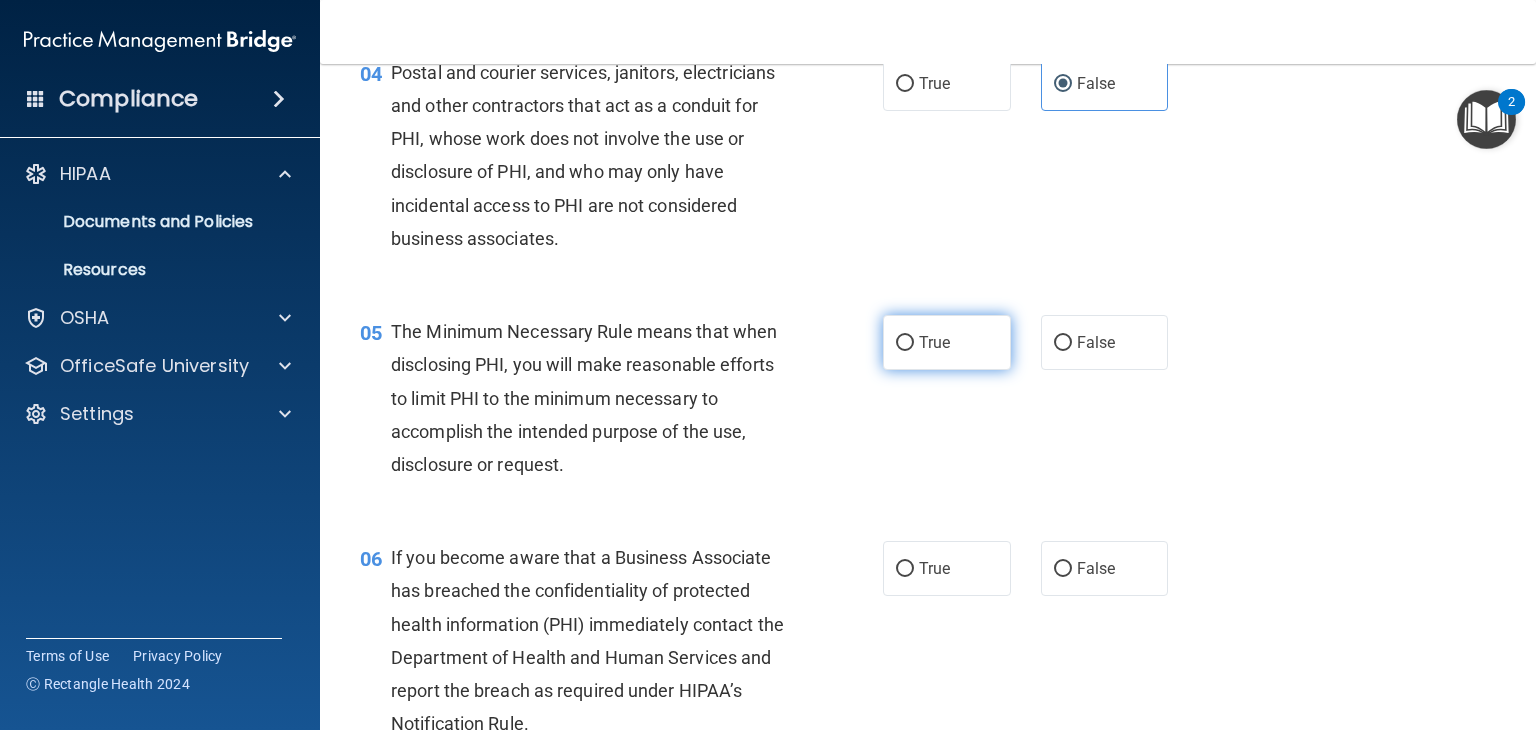 click on "True" at bounding box center [947, 342] 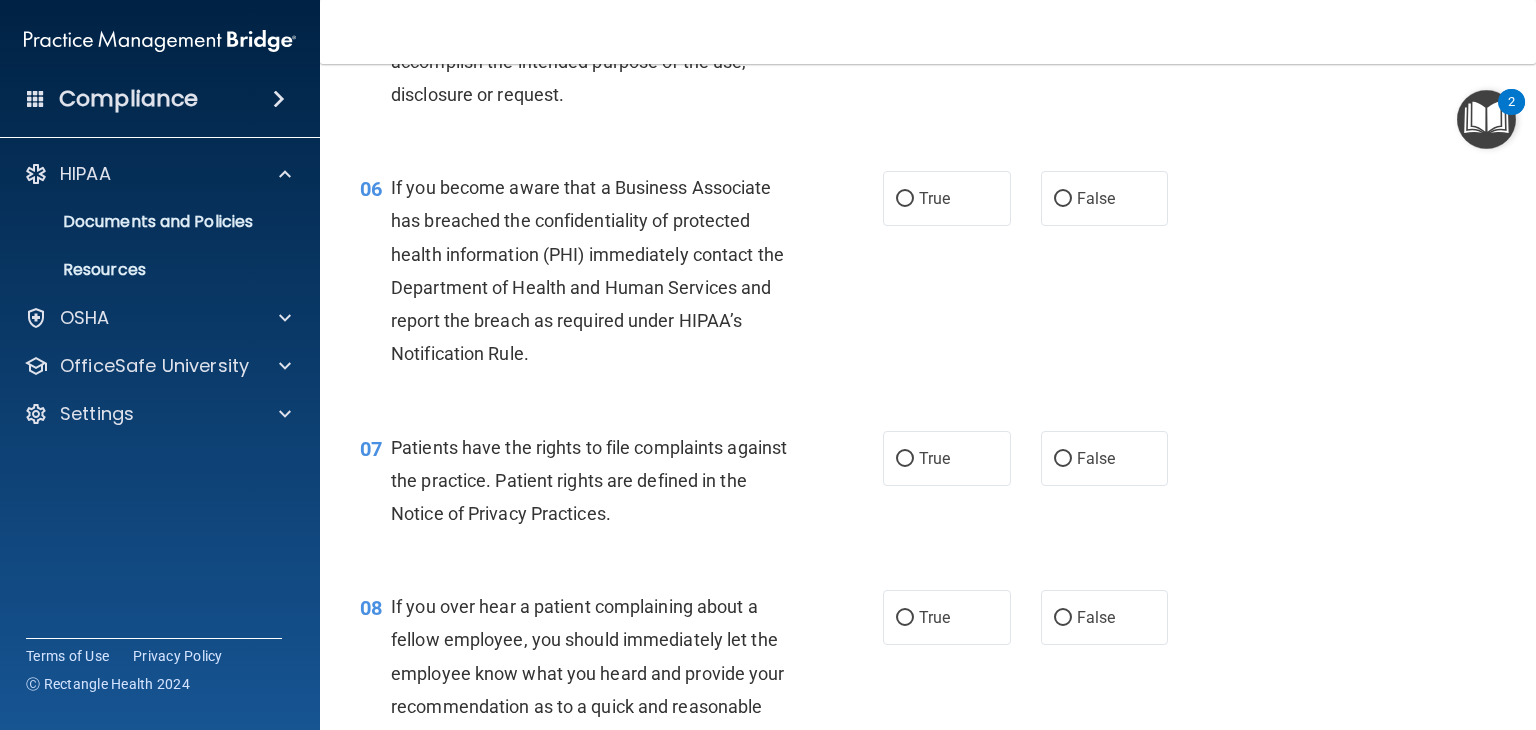scroll, scrollTop: 1020, scrollLeft: 0, axis: vertical 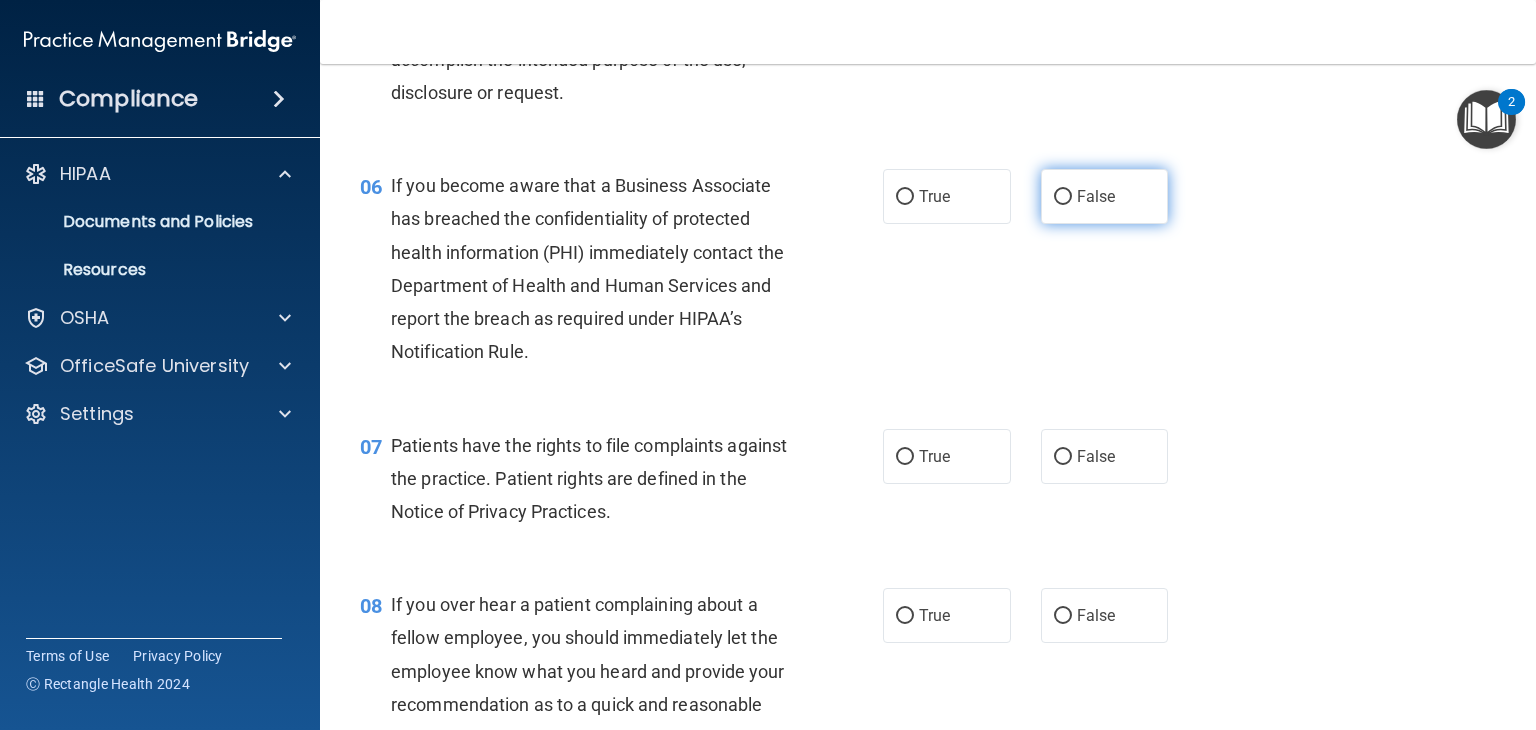 click on "False" at bounding box center [1063, 197] 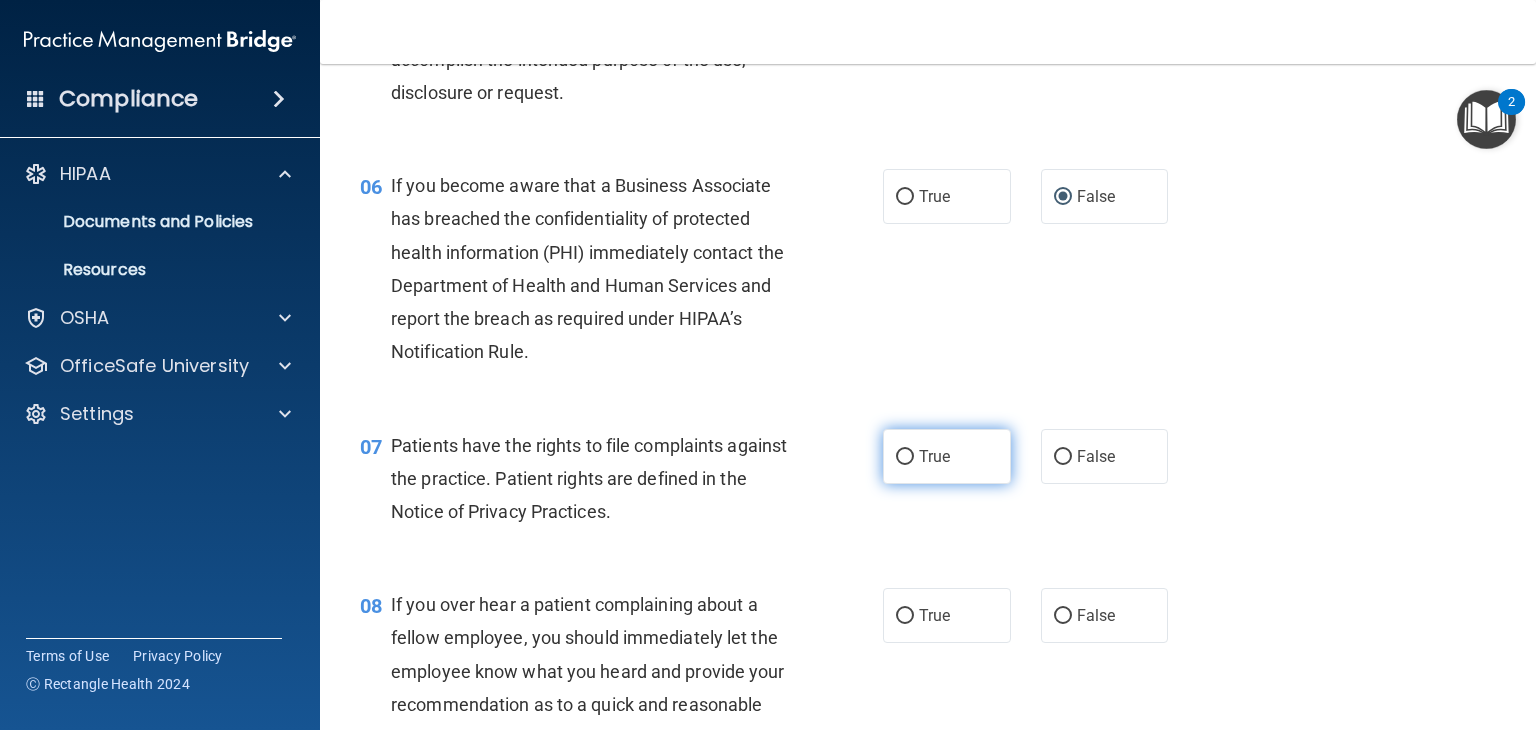 click on "True" at bounding box center [905, 457] 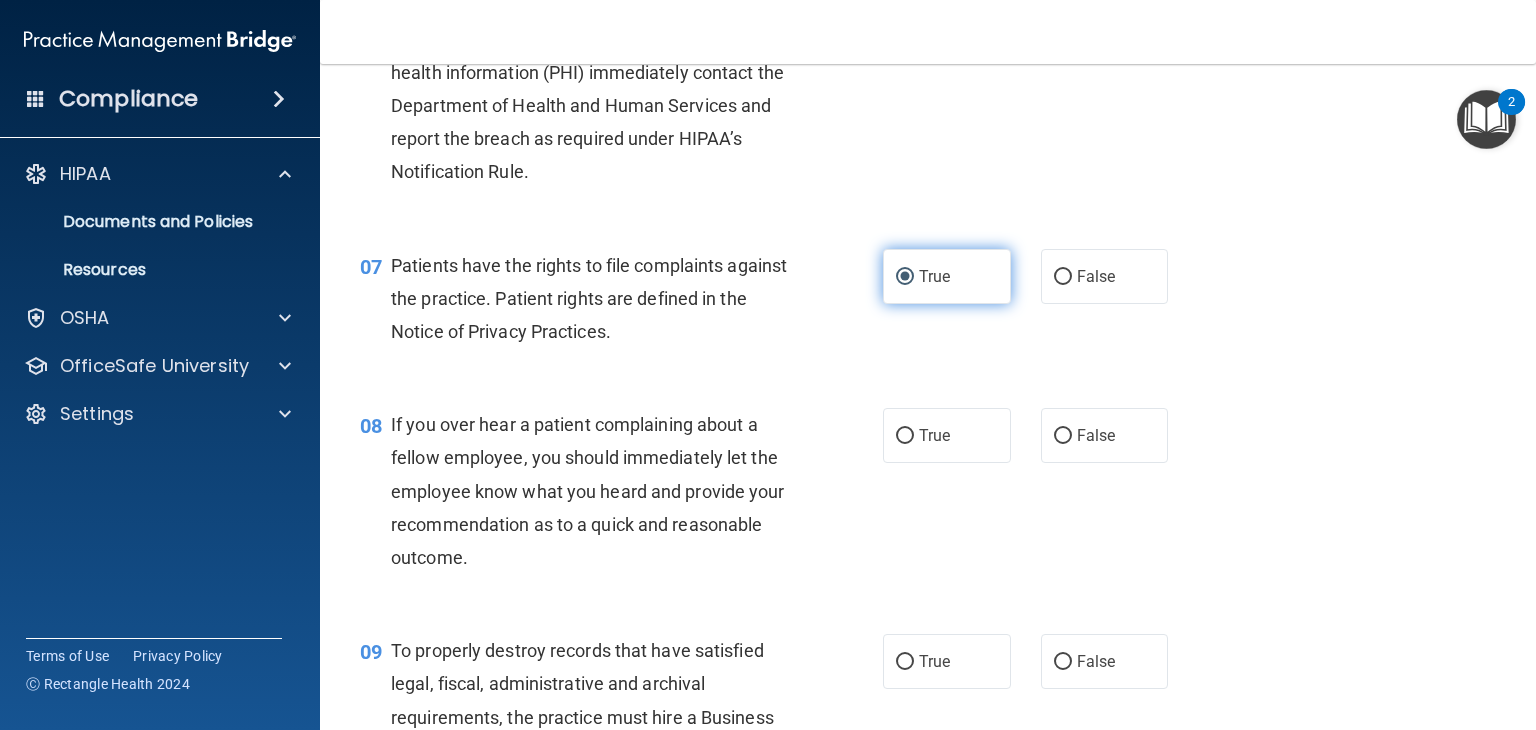 scroll, scrollTop: 1211, scrollLeft: 0, axis: vertical 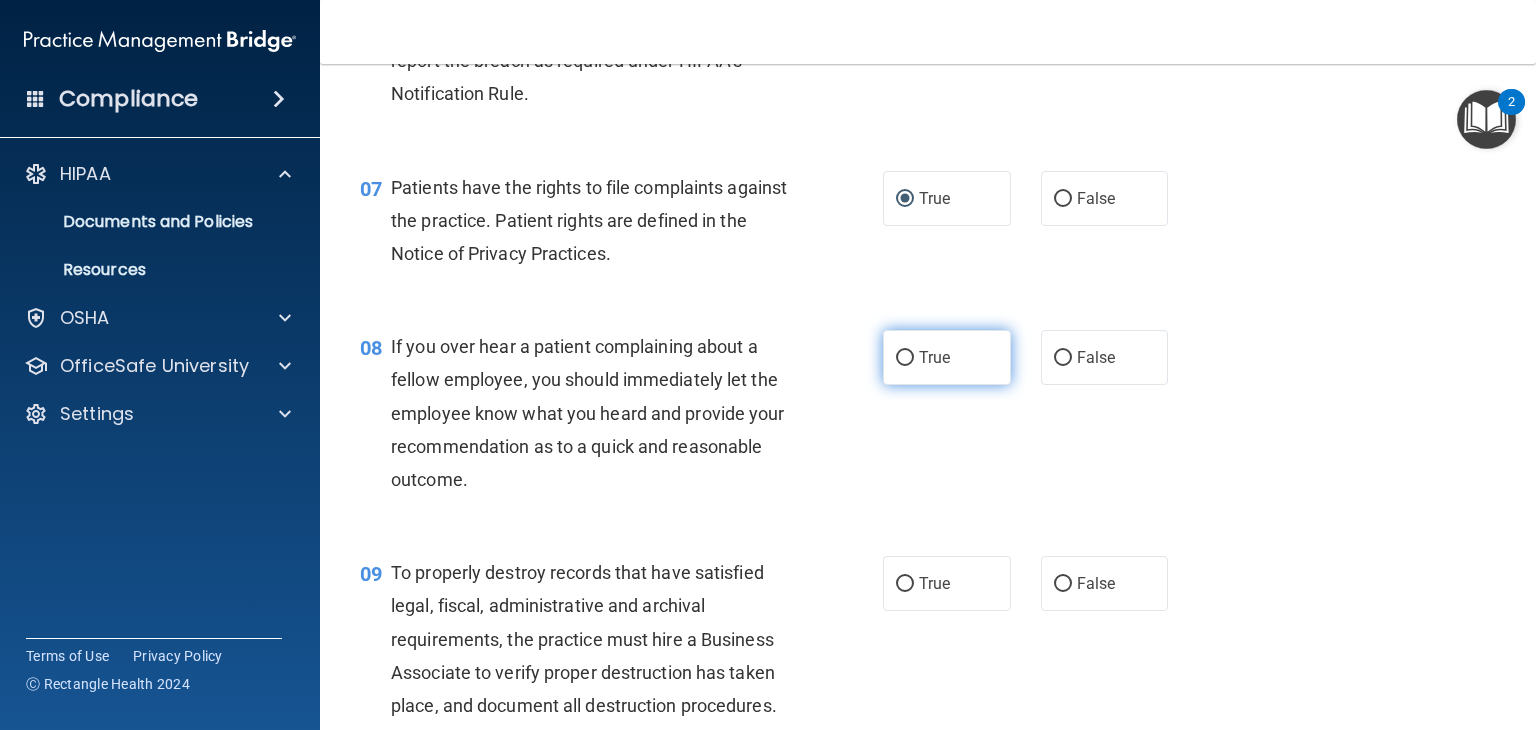 click on "True" at bounding box center (905, 358) 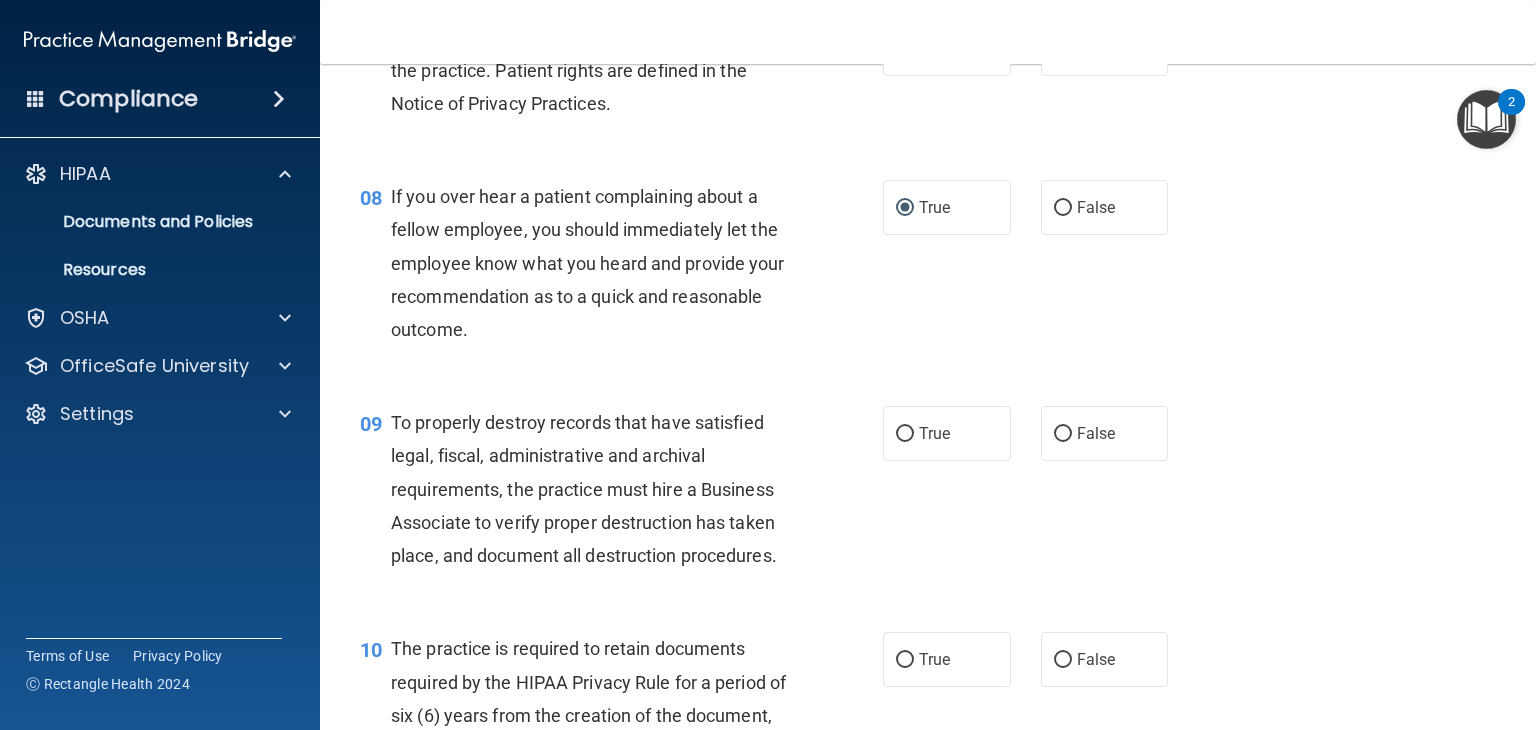 scroll, scrollTop: 1436, scrollLeft: 0, axis: vertical 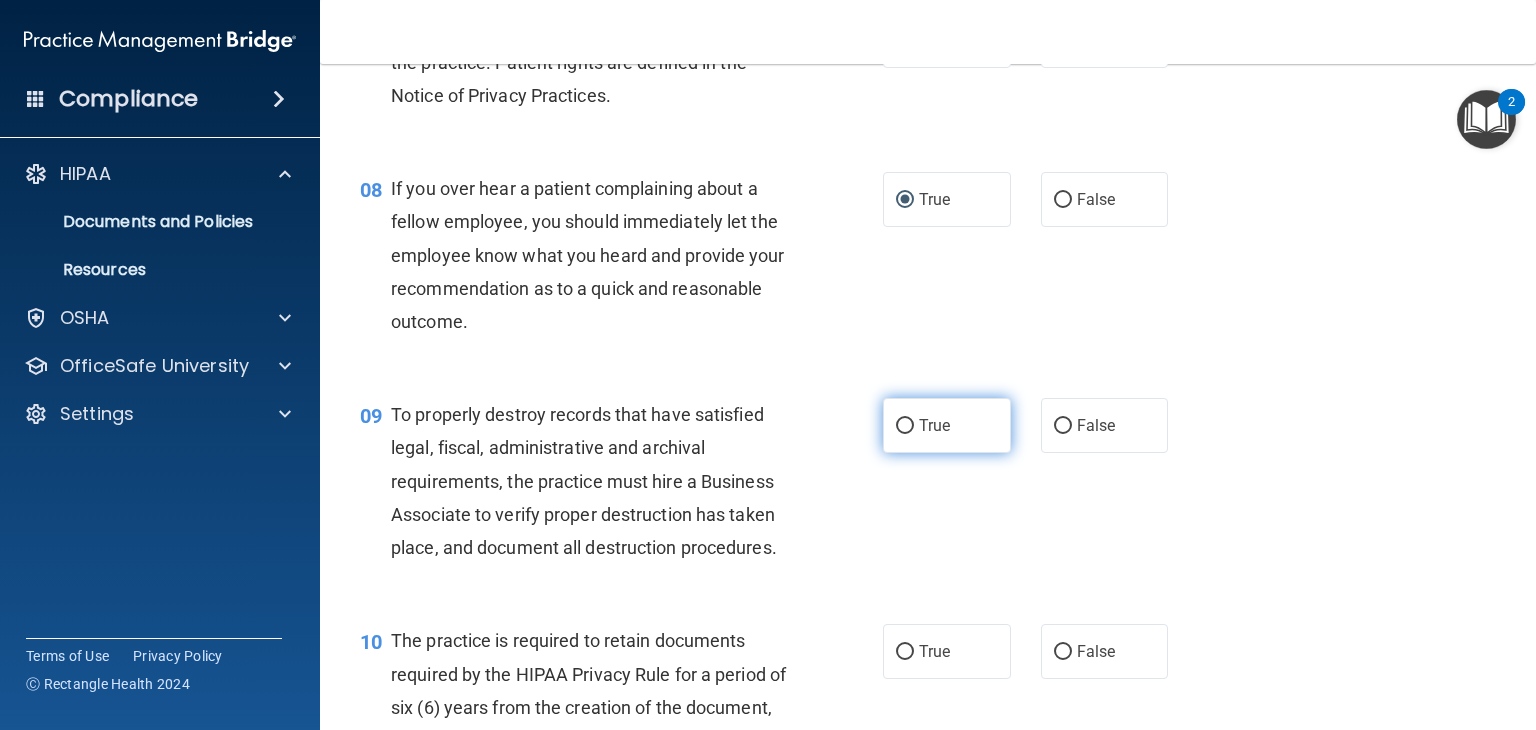 click on "True" at bounding box center [905, 426] 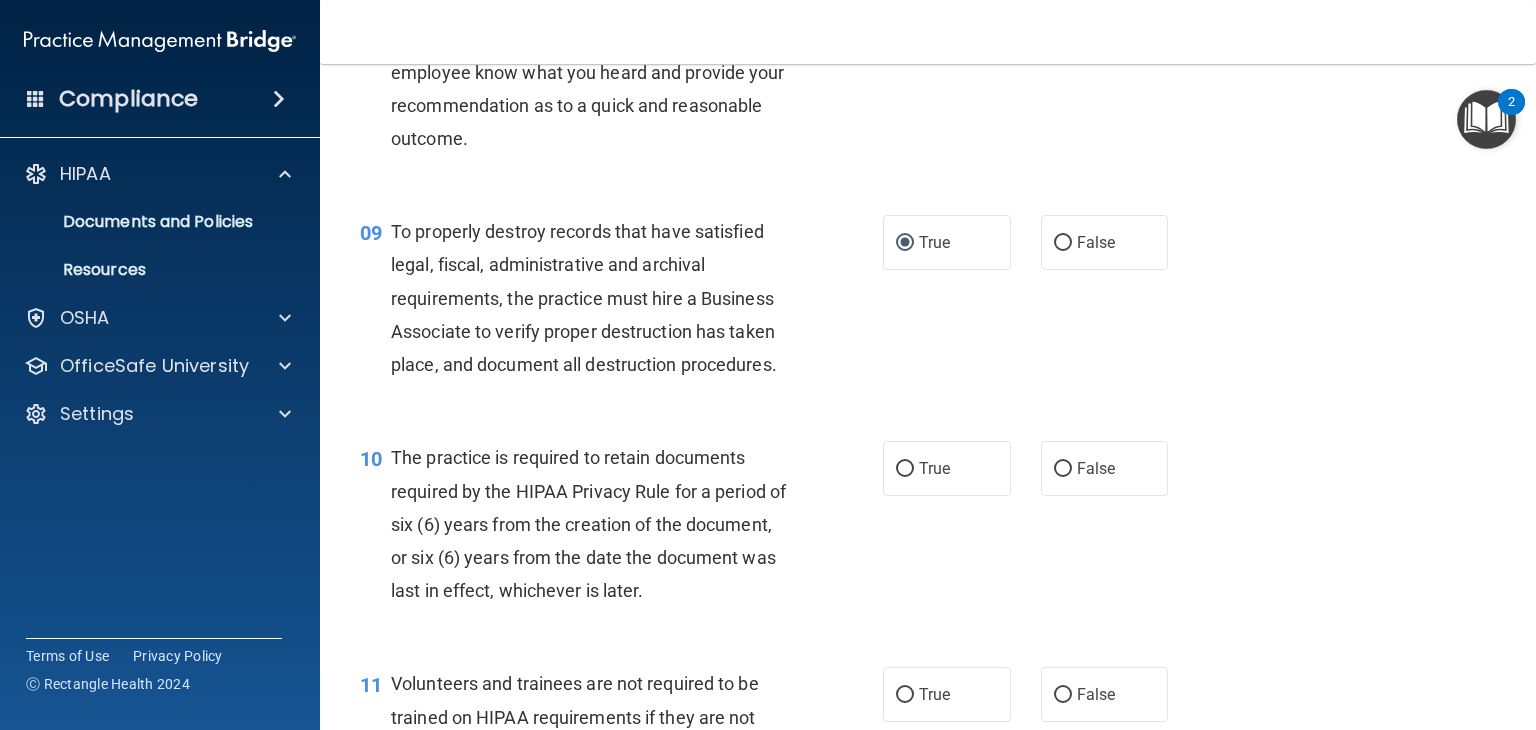 scroll, scrollTop: 1620, scrollLeft: 0, axis: vertical 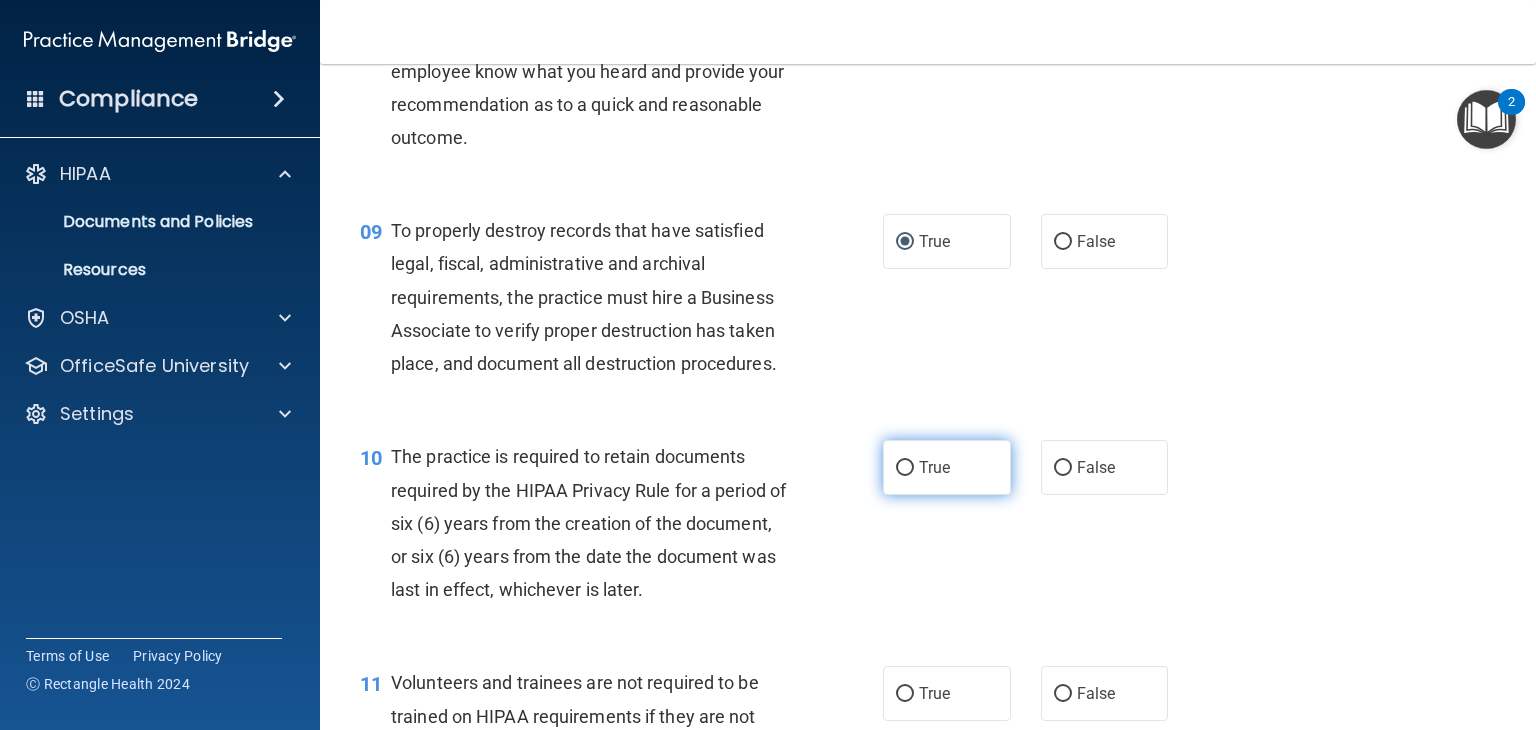 click on "True" at bounding box center (905, 468) 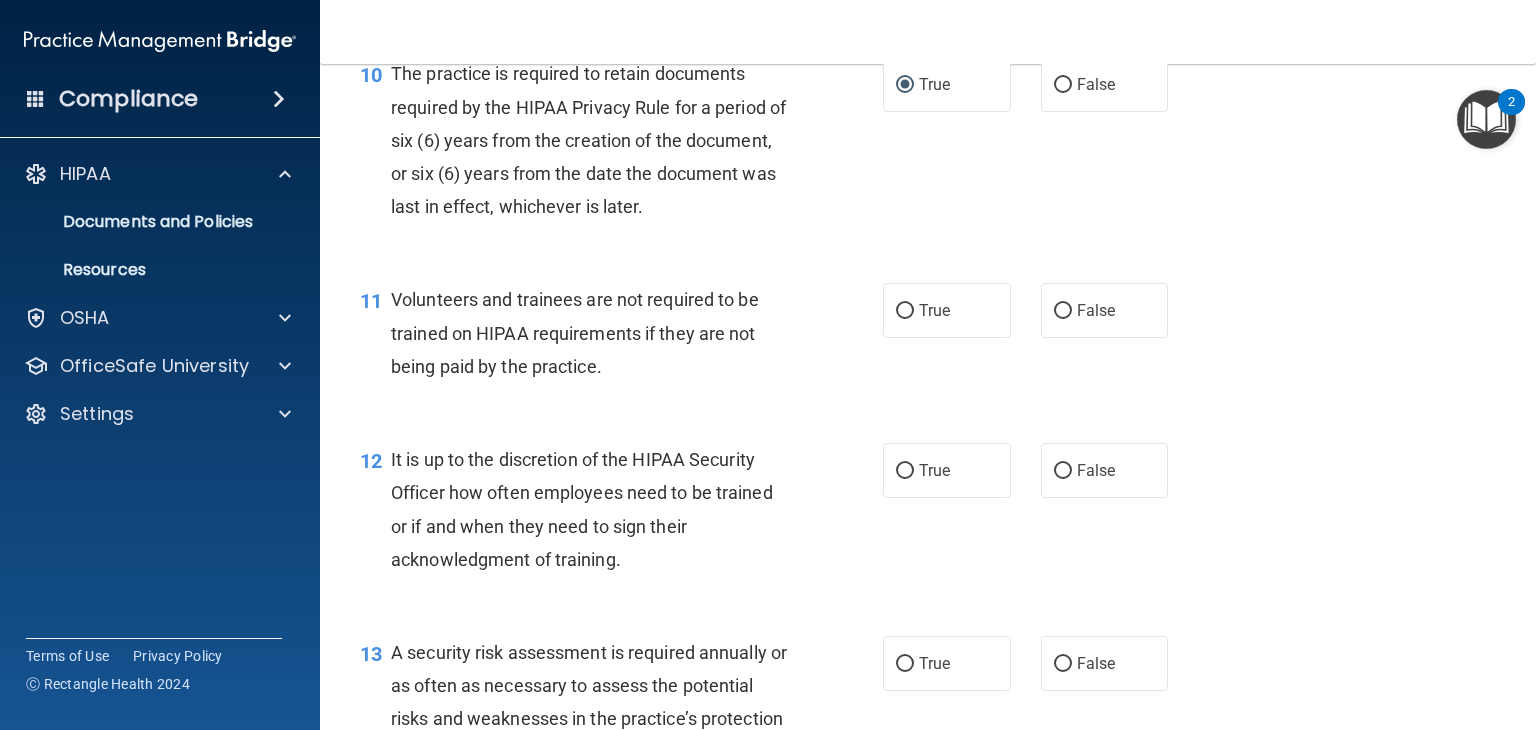 scroll, scrollTop: 2016, scrollLeft: 0, axis: vertical 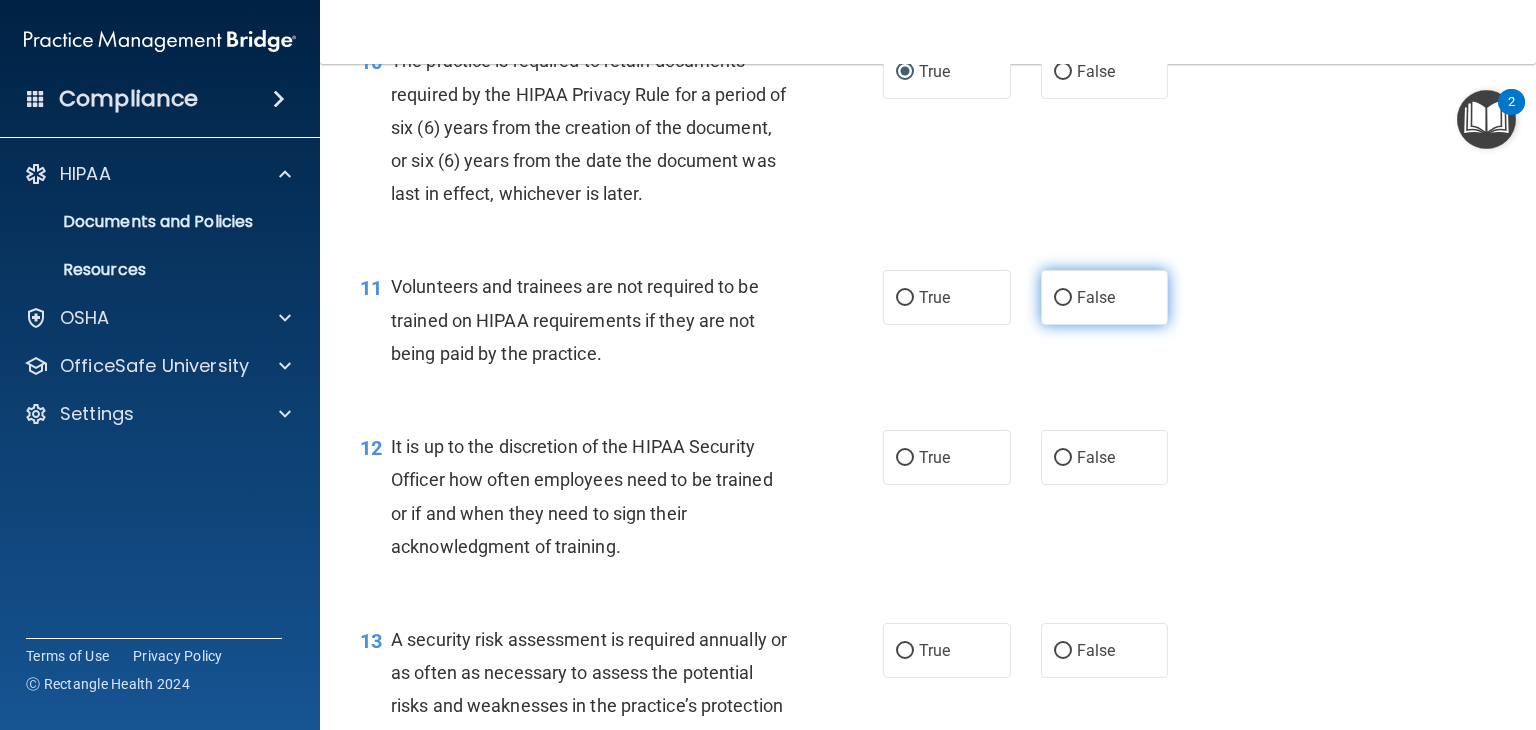 click on "False" at bounding box center [1105, 297] 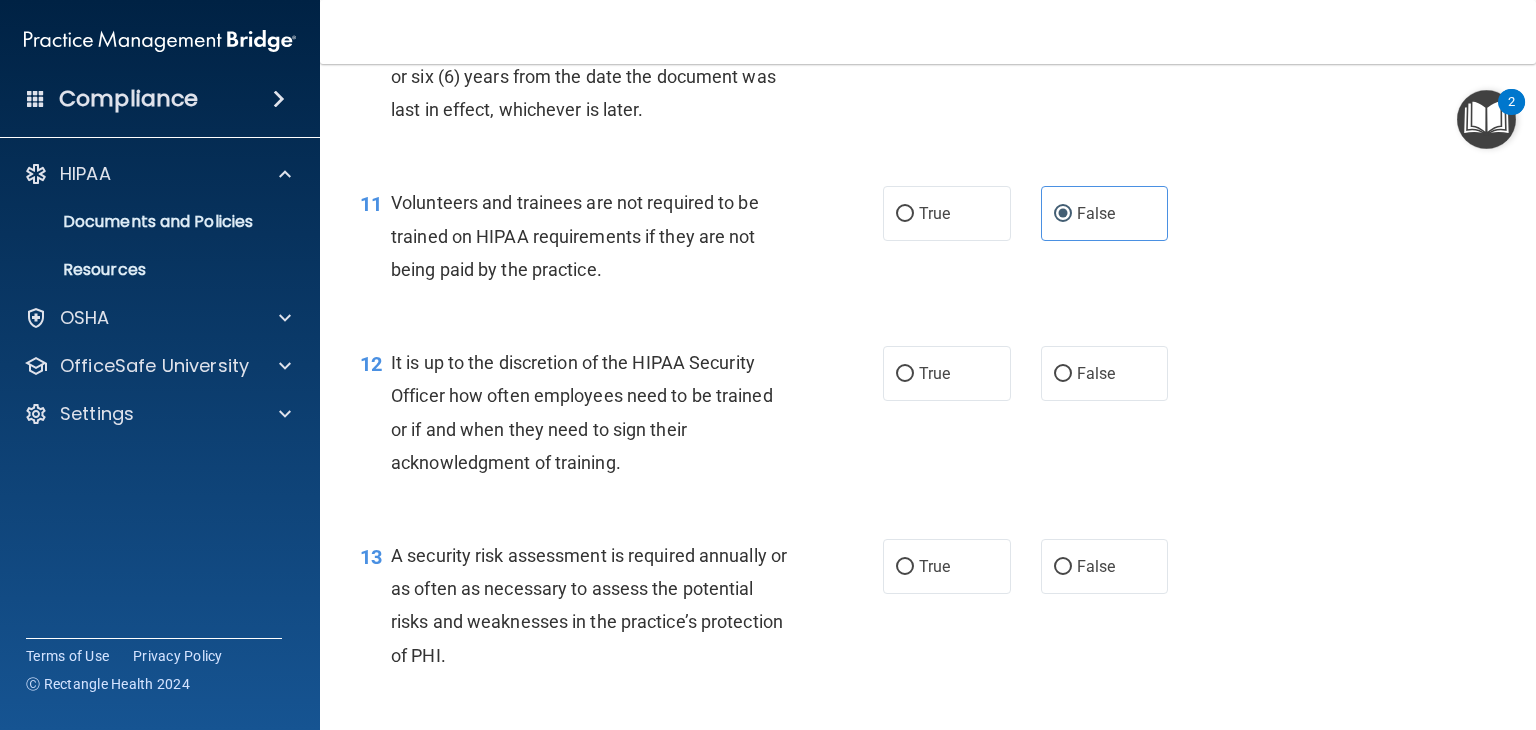 scroll, scrollTop: 2140, scrollLeft: 0, axis: vertical 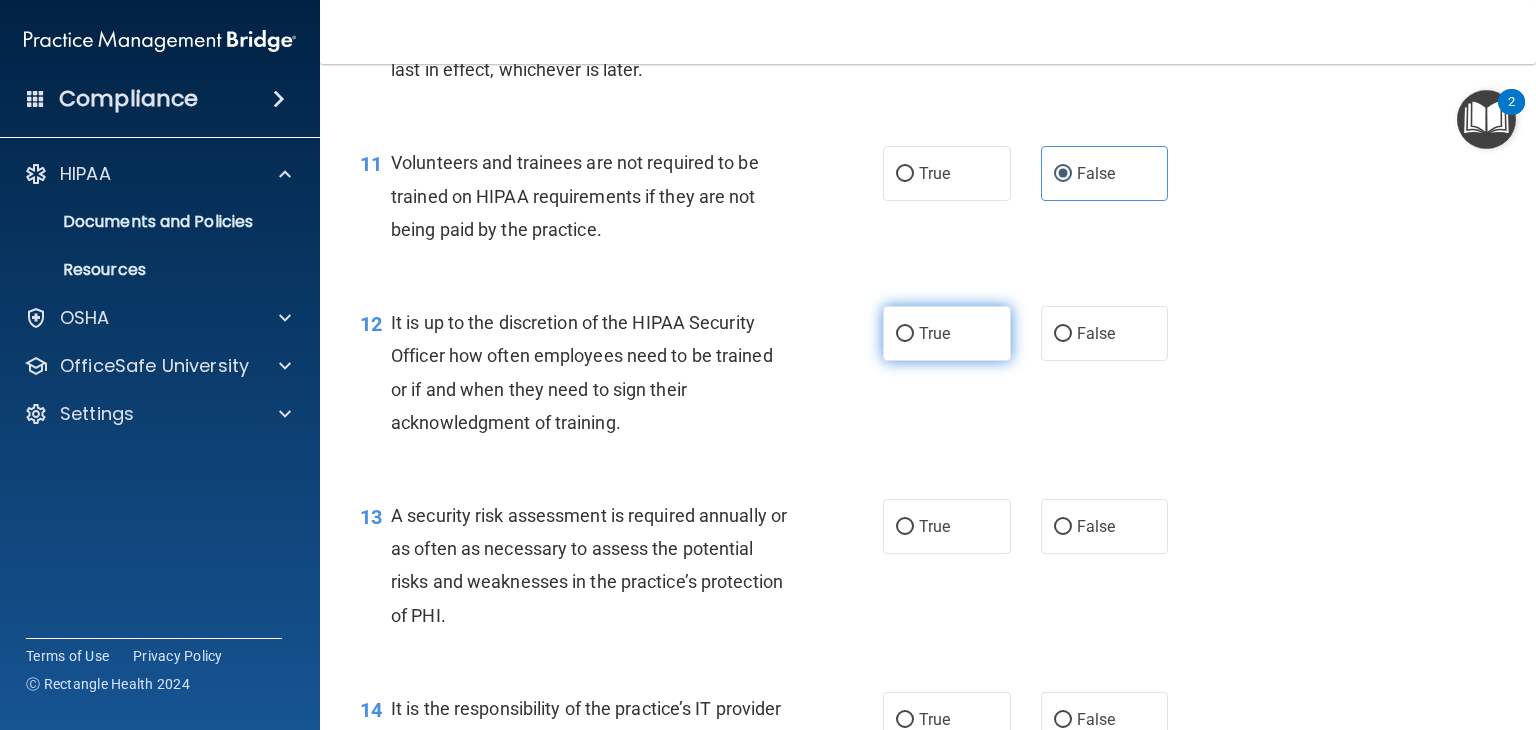 click on "True" at bounding box center [905, 334] 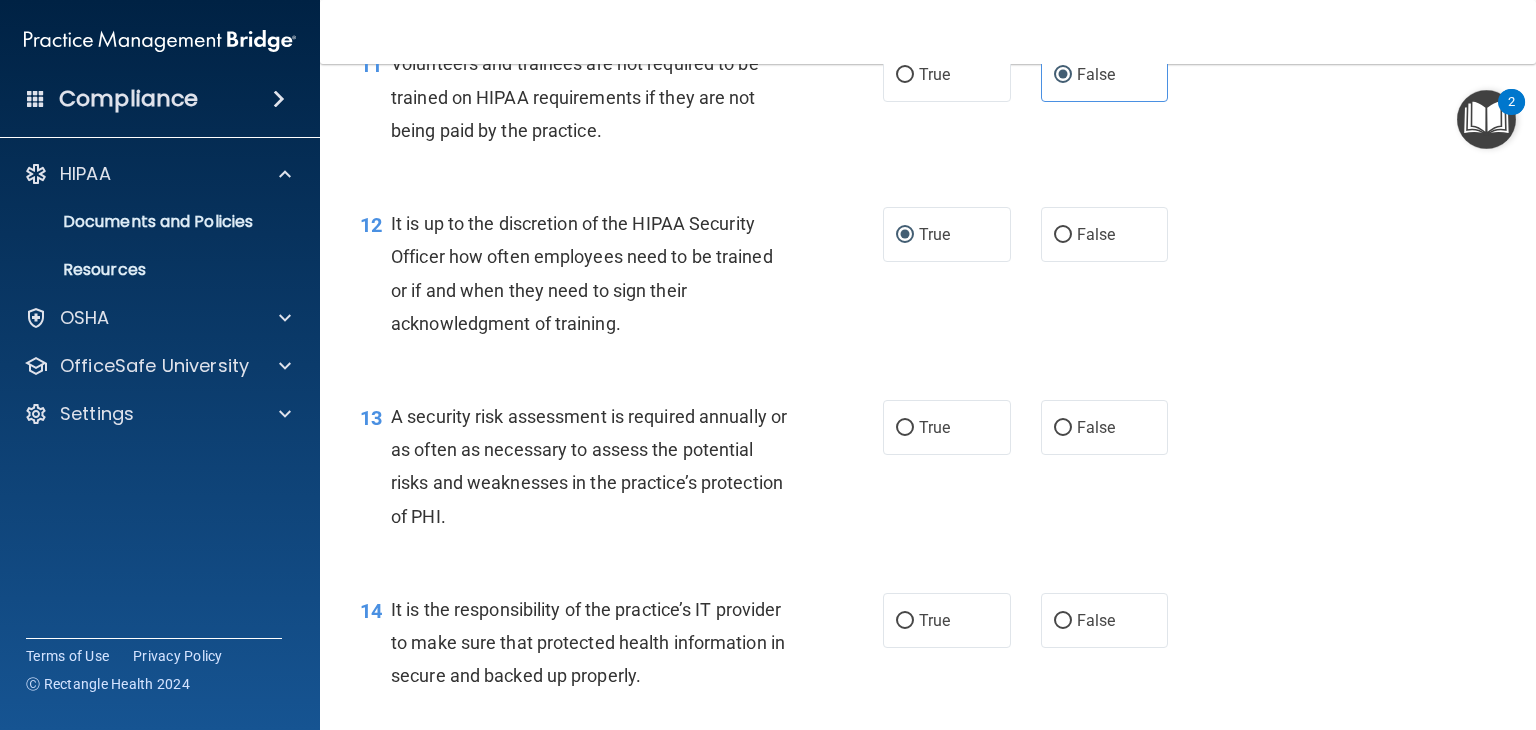 scroll, scrollTop: 2279, scrollLeft: 0, axis: vertical 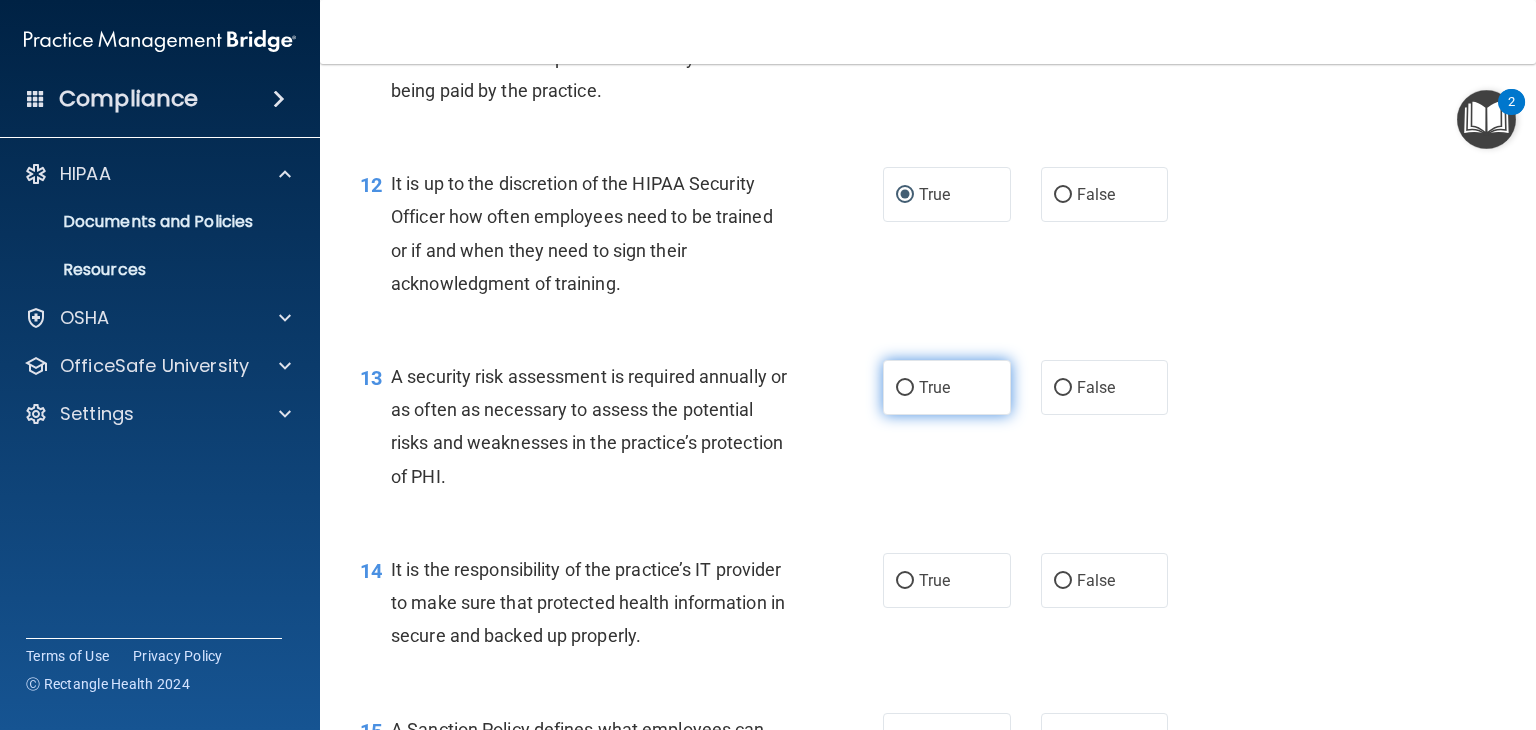click on "True" at bounding box center [905, 388] 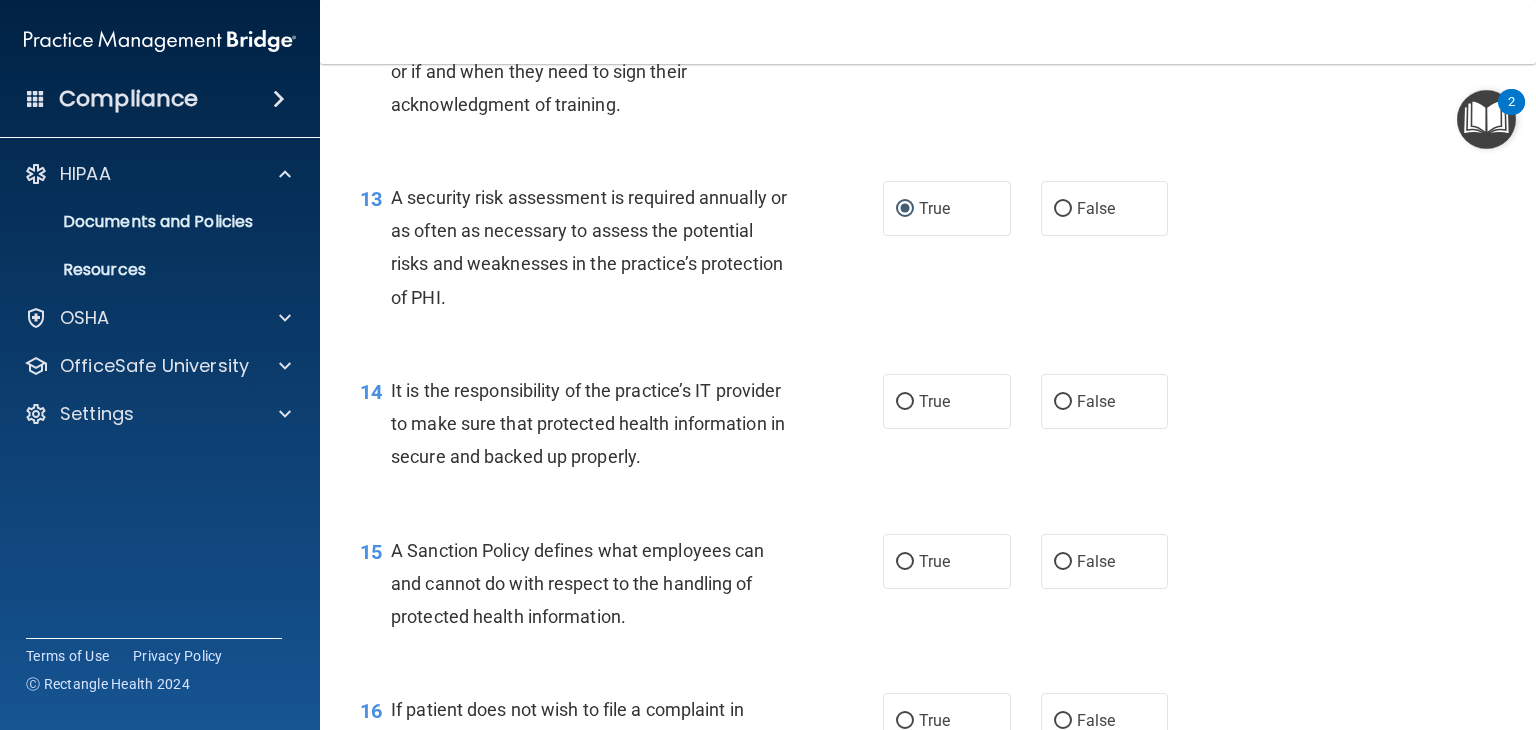scroll, scrollTop: 2467, scrollLeft: 0, axis: vertical 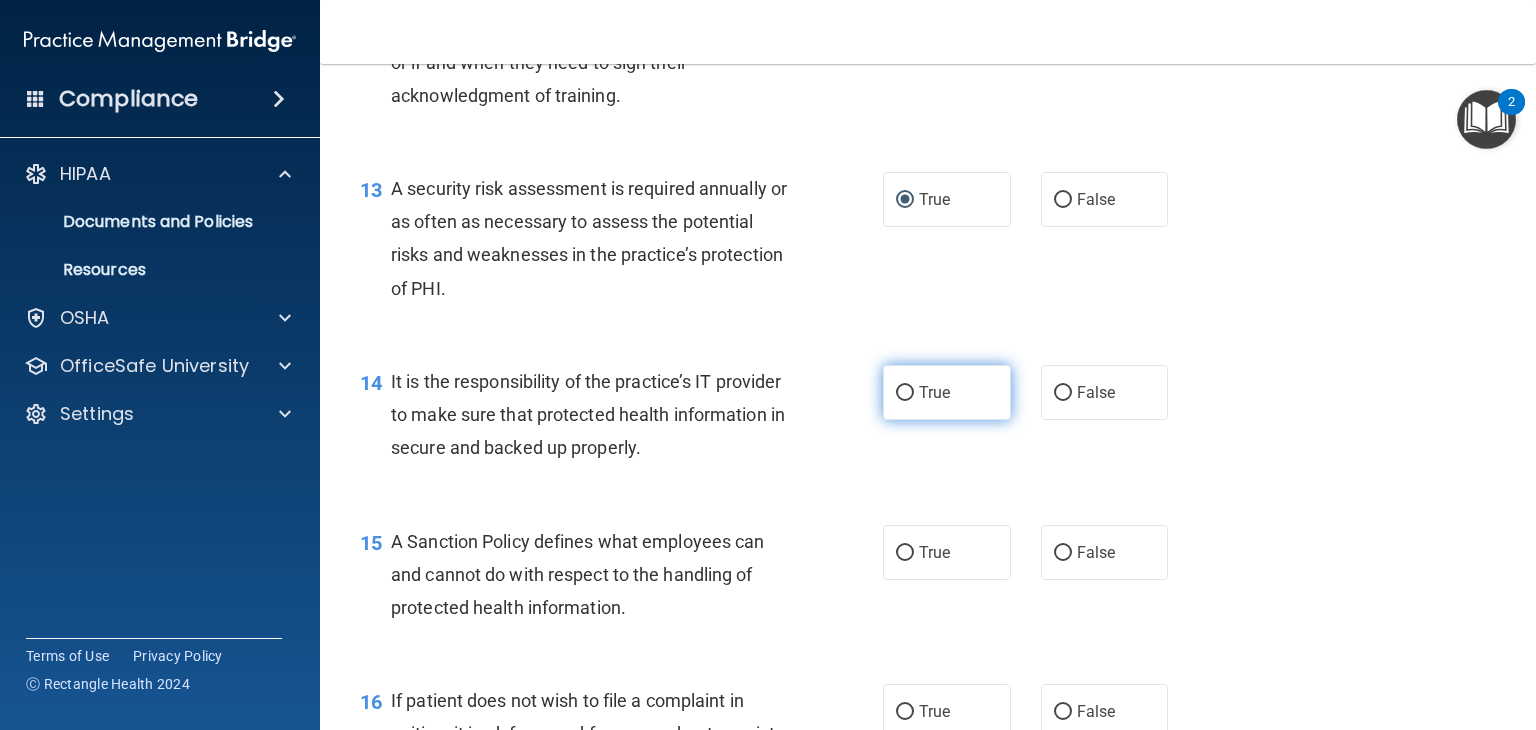 click on "True" at bounding box center [905, 393] 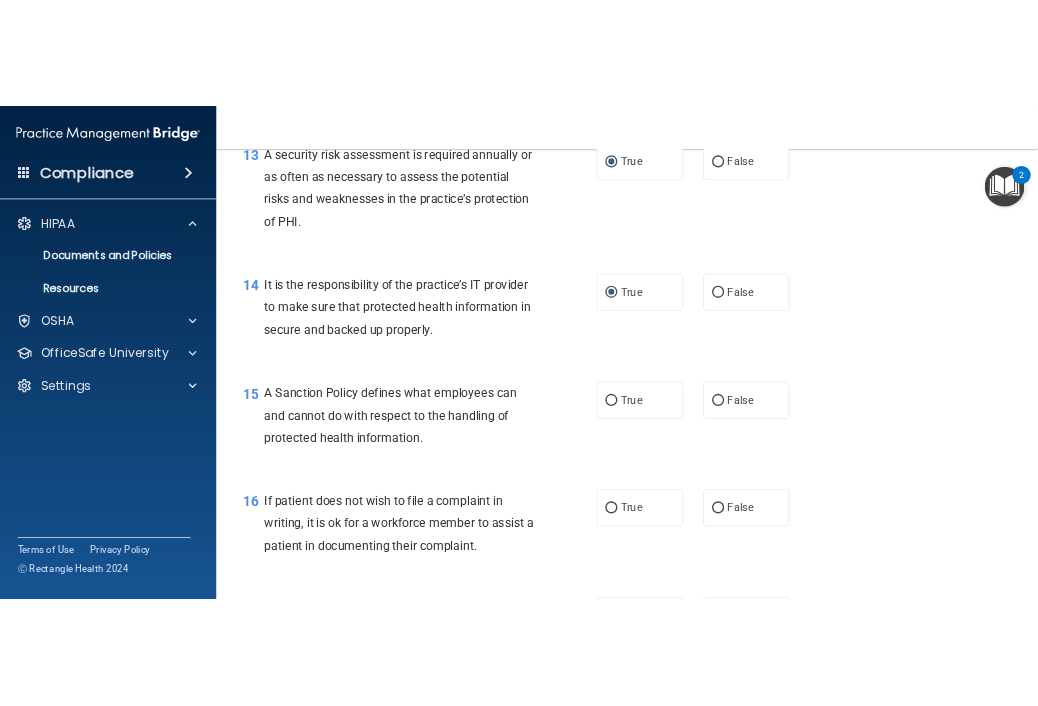 scroll, scrollTop: 2590, scrollLeft: 0, axis: vertical 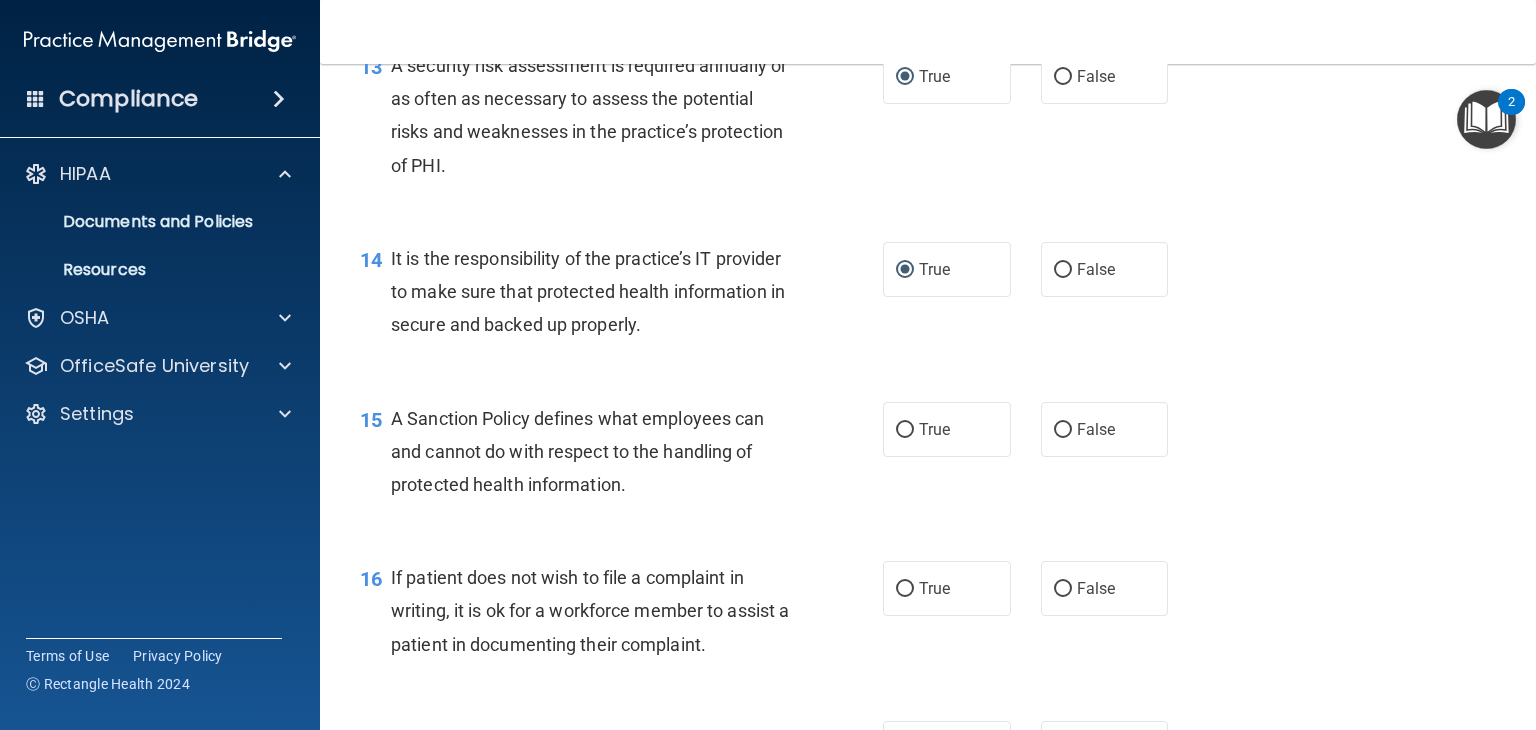 click on "14       It is the responsibility of the practice’s IT provider to make sure that protected health information in secure and backed up properly.                  True           False" at bounding box center [928, 297] 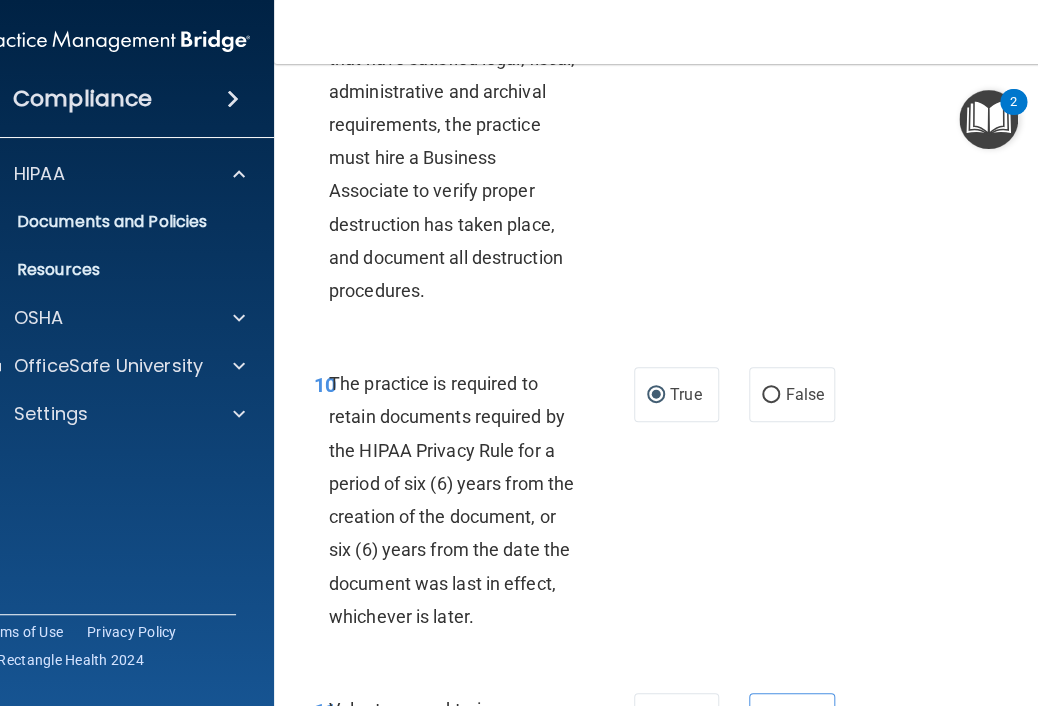 scroll, scrollTop: 3720, scrollLeft: 0, axis: vertical 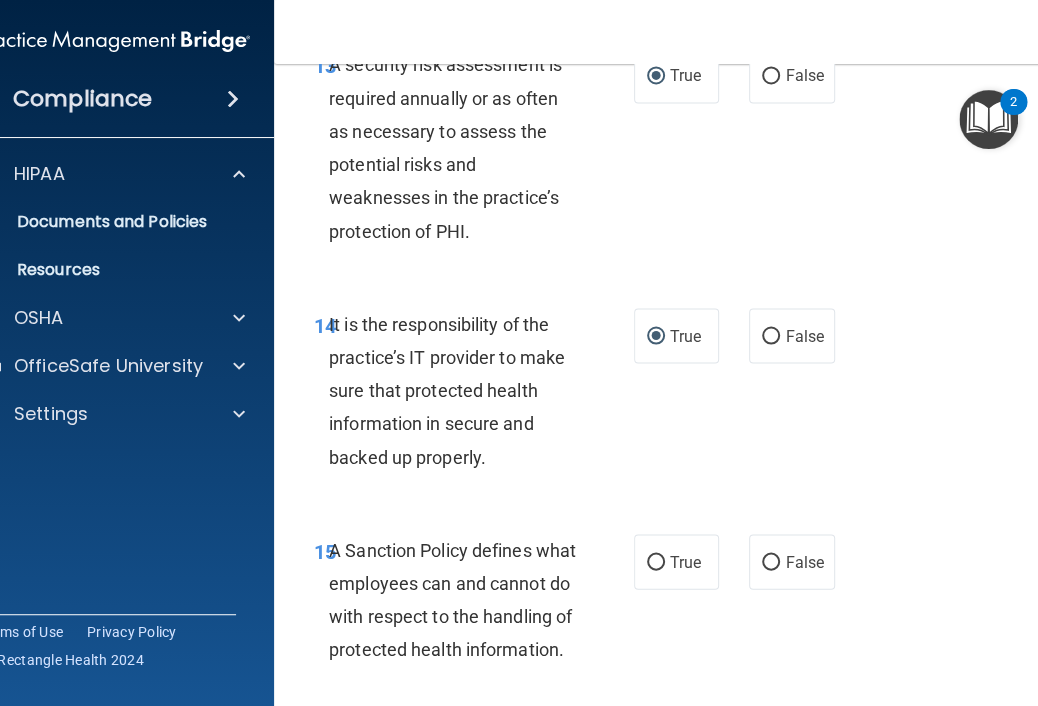 click on "It is the responsibility of the practice’s IT provider to make sure that protected health information in secure and backed up properly." at bounding box center (460, 391) 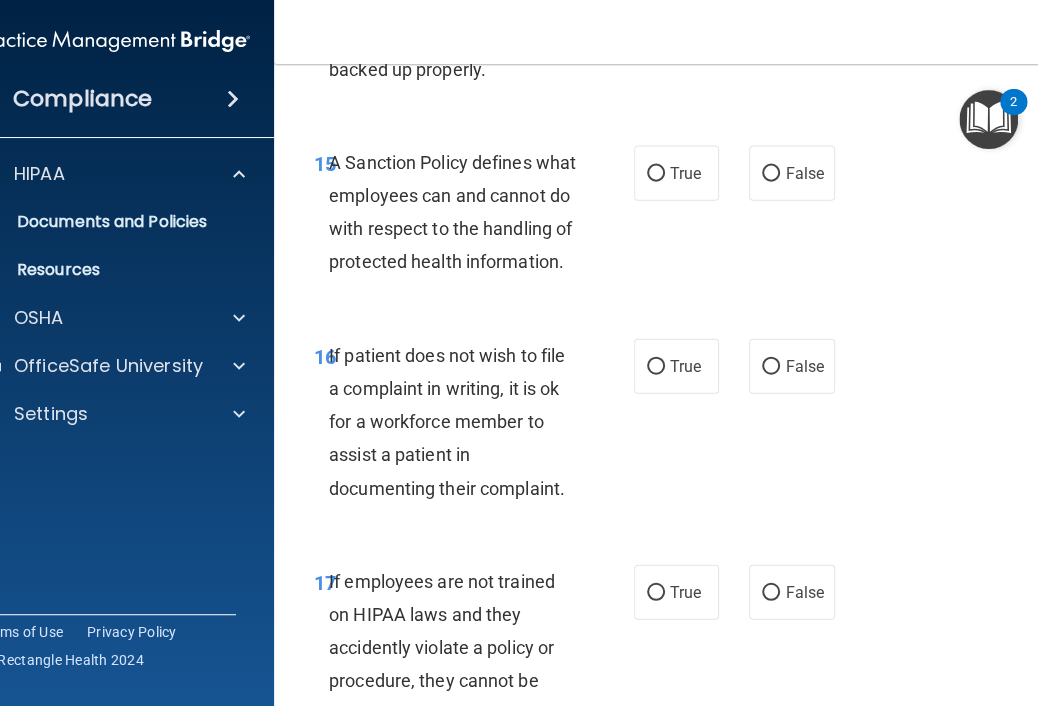 scroll, scrollTop: 4108, scrollLeft: 0, axis: vertical 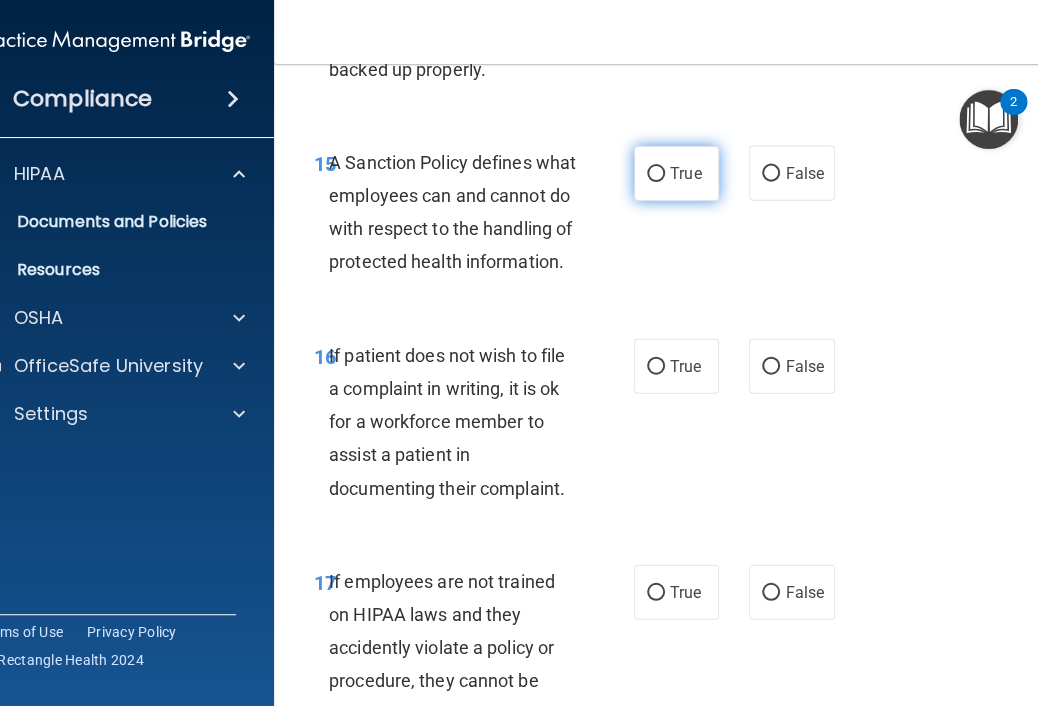 click on "True" at bounding box center [656, 174] 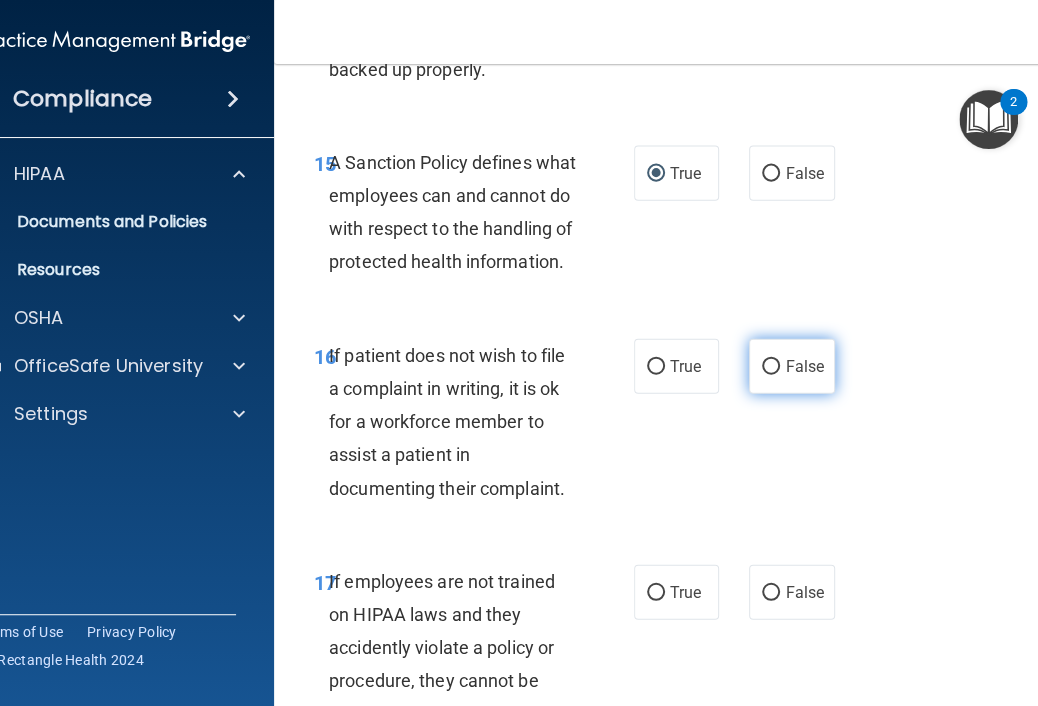 click on "False" at bounding box center [771, 367] 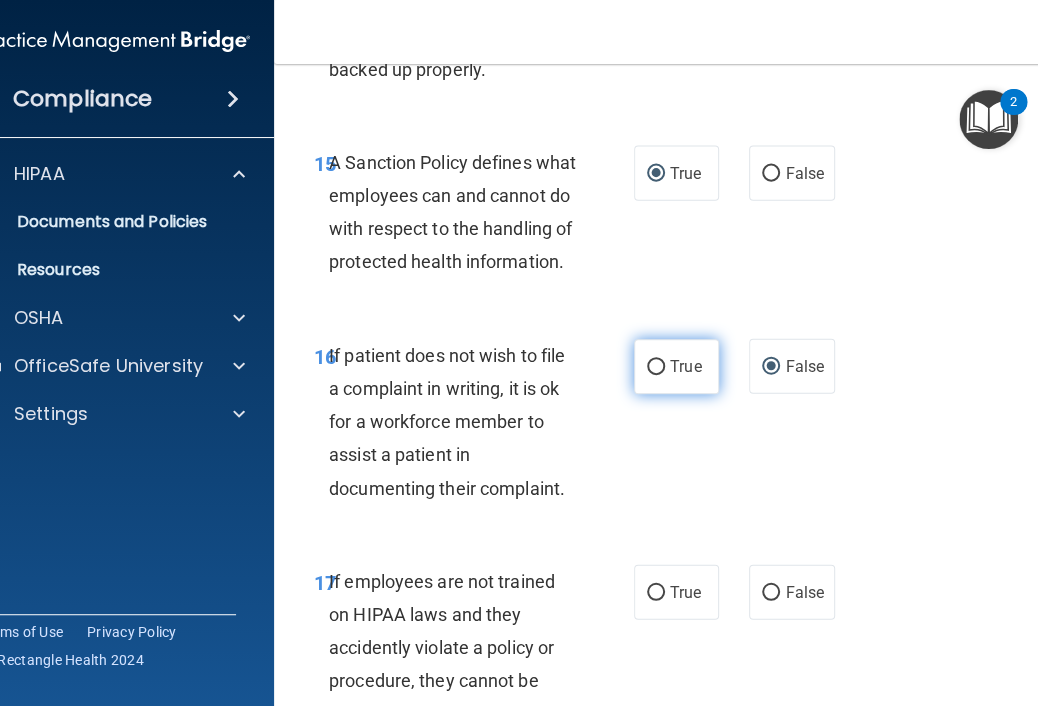click on "True" at bounding box center [656, 367] 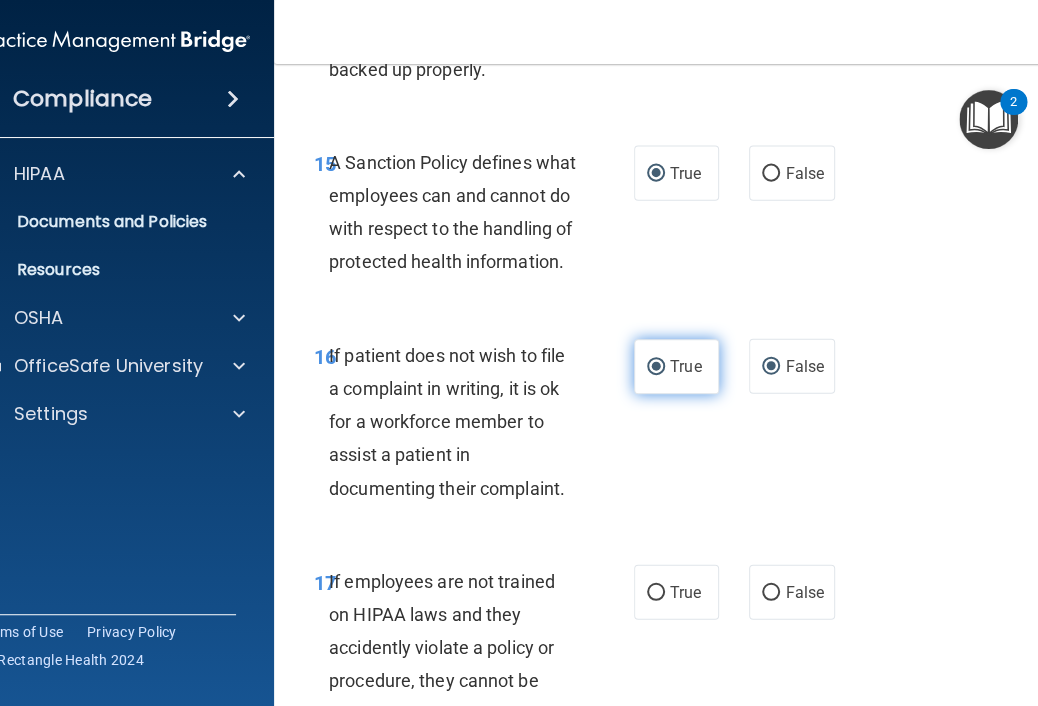 radio on "false" 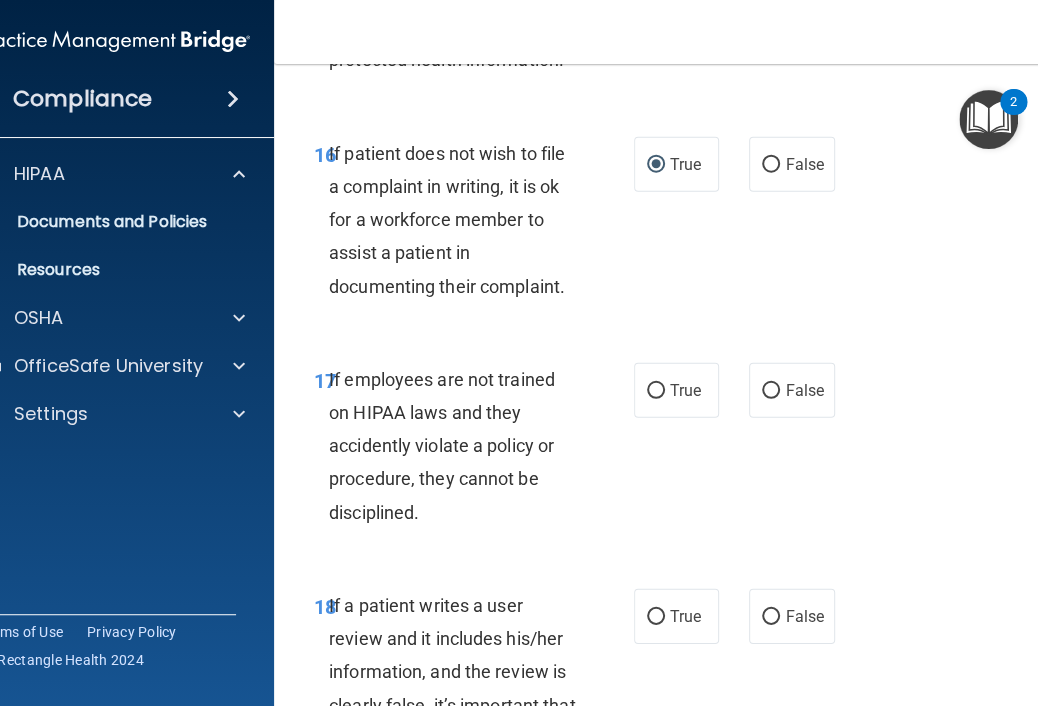 scroll, scrollTop: 4312, scrollLeft: 0, axis: vertical 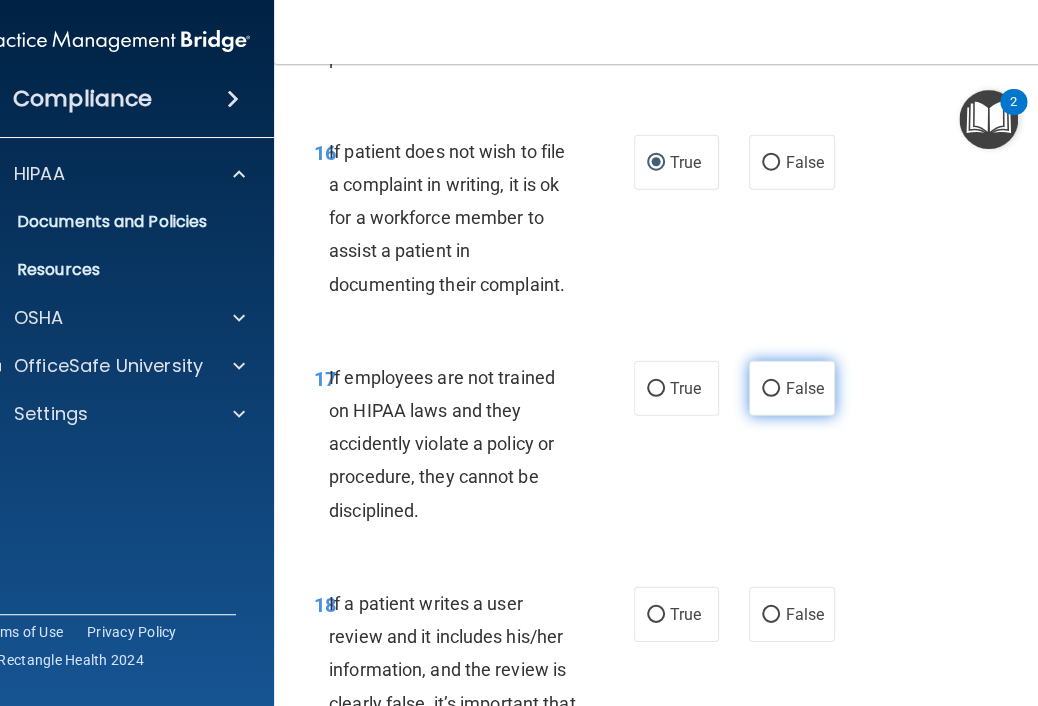 click on "False" at bounding box center [771, 389] 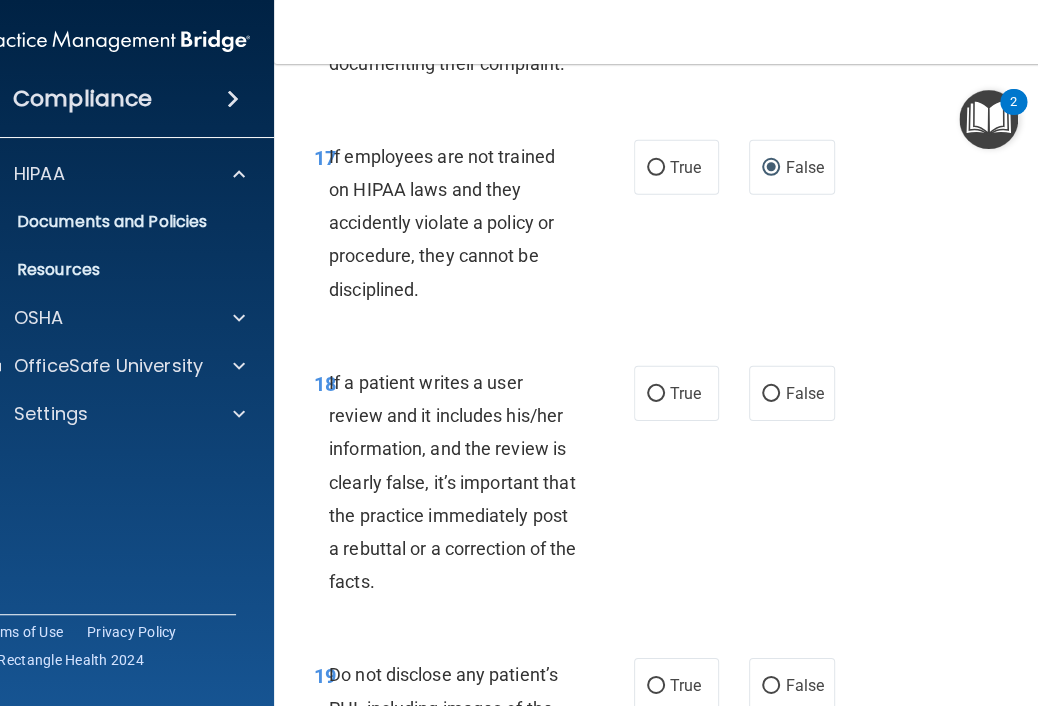scroll, scrollTop: 4554, scrollLeft: 0, axis: vertical 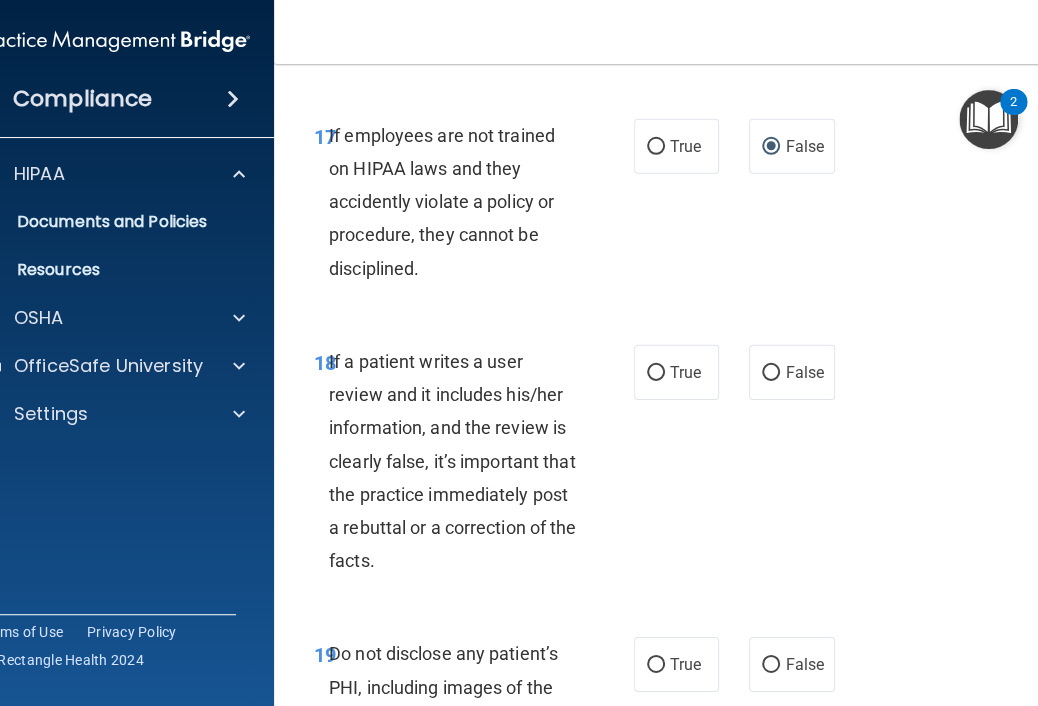 click on "If a patient writes a user review and it includes his/her information, and the review is clearly false, it’s important that the practice immediately post a rebuttal or a correction of the facts." at bounding box center [460, 461] 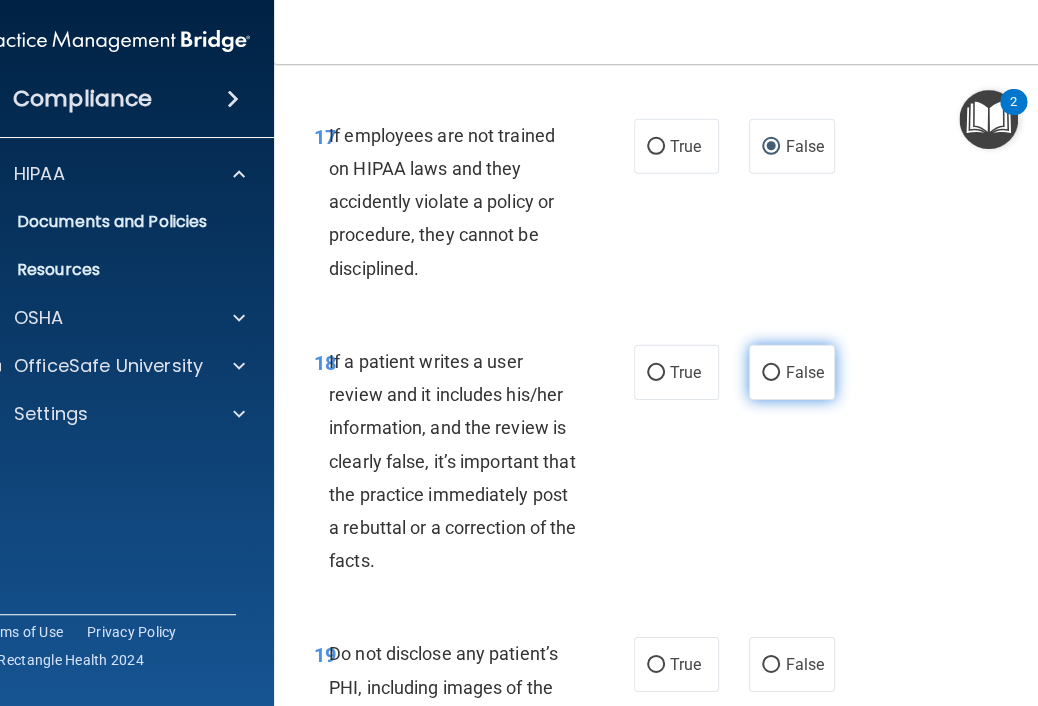 click on "False" at bounding box center [771, 373] 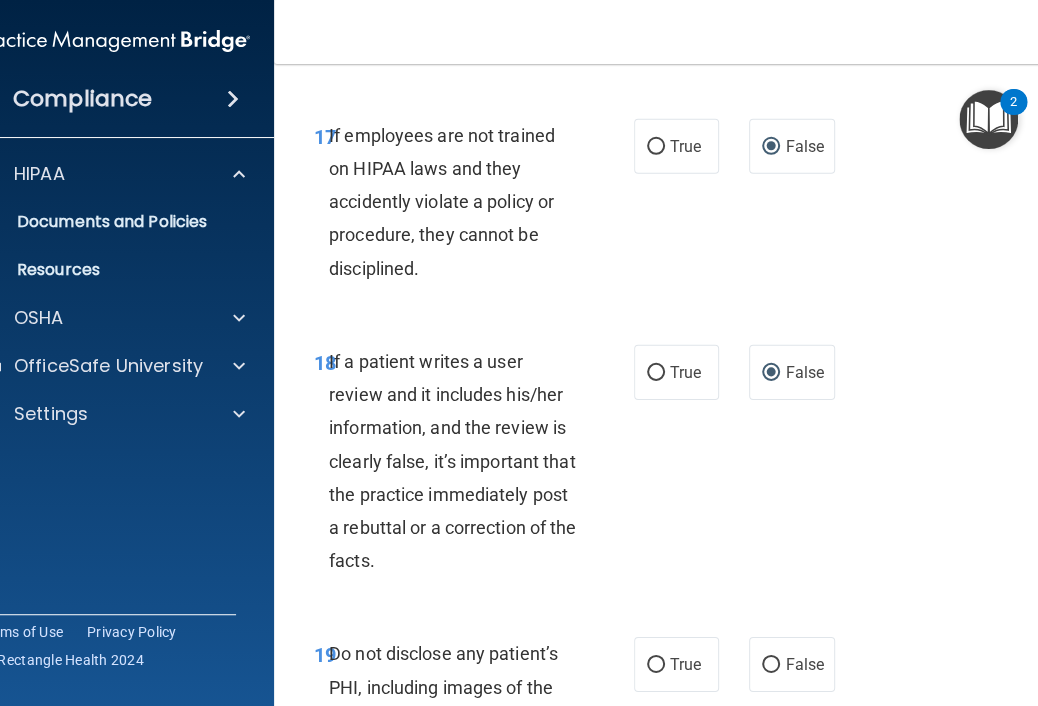 click on "If a patient writes a user review and it includes his/her information, and the review is clearly false, it’s important that the practice immediately post a rebuttal or a correction of the facts." at bounding box center [452, 461] 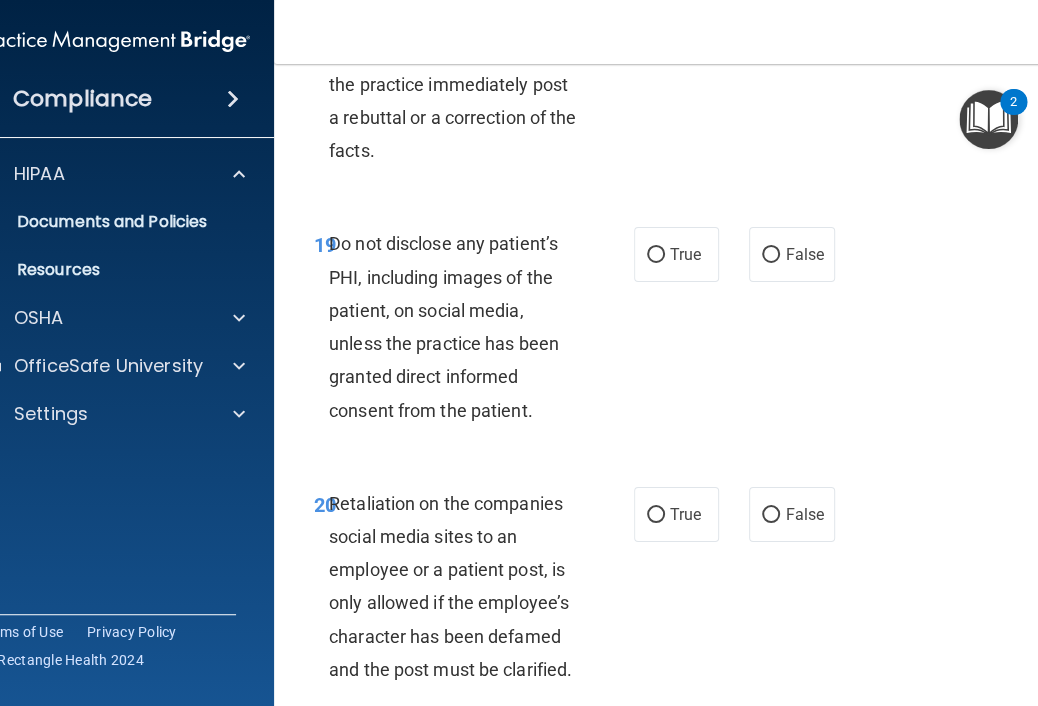 scroll, scrollTop: 4964, scrollLeft: 0, axis: vertical 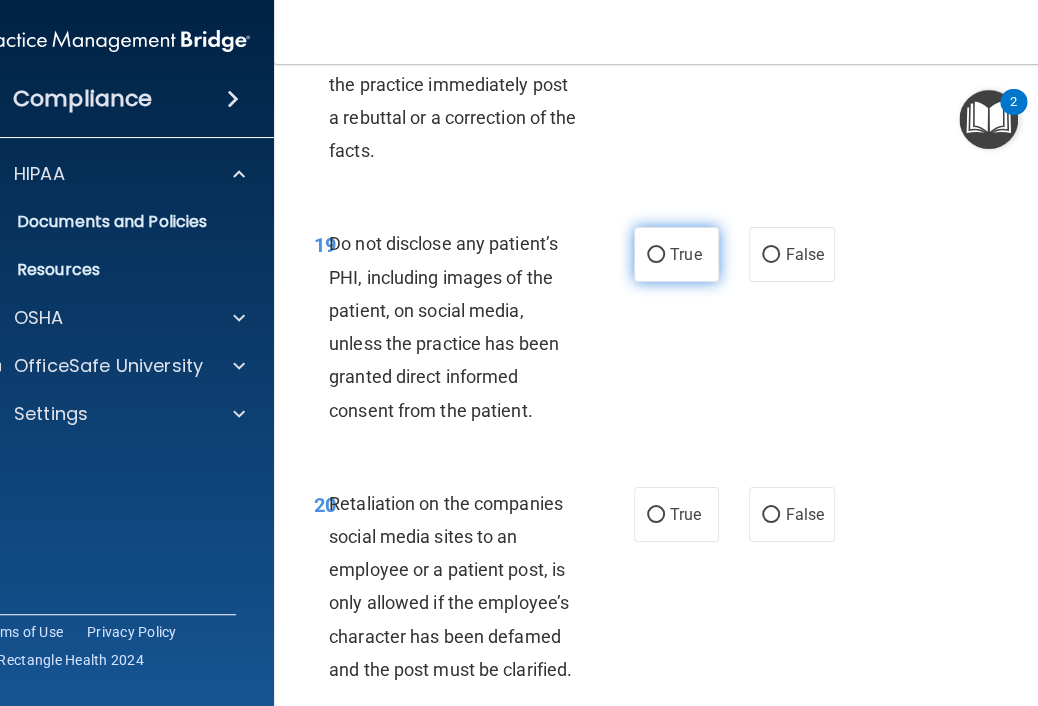 click on "True" at bounding box center [676, 254] 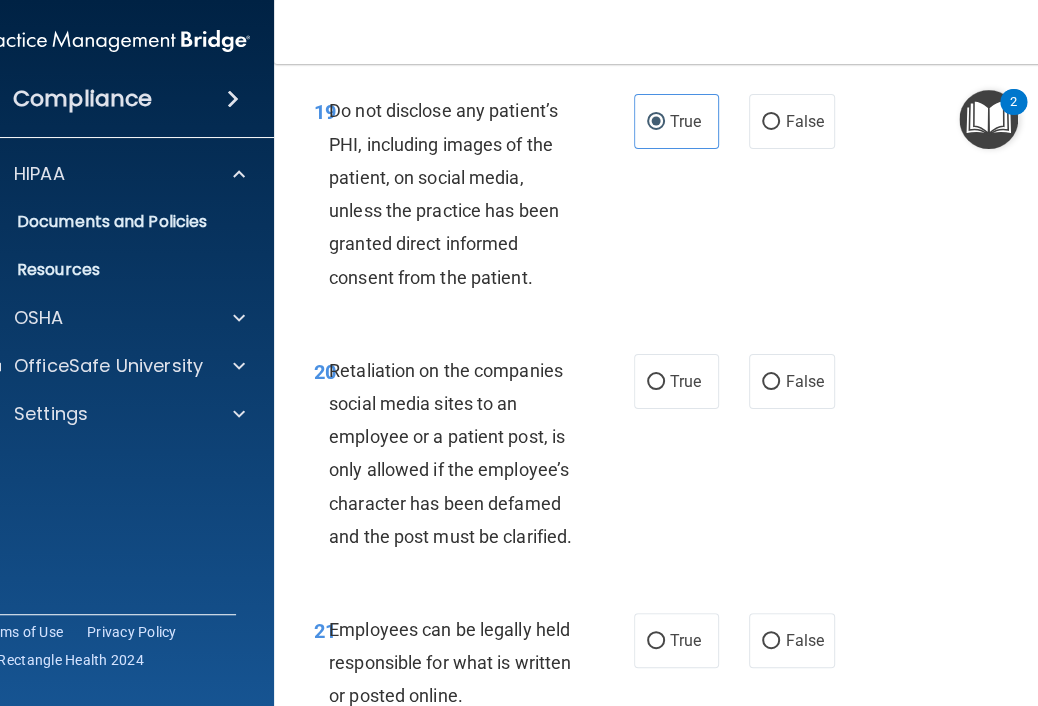 scroll, scrollTop: 5100, scrollLeft: 0, axis: vertical 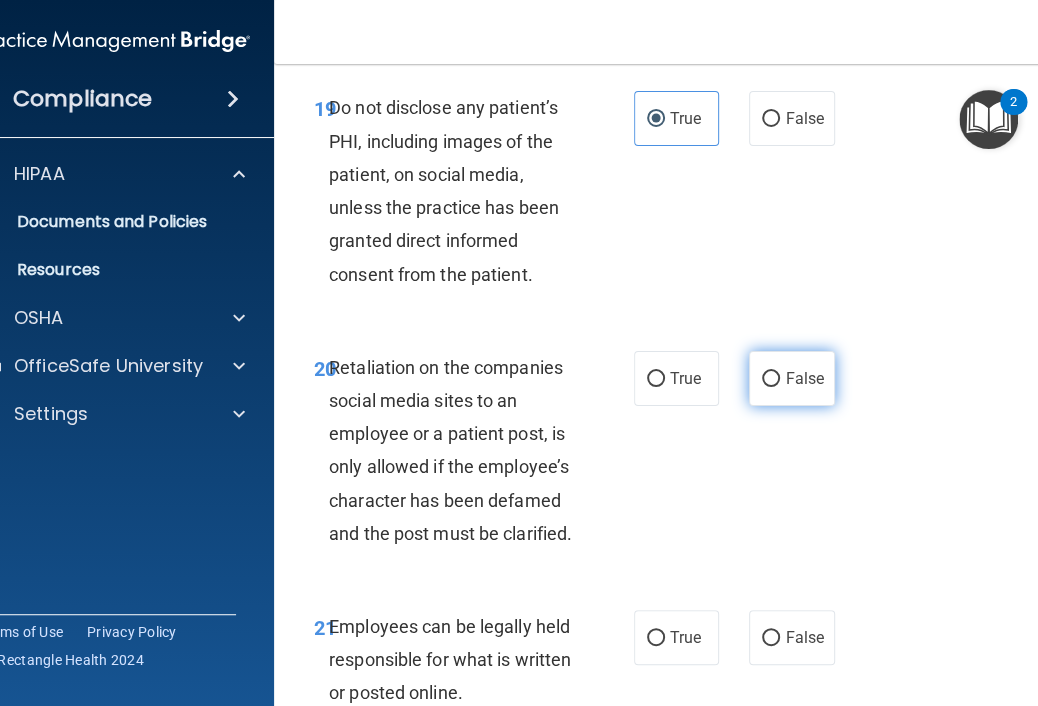 click on "False" at bounding box center (771, 379) 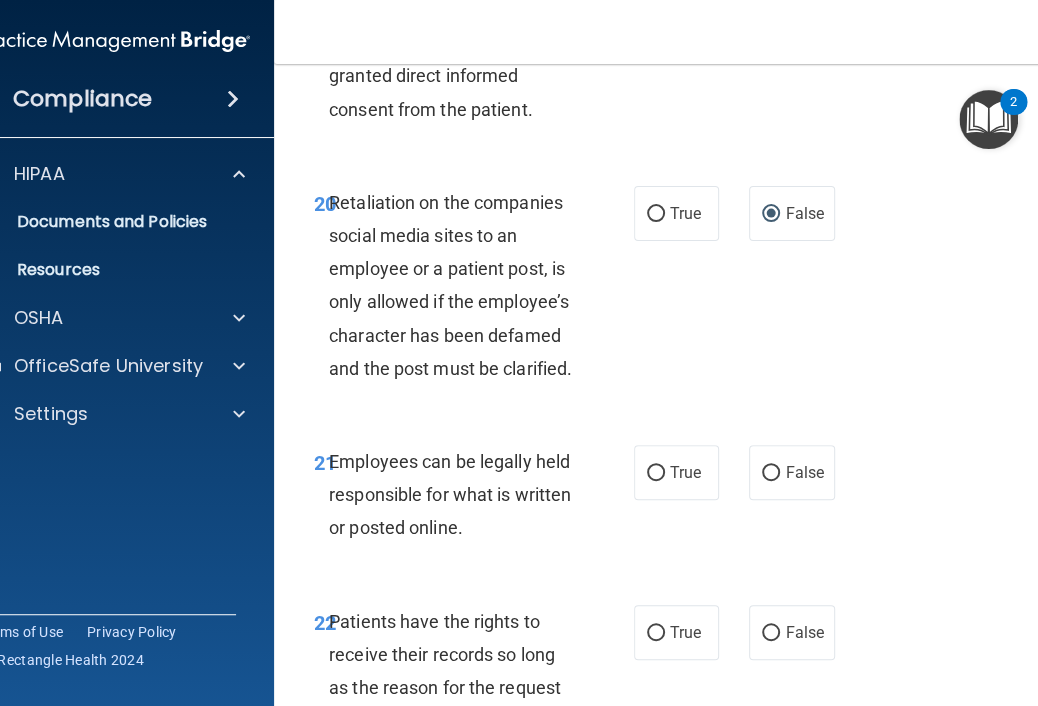 scroll, scrollTop: 5273, scrollLeft: 0, axis: vertical 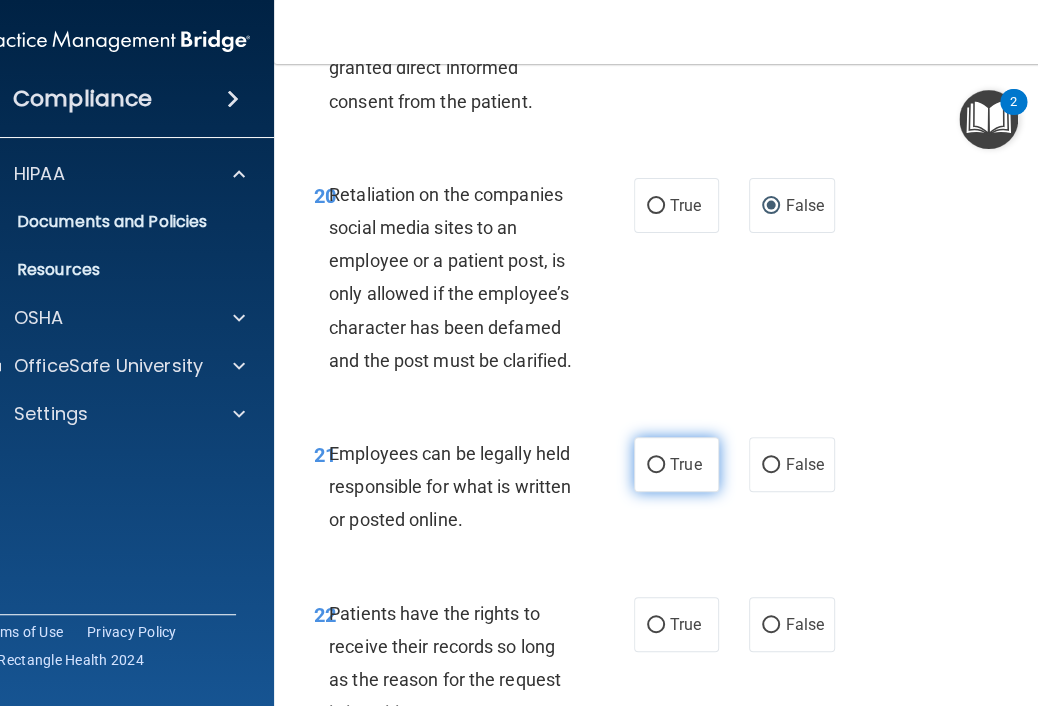 click on "True" at bounding box center [656, 465] 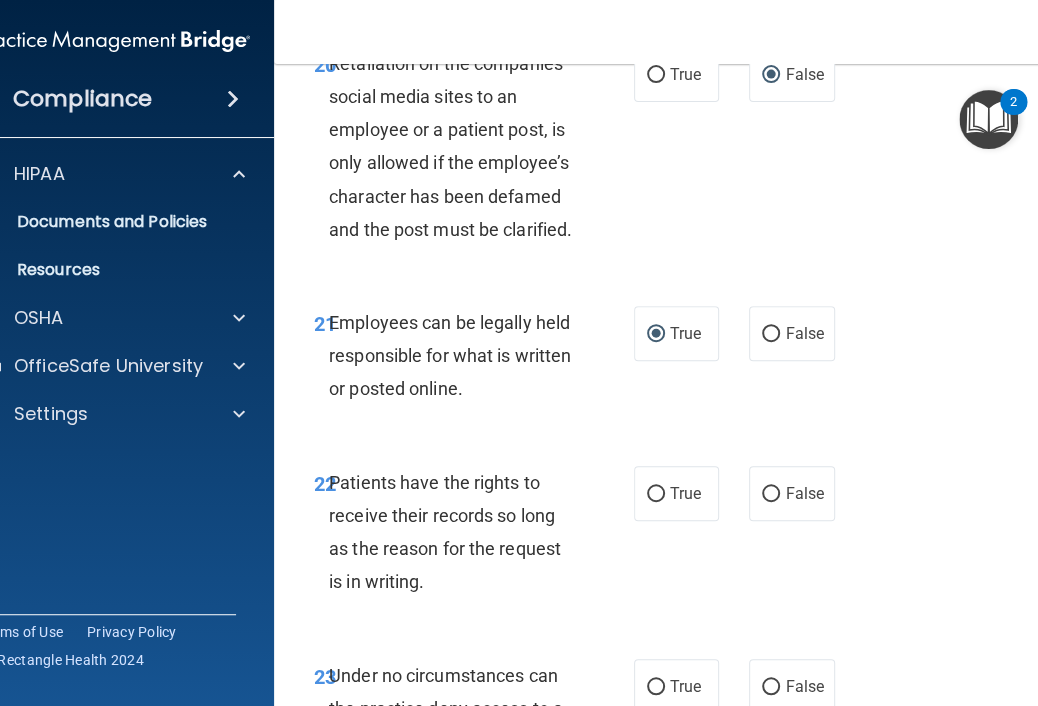 scroll, scrollTop: 5420, scrollLeft: 0, axis: vertical 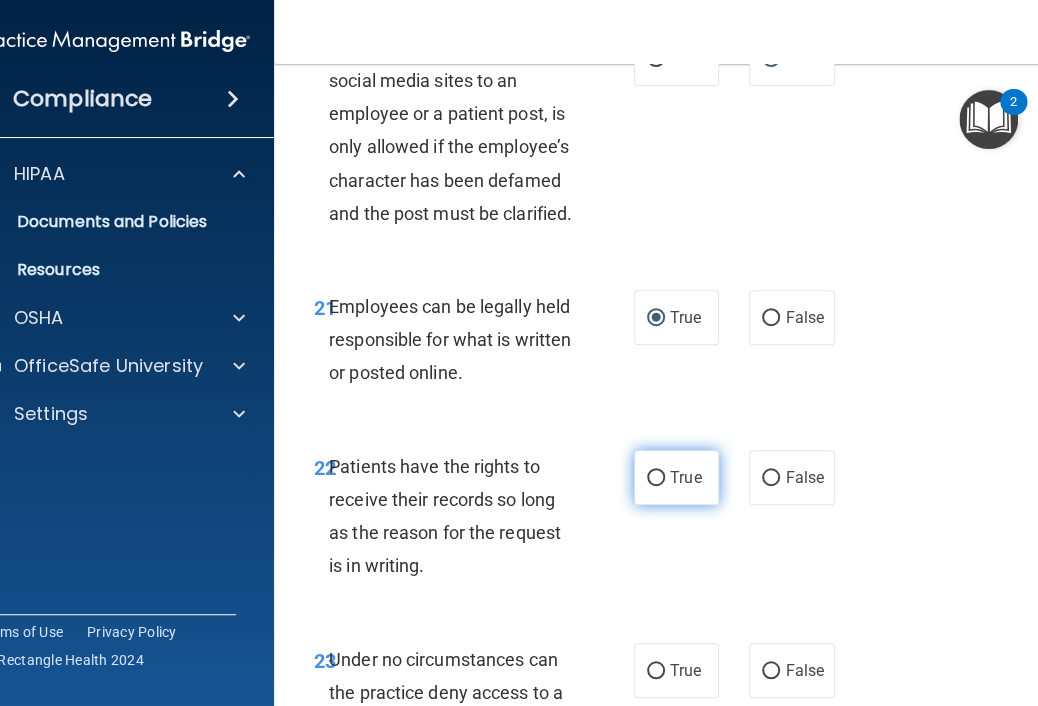 click on "True" at bounding box center [676, 477] 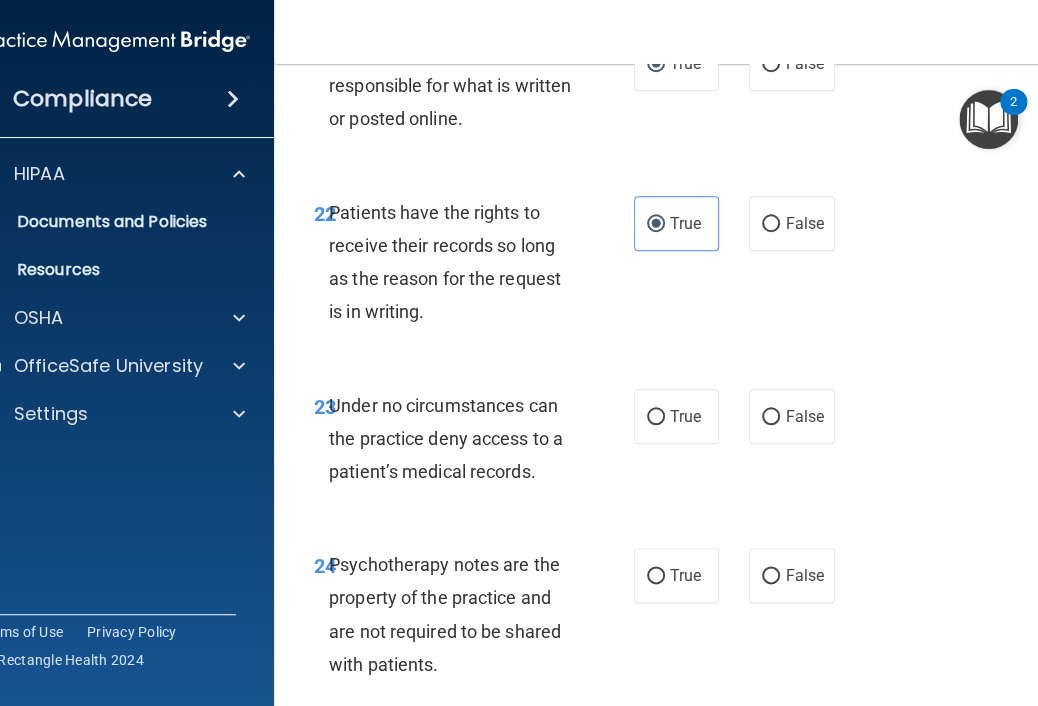 scroll, scrollTop: 5688, scrollLeft: 0, axis: vertical 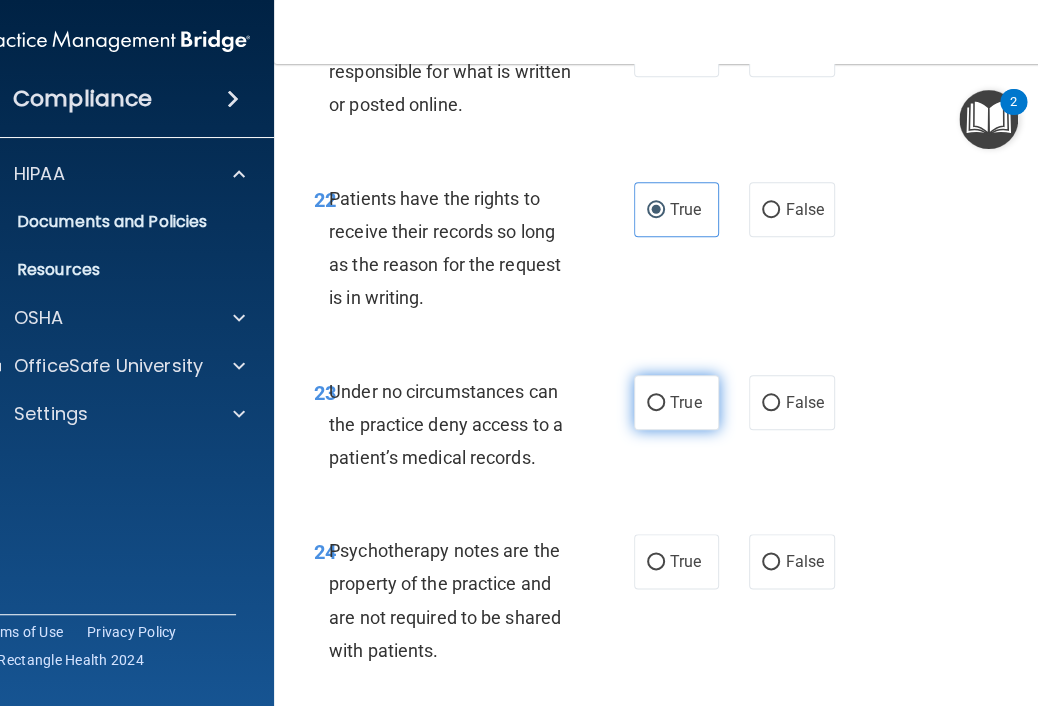 click on "True" at bounding box center [656, 403] 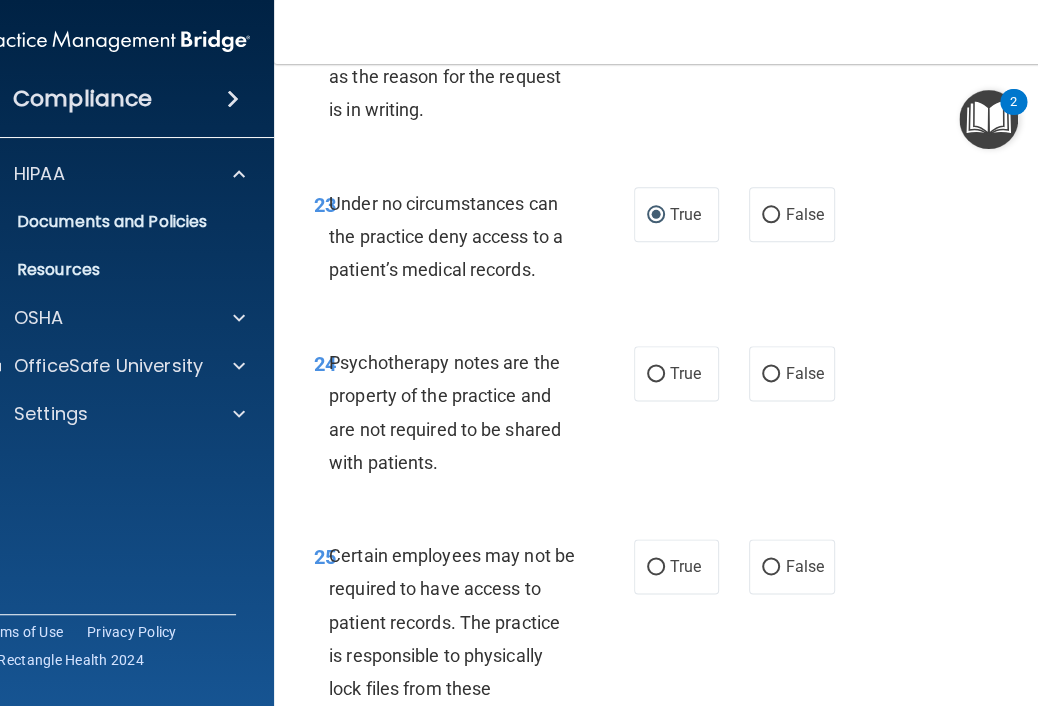 scroll, scrollTop: 5880, scrollLeft: 0, axis: vertical 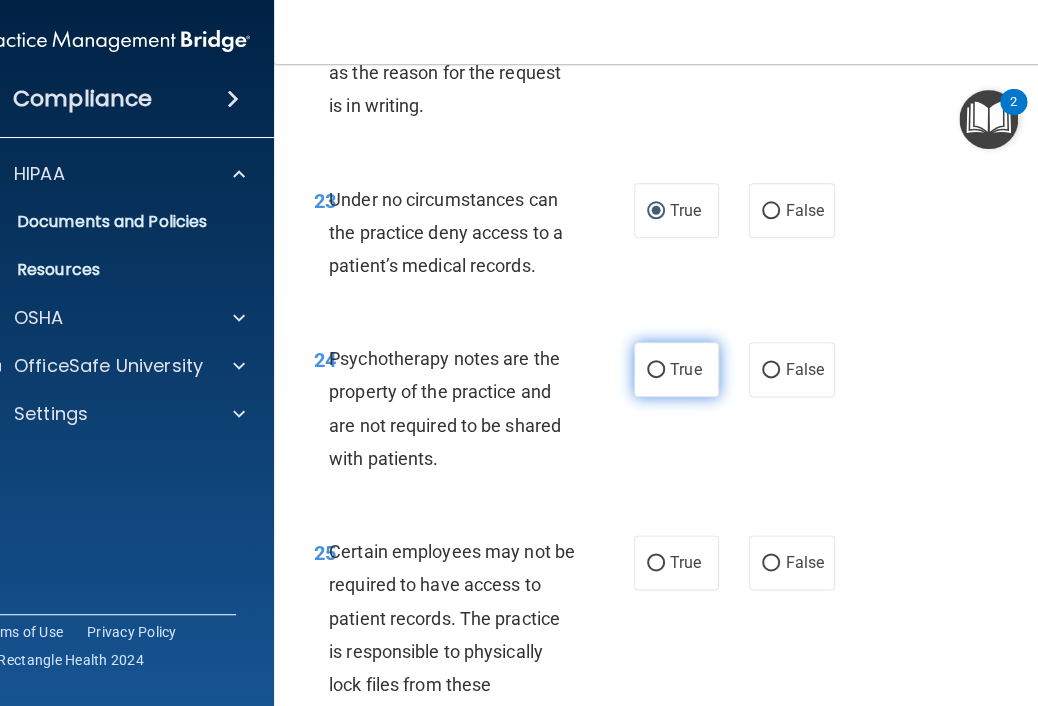click on "True" at bounding box center (656, 370) 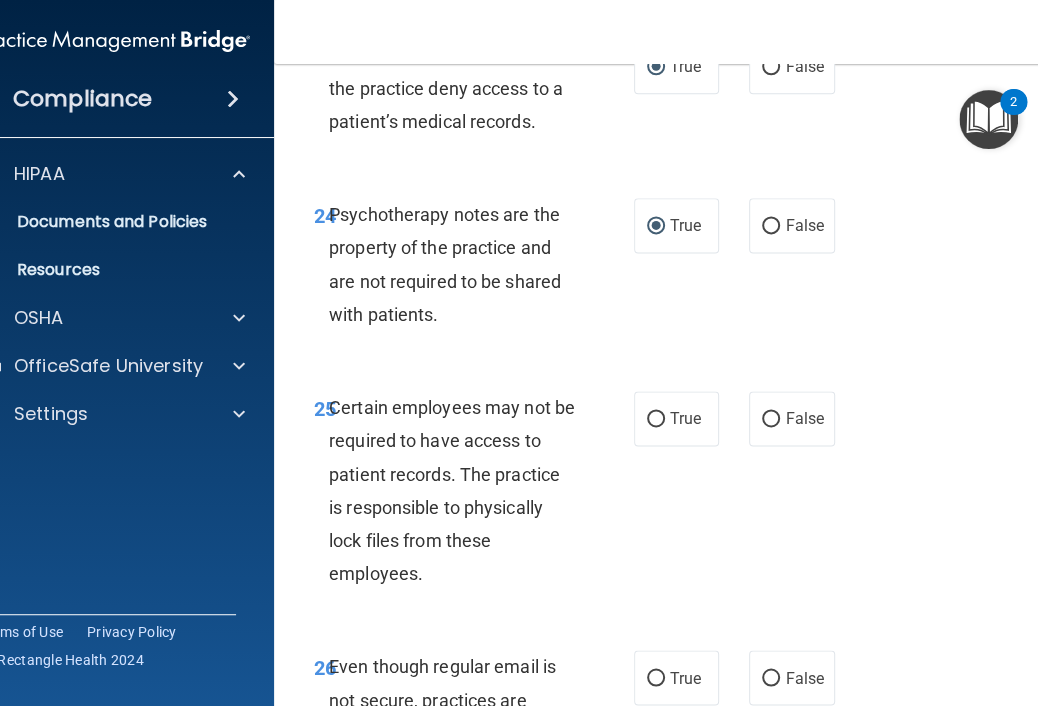 scroll, scrollTop: 6026, scrollLeft: 0, axis: vertical 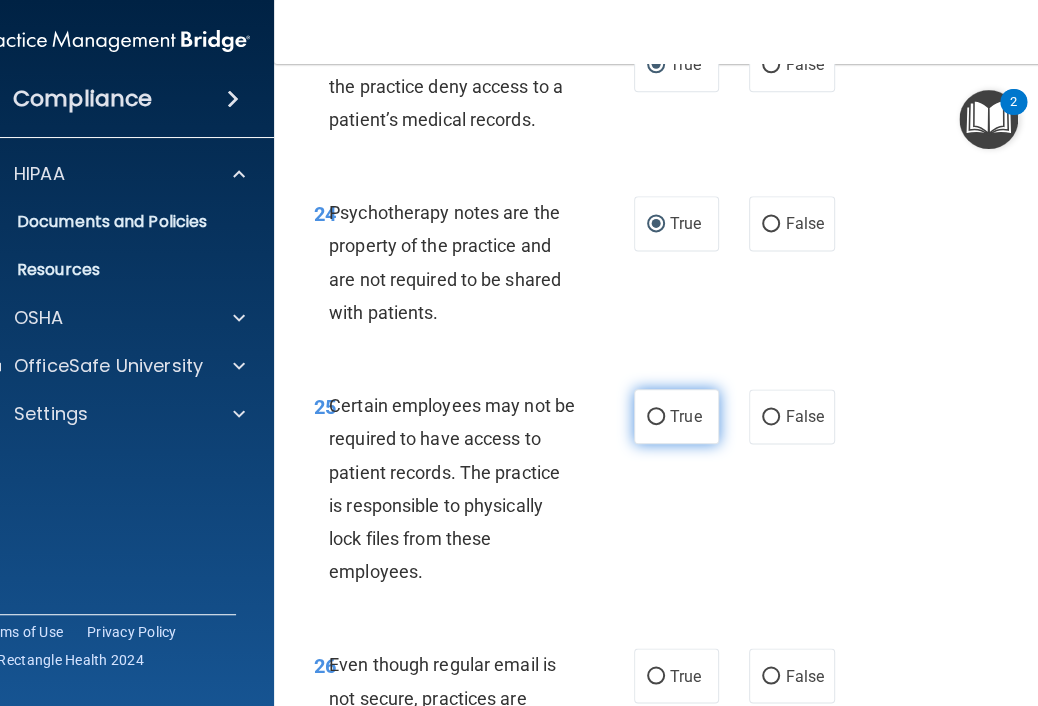 click on "True" at bounding box center (656, 417) 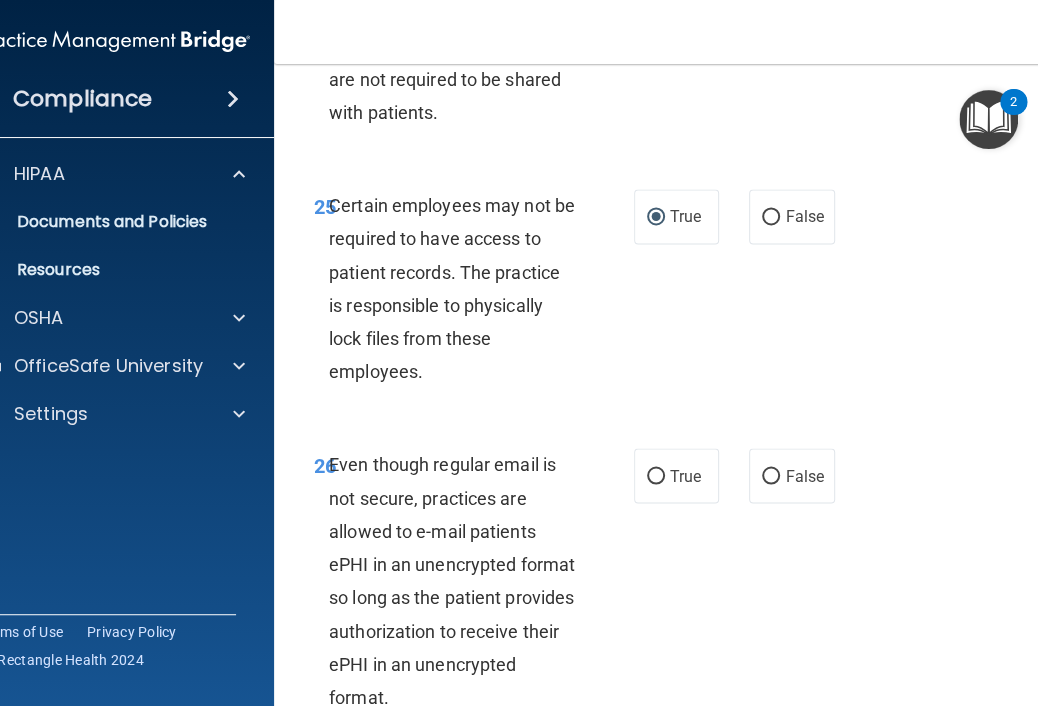 scroll, scrollTop: 6226, scrollLeft: 0, axis: vertical 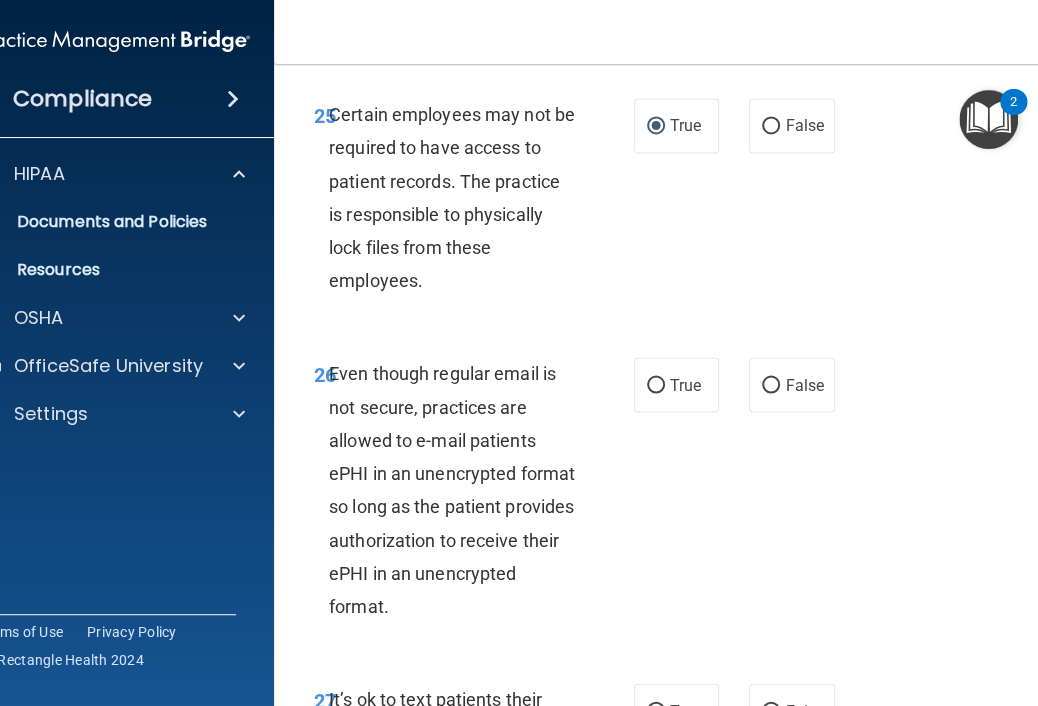click on "Even though regular email is not secure, practices are allowed to e-mail patients ePHI in an unencrypted format so long as the patient provides authorization to receive their ePHI in an unencrypted format." at bounding box center (452, 490) 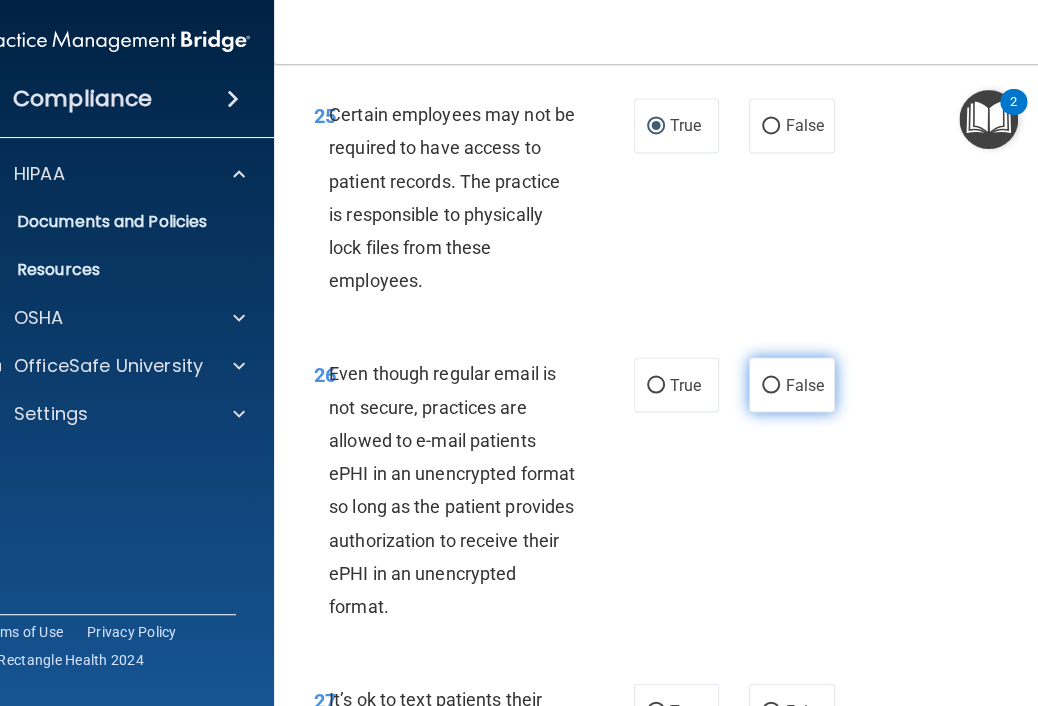 click on "False" at bounding box center [771, 385] 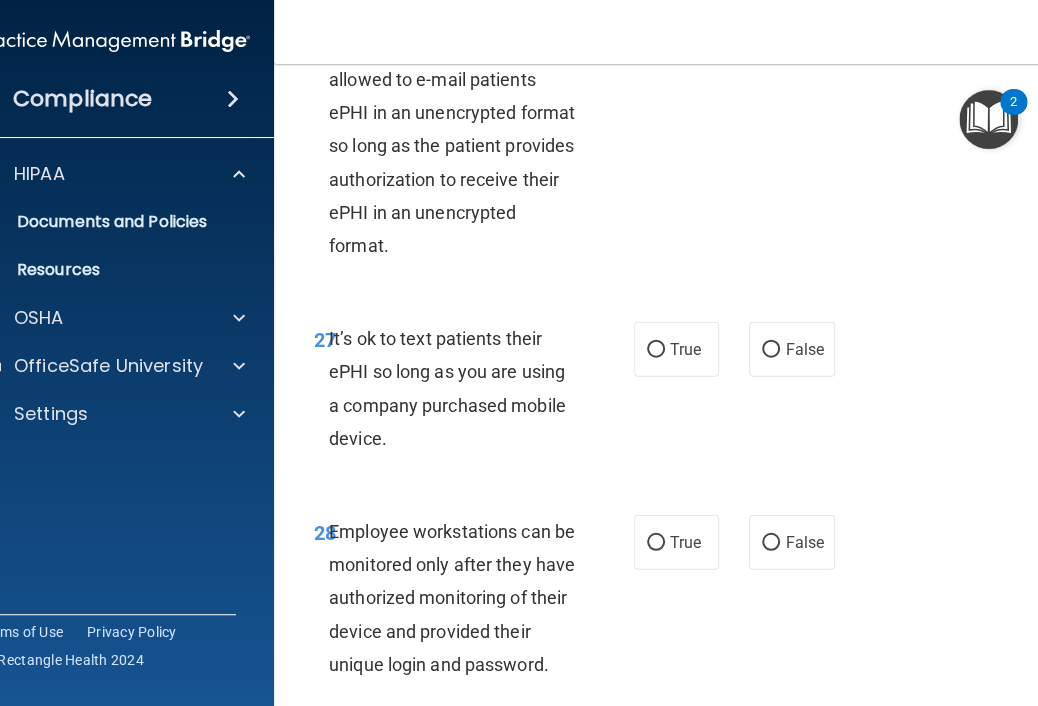 scroll, scrollTop: 6685, scrollLeft: 0, axis: vertical 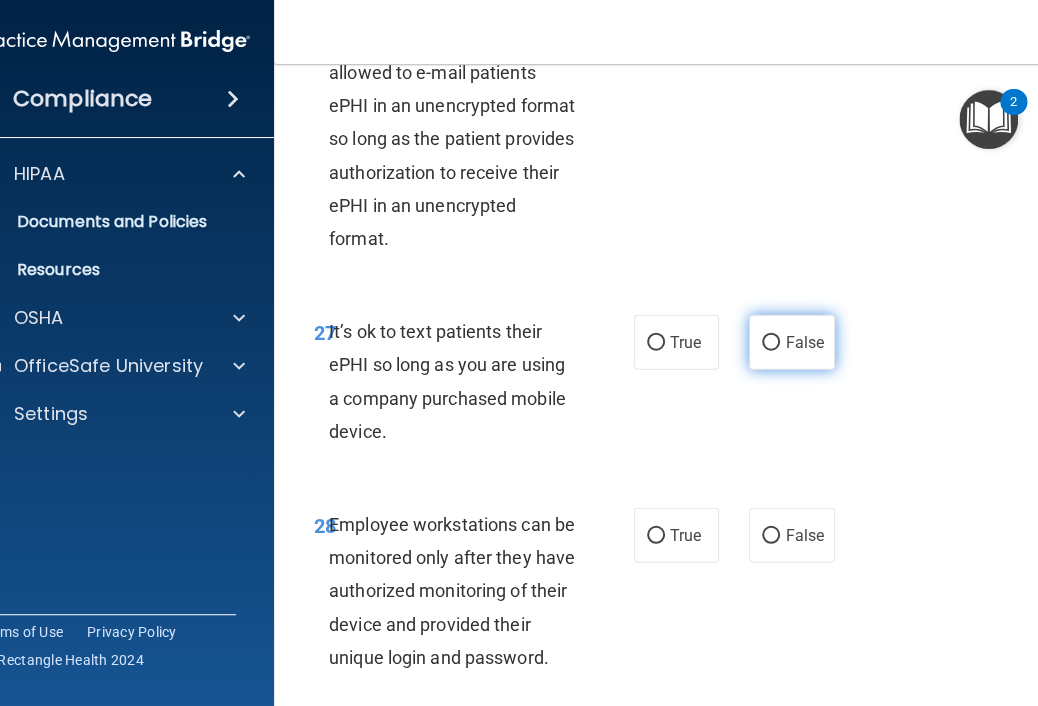 click on "False" at bounding box center [771, 343] 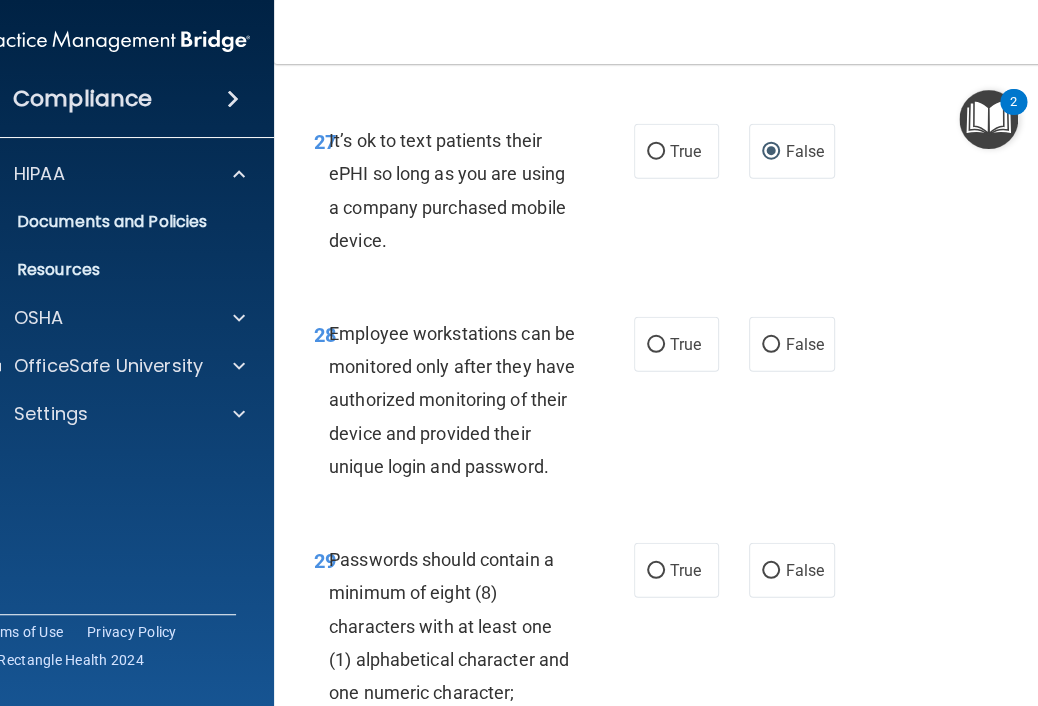 scroll, scrollTop: 6884, scrollLeft: 0, axis: vertical 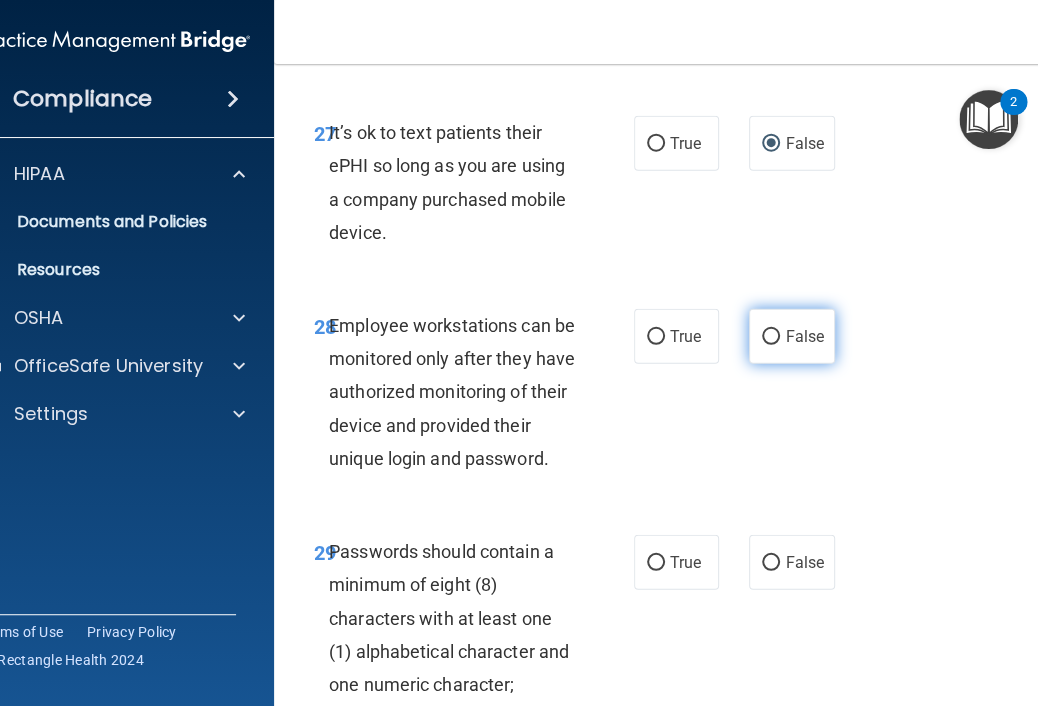 click on "False" at bounding box center (771, 337) 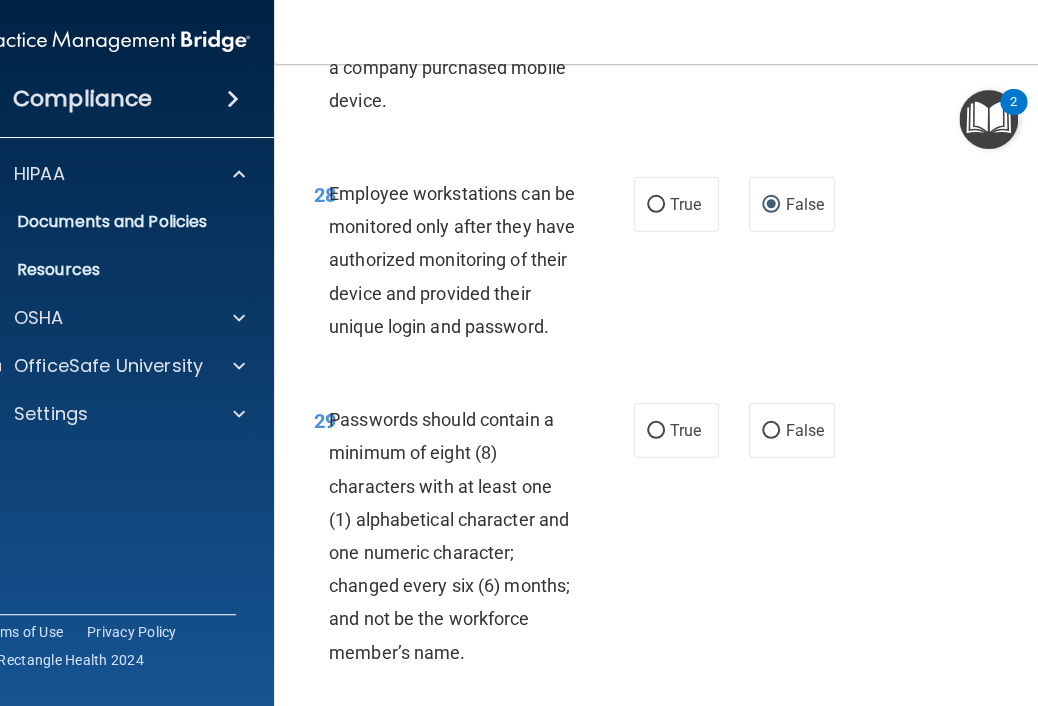 scroll, scrollTop: 7024, scrollLeft: 0, axis: vertical 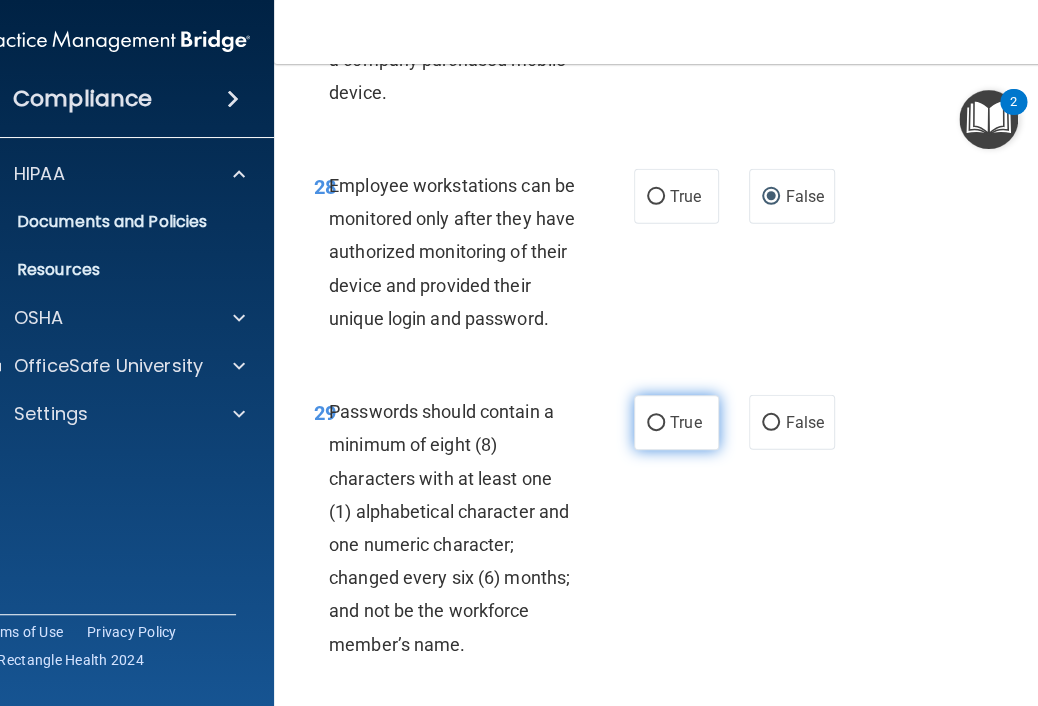 click on "True" at bounding box center (676, 422) 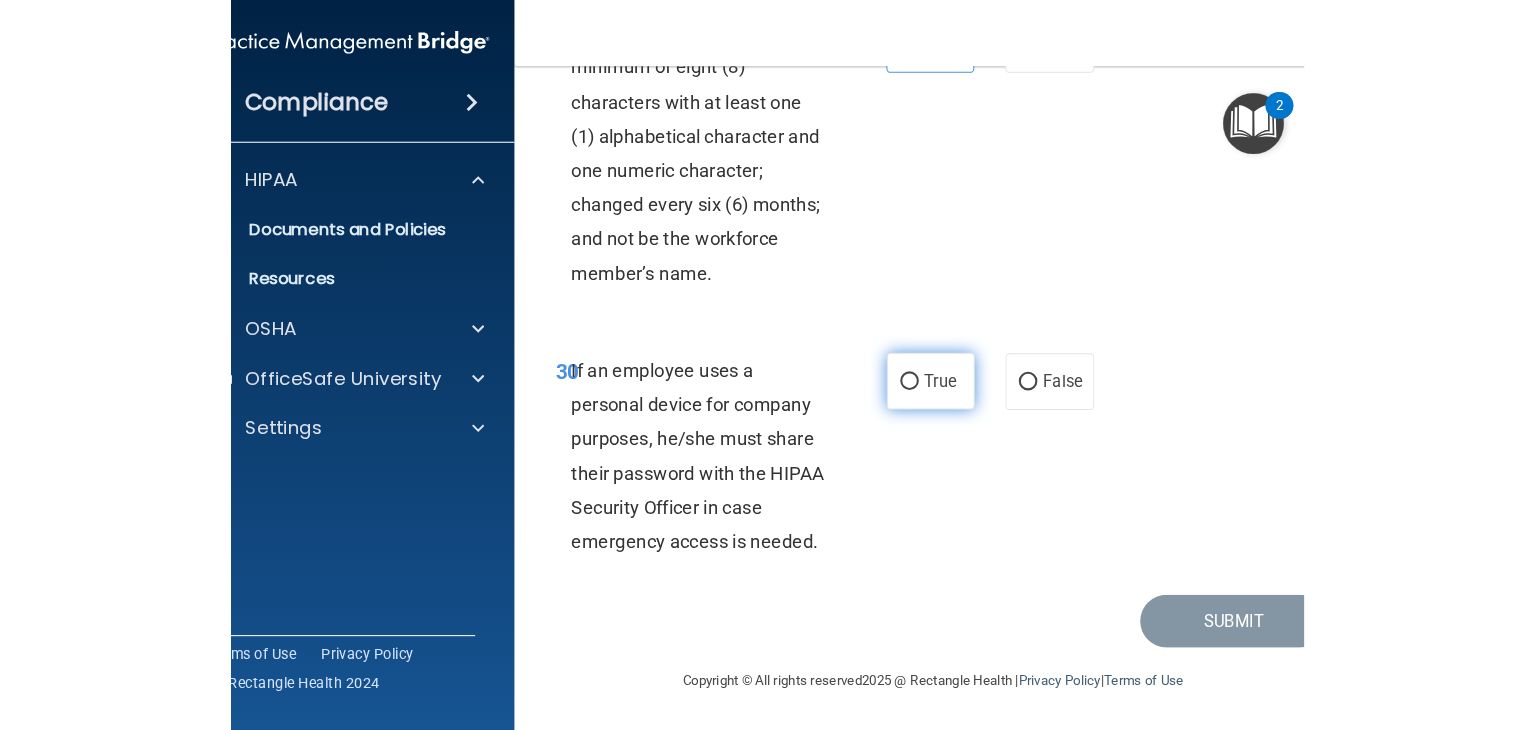 scroll, scrollTop: 7440, scrollLeft: 0, axis: vertical 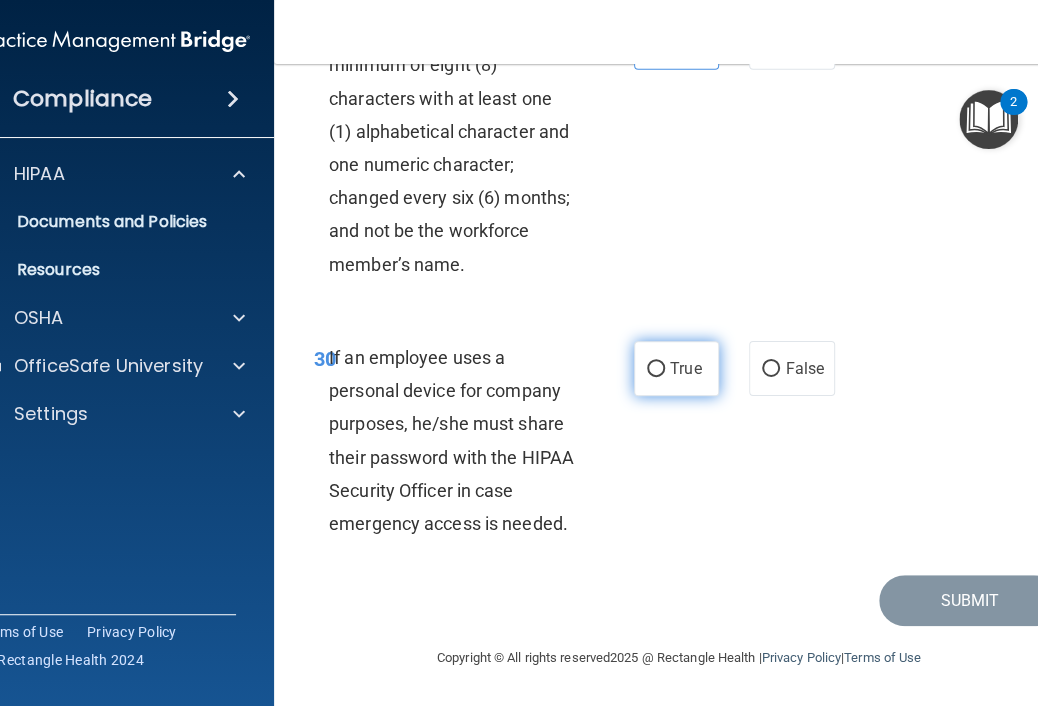 click on "True" at bounding box center [656, 369] 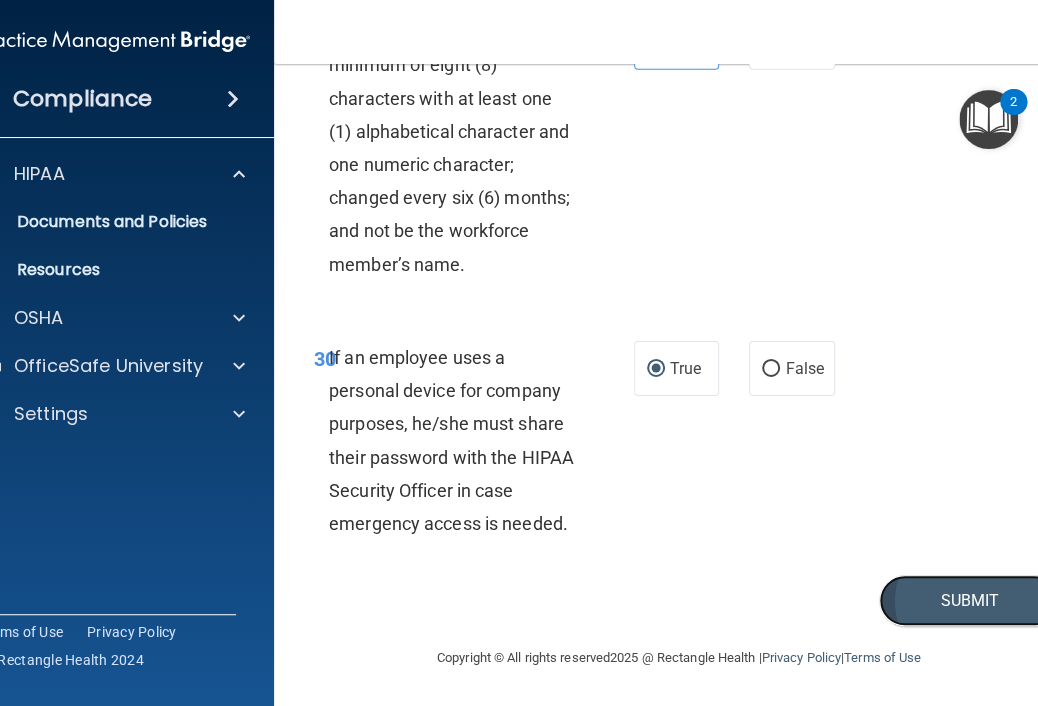 click on "Submit" at bounding box center [969, 600] 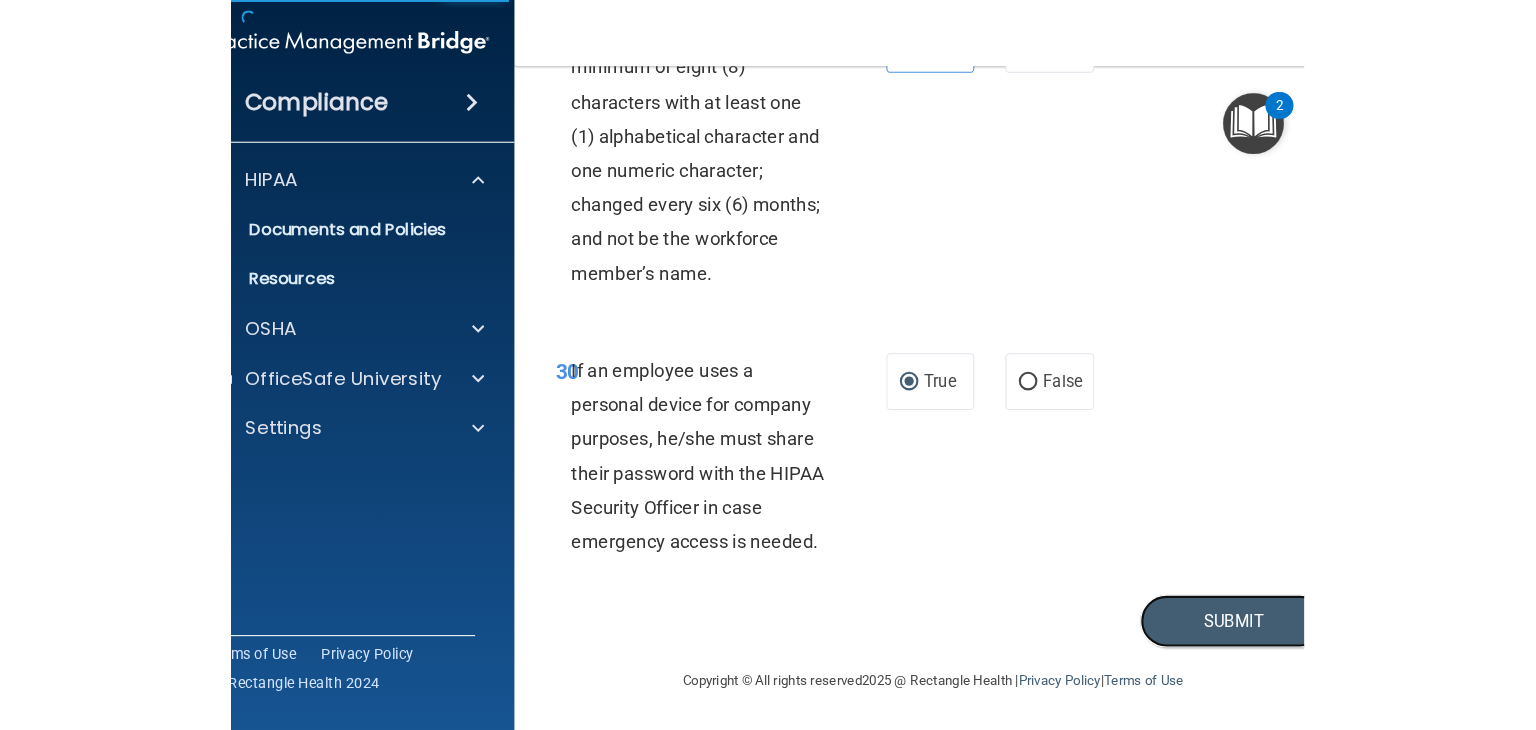 scroll, scrollTop: 5221, scrollLeft: 0, axis: vertical 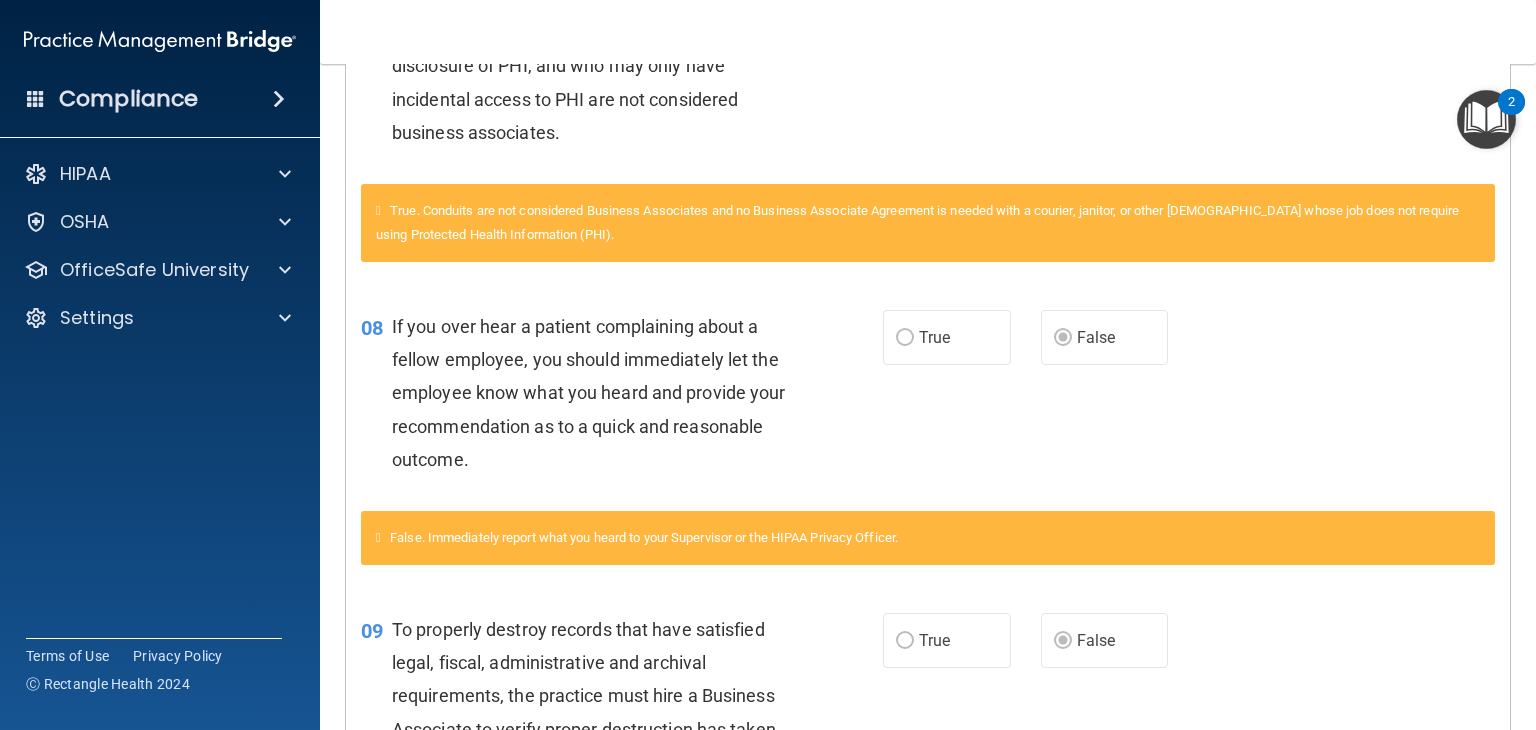 click on "False" at bounding box center (1105, 337) 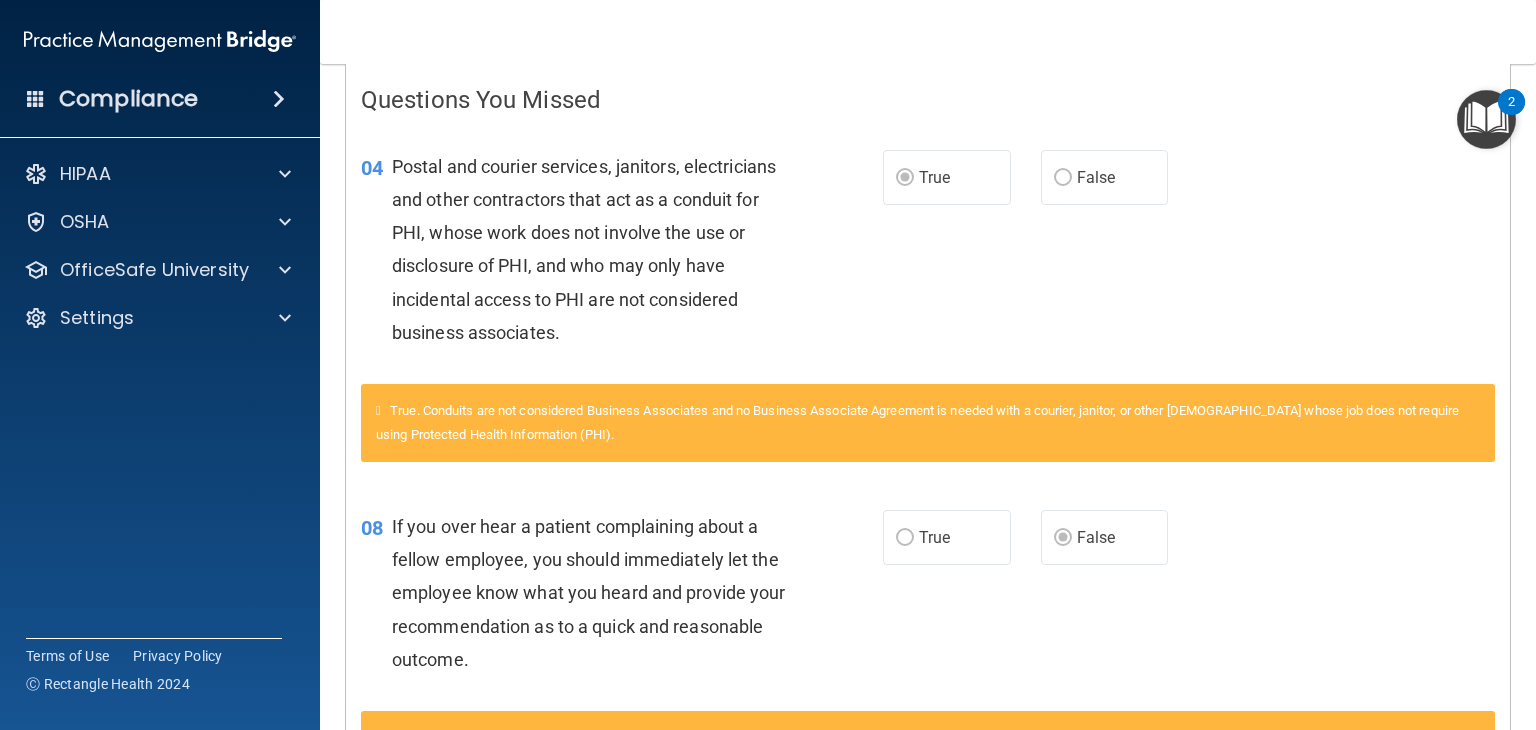 scroll, scrollTop: 415, scrollLeft: 0, axis: vertical 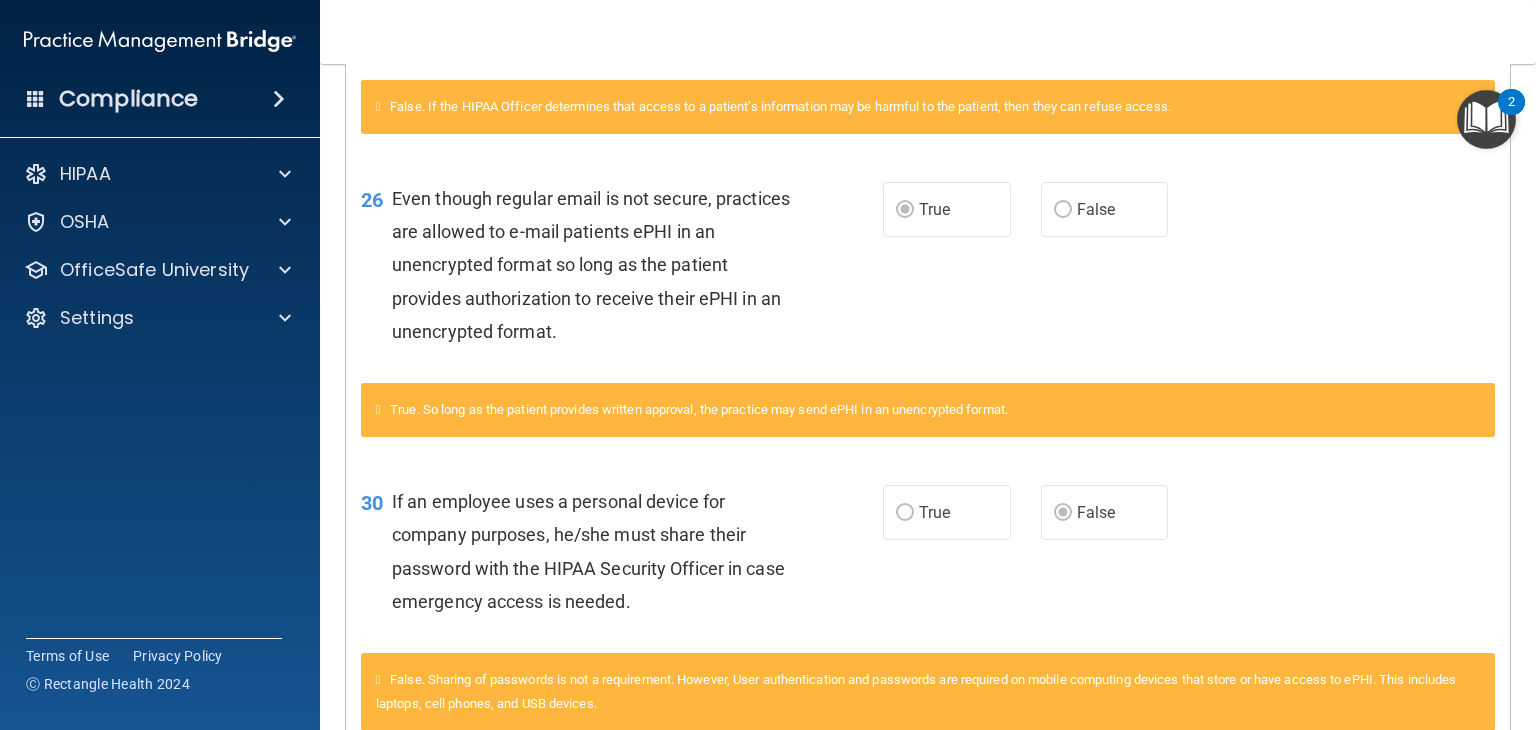 click on "26       Even though regular email is not secure, practices are allowed to e-mail patients ePHI in an unencrypted format so long as the patient provides authorization to receive their ePHI in an unencrypted format." at bounding box center (622, 270) 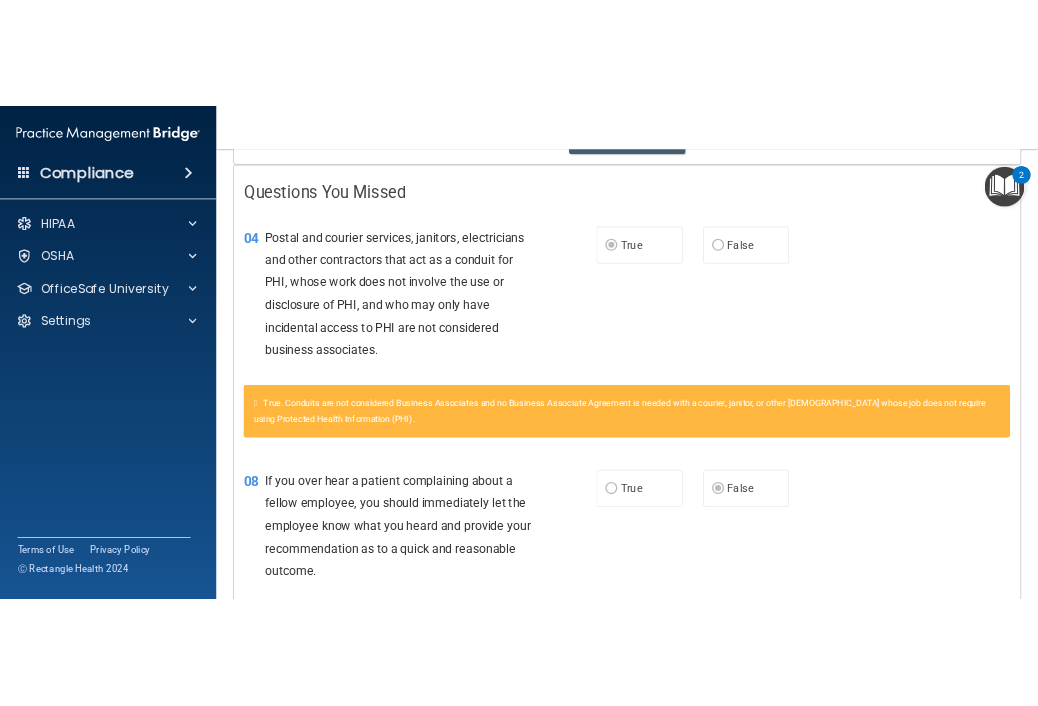 scroll, scrollTop: 0, scrollLeft: 0, axis: both 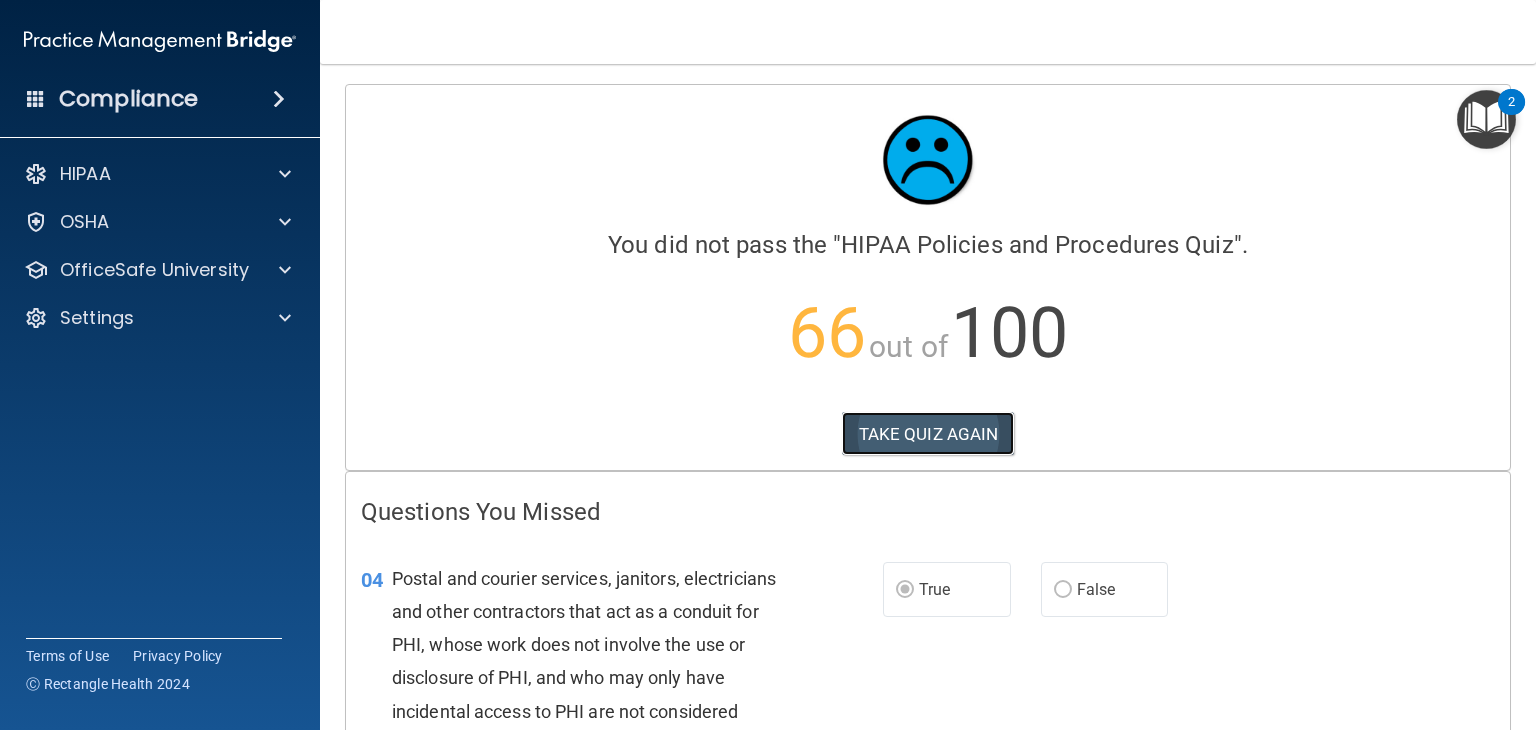 click on "TAKE QUIZ AGAIN" at bounding box center (928, 434) 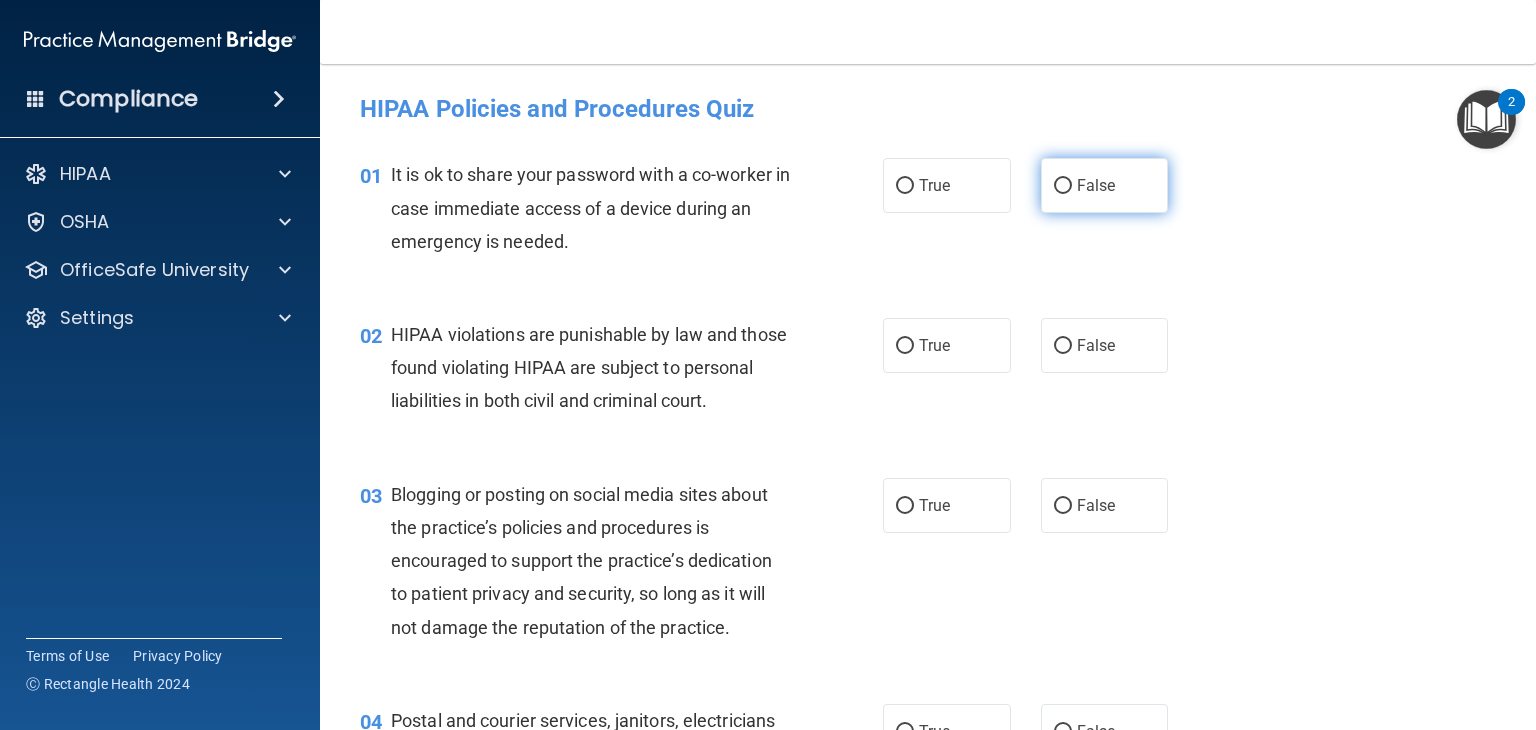 click on "False" at bounding box center (1063, 186) 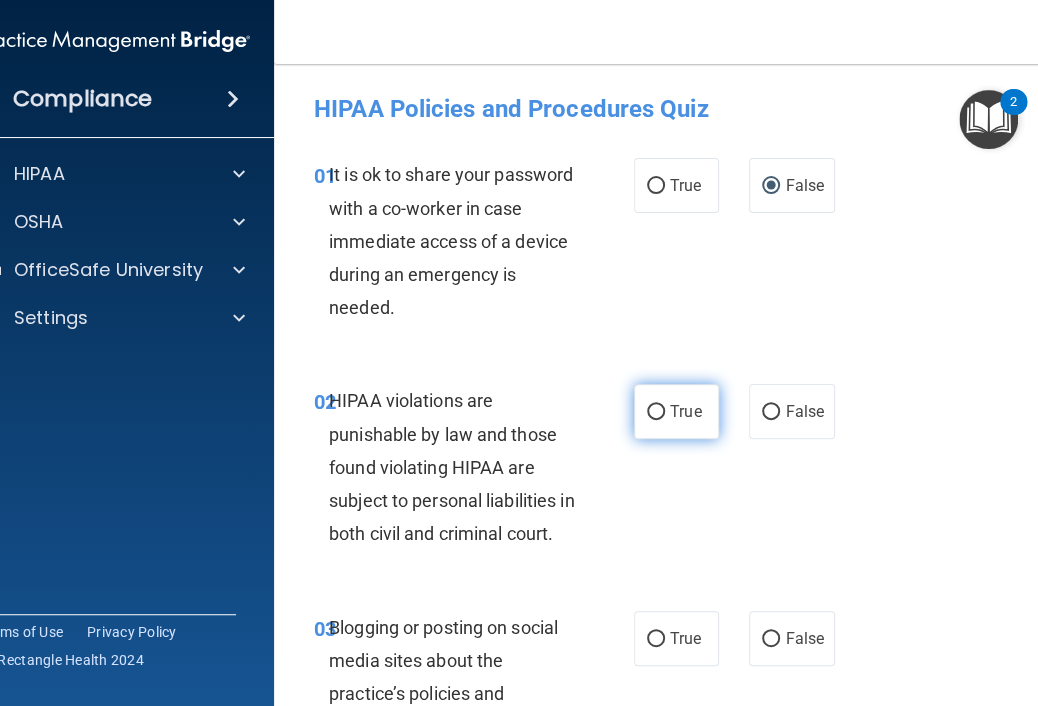 click on "True" at bounding box center (676, 411) 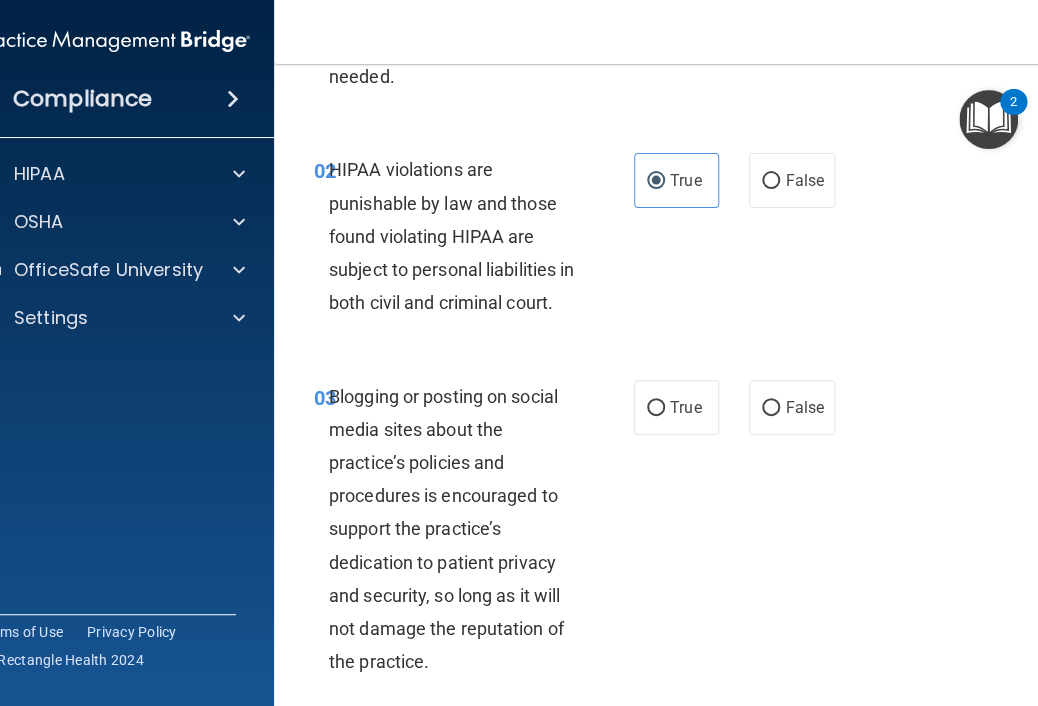 scroll, scrollTop: 244, scrollLeft: 0, axis: vertical 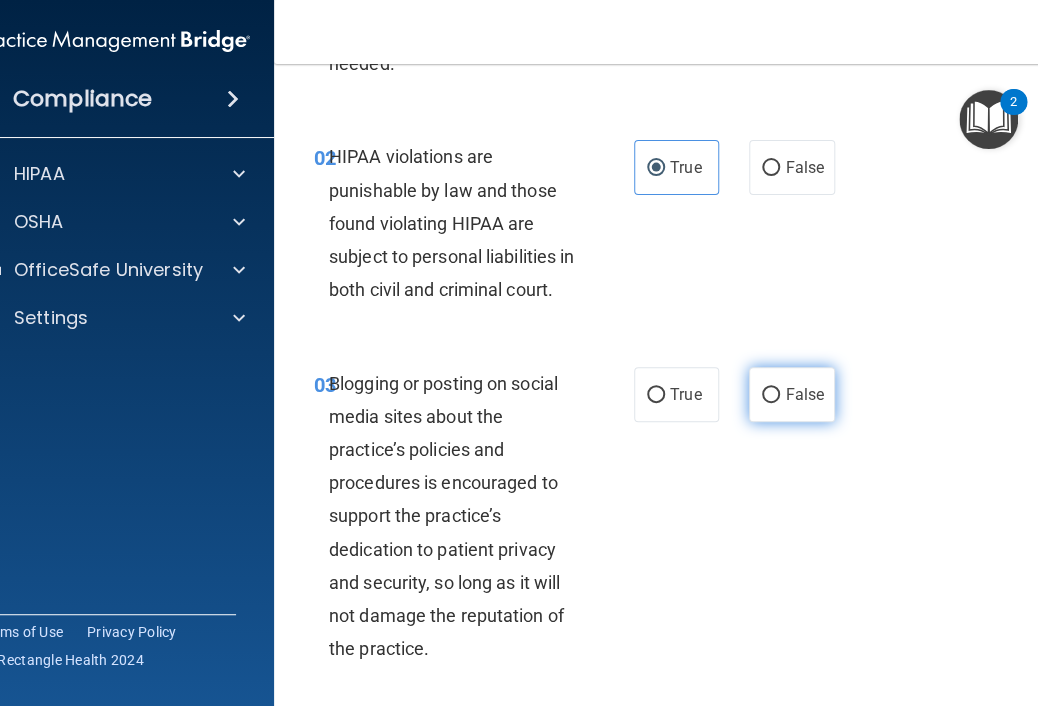 click on "False" at bounding box center [771, 395] 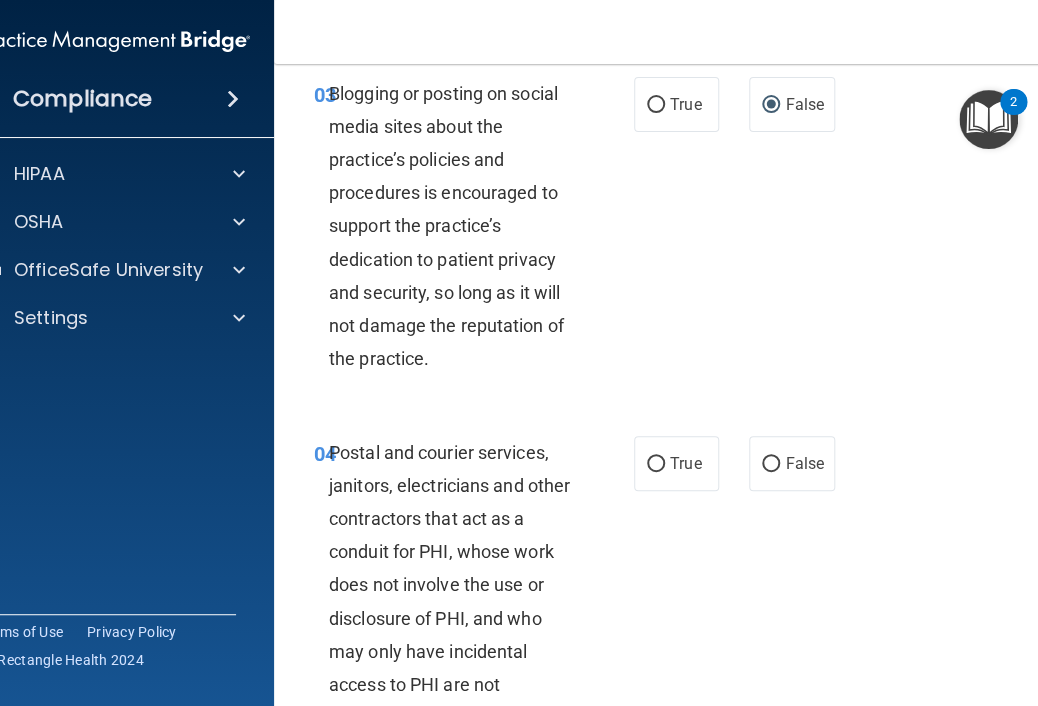 scroll, scrollTop: 575, scrollLeft: 0, axis: vertical 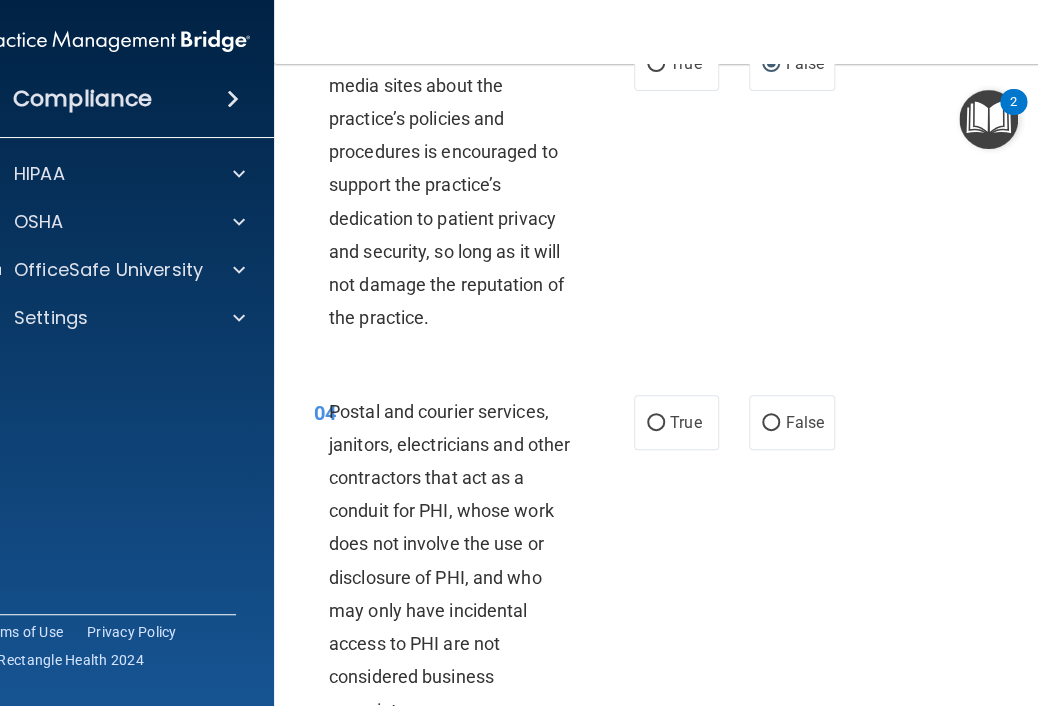 click on "03       Blogging or posting on social media sites about the practice’s policies and procedures is encouraged to support the practice’s dedication to patient privacy and security, so long as it will not damage the reputation of the practice.                  True           False" at bounding box center [679, 190] 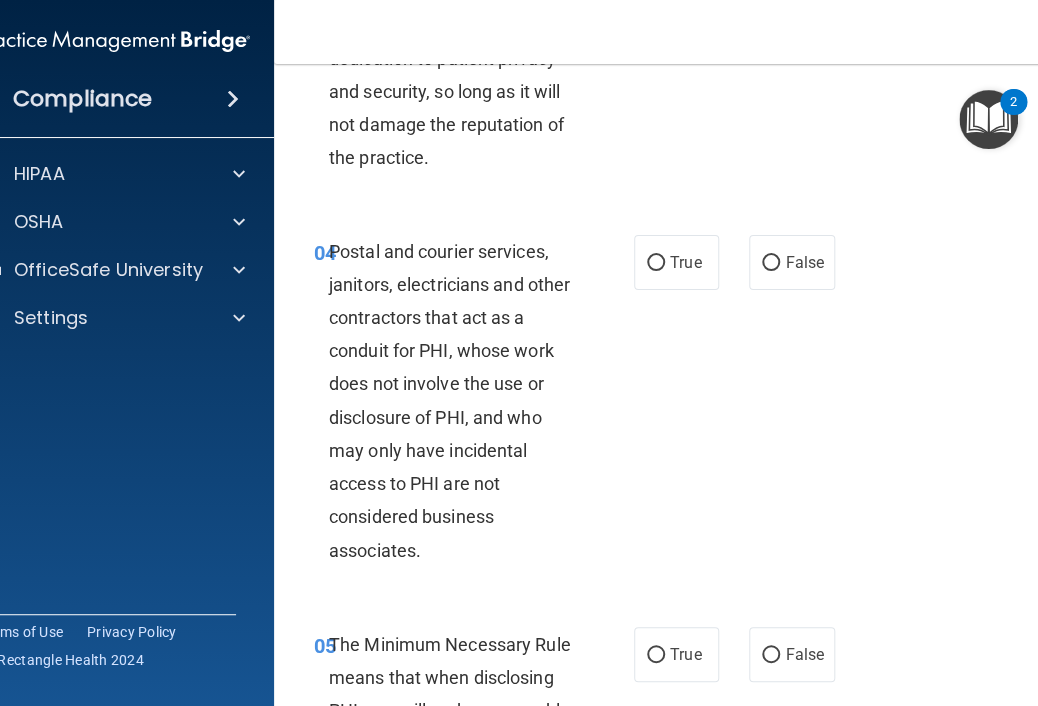 scroll, scrollTop: 736, scrollLeft: 0, axis: vertical 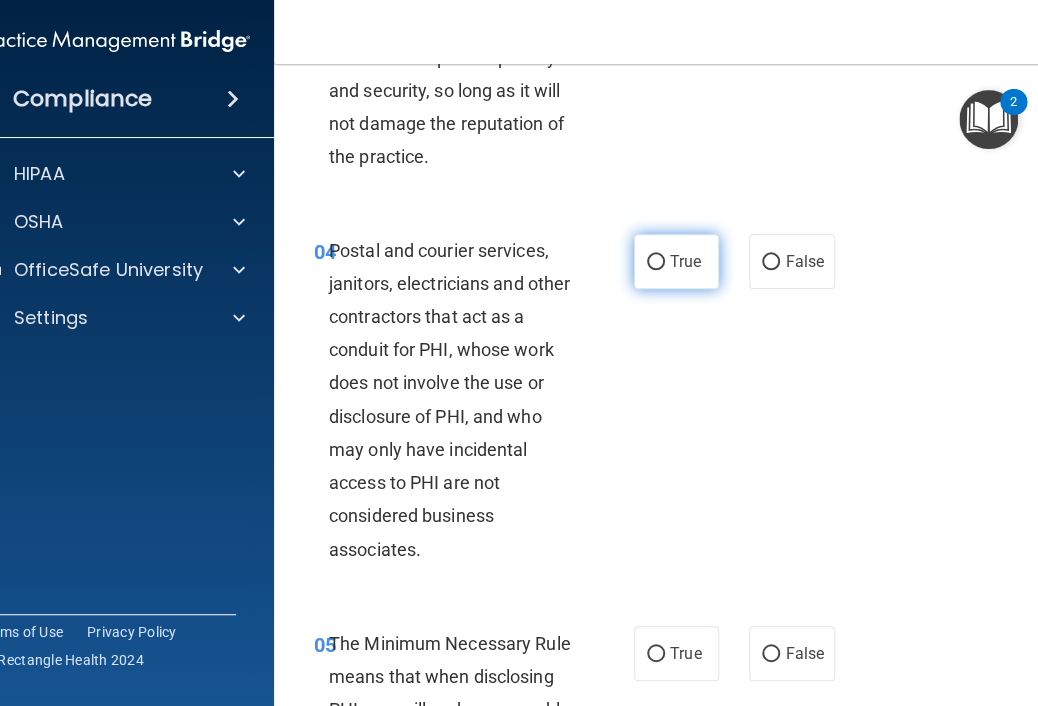 click on "True" at bounding box center [676, 261] 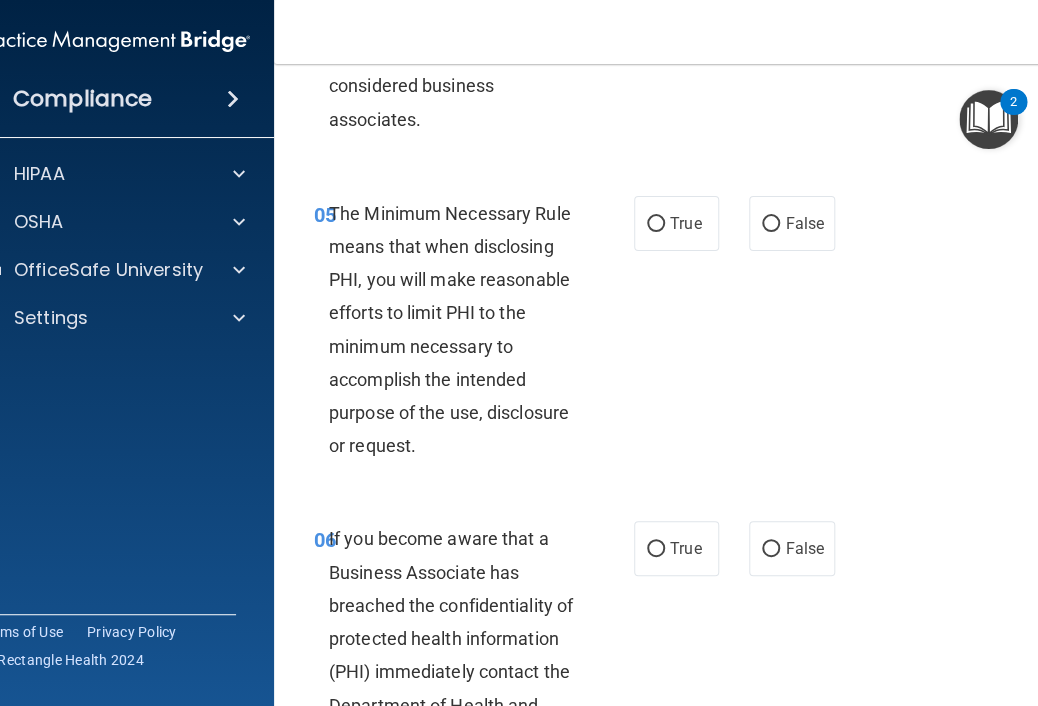 scroll, scrollTop: 1166, scrollLeft: 0, axis: vertical 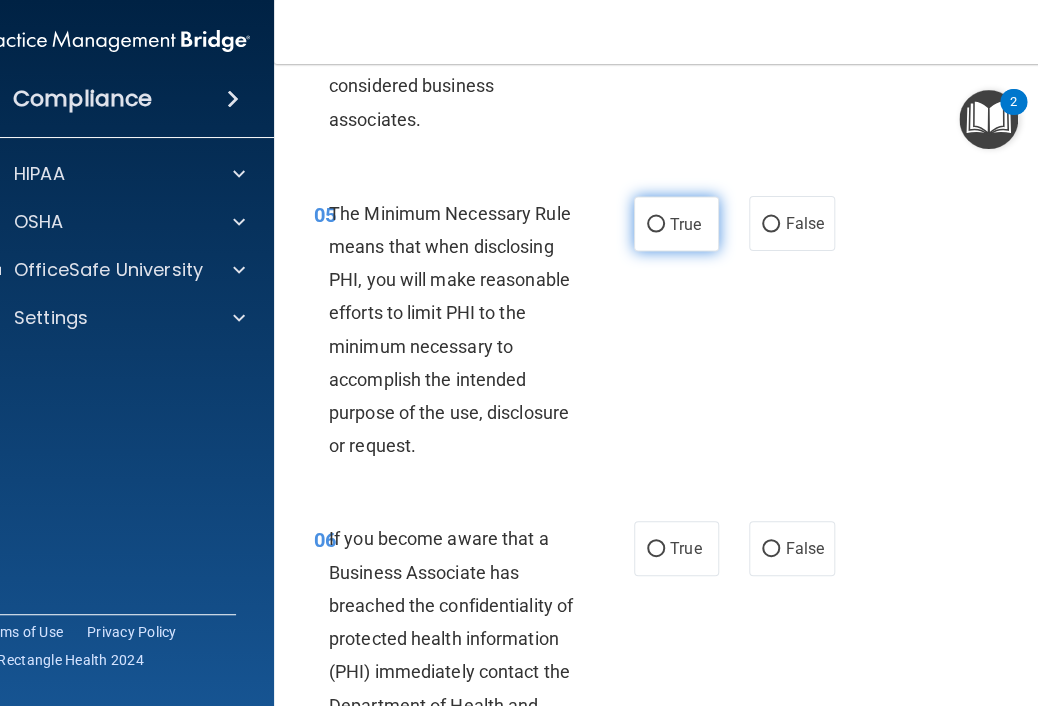 click on "True" at bounding box center [676, 223] 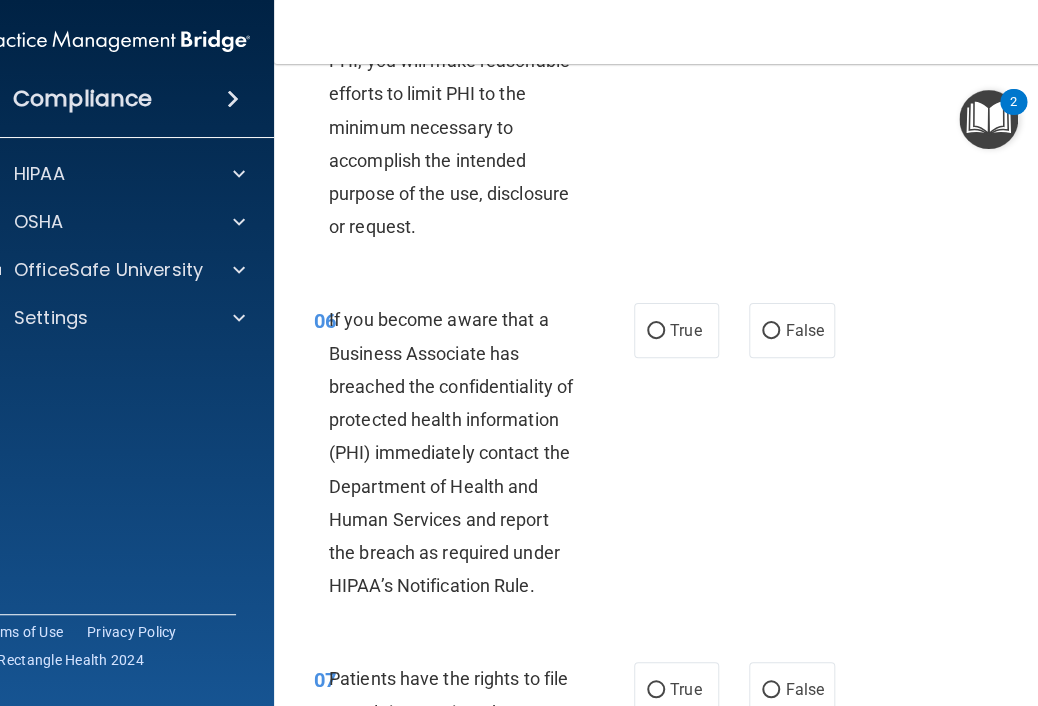 scroll, scrollTop: 1386, scrollLeft: 0, axis: vertical 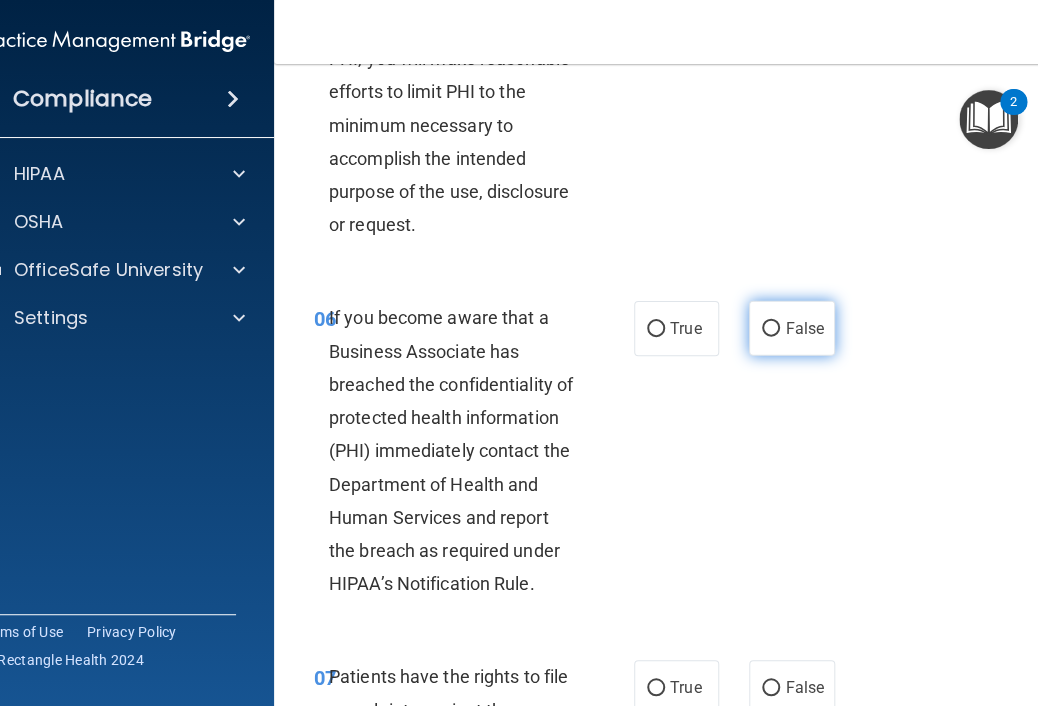 click on "False" at bounding box center (791, 328) 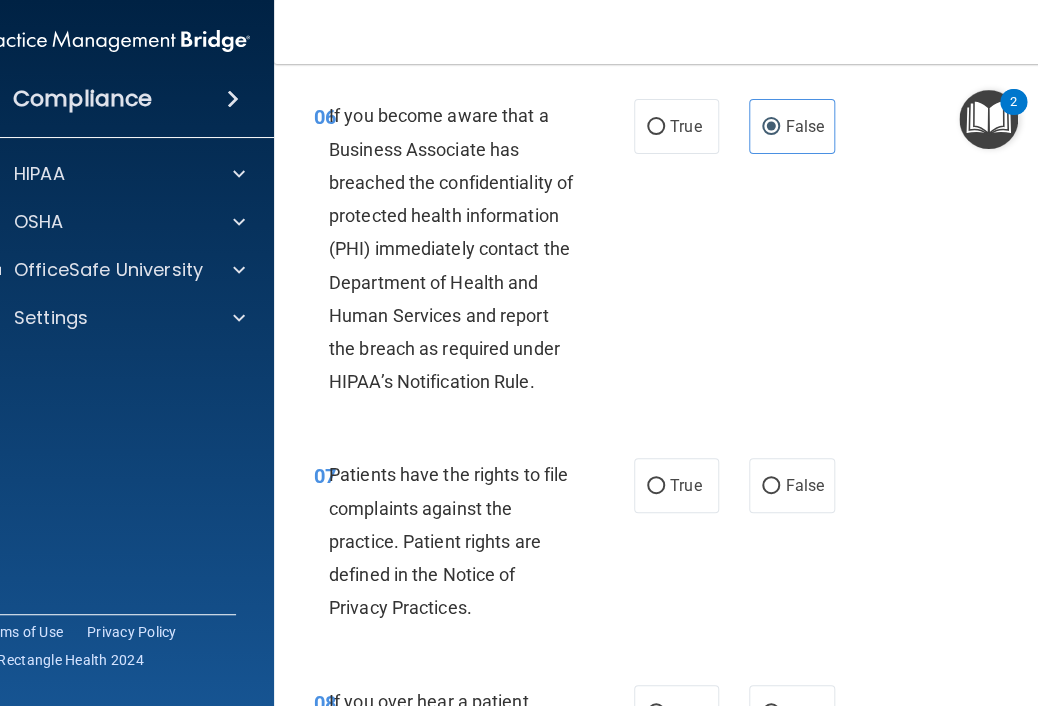 scroll, scrollTop: 1595, scrollLeft: 0, axis: vertical 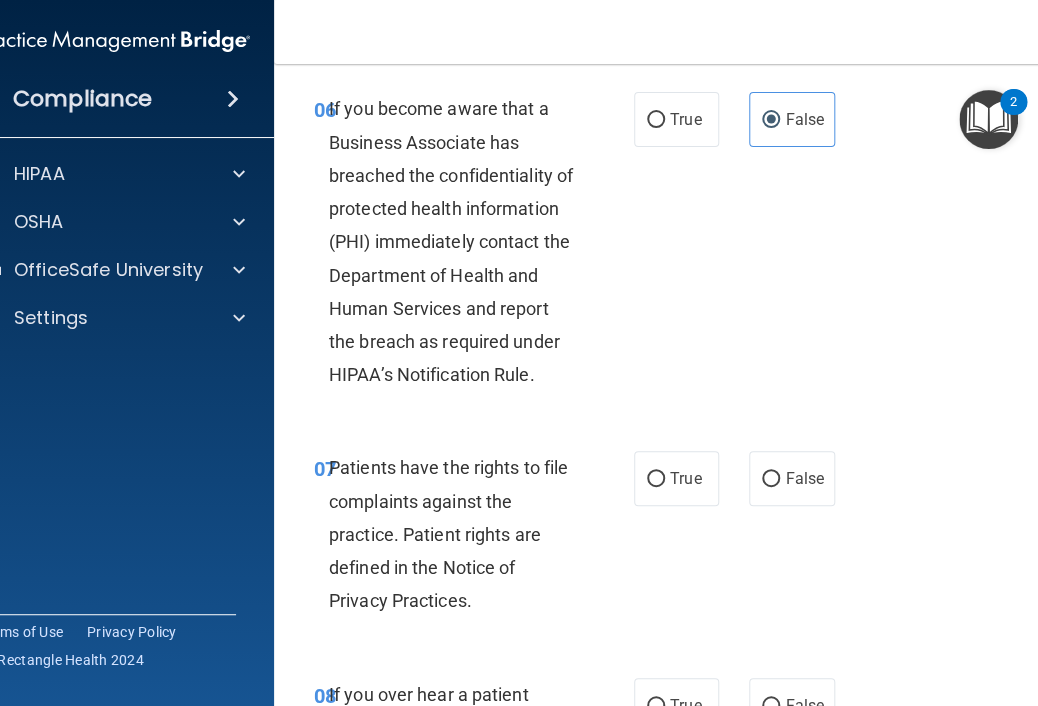 click on "06       If you become aware that a Business Associate has breached the confidentiality of protected health information (PHI) immediately contact the Department of Health and Human Services and report the breach as required under HIPAA’s Notification Rule.                  True           False" at bounding box center [679, 246] 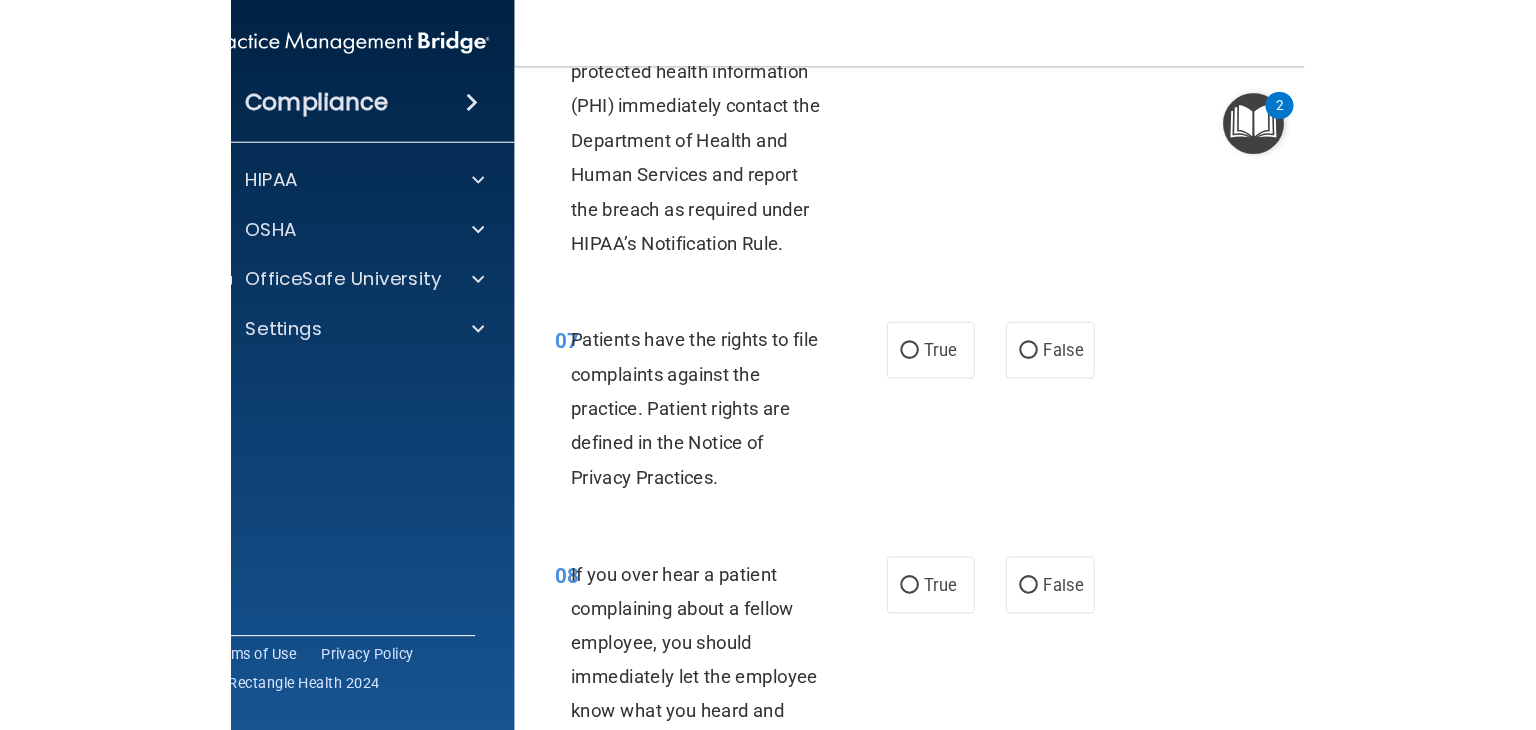 scroll, scrollTop: 1736, scrollLeft: 0, axis: vertical 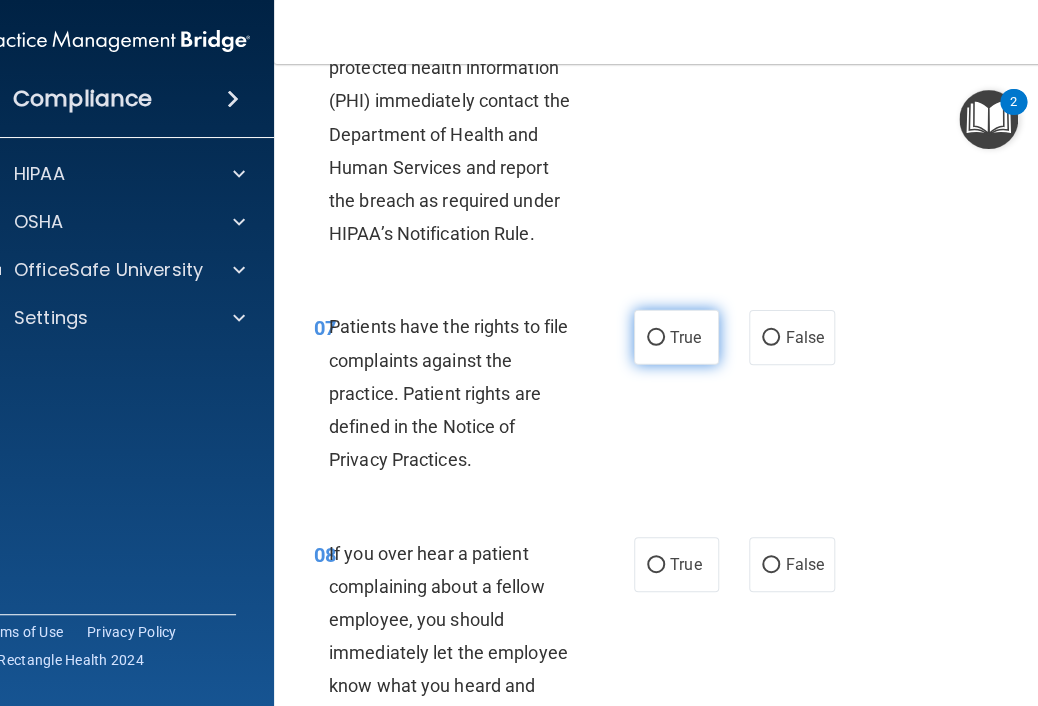 click on "True" at bounding box center (676, 337) 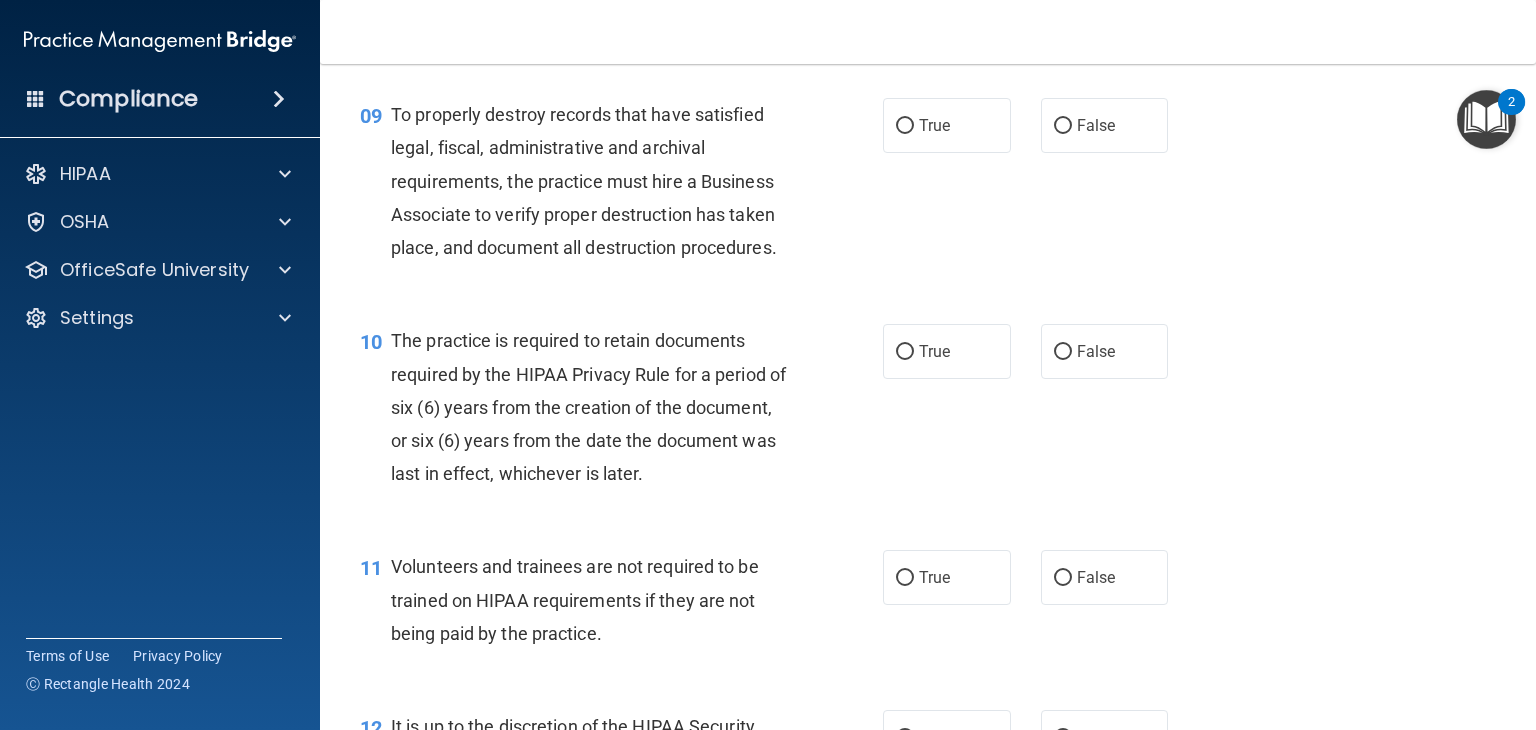 scroll, scrollTop: 1237, scrollLeft: 0, axis: vertical 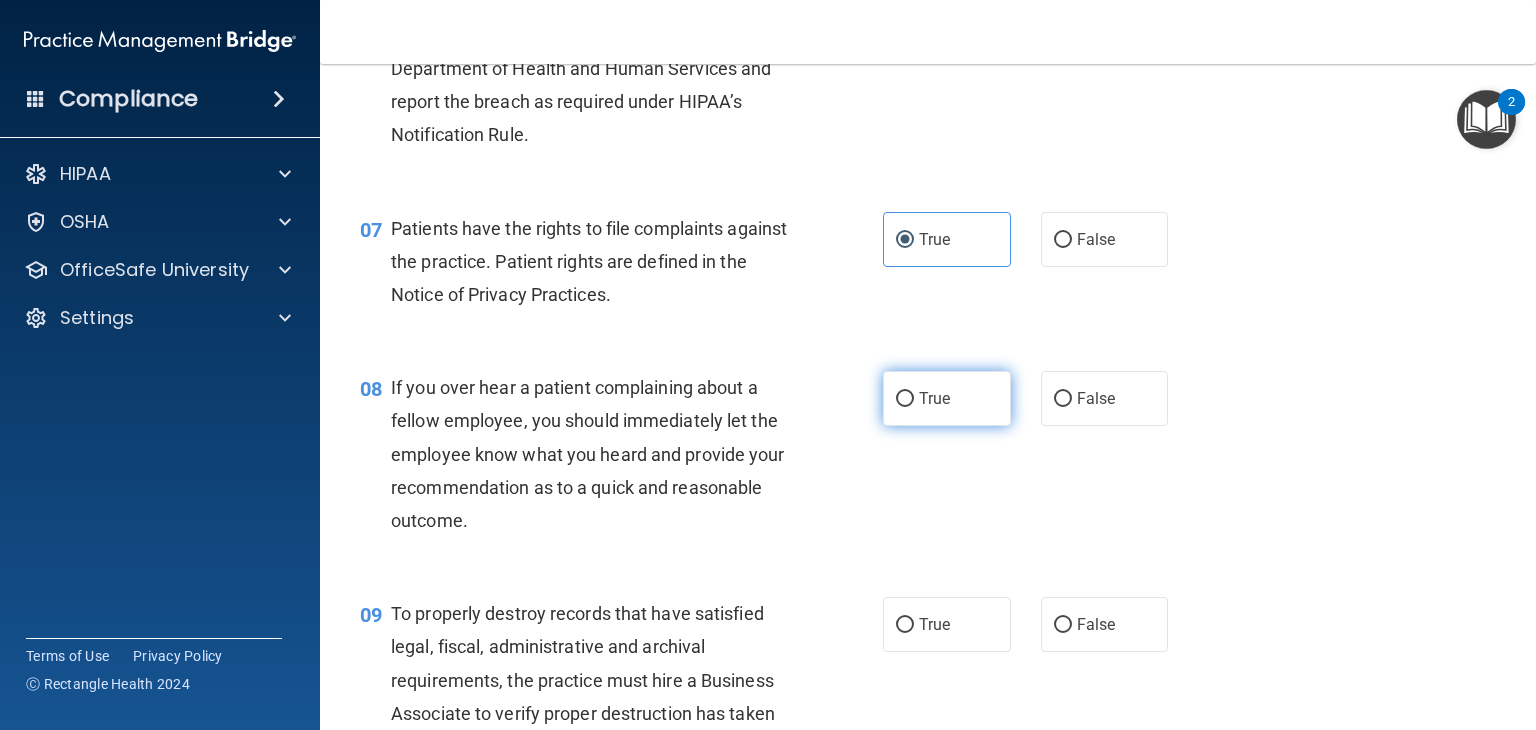 click on "True" at bounding box center [905, 399] 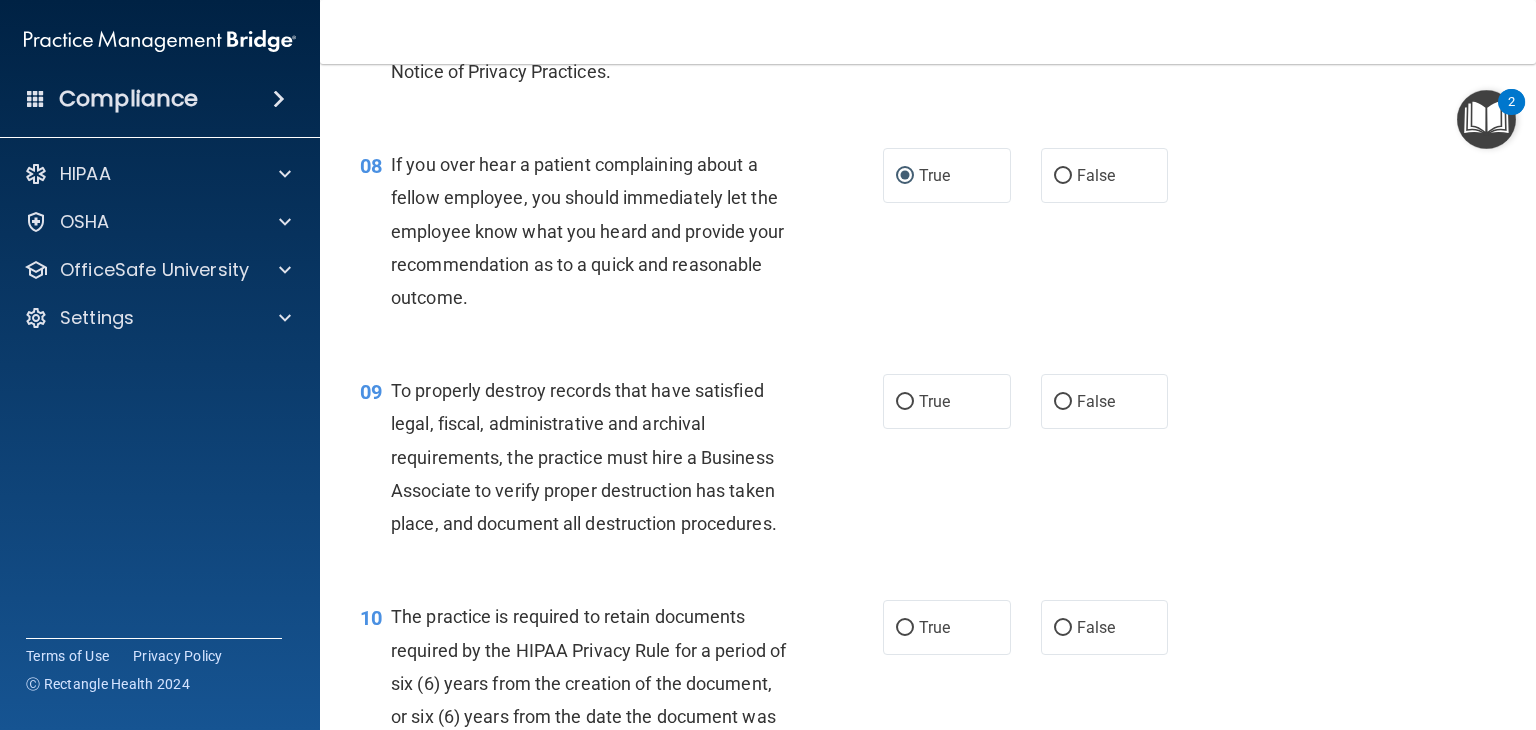 scroll, scrollTop: 1462, scrollLeft: 0, axis: vertical 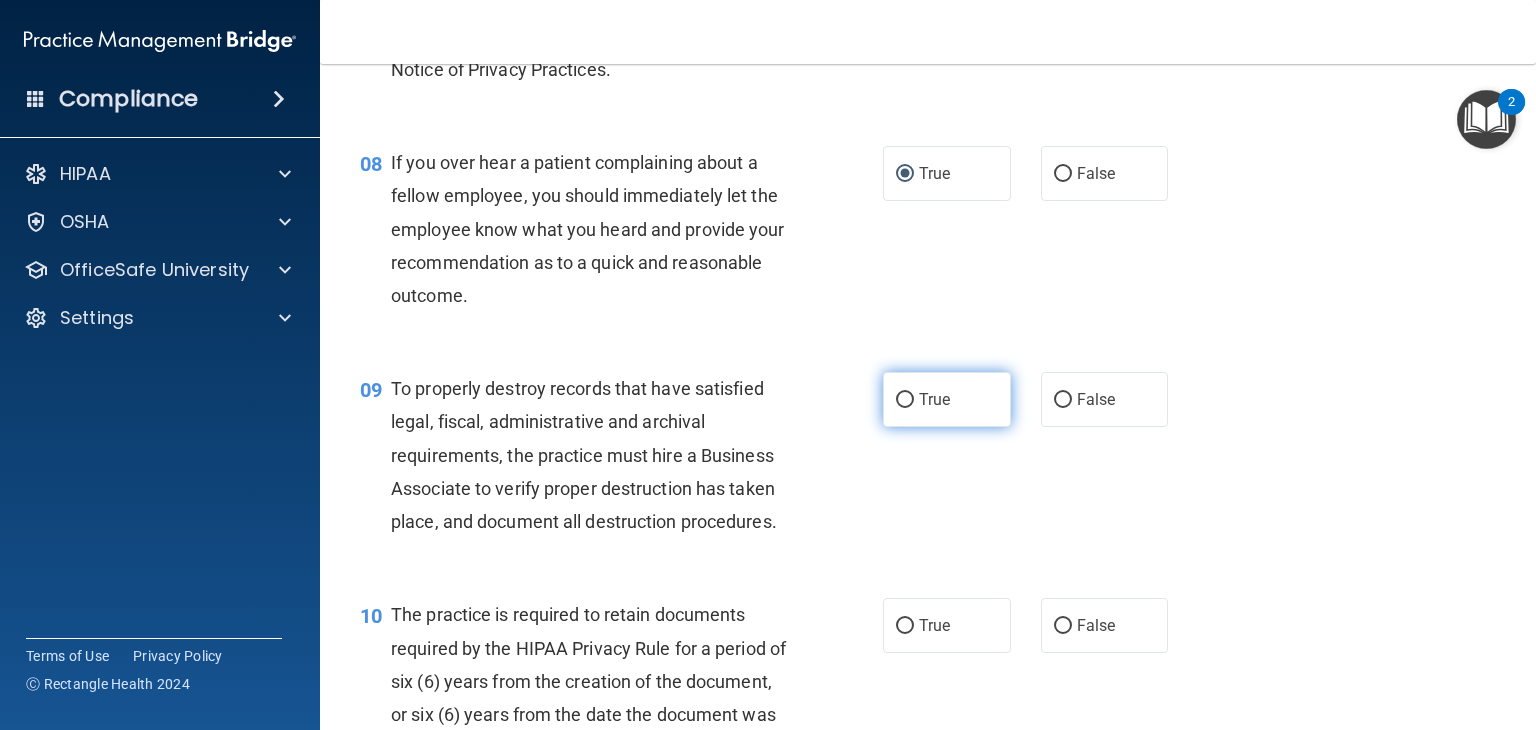 click on "True" at bounding box center (947, 399) 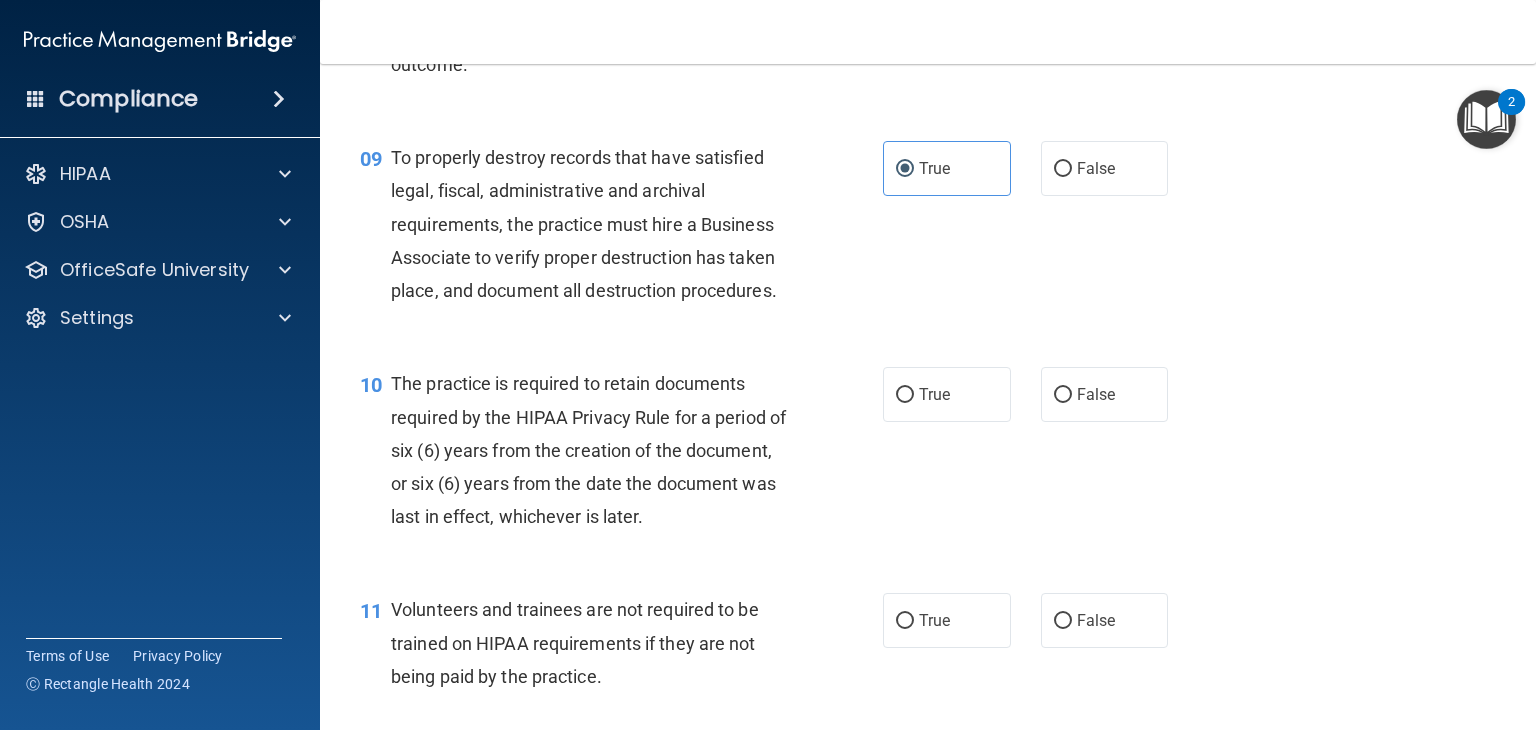 scroll, scrollTop: 1694, scrollLeft: 0, axis: vertical 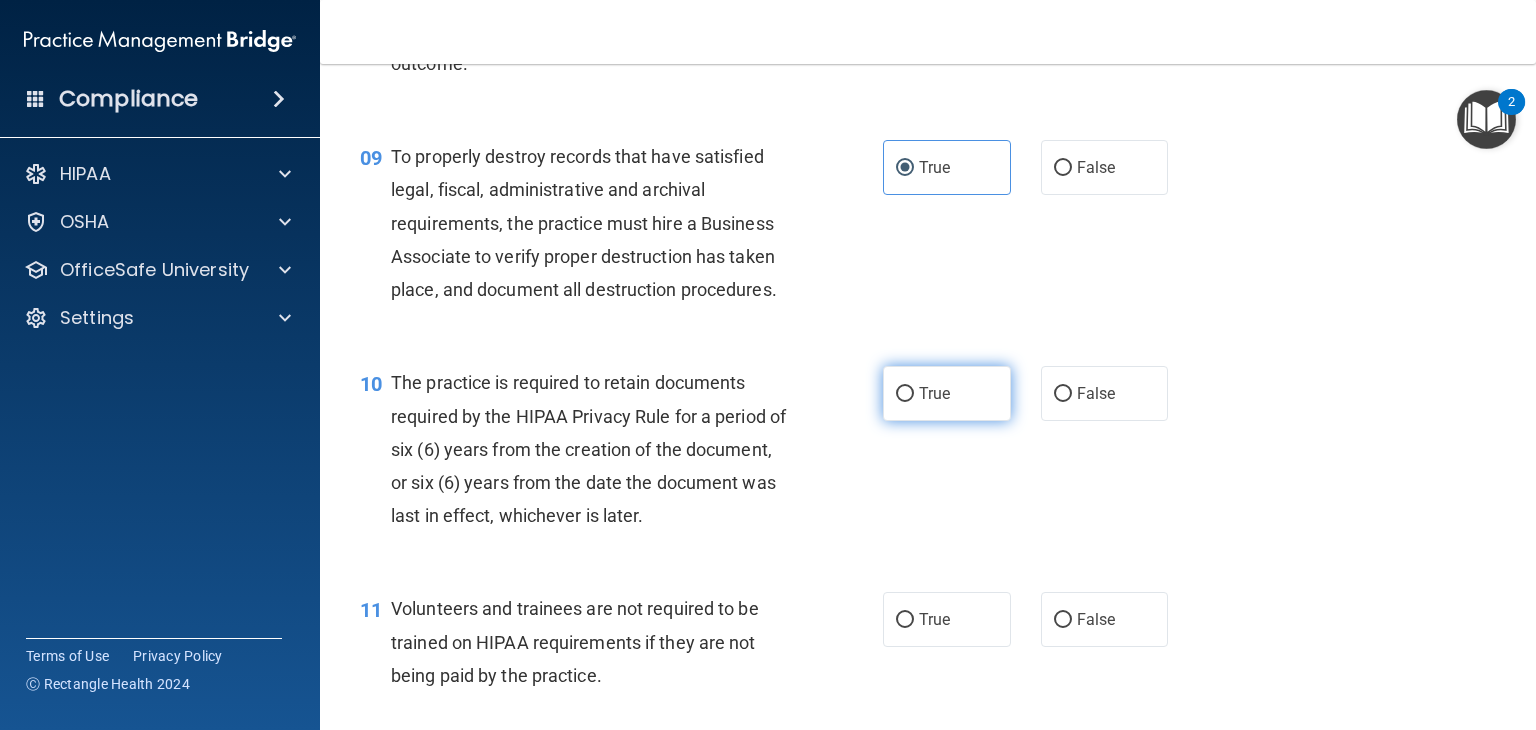 click on "True" at bounding box center (905, 394) 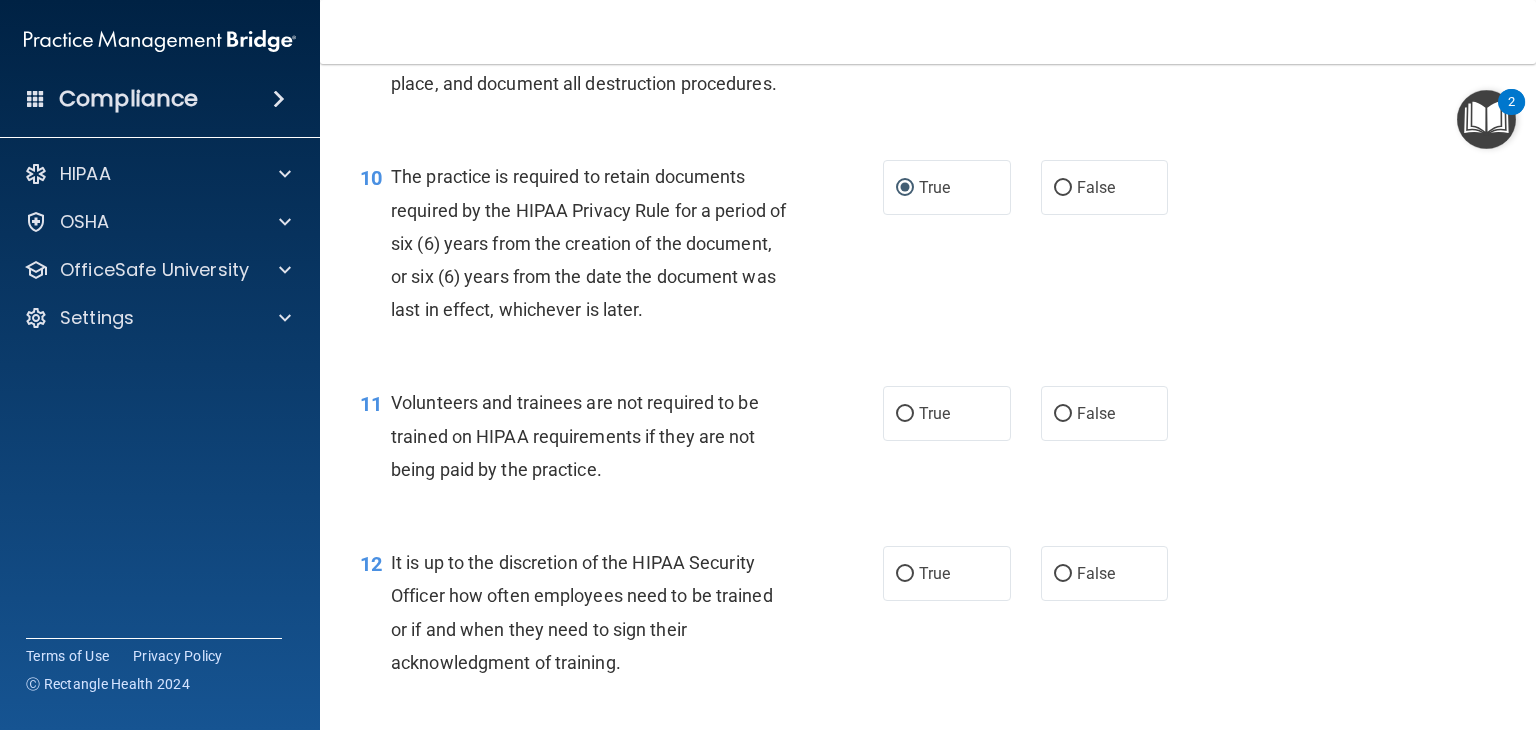 scroll, scrollTop: 1905, scrollLeft: 0, axis: vertical 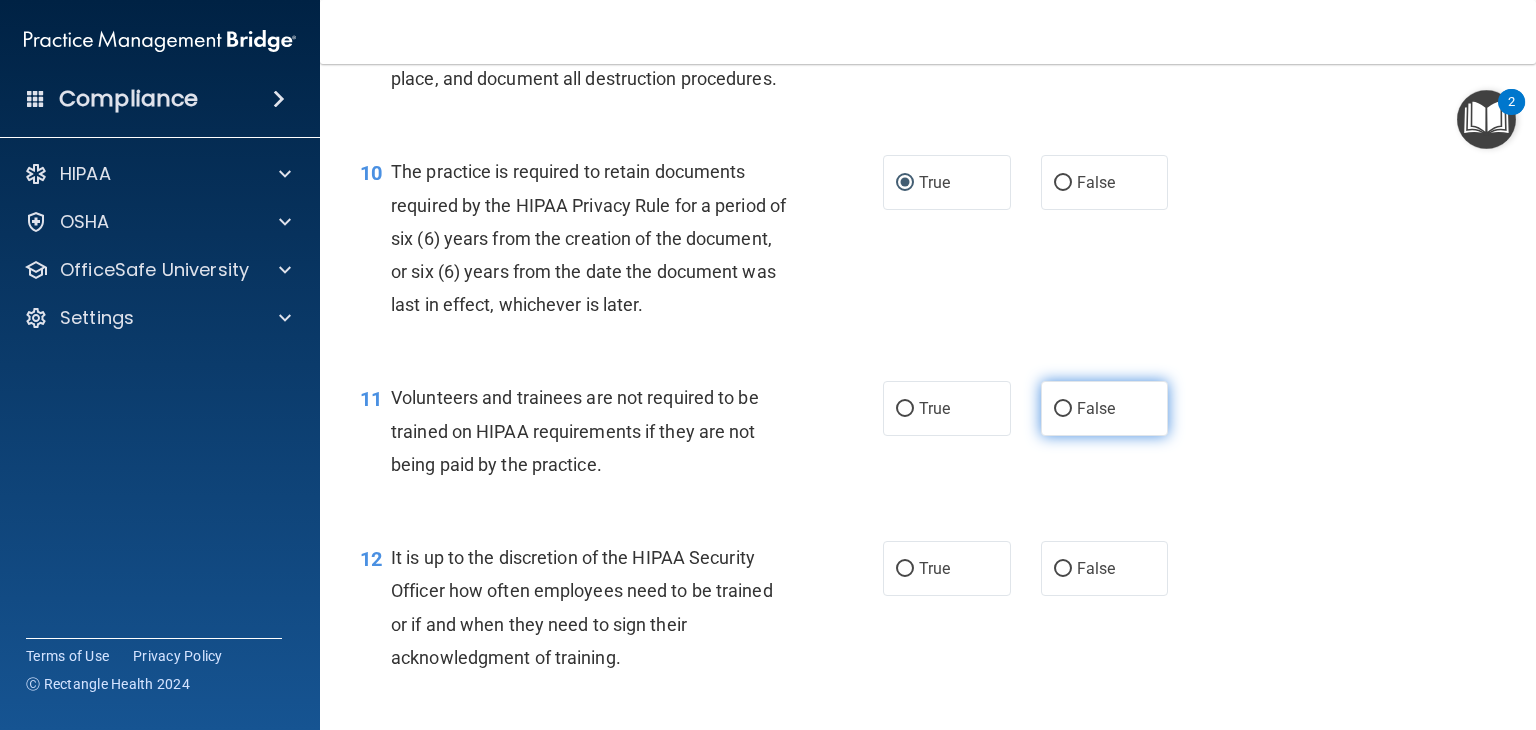 click on "False" at bounding box center [1063, 409] 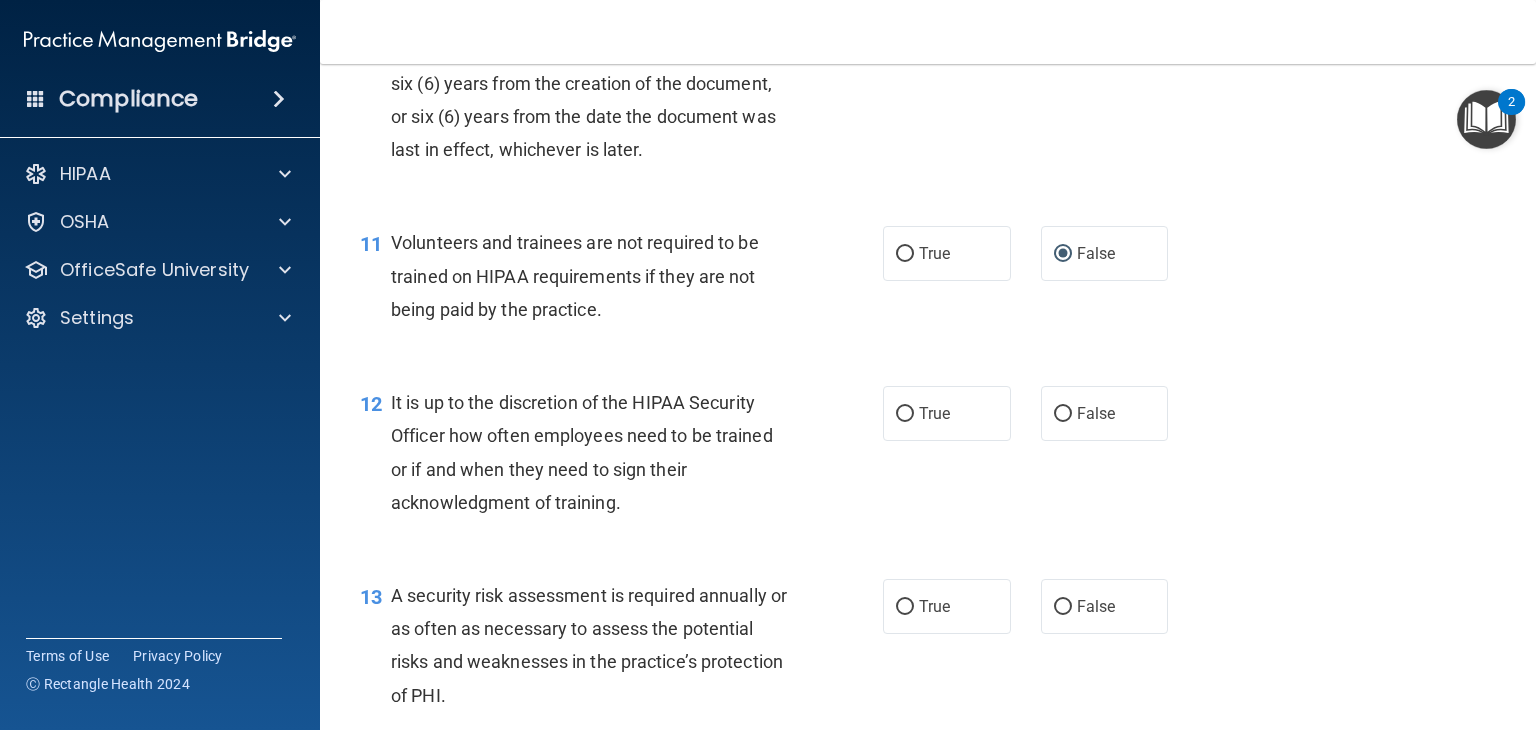 scroll, scrollTop: 2064, scrollLeft: 0, axis: vertical 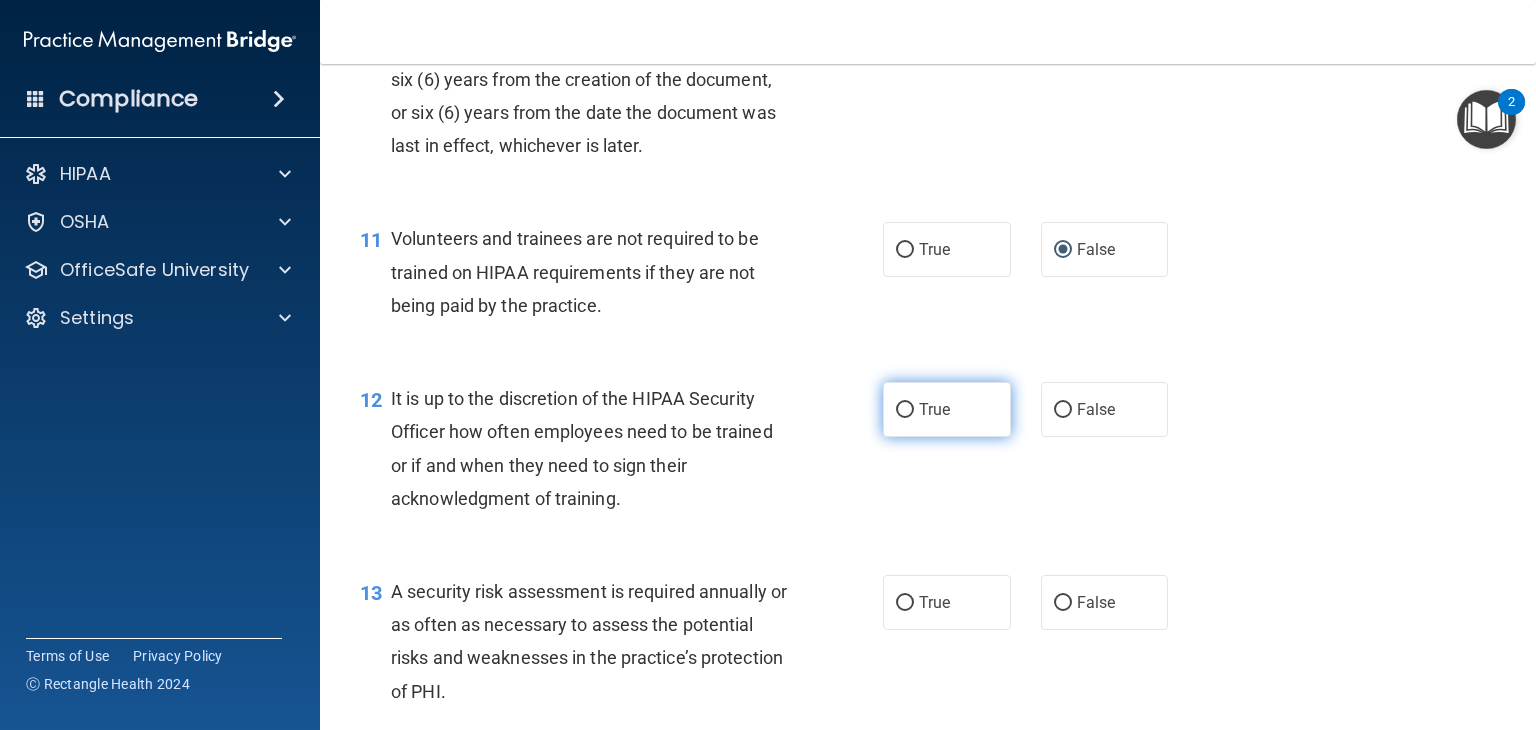 click on "True" at bounding box center [905, 410] 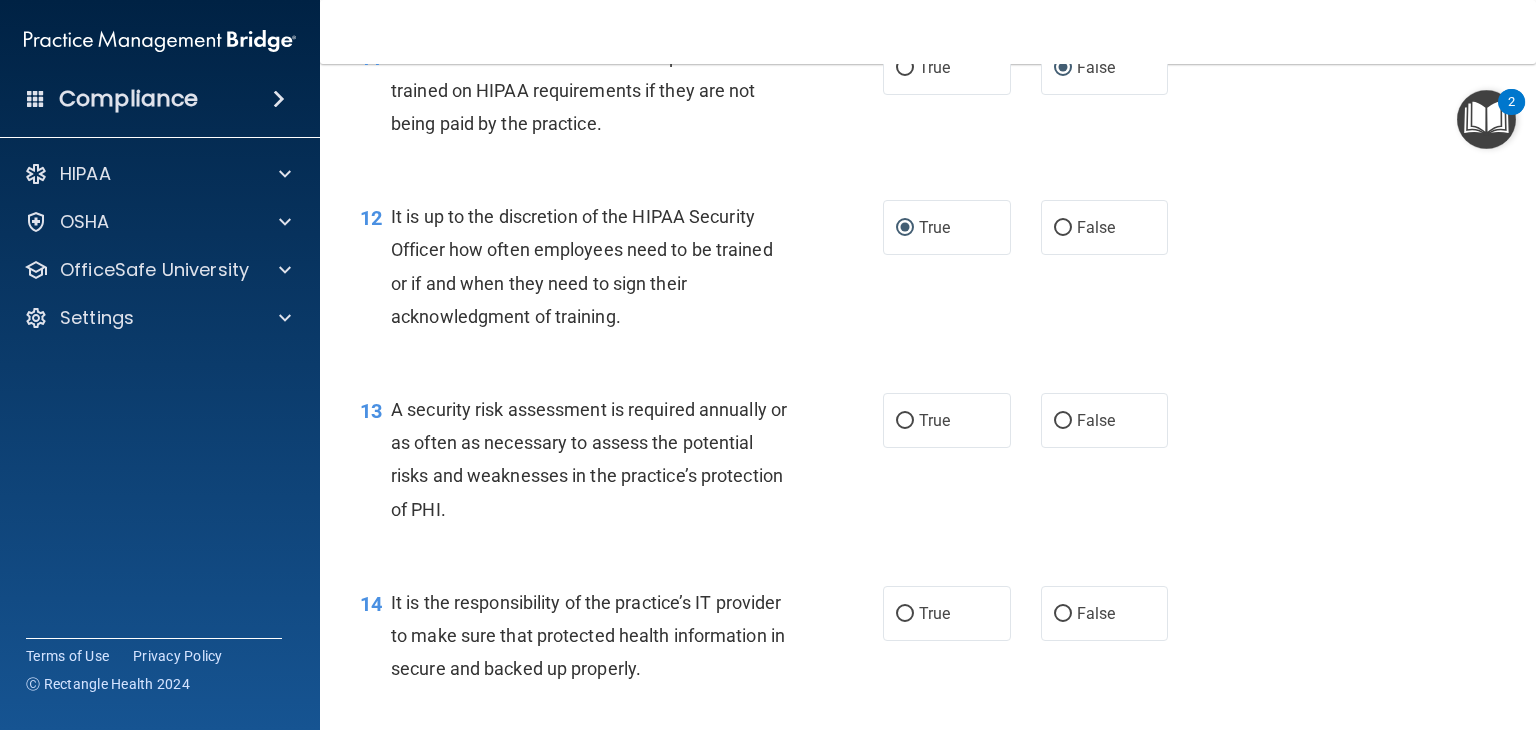 scroll, scrollTop: 2249, scrollLeft: 0, axis: vertical 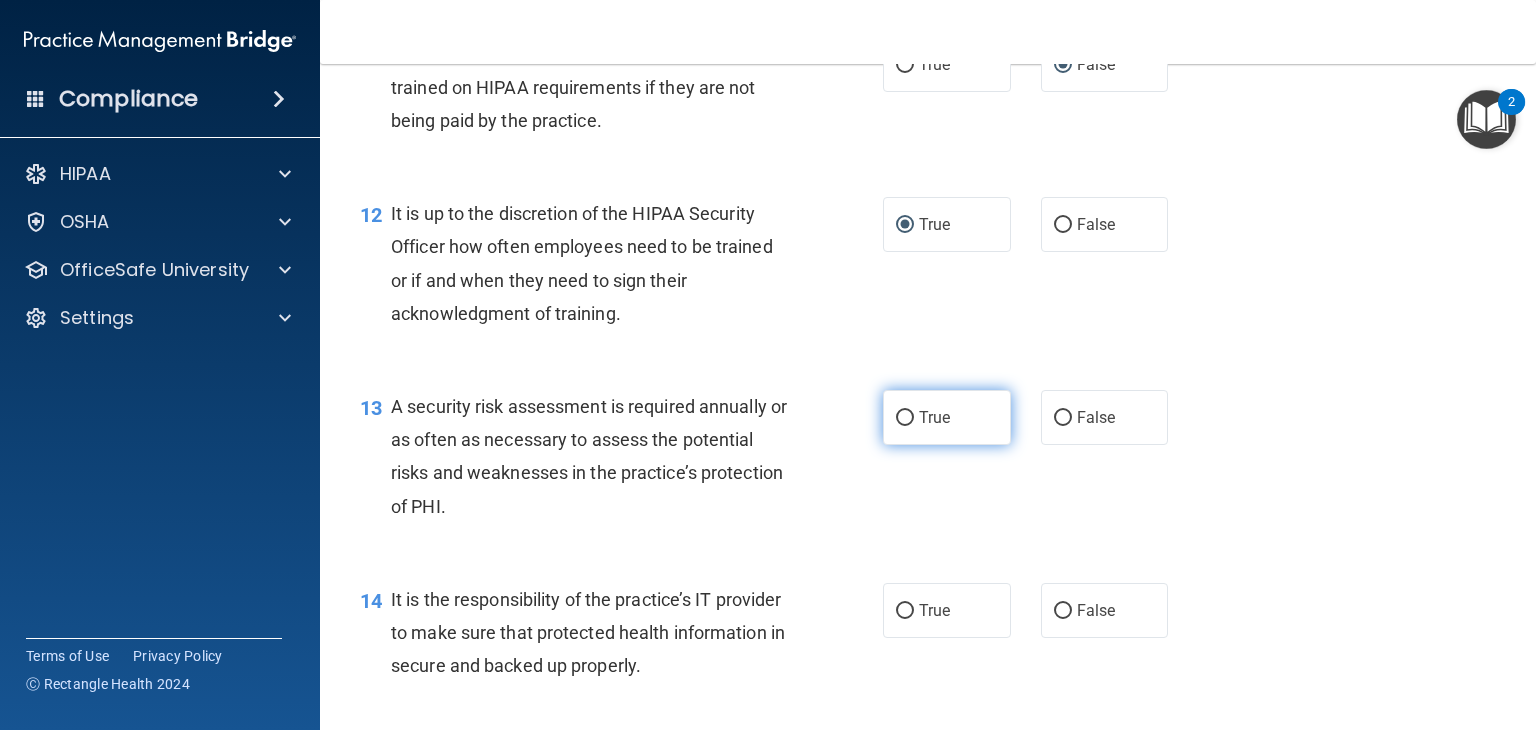 click on "True" at bounding box center [905, 418] 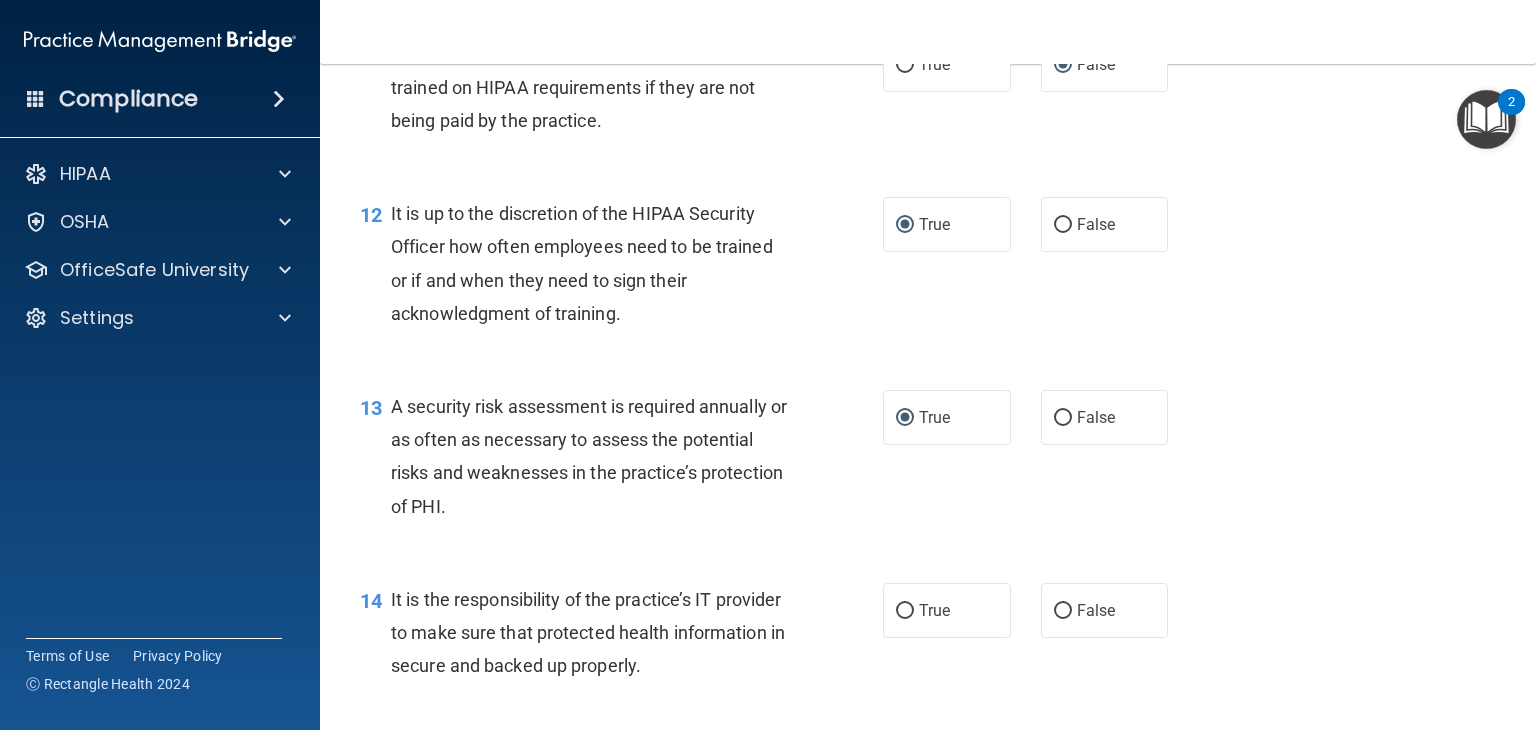 scroll, scrollTop: 2409, scrollLeft: 0, axis: vertical 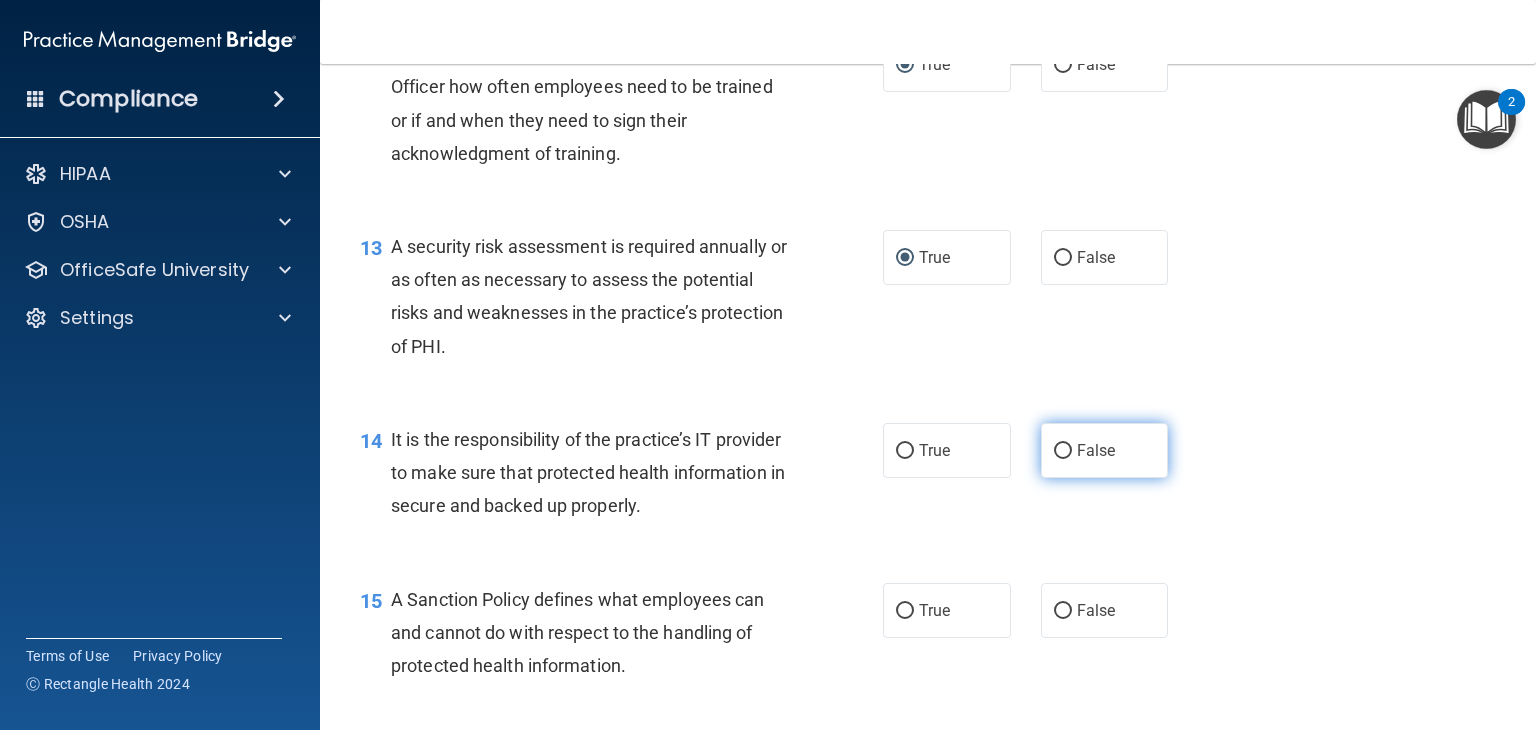 click on "False" at bounding box center [1105, 450] 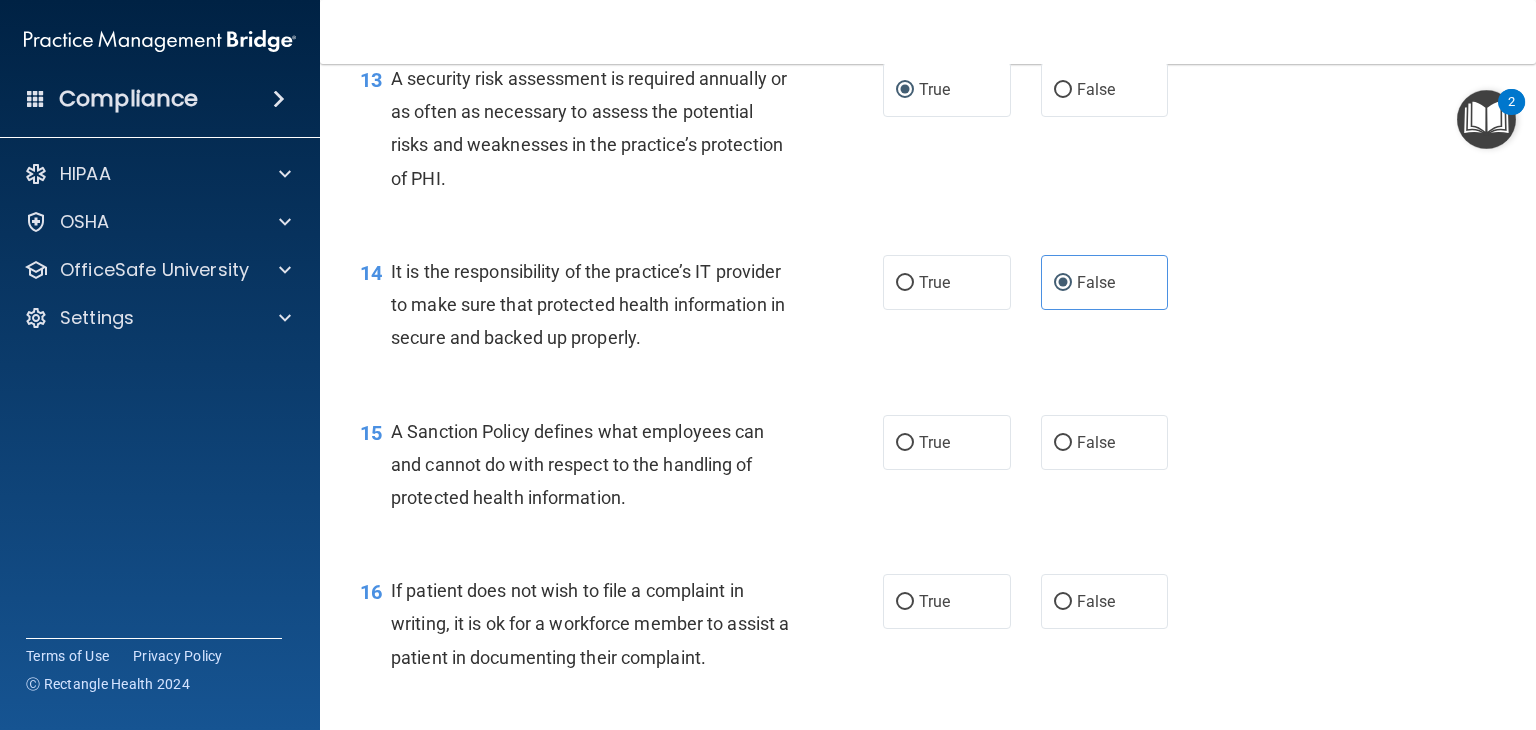 scroll, scrollTop: 2584, scrollLeft: 0, axis: vertical 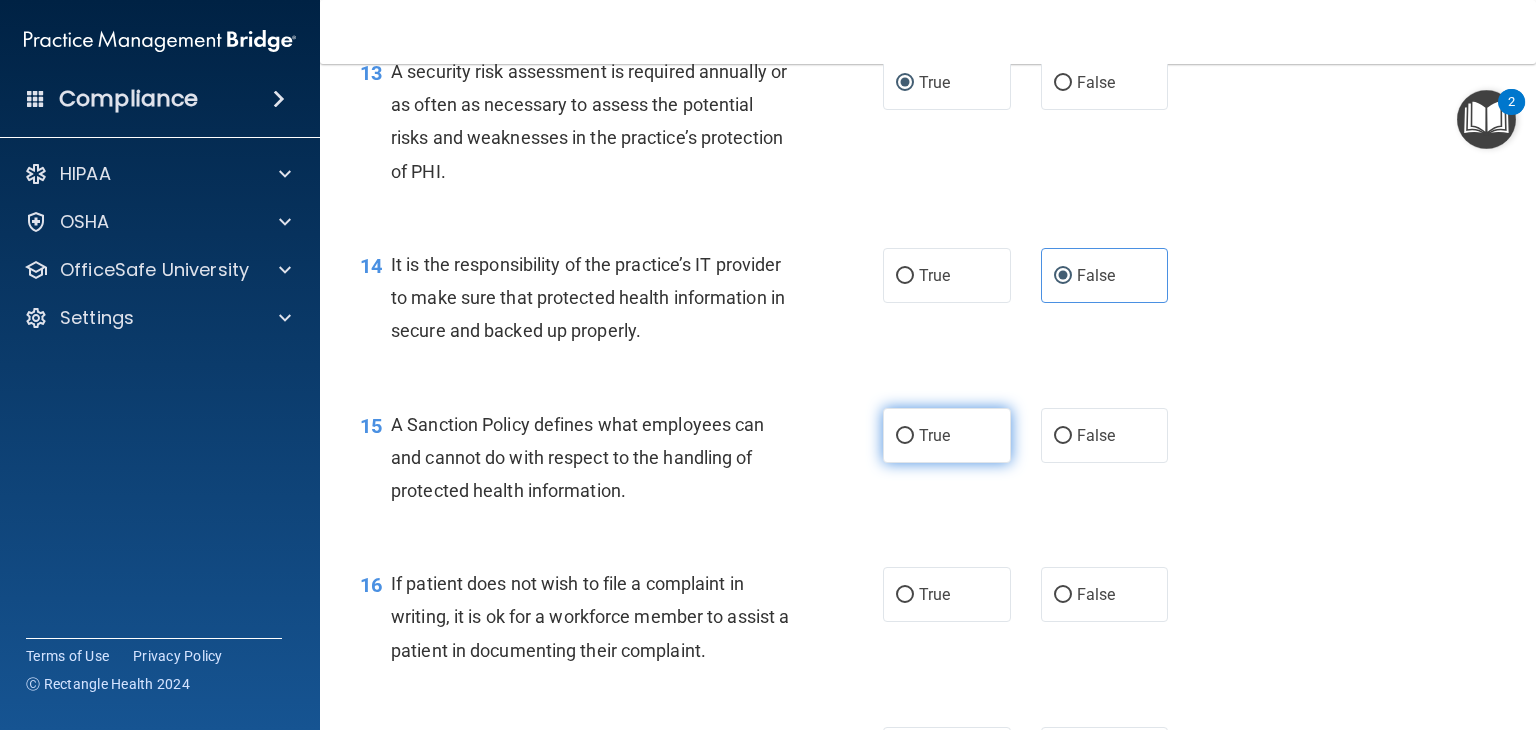 click on "True" at bounding box center [947, 435] 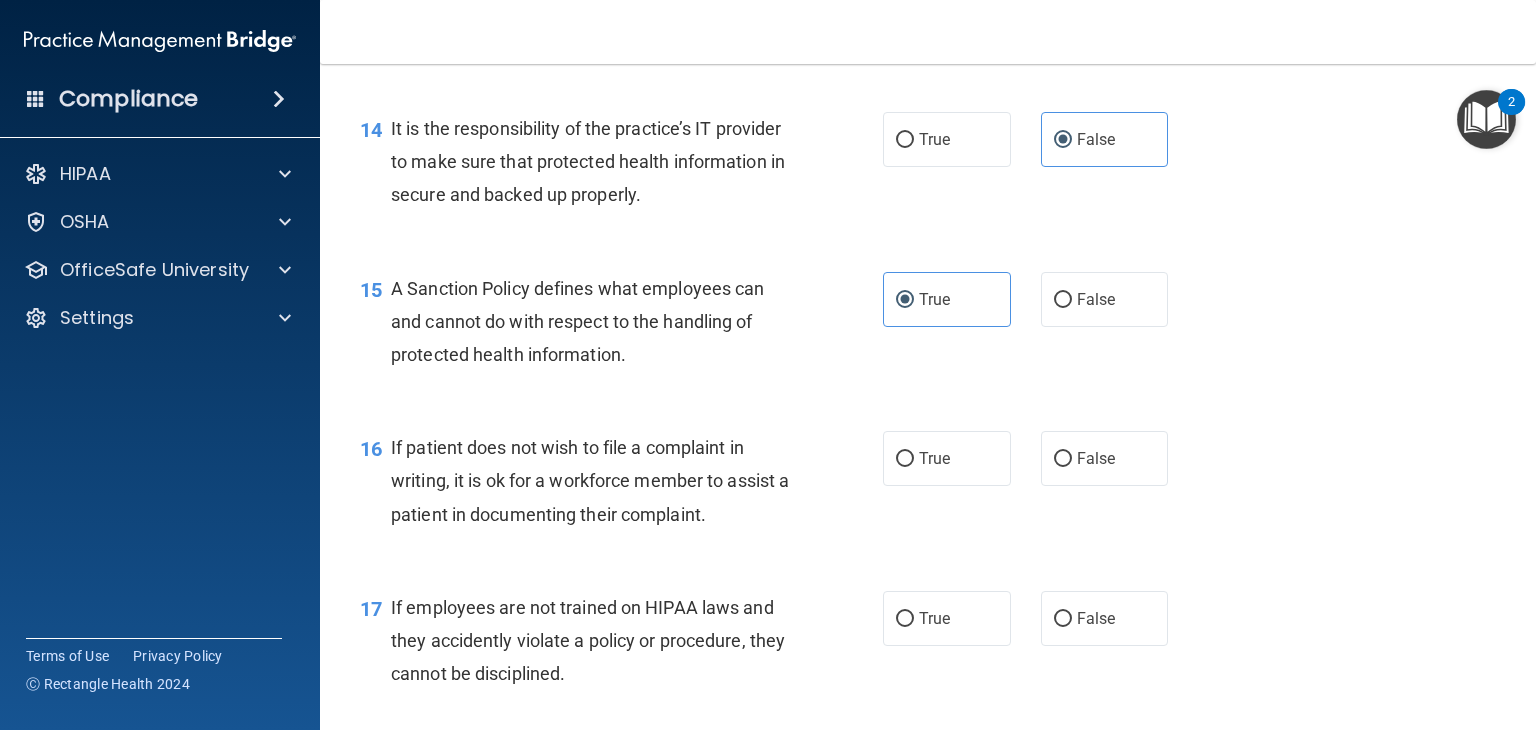 scroll, scrollTop: 2724, scrollLeft: 0, axis: vertical 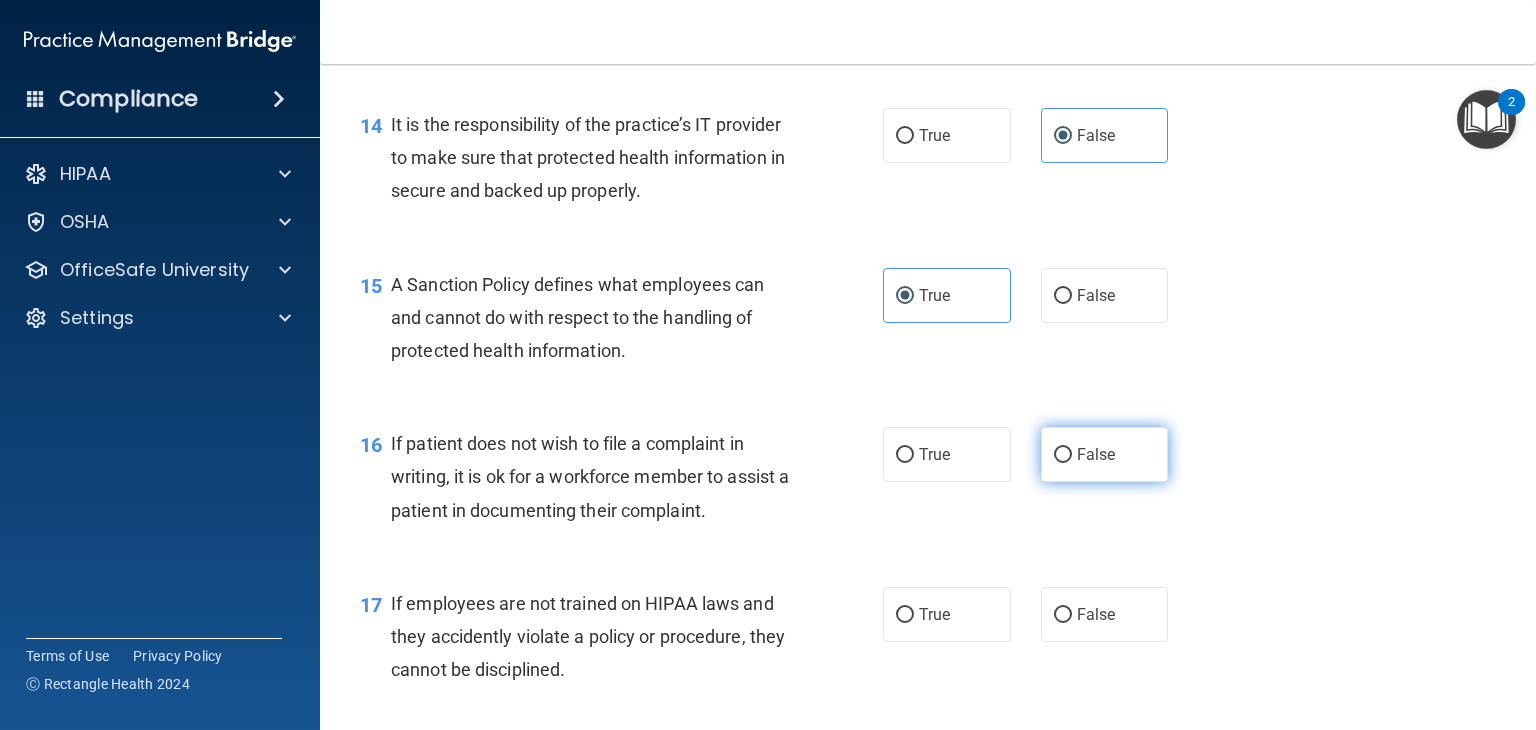 click on "False" at bounding box center [1063, 455] 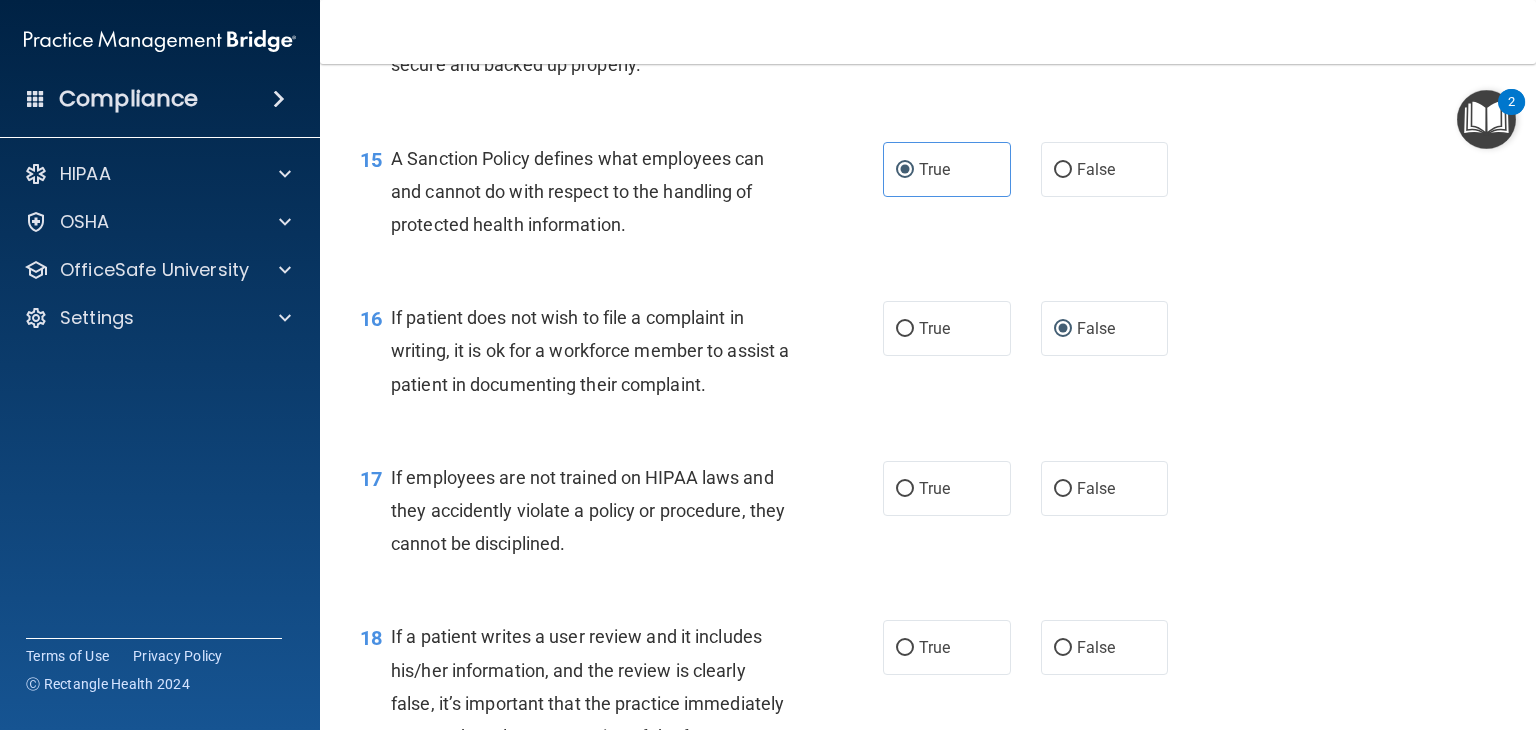 scroll, scrollTop: 2860, scrollLeft: 0, axis: vertical 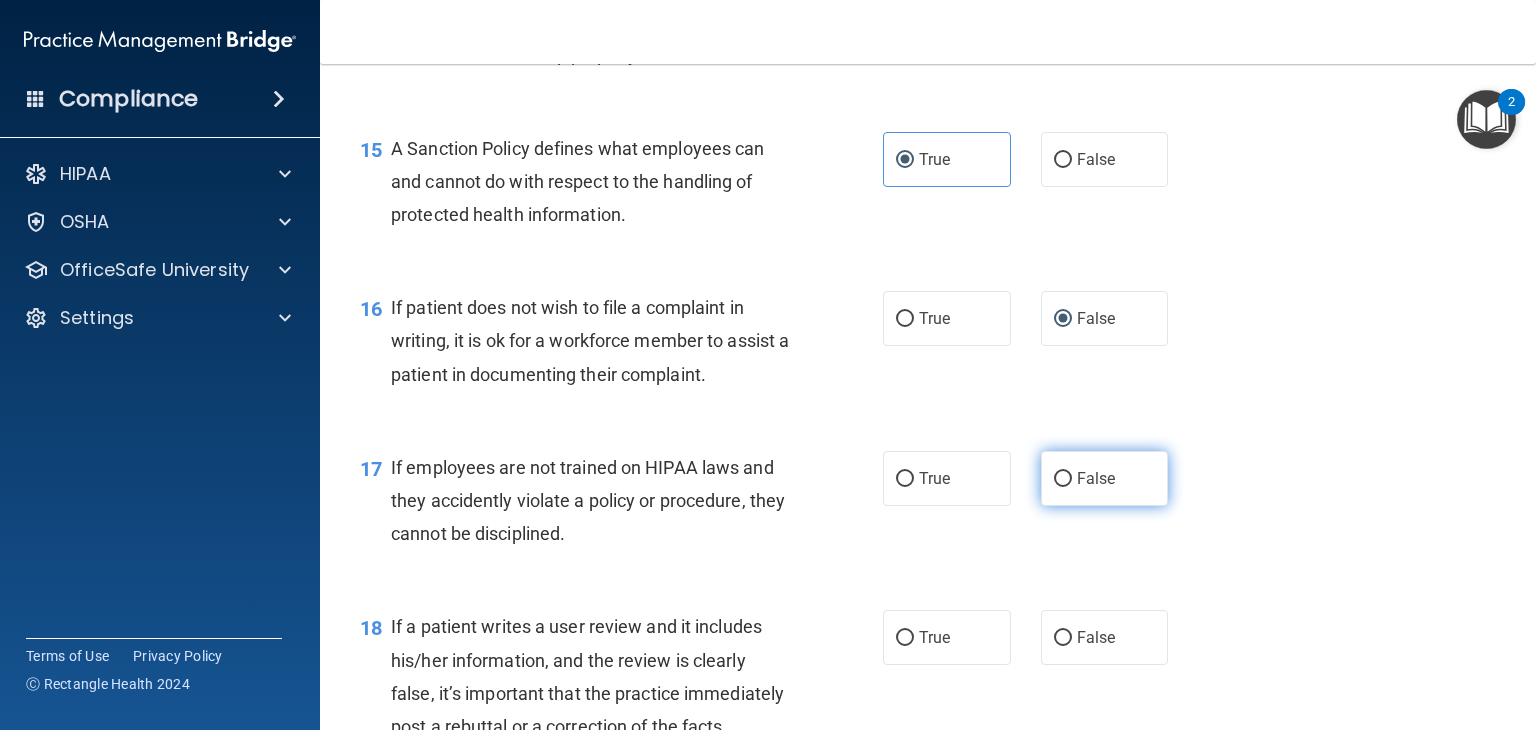 click on "False" at bounding box center (1096, 478) 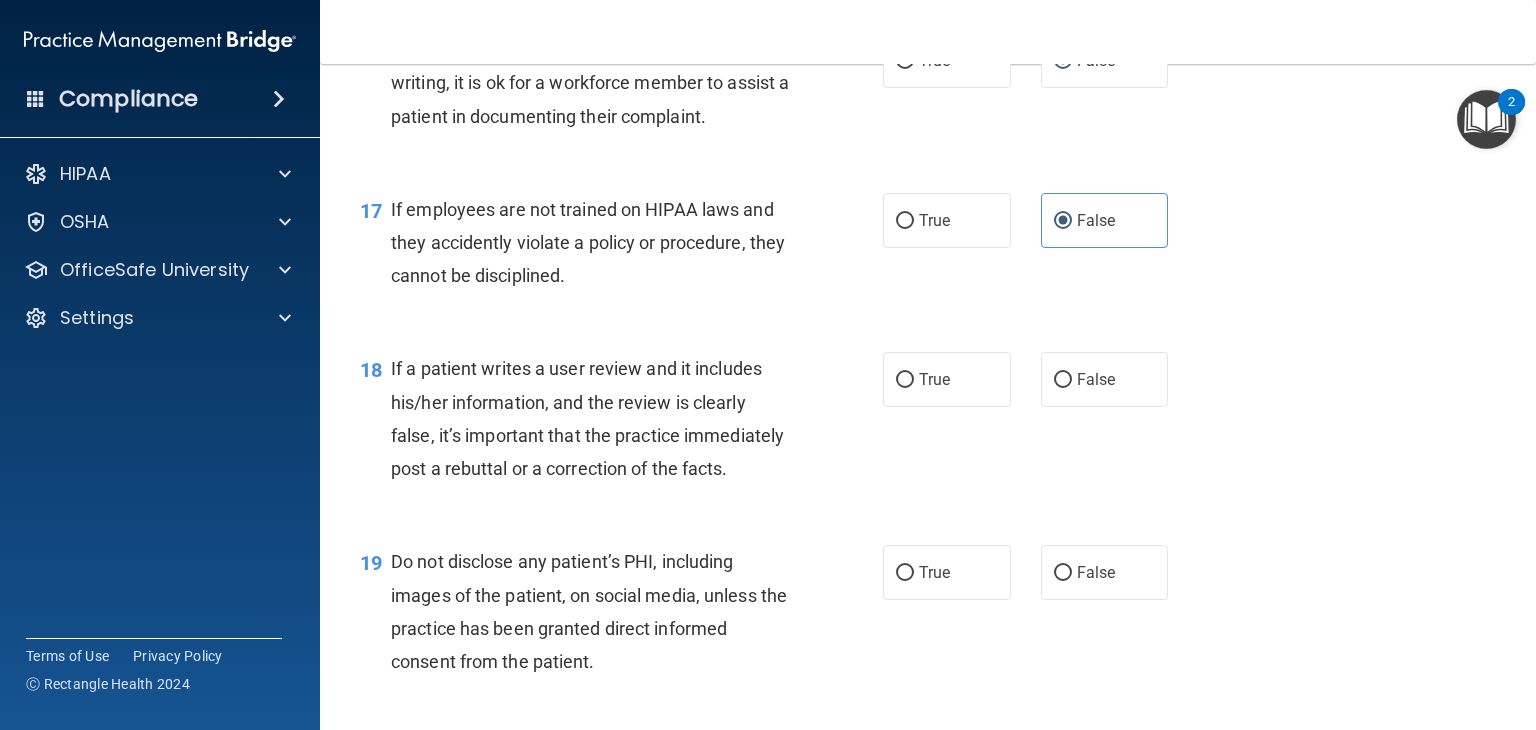 scroll, scrollTop: 3132, scrollLeft: 0, axis: vertical 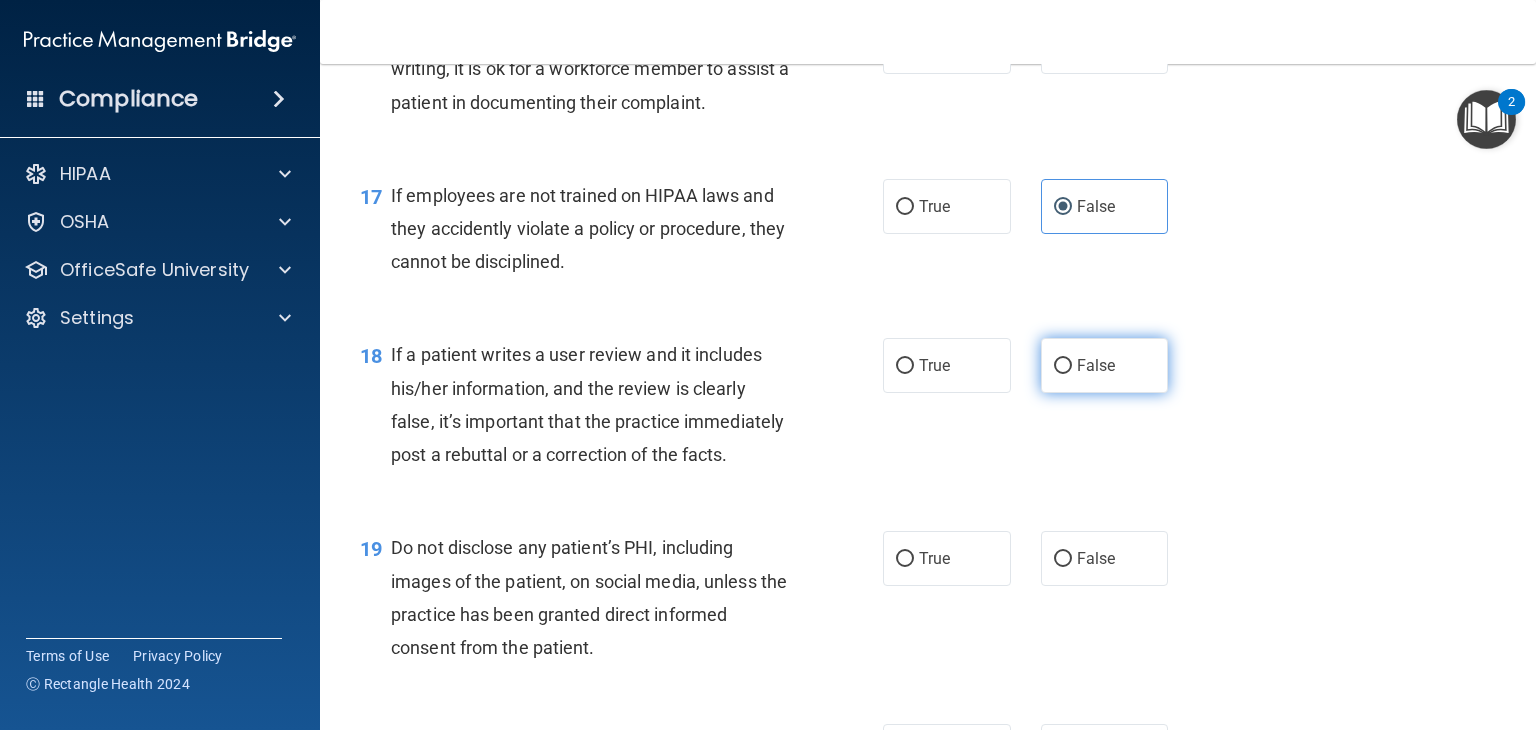 click on "False" at bounding box center [1105, 365] 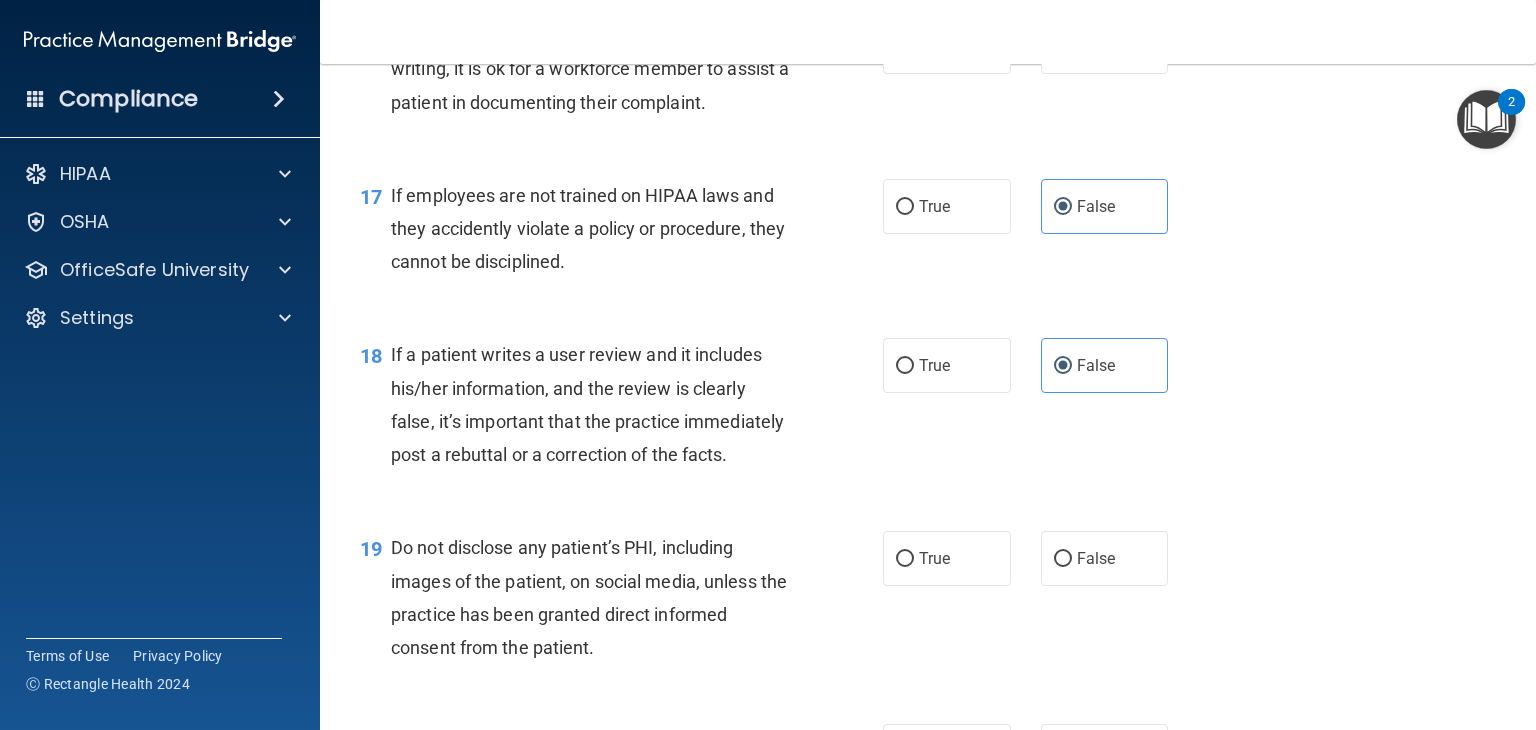 scroll, scrollTop: 3353, scrollLeft: 0, axis: vertical 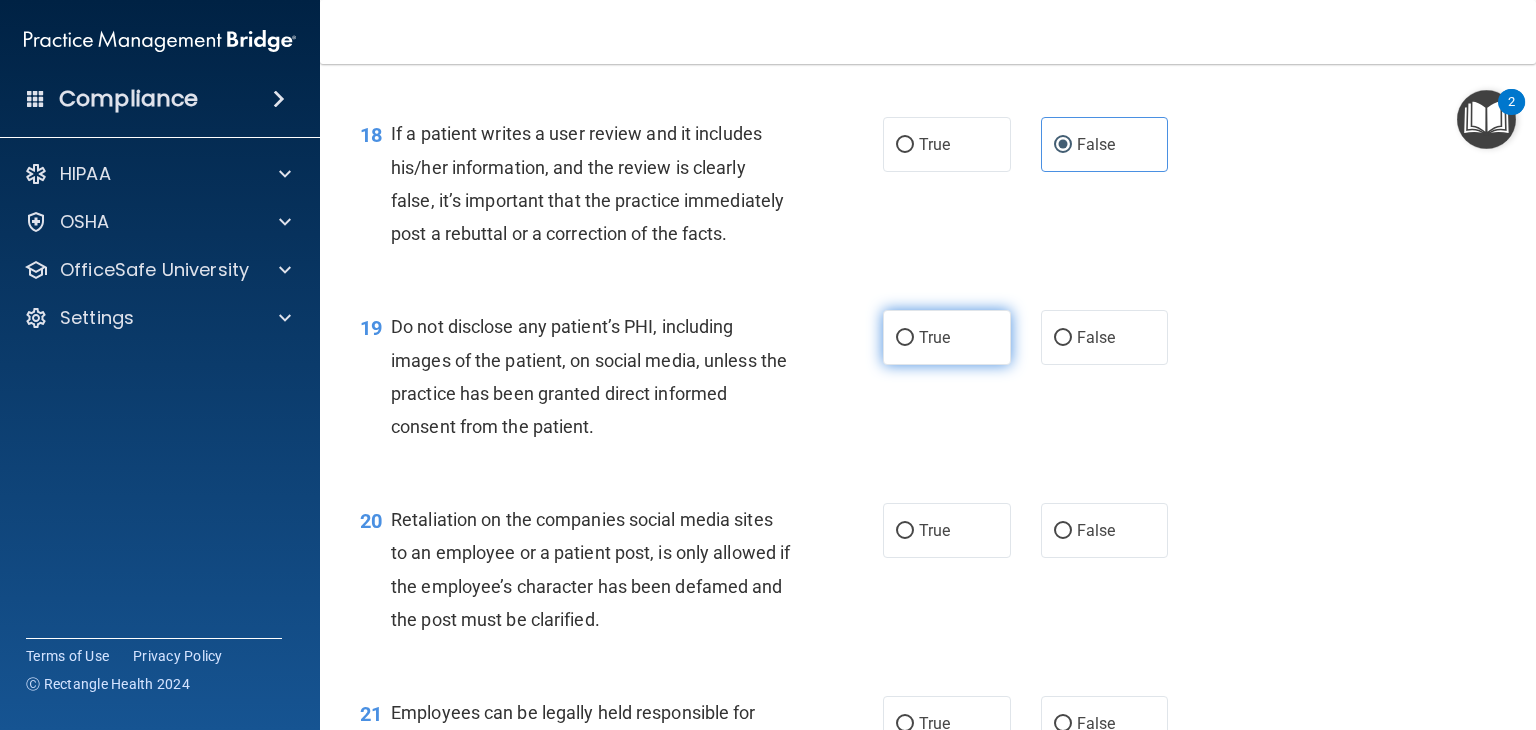 click on "True" at bounding box center (905, 338) 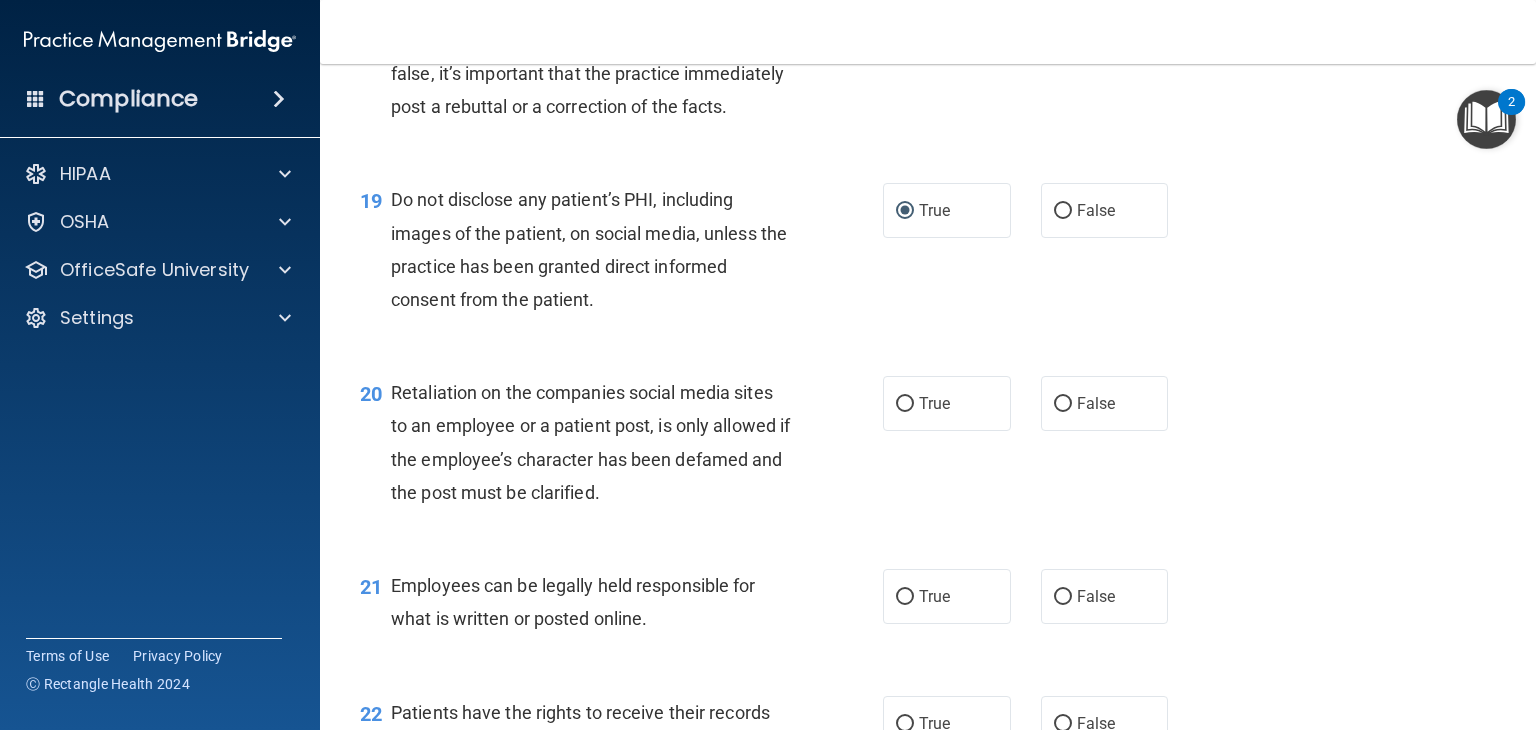 scroll, scrollTop: 3482, scrollLeft: 0, axis: vertical 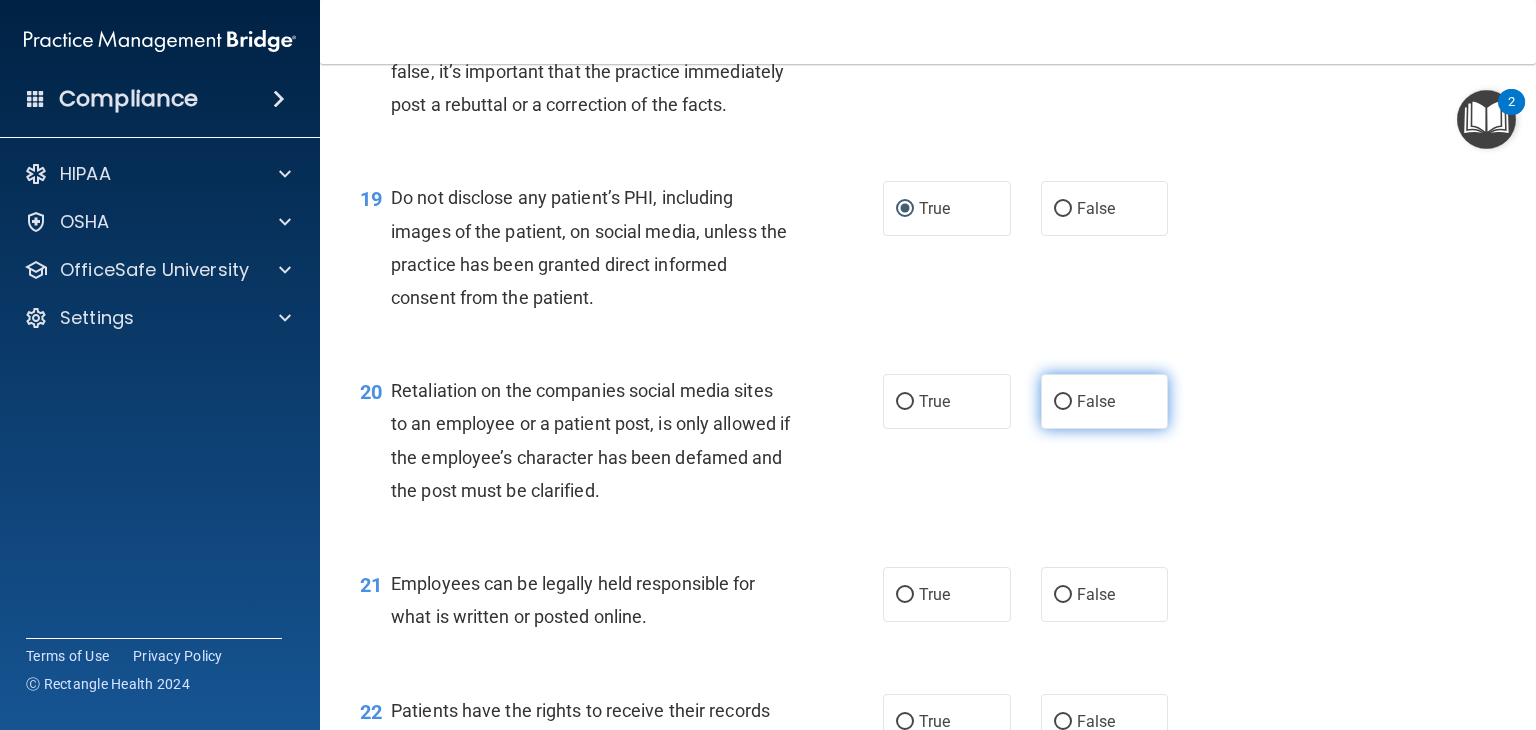 click on "False" at bounding box center [1105, 401] 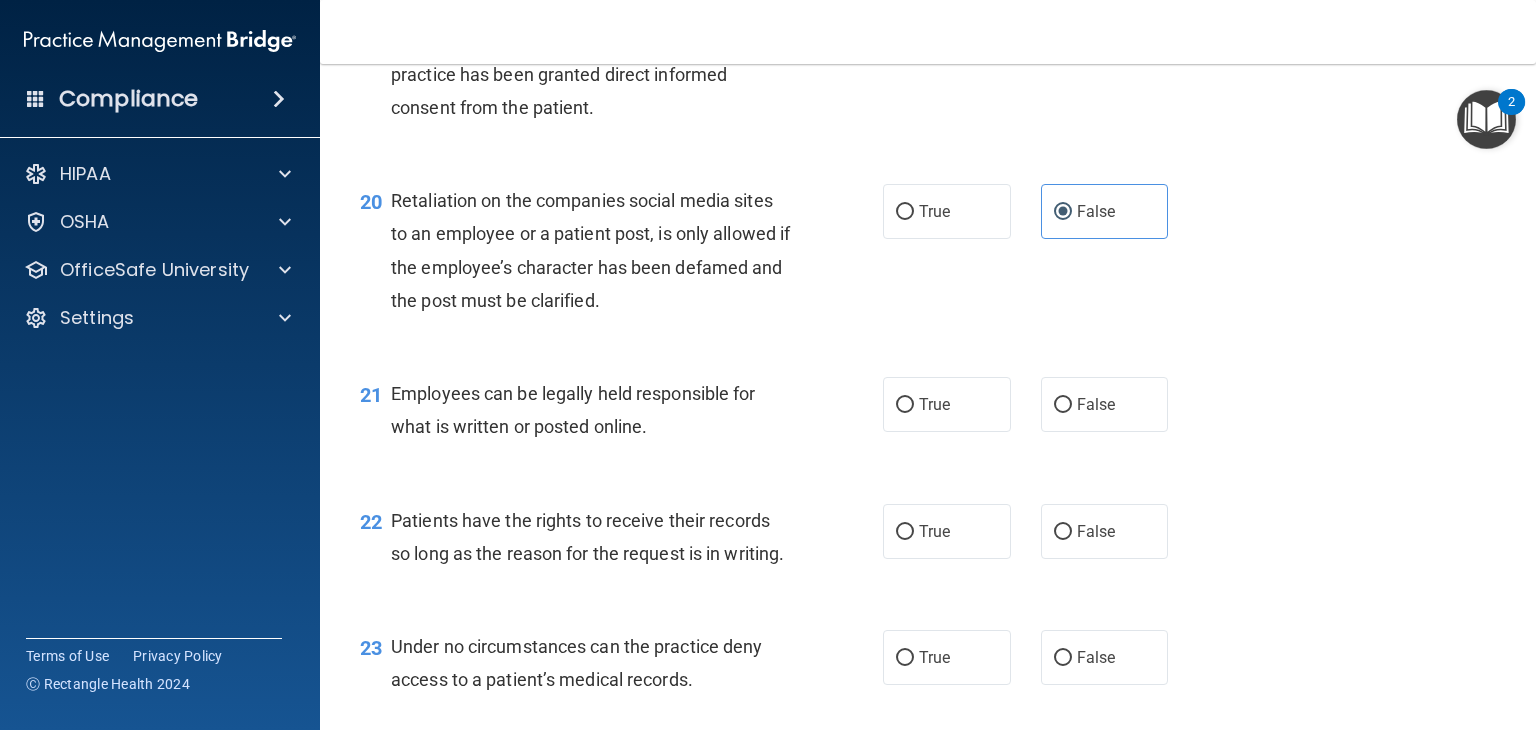 scroll, scrollTop: 3677, scrollLeft: 0, axis: vertical 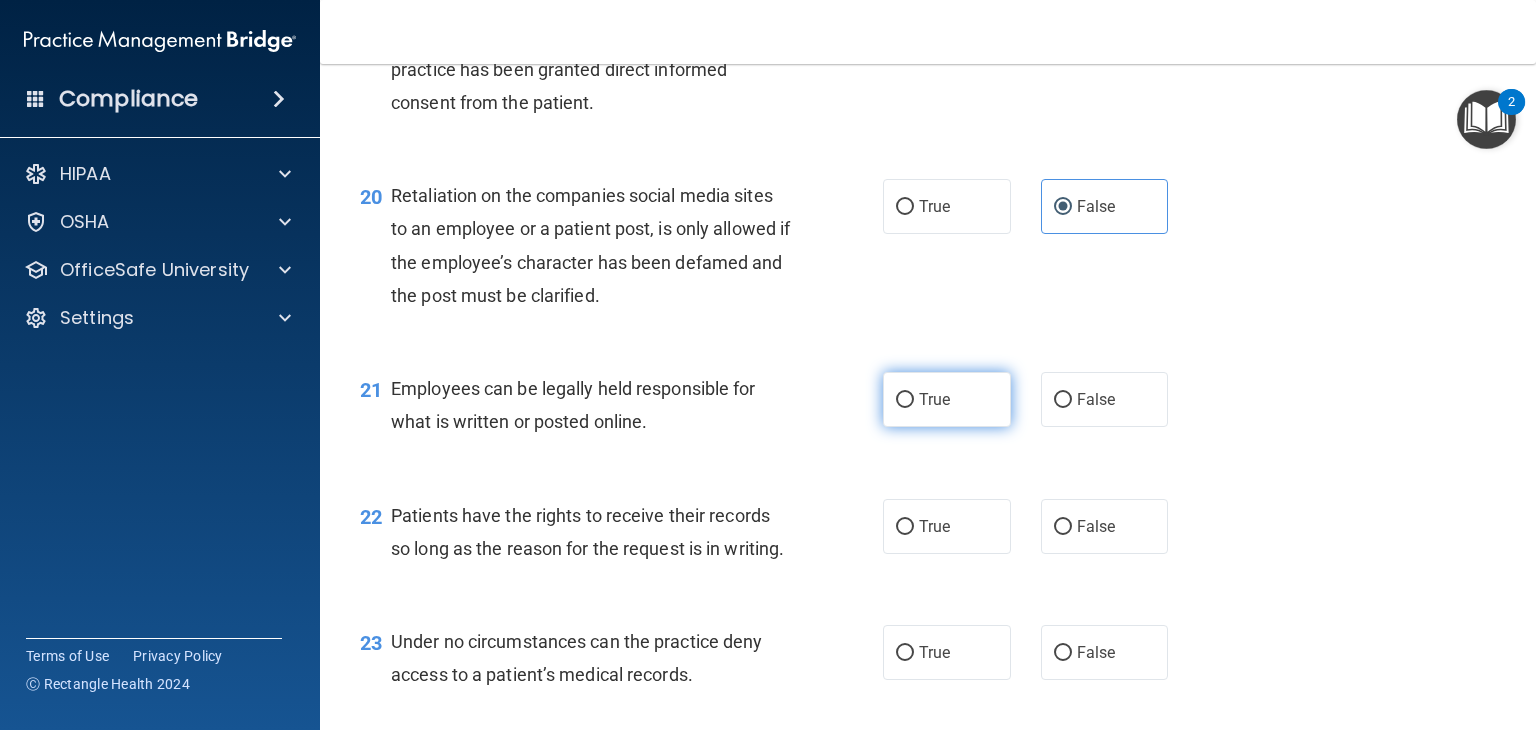 click on "True" at bounding box center [947, 399] 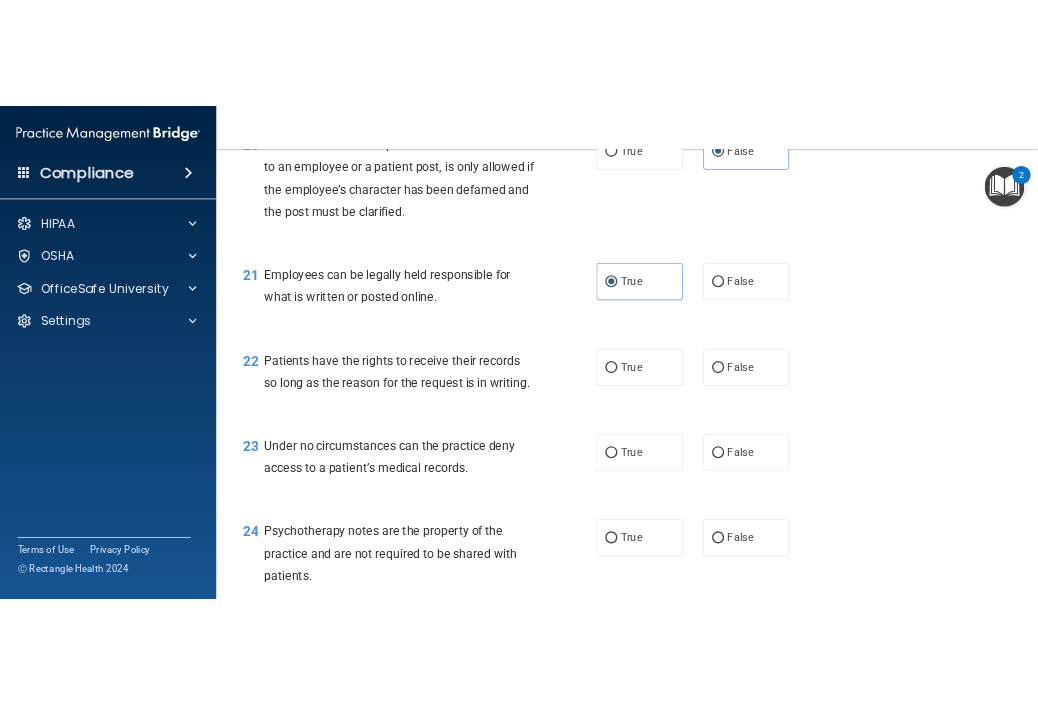 scroll, scrollTop: 5344, scrollLeft: 0, axis: vertical 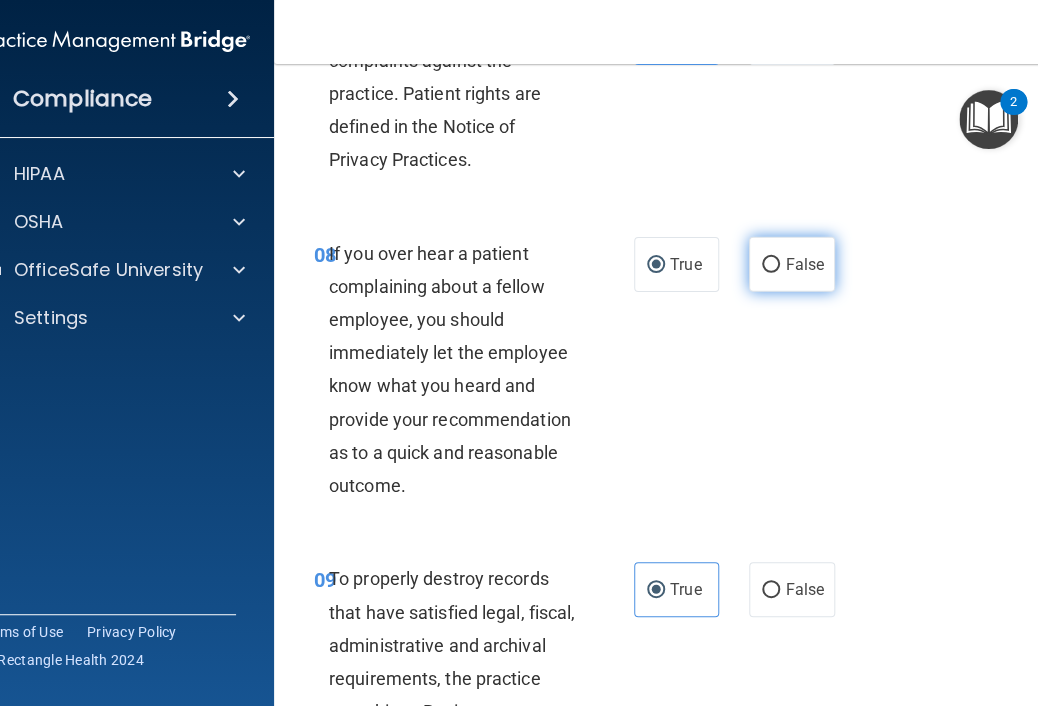 click on "False" at bounding box center [791, 264] 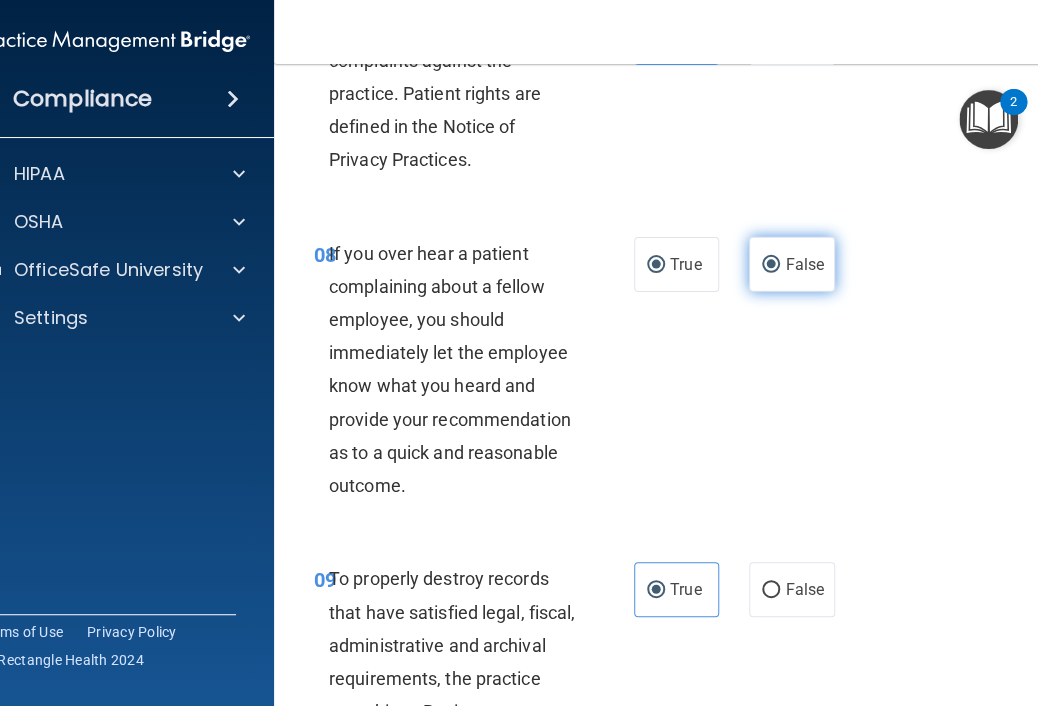 radio on "false" 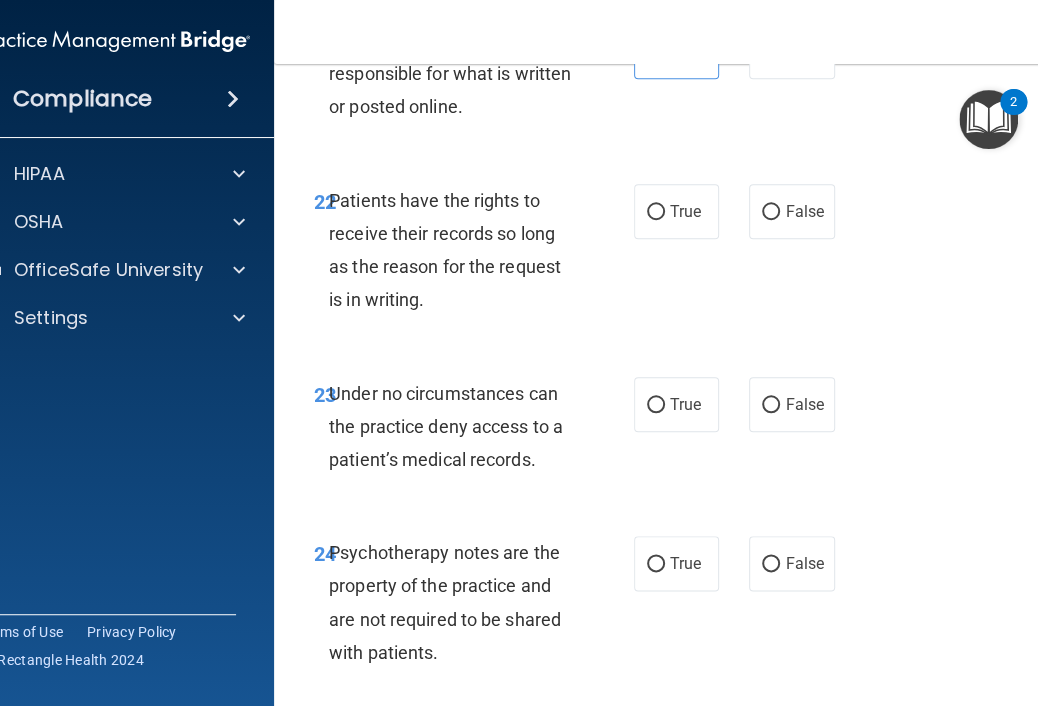 scroll, scrollTop: 5688, scrollLeft: 0, axis: vertical 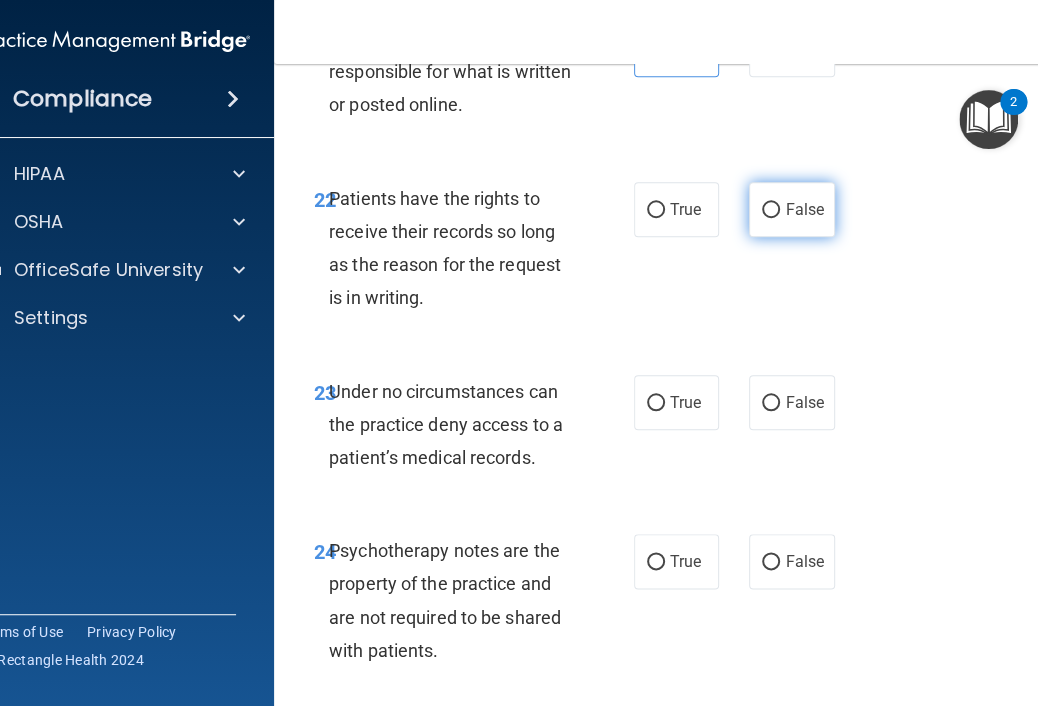 click on "False" at bounding box center [771, 210] 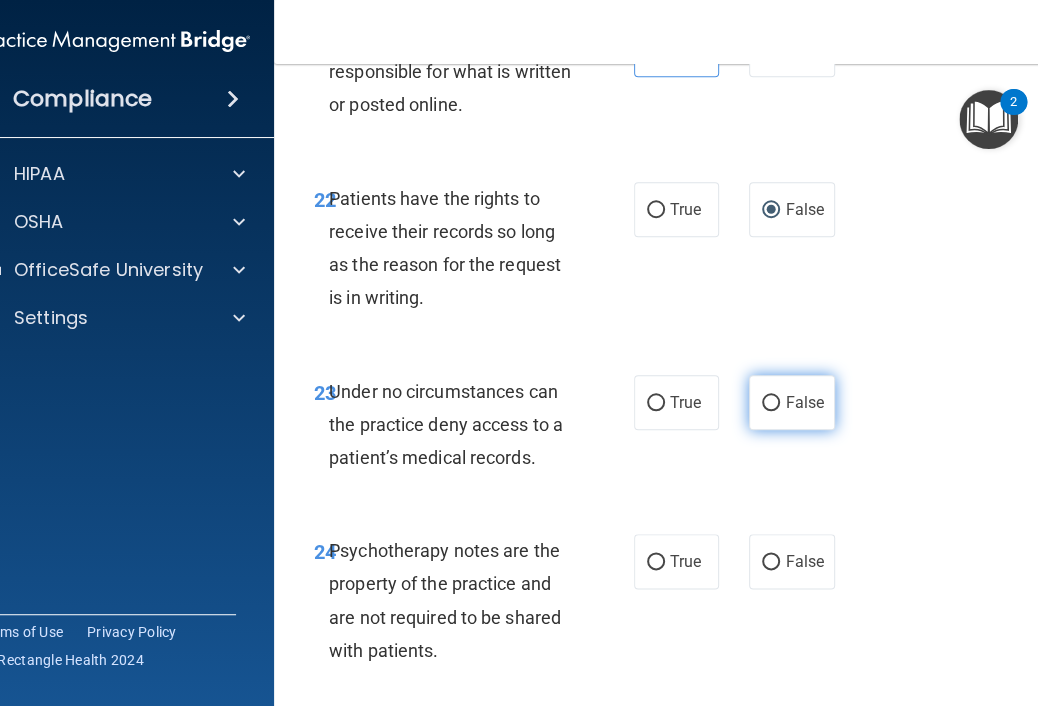 click on "False" at bounding box center (771, 403) 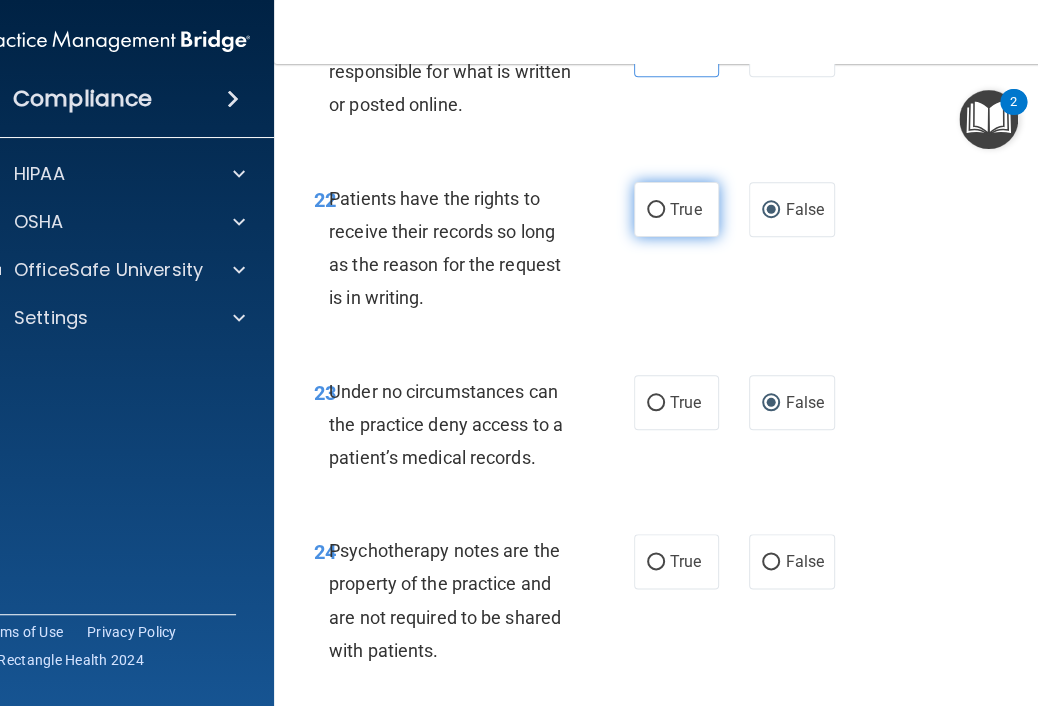 click on "True" at bounding box center (656, 210) 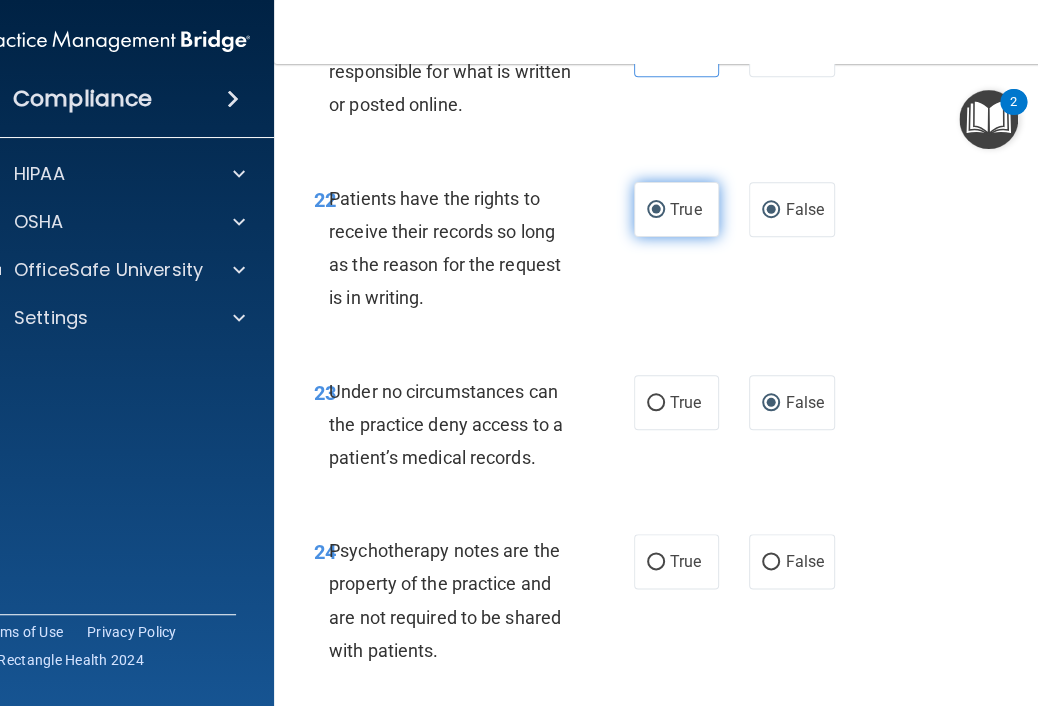 radio on "false" 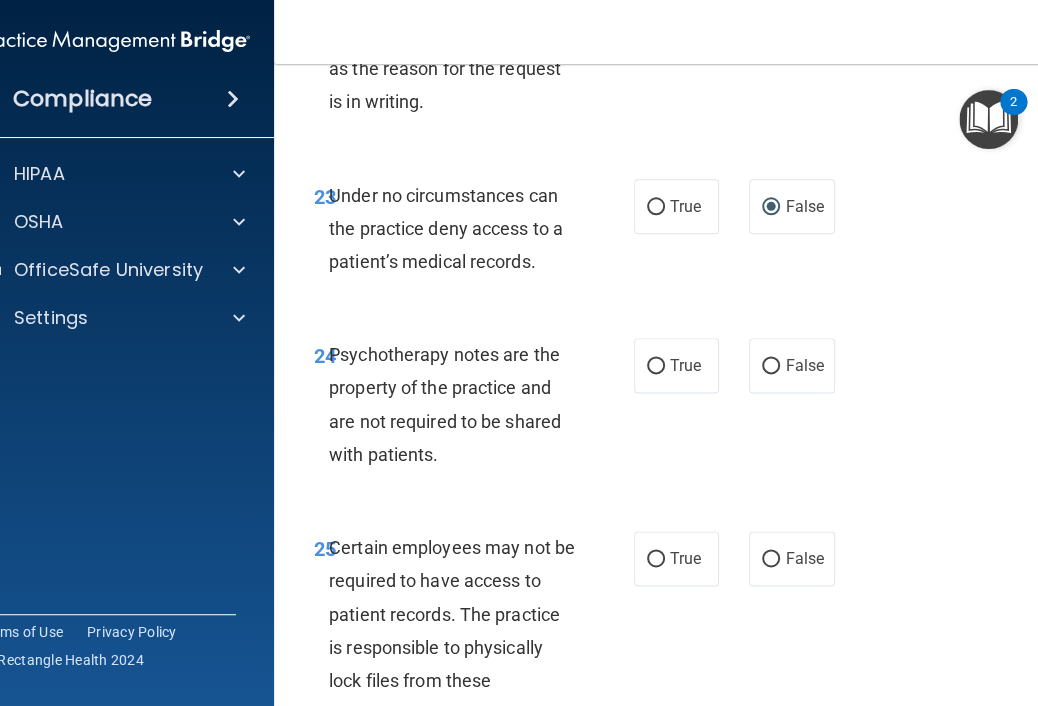 scroll, scrollTop: 5885, scrollLeft: 0, axis: vertical 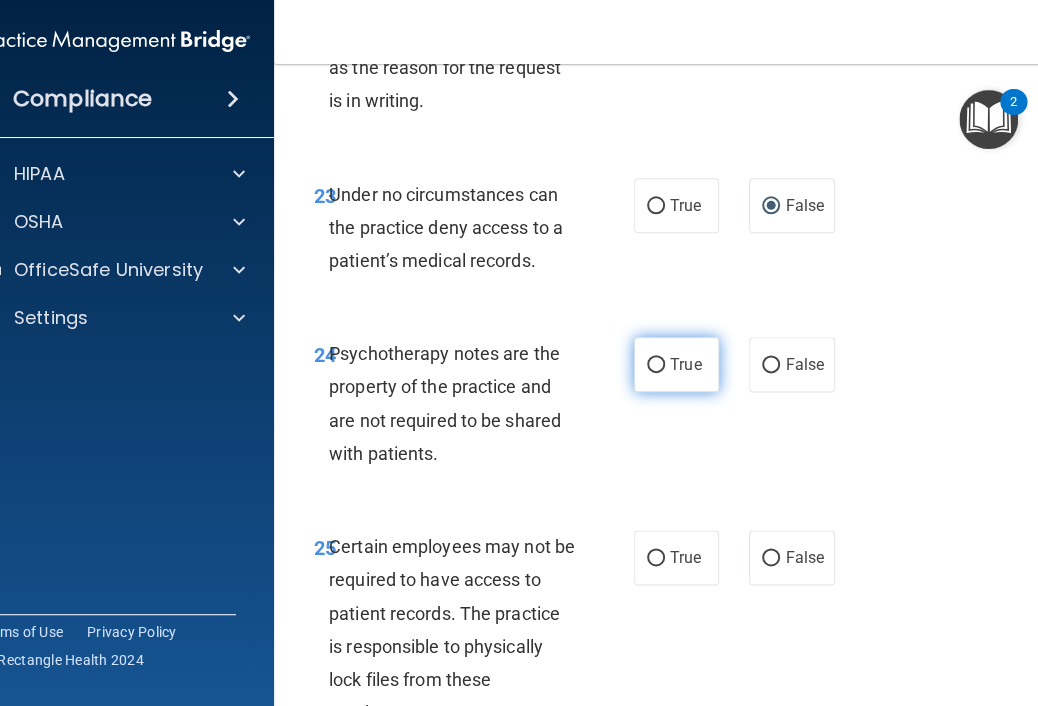 click on "True" at bounding box center [656, 365] 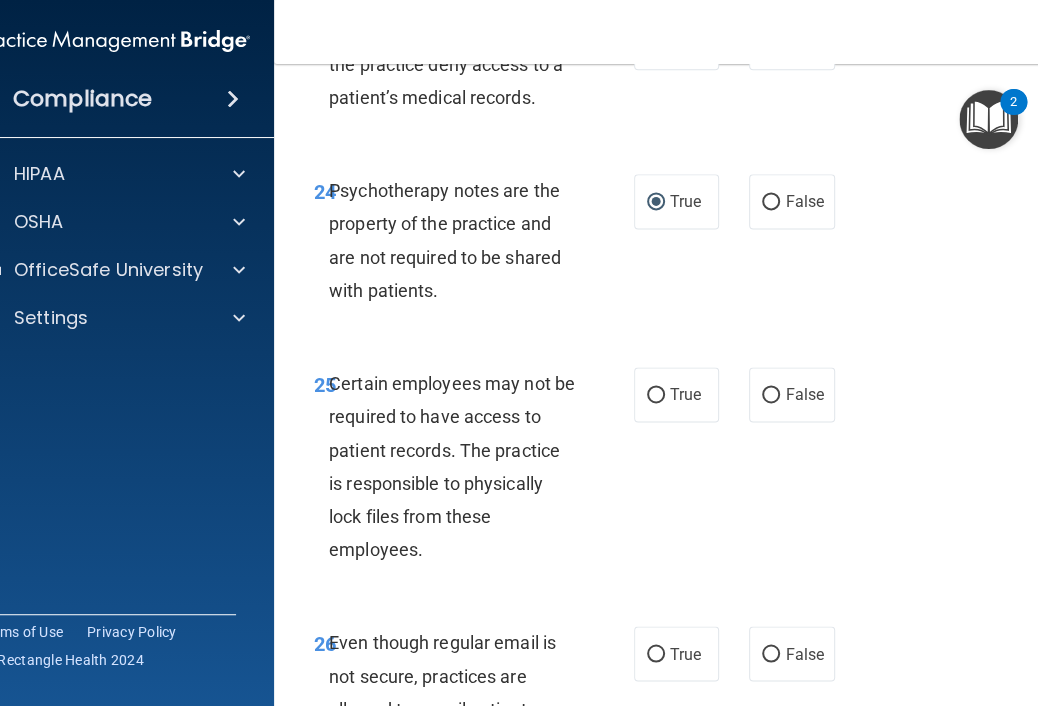 scroll, scrollTop: 6048, scrollLeft: 0, axis: vertical 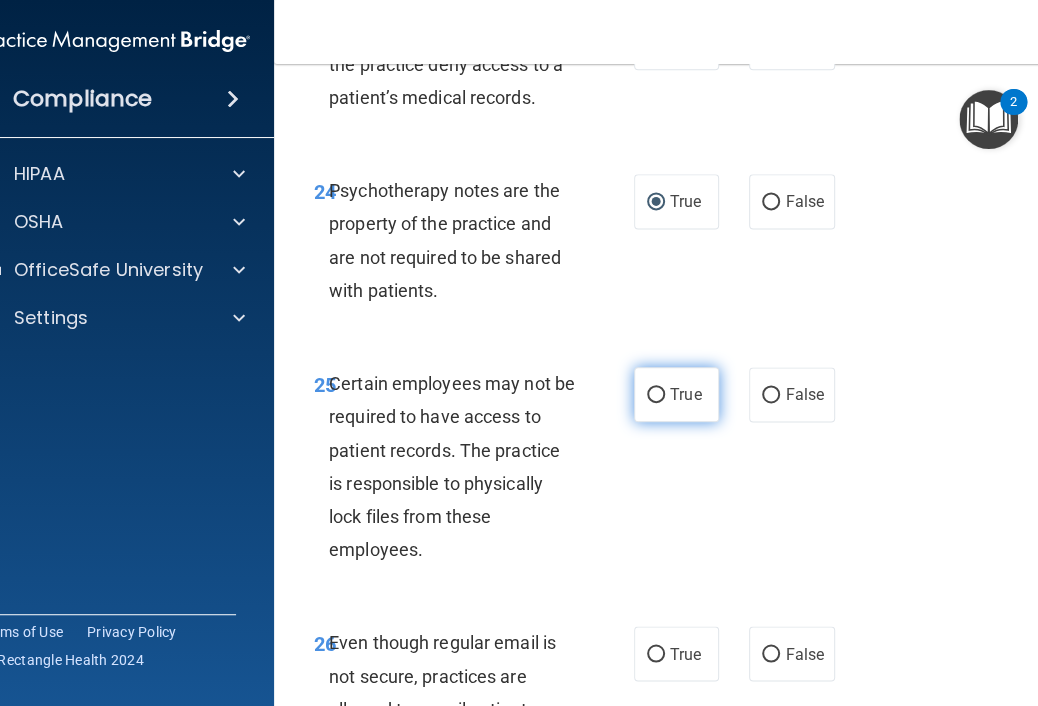 click on "True" at bounding box center (656, 395) 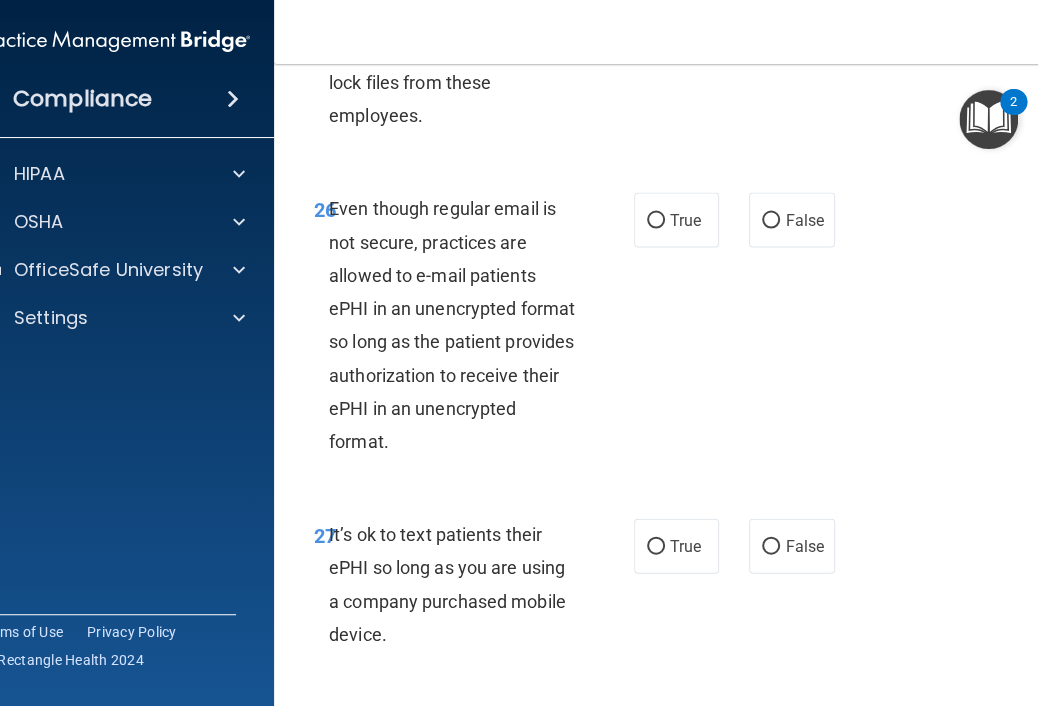 scroll, scrollTop: 6512, scrollLeft: 0, axis: vertical 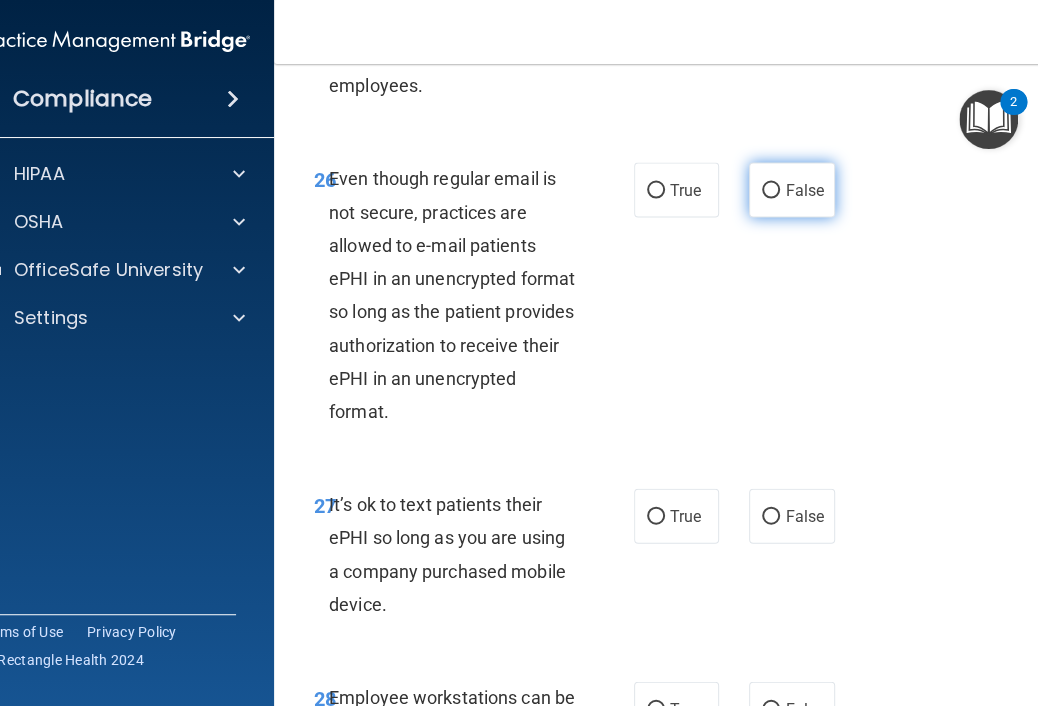 click on "False" at bounding box center [771, 190] 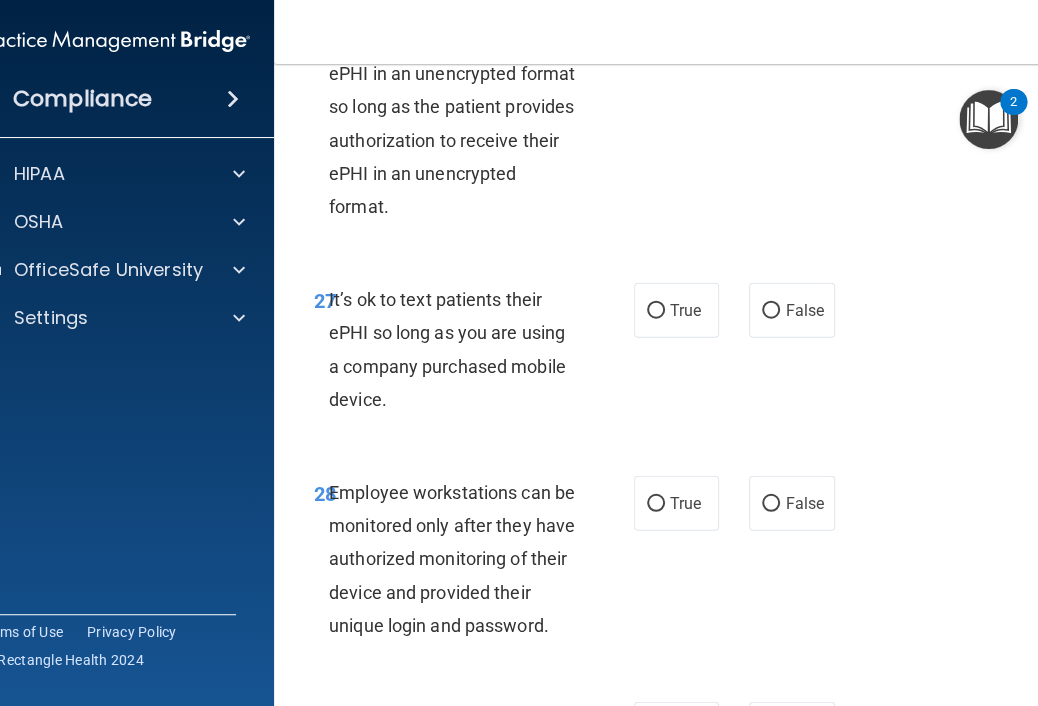 scroll, scrollTop: 6732, scrollLeft: 0, axis: vertical 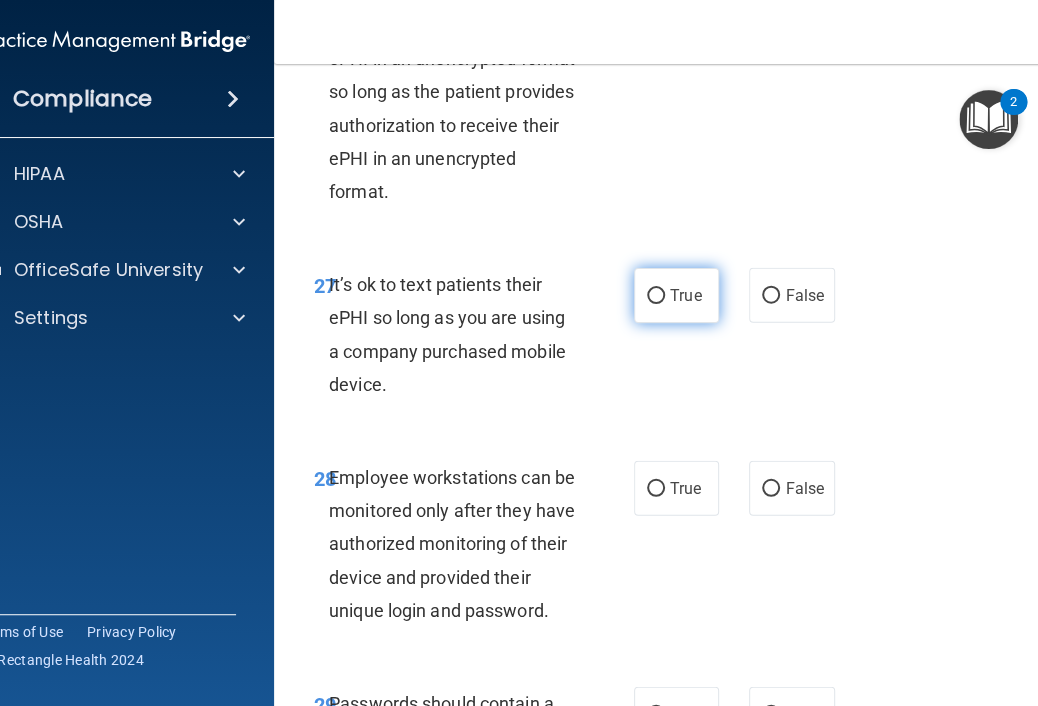 click on "True" at bounding box center [676, 295] 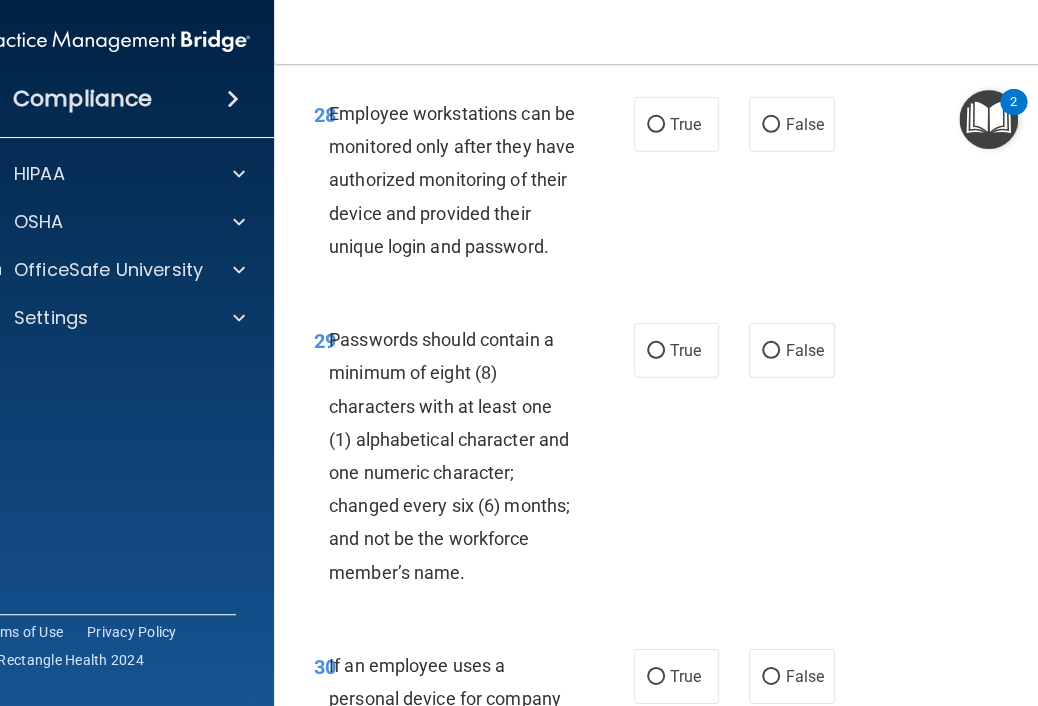 scroll, scrollTop: 7098, scrollLeft: 0, axis: vertical 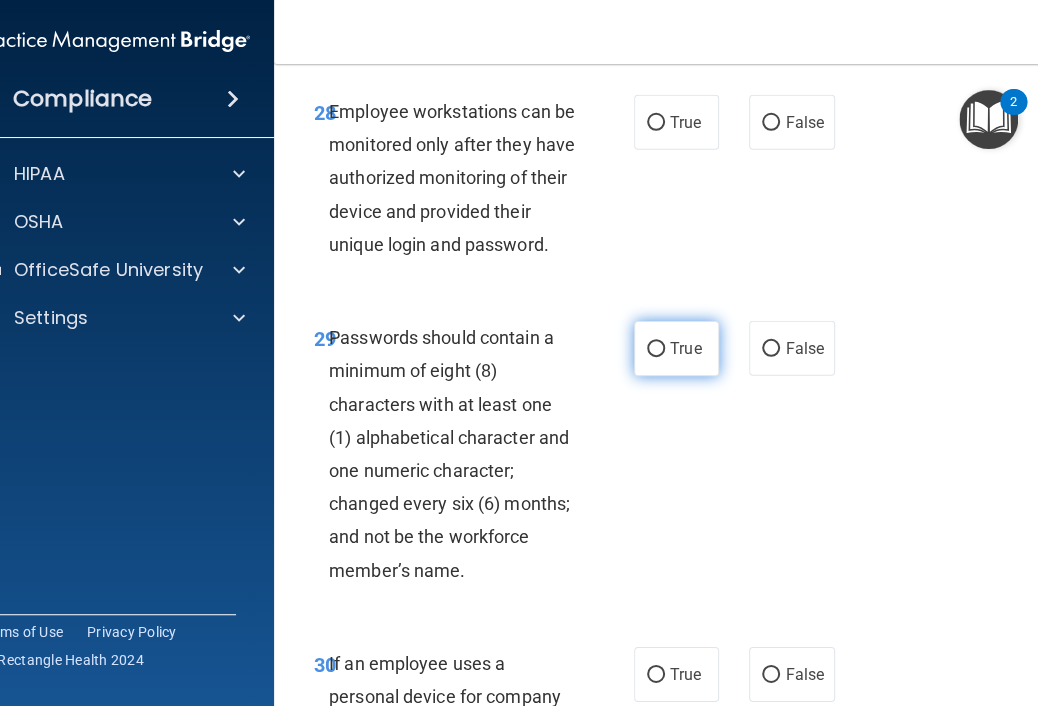 click on "True" at bounding box center (656, 349) 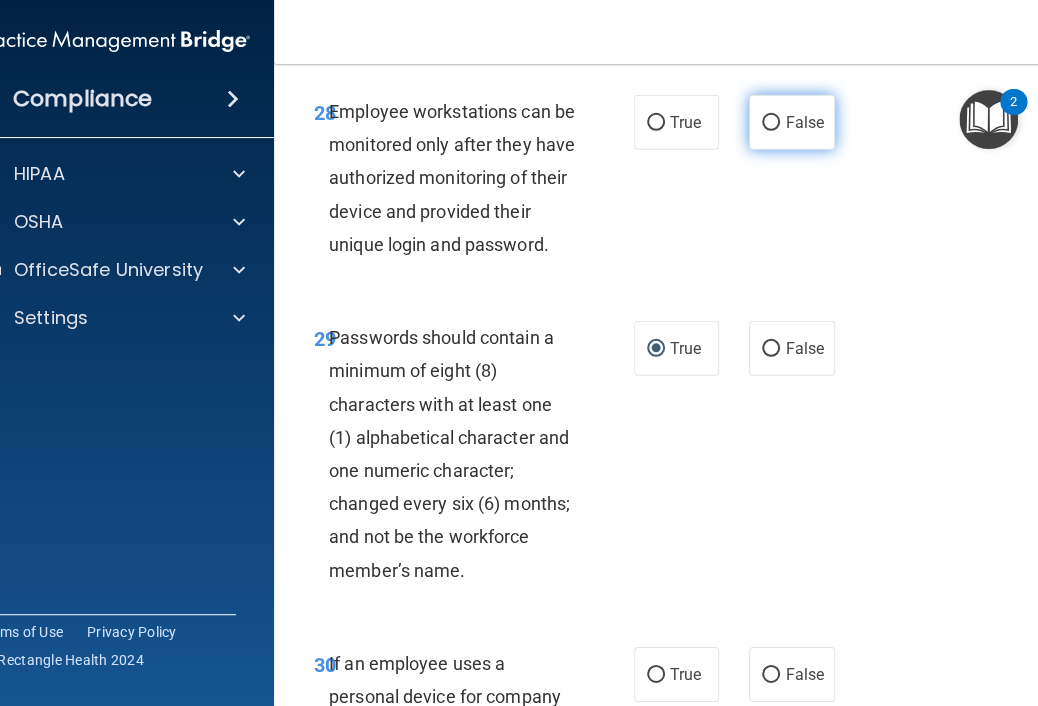 click on "False" at bounding box center [771, 123] 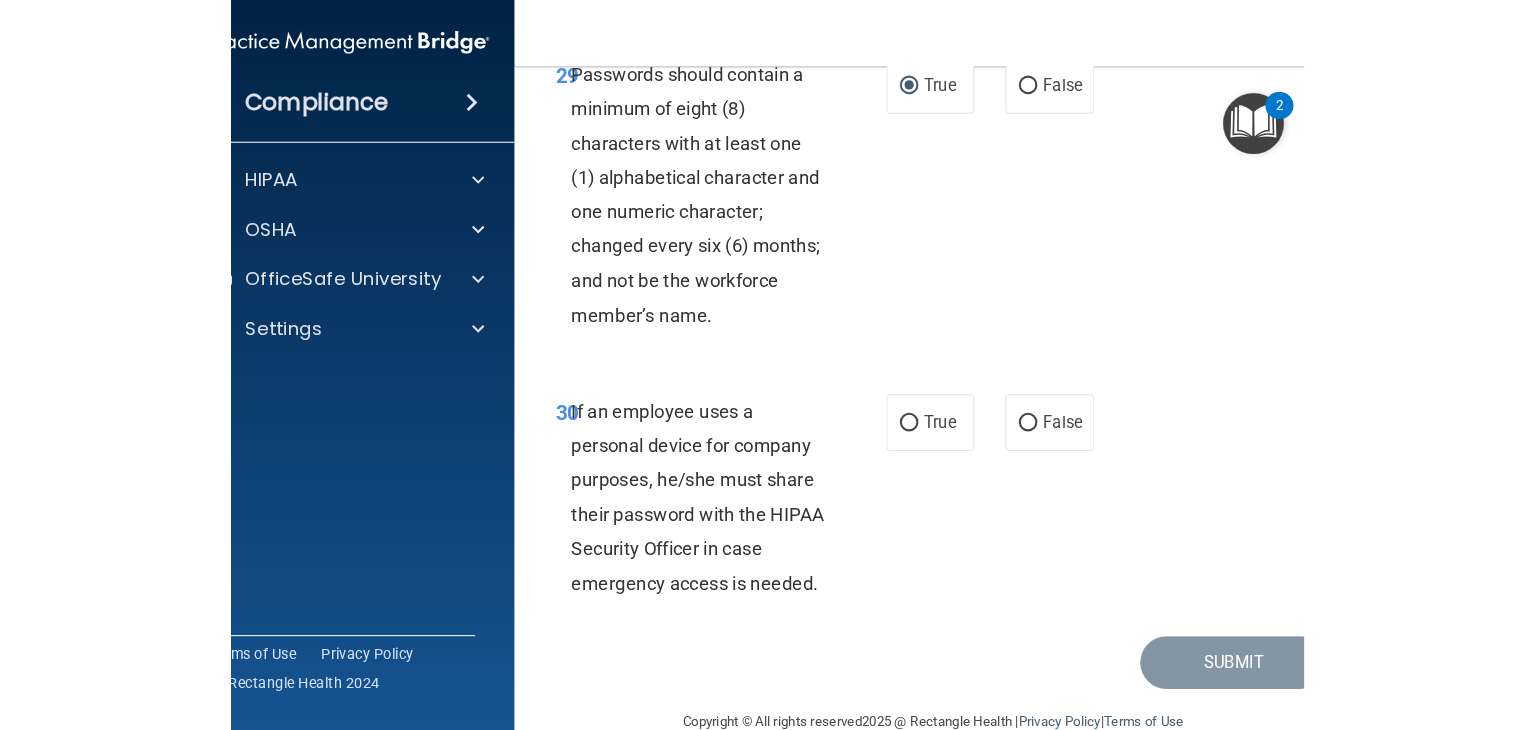 scroll, scrollTop: 7471, scrollLeft: 0, axis: vertical 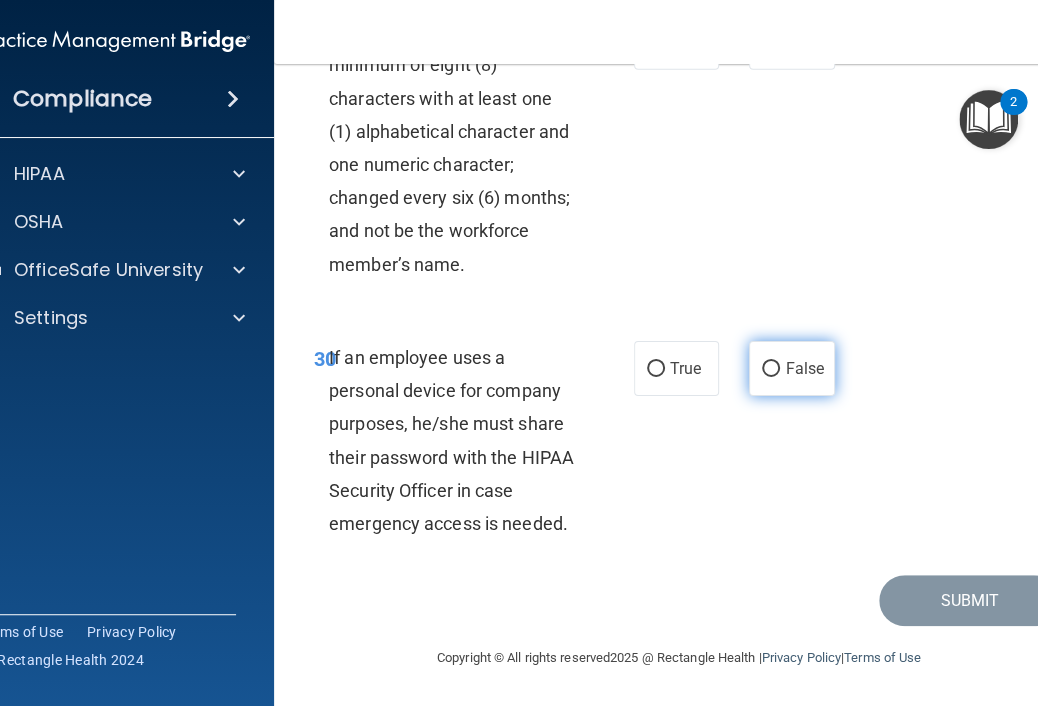 click on "False" at bounding box center [791, 368] 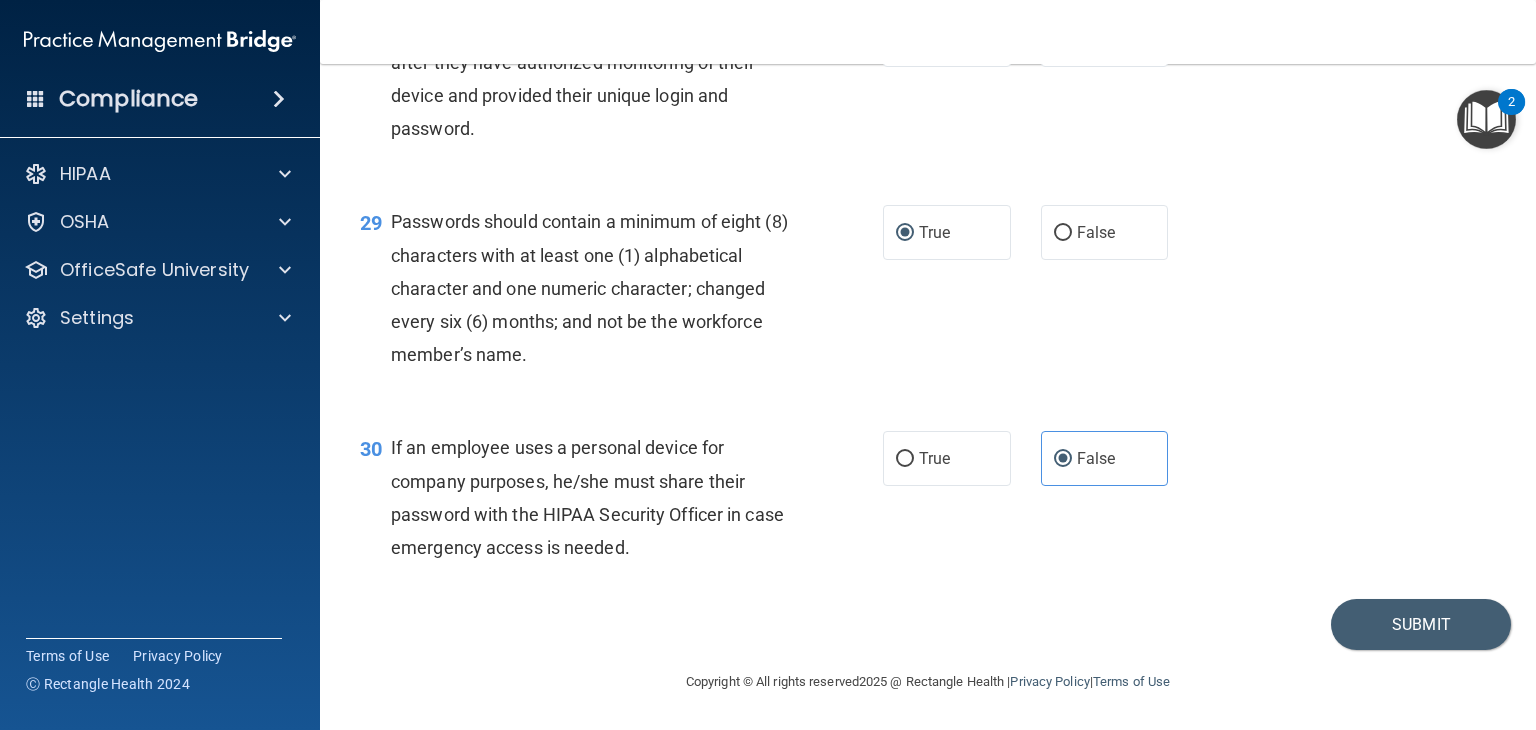 scroll, scrollTop: 5221, scrollLeft: 0, axis: vertical 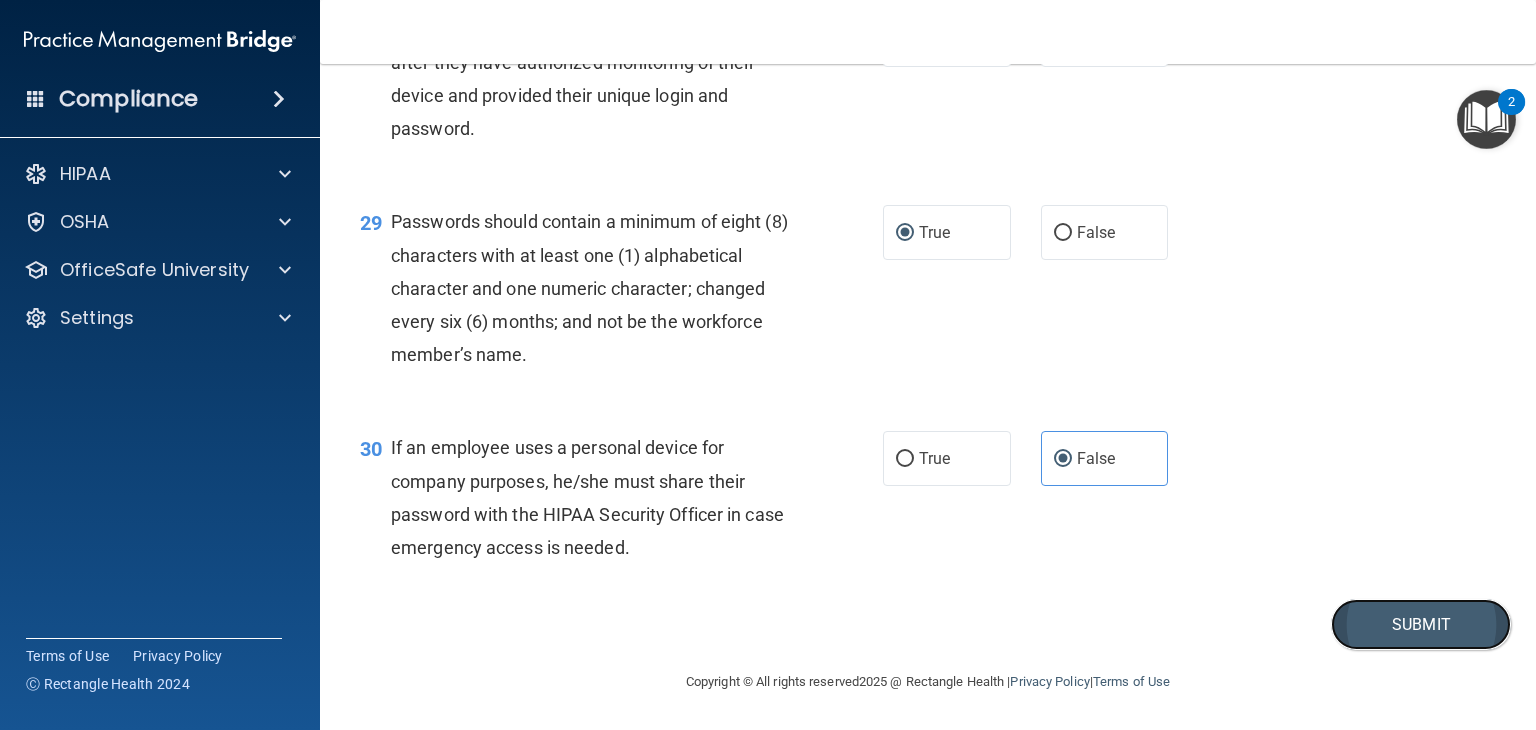click on "Submit" at bounding box center [1421, 624] 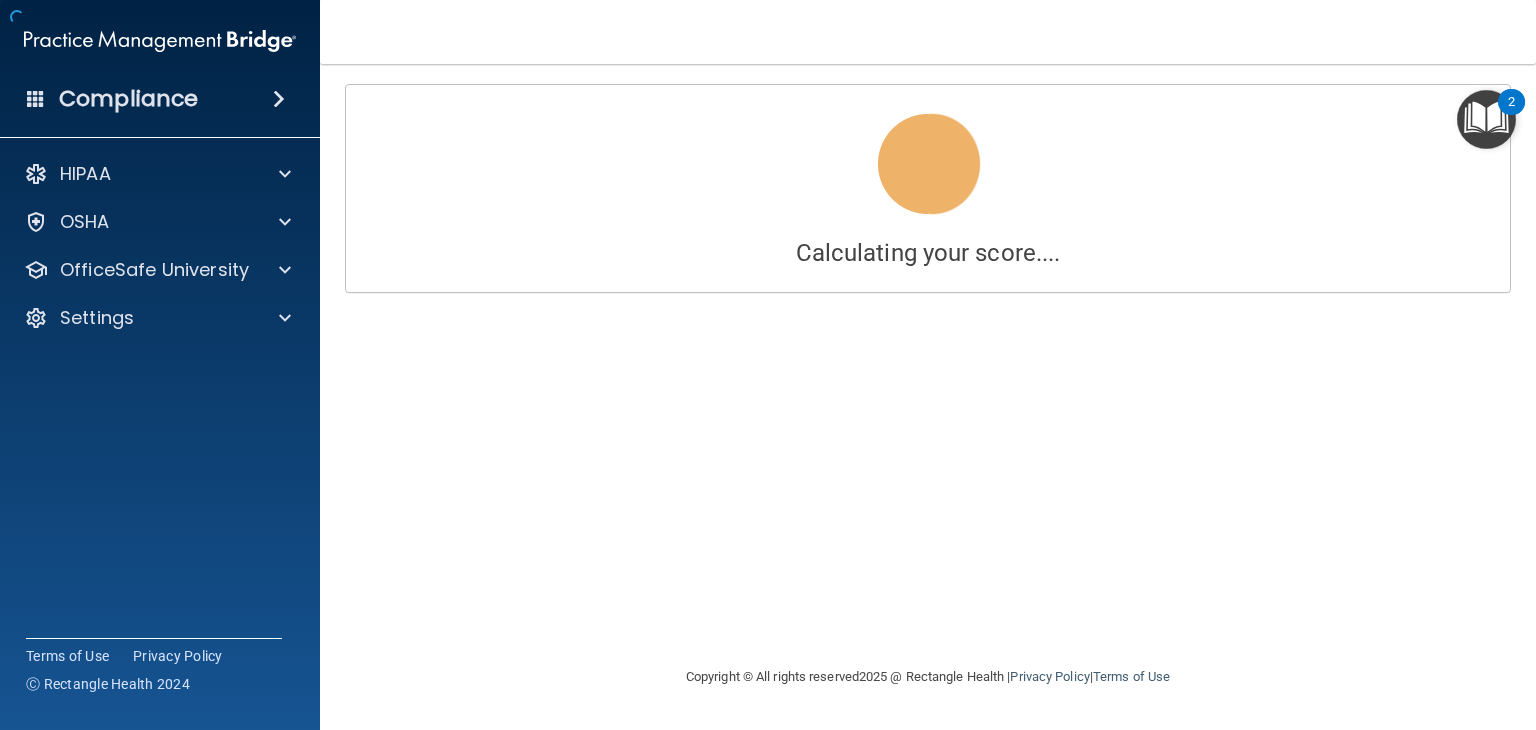 scroll, scrollTop: 0, scrollLeft: 0, axis: both 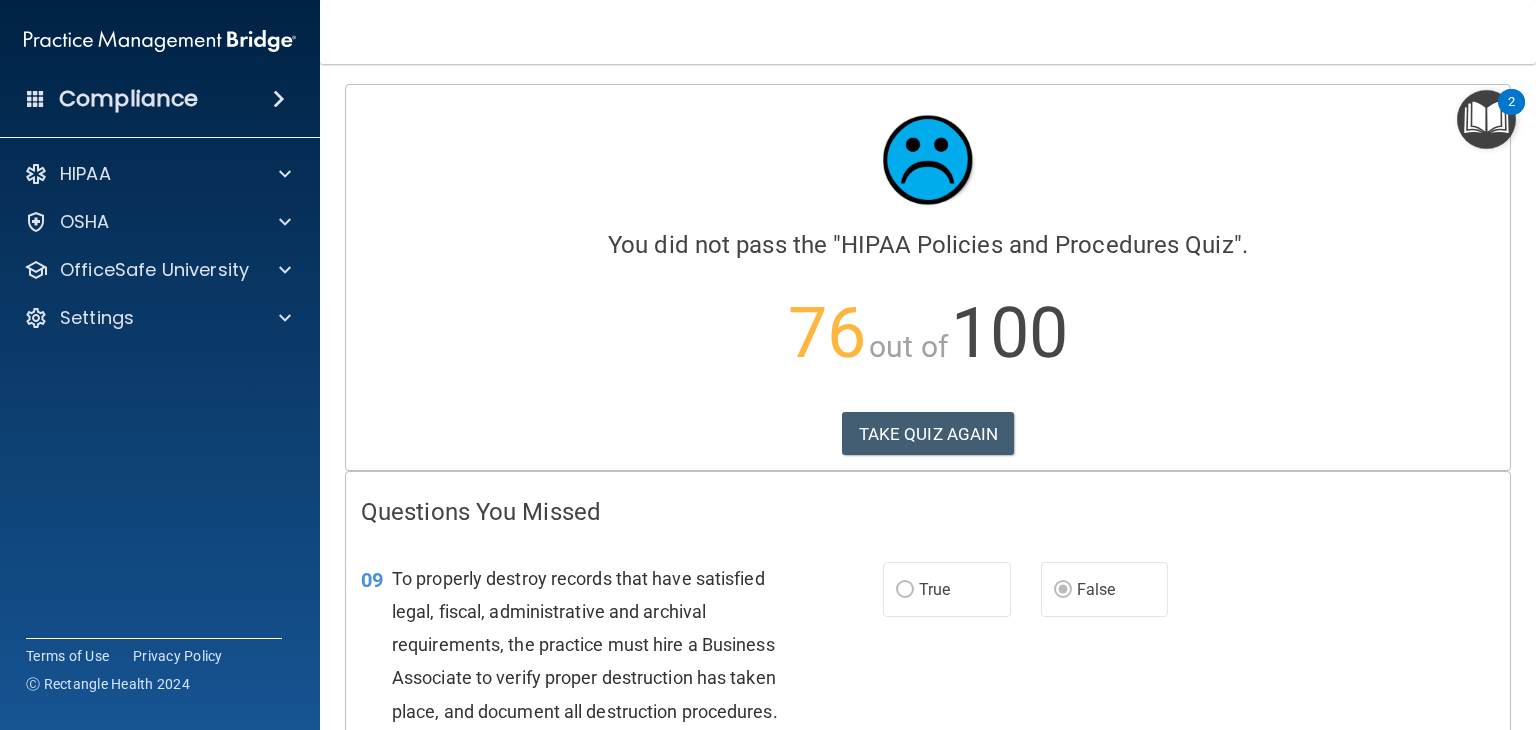 click on "09       To properly destroy records that have satisfied legal, fiscal, administrative and archival requirements, the practice must hire a Business Associate to verify proper destruction has taken place, and document all destruction procedures.                  True           False" at bounding box center (928, 650) 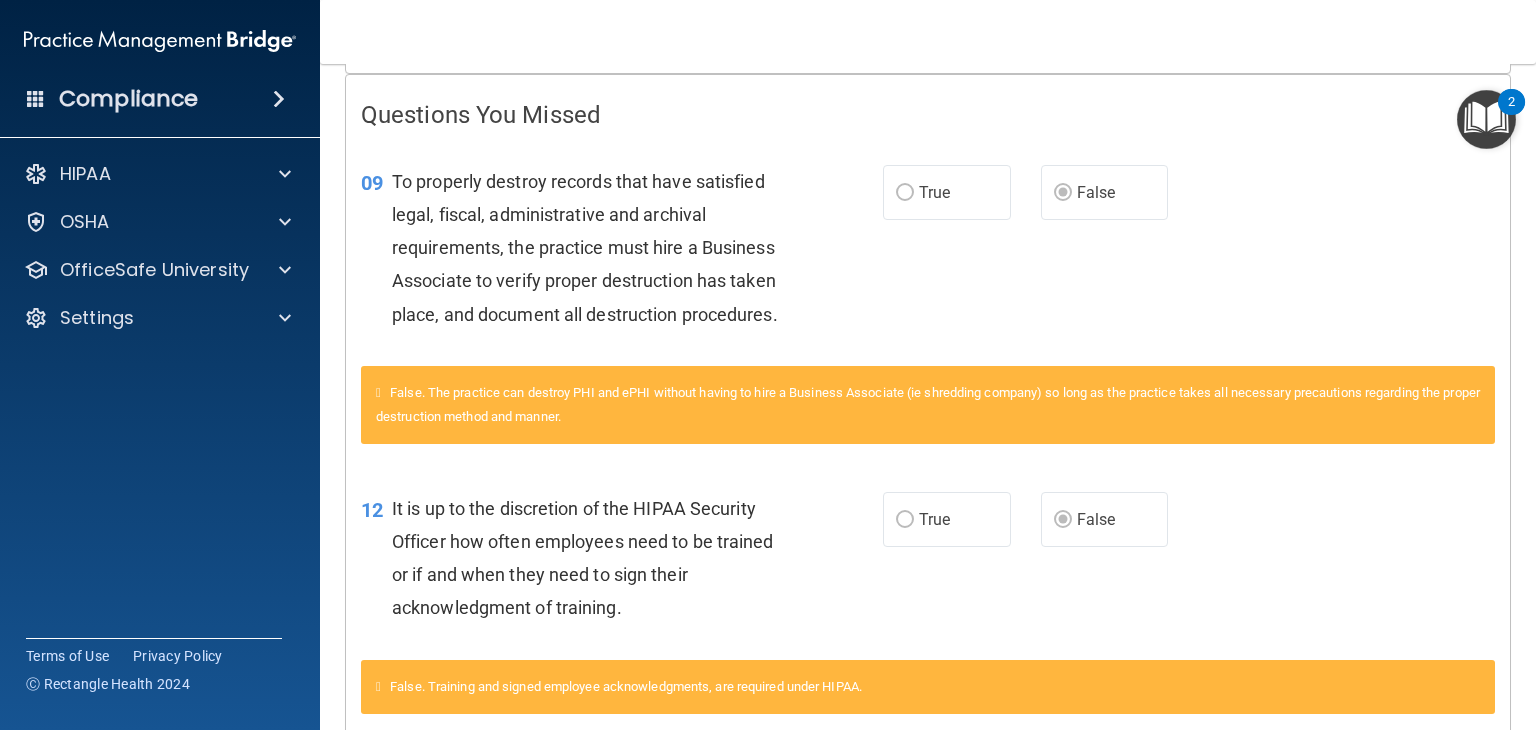 scroll, scrollTop: 0, scrollLeft: 0, axis: both 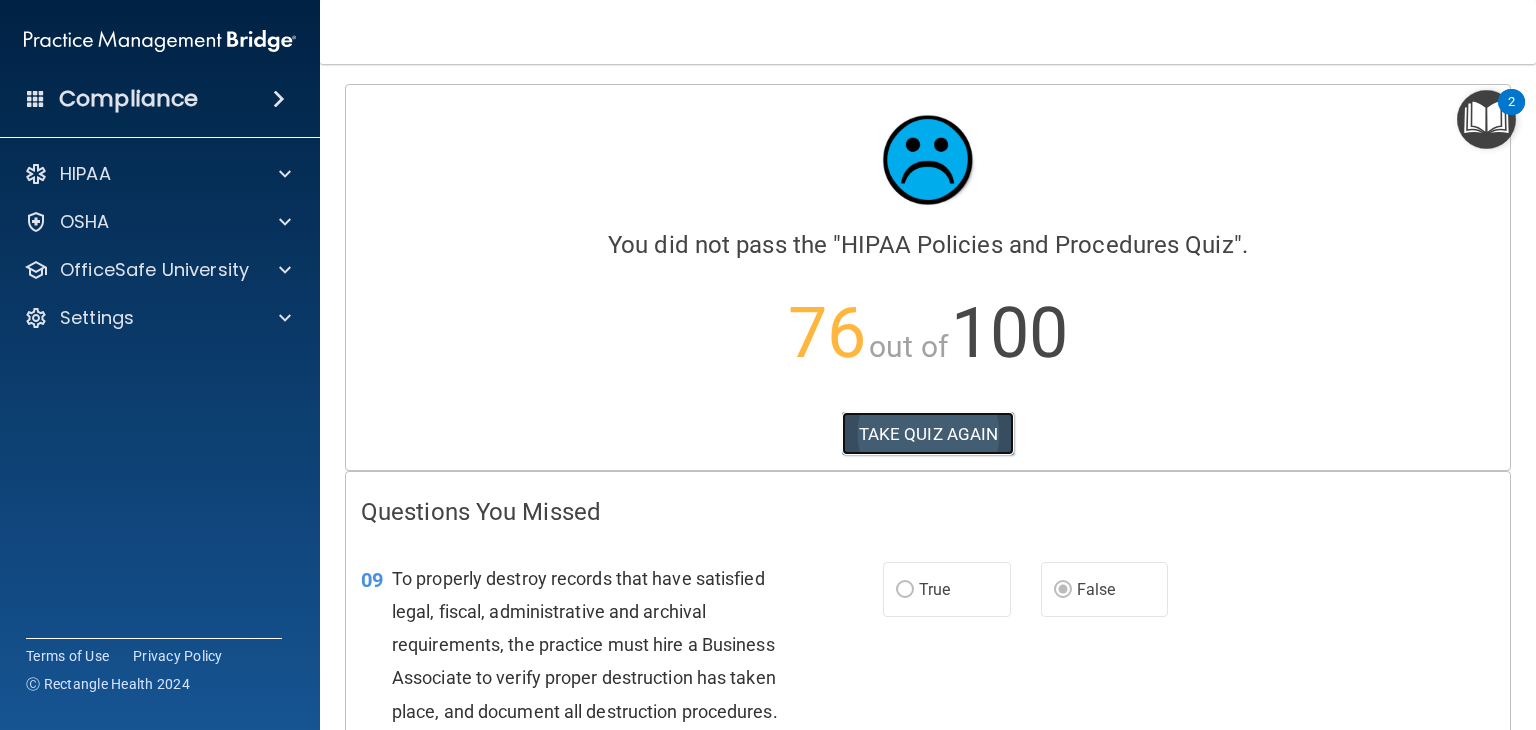 click on "TAKE QUIZ AGAIN" at bounding box center [928, 434] 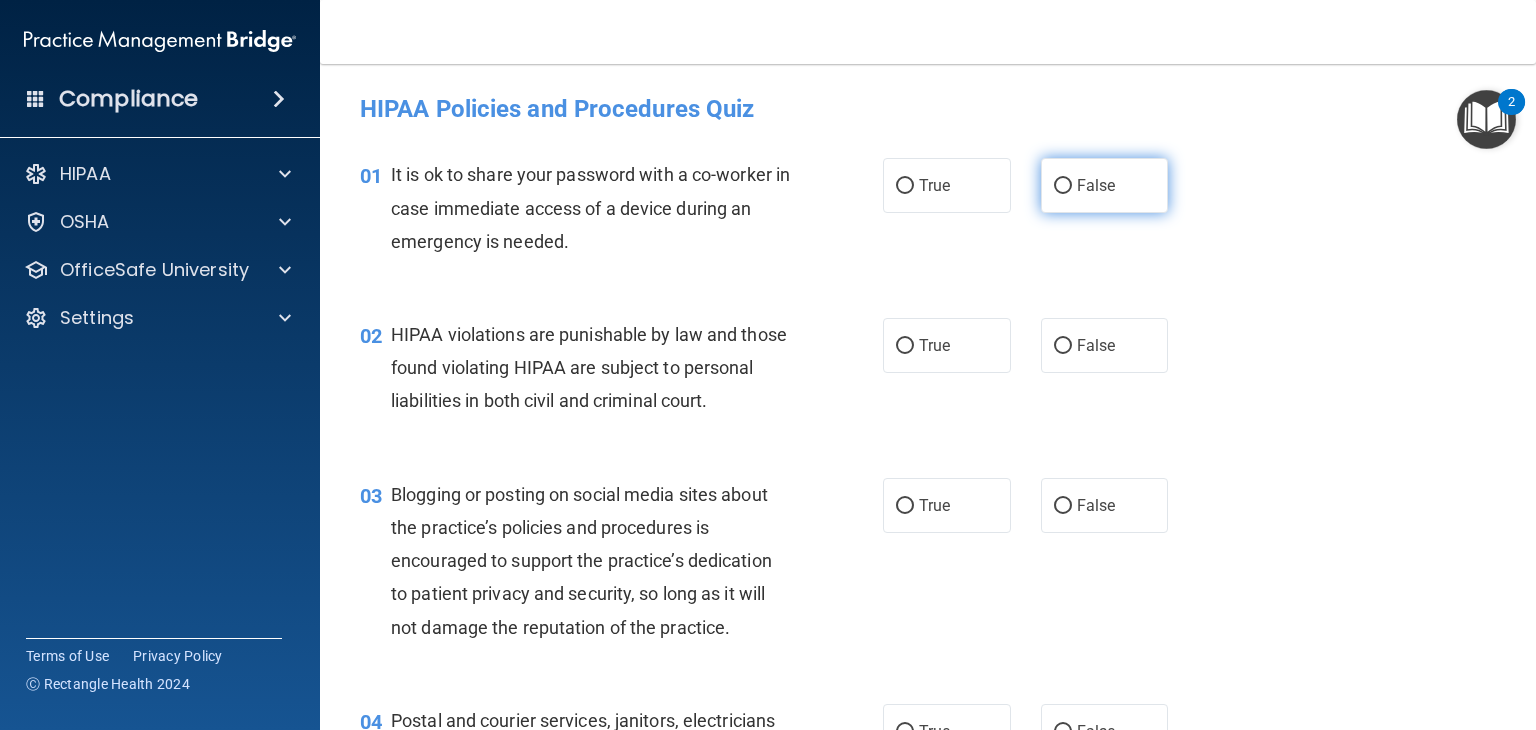 click on "False" at bounding box center [1105, 185] 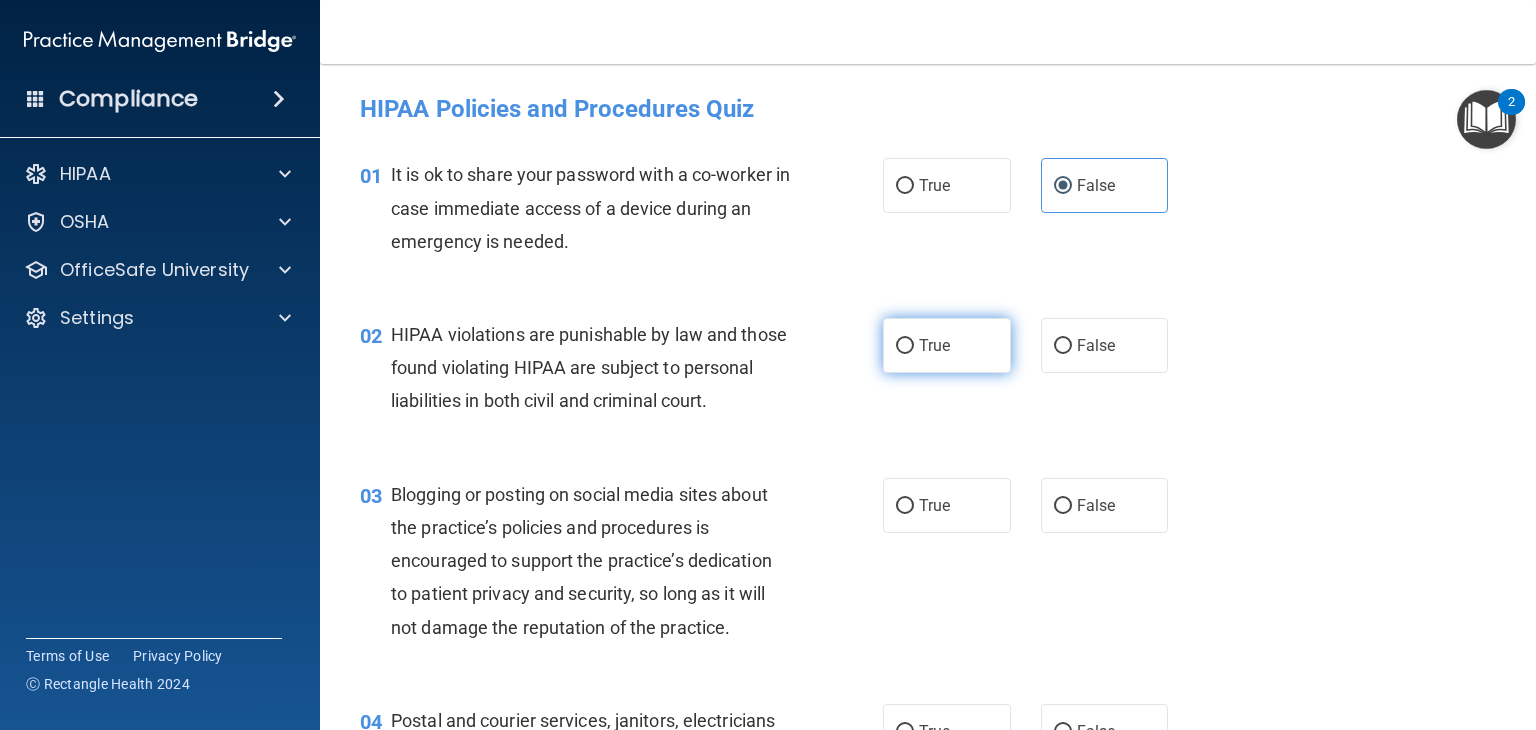click on "True" at bounding box center [905, 346] 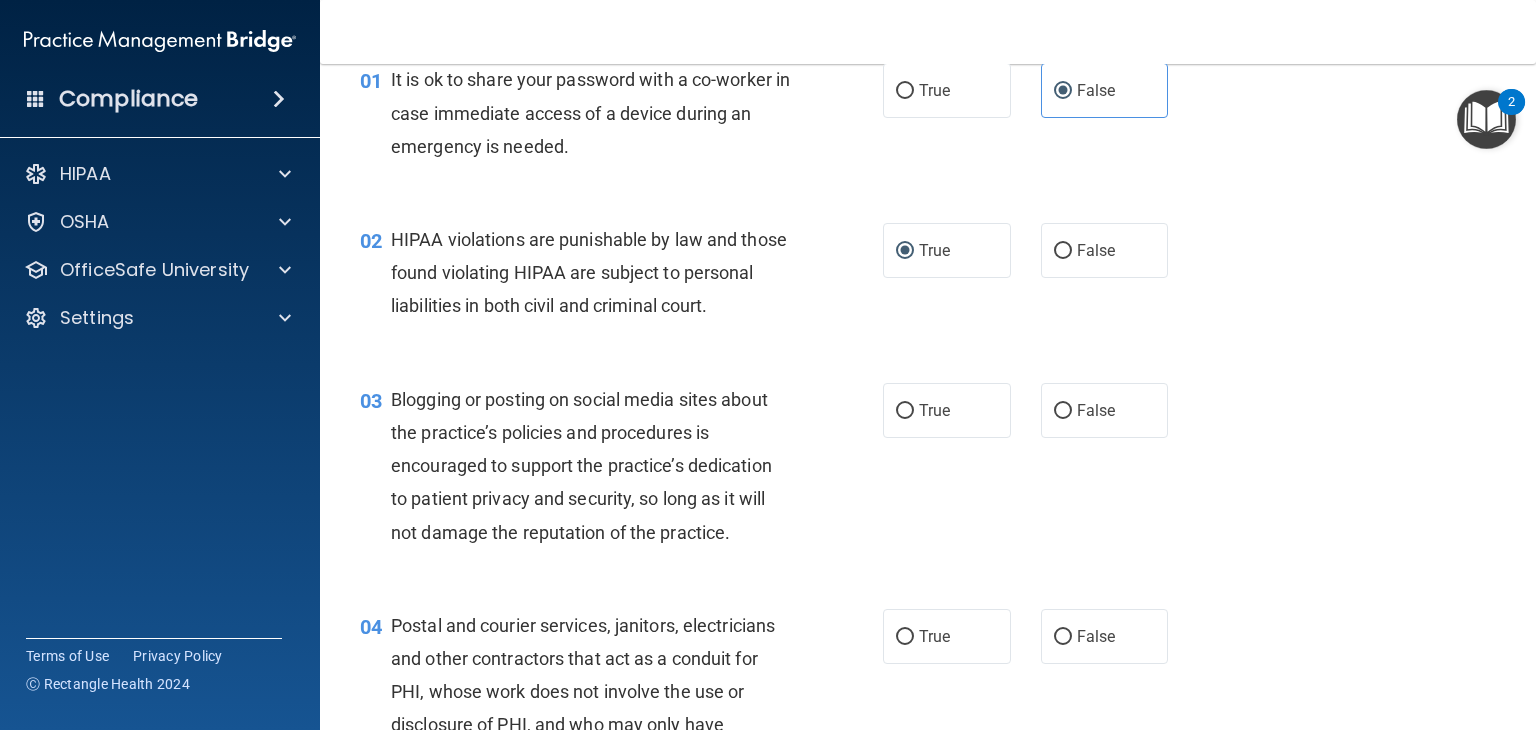 scroll, scrollTop: 96, scrollLeft: 0, axis: vertical 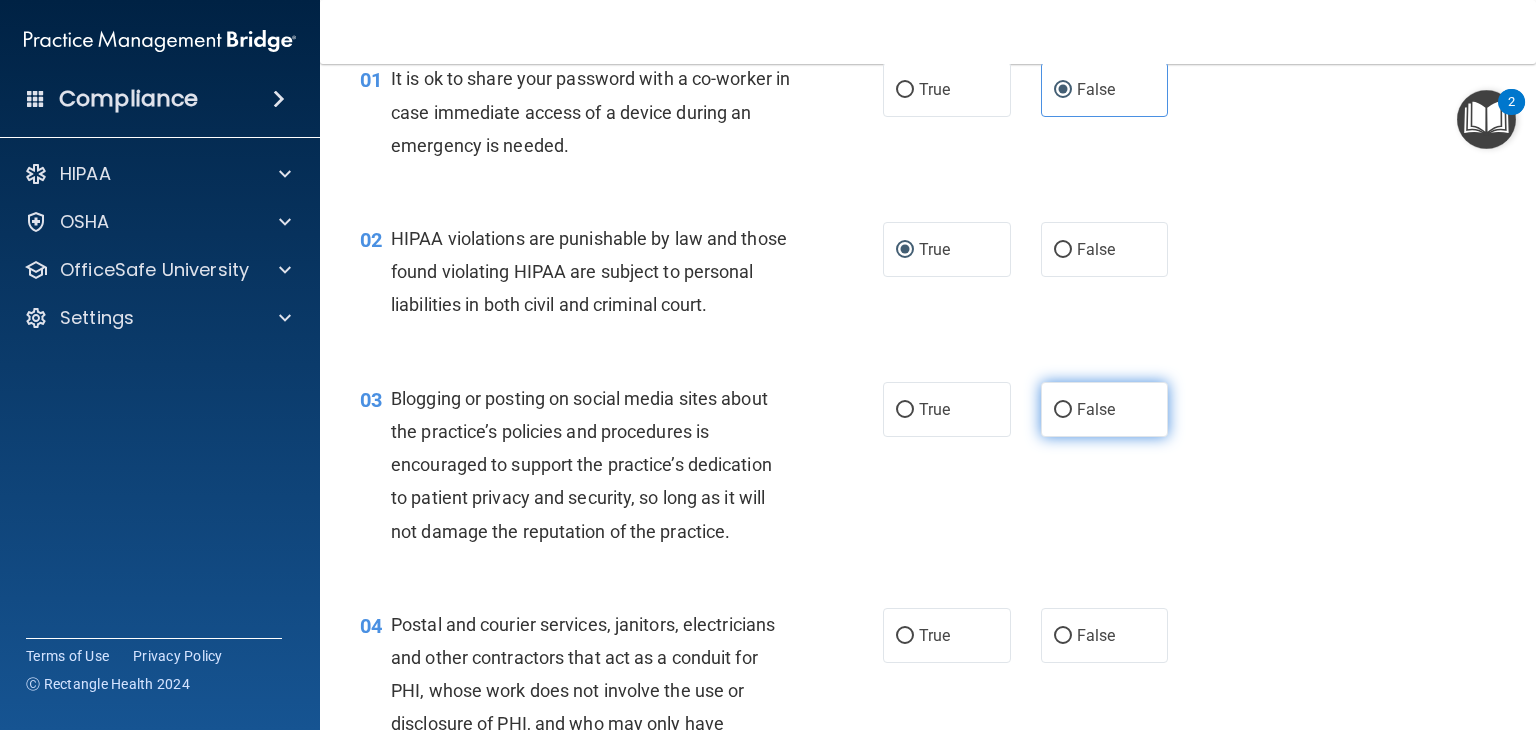 click on "False" at bounding box center (1063, 410) 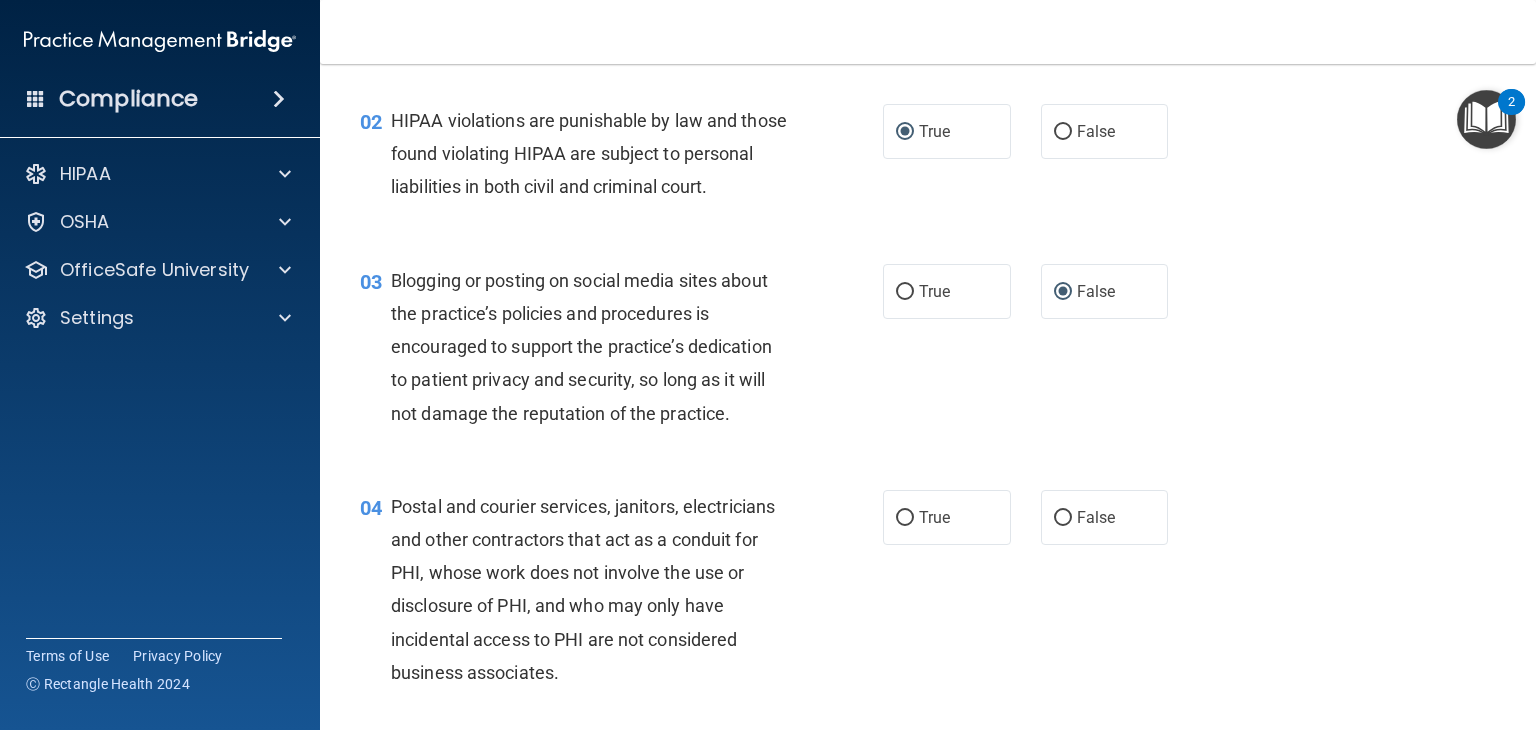 scroll, scrollTop: 216, scrollLeft: 0, axis: vertical 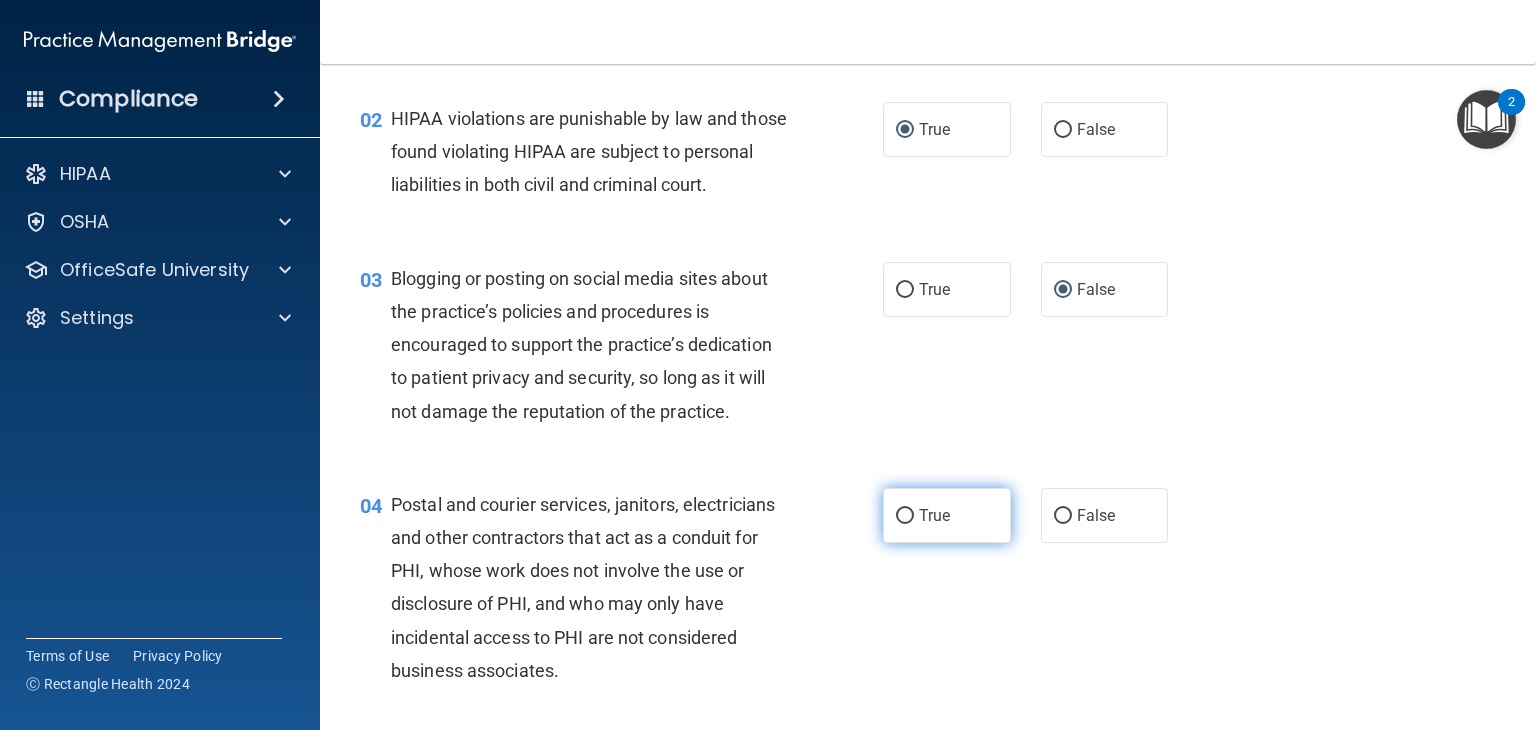click on "True" at bounding box center [905, 516] 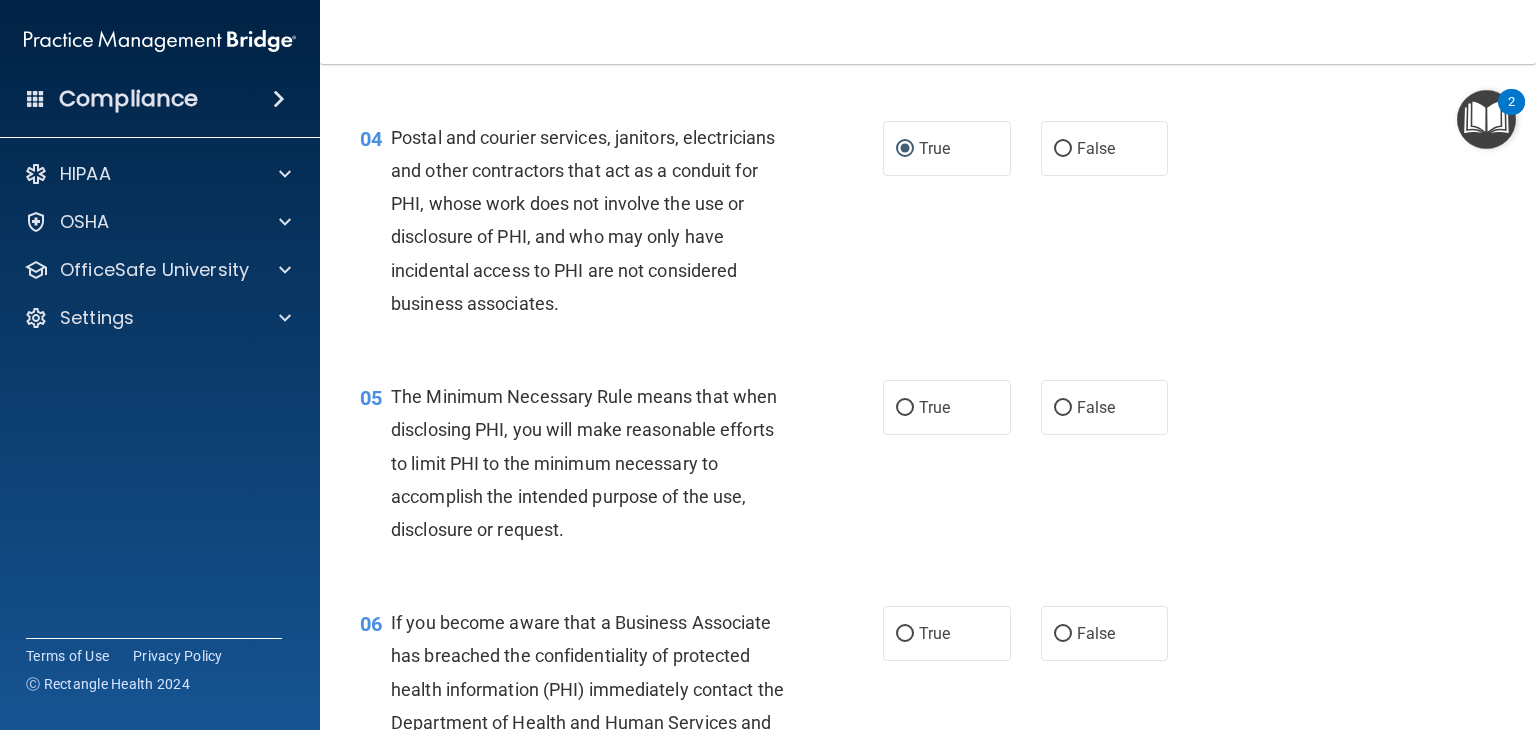 scroll, scrollTop: 584, scrollLeft: 0, axis: vertical 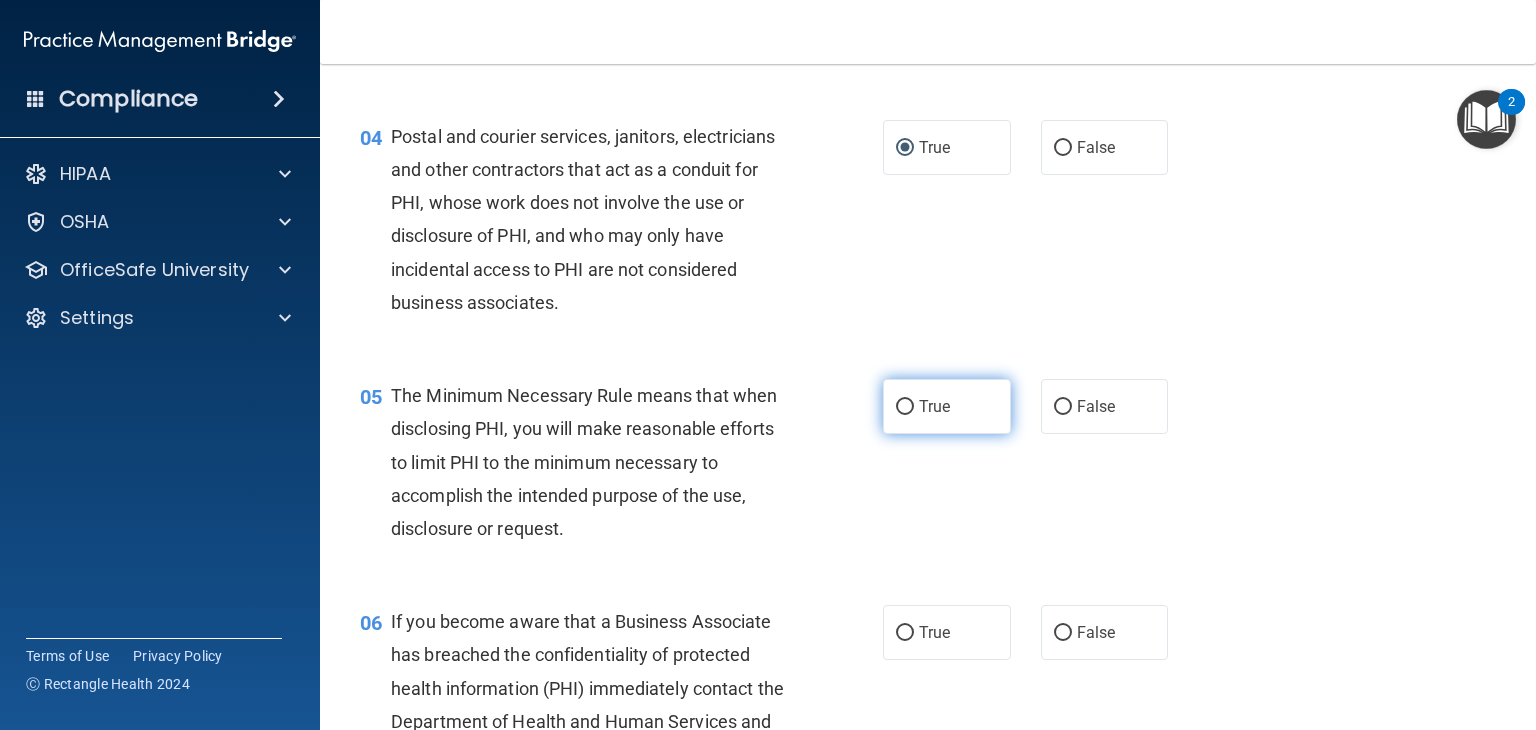 click on "True" at bounding box center (905, 407) 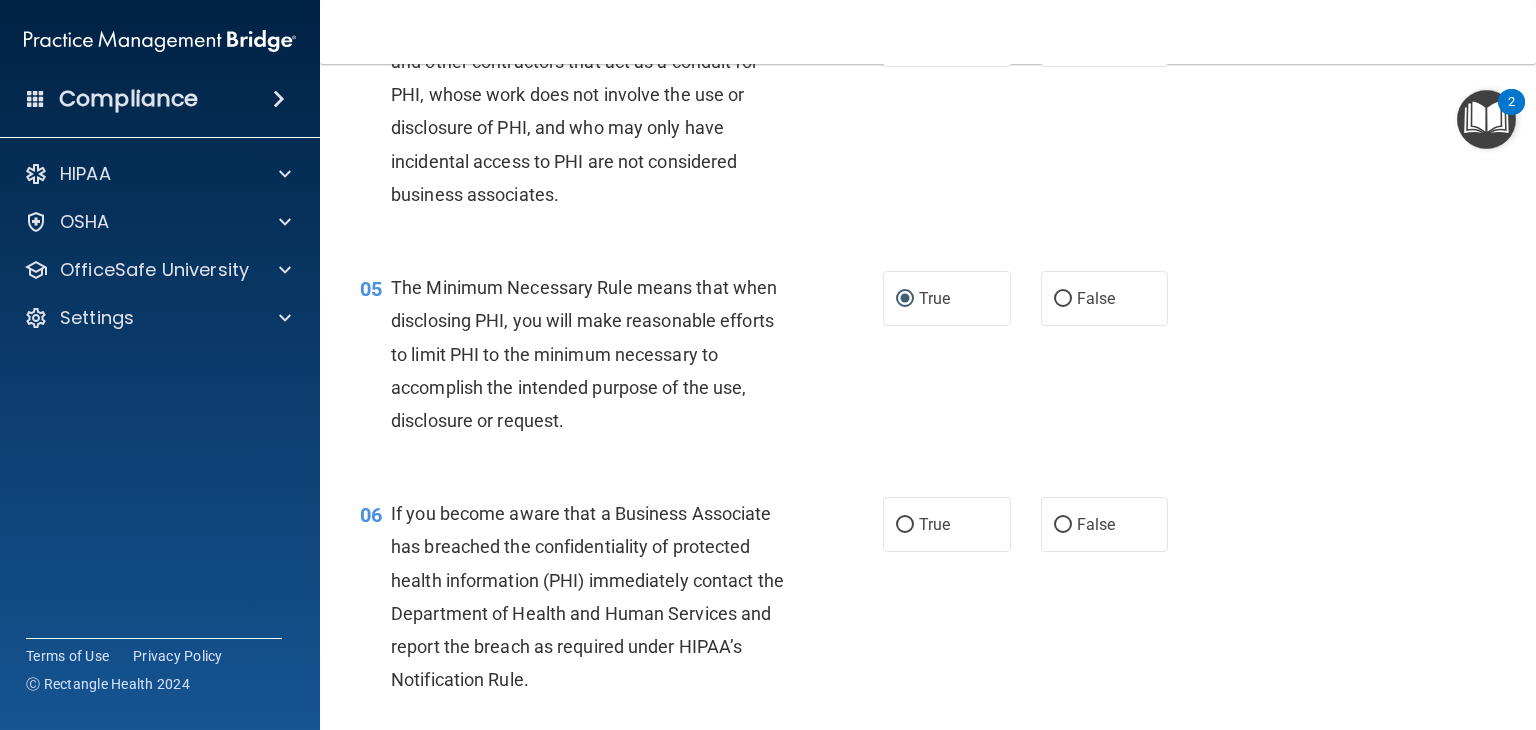 scroll, scrollTop: 695, scrollLeft: 0, axis: vertical 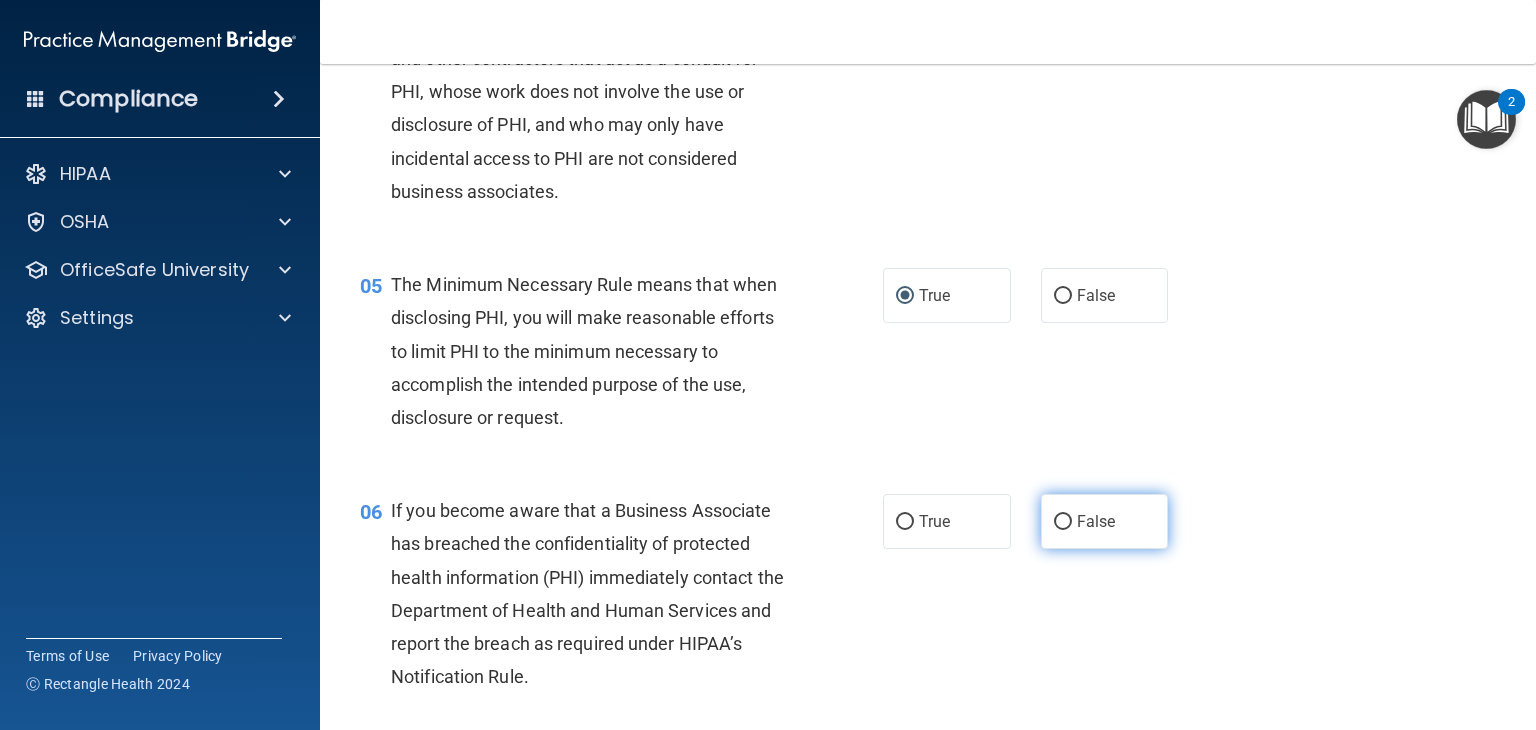 click on "False" at bounding box center [1105, 521] 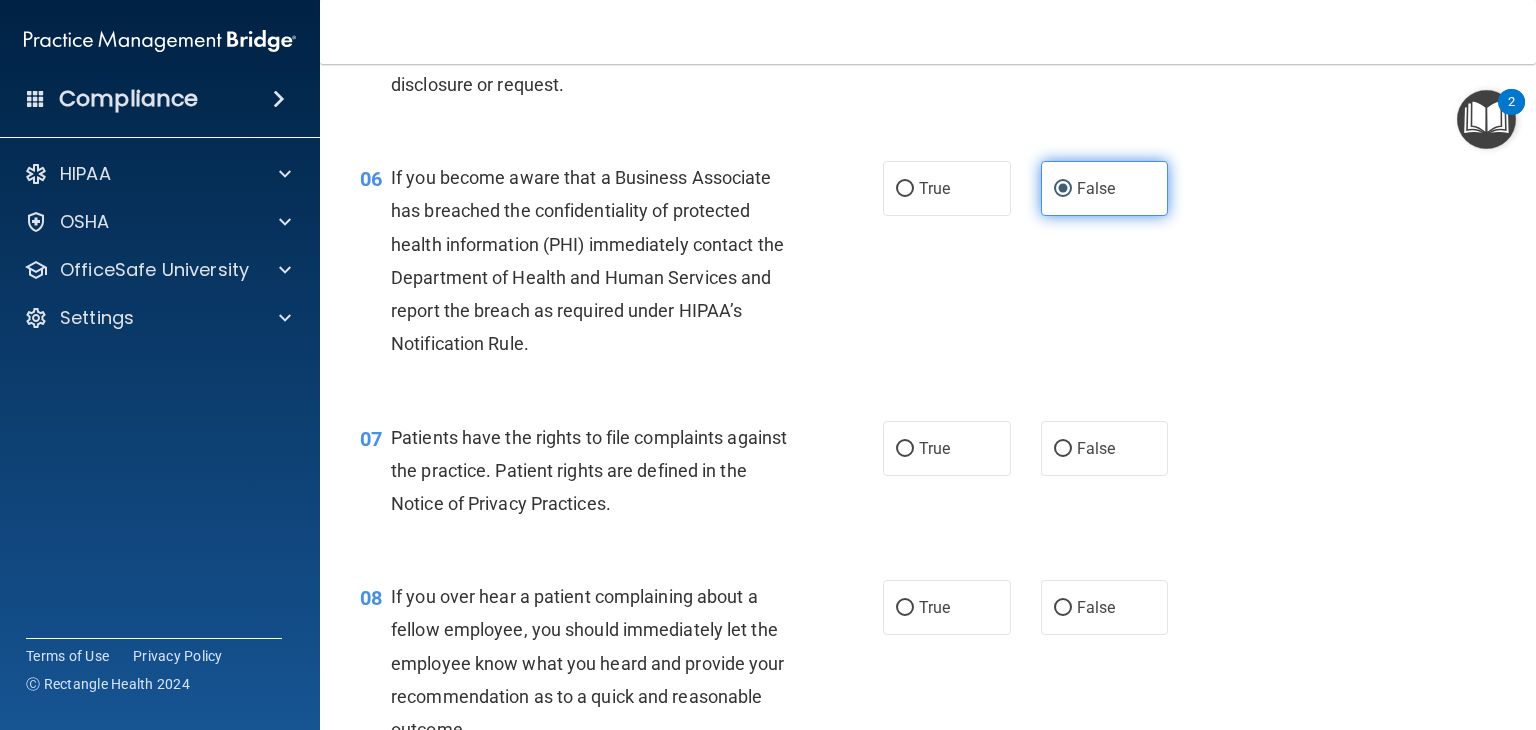 scroll, scrollTop: 1028, scrollLeft: 0, axis: vertical 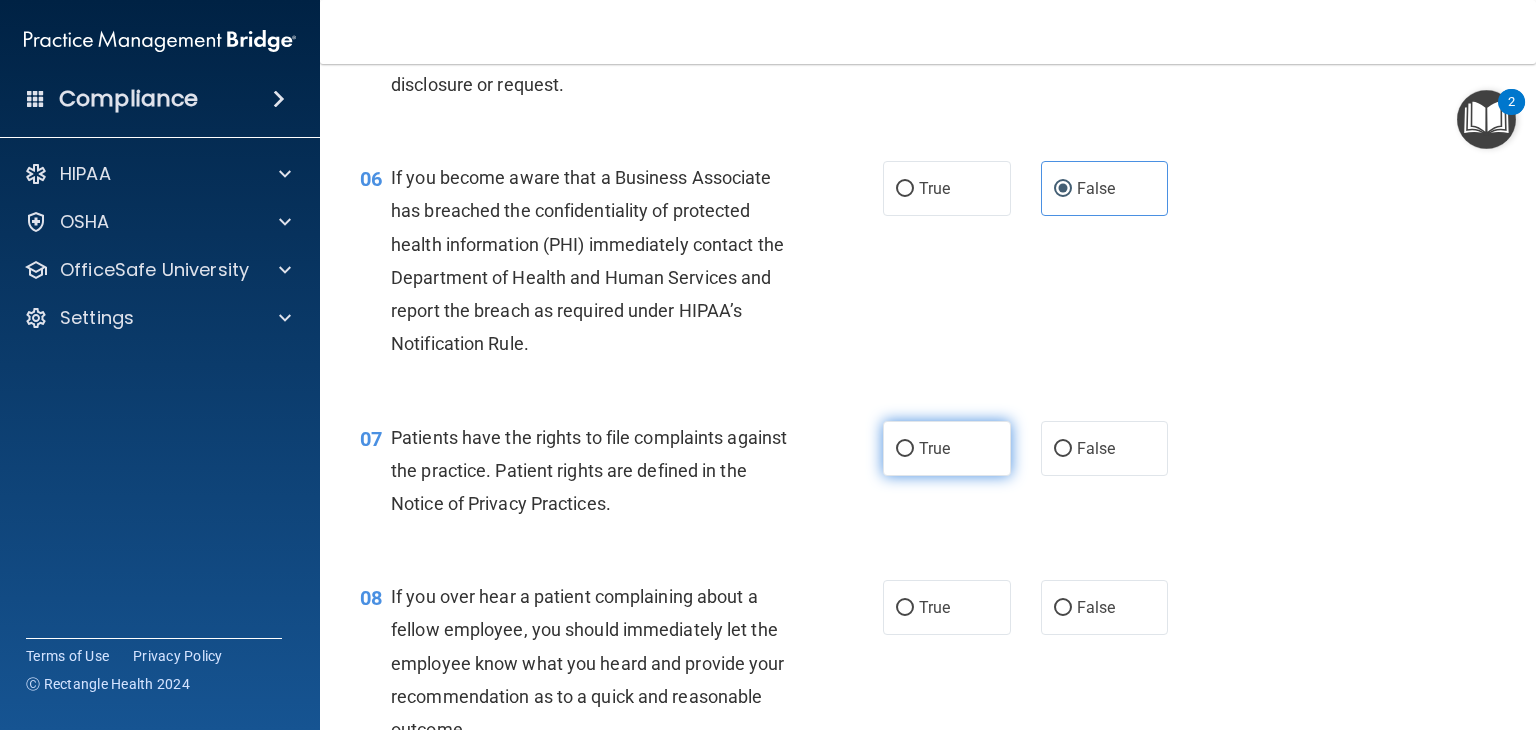 click on "True" at bounding box center [905, 449] 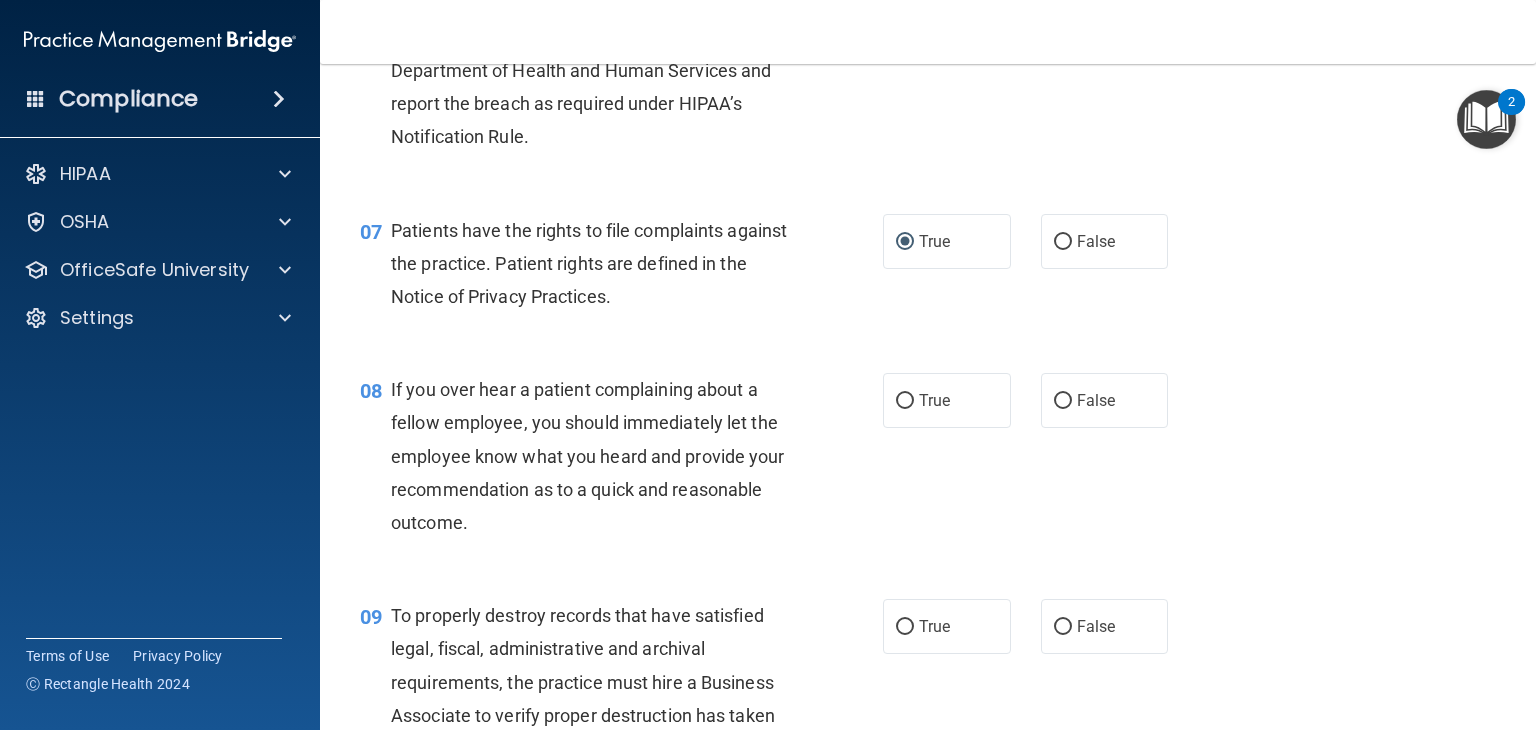 scroll, scrollTop: 1243, scrollLeft: 0, axis: vertical 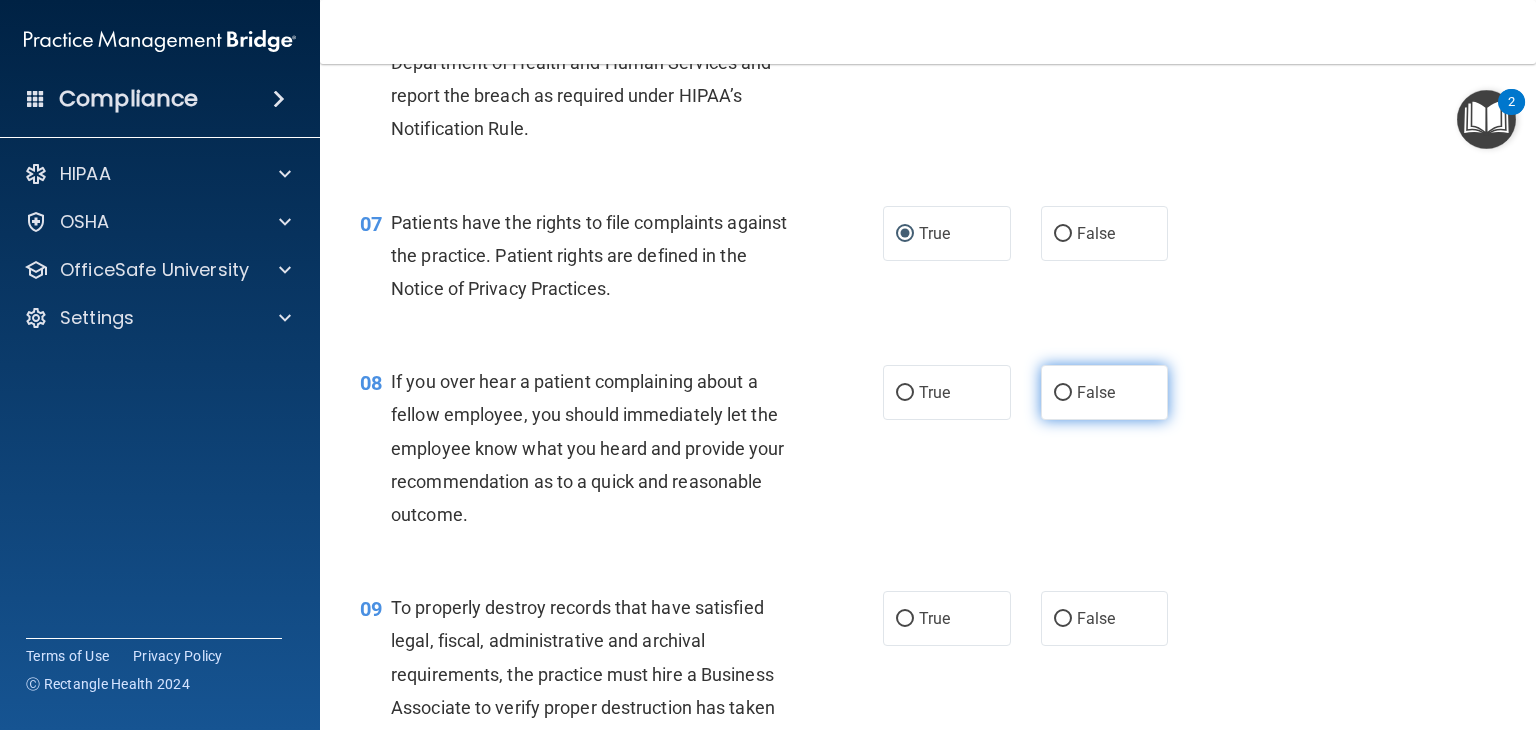 click on "False" at bounding box center [1063, 393] 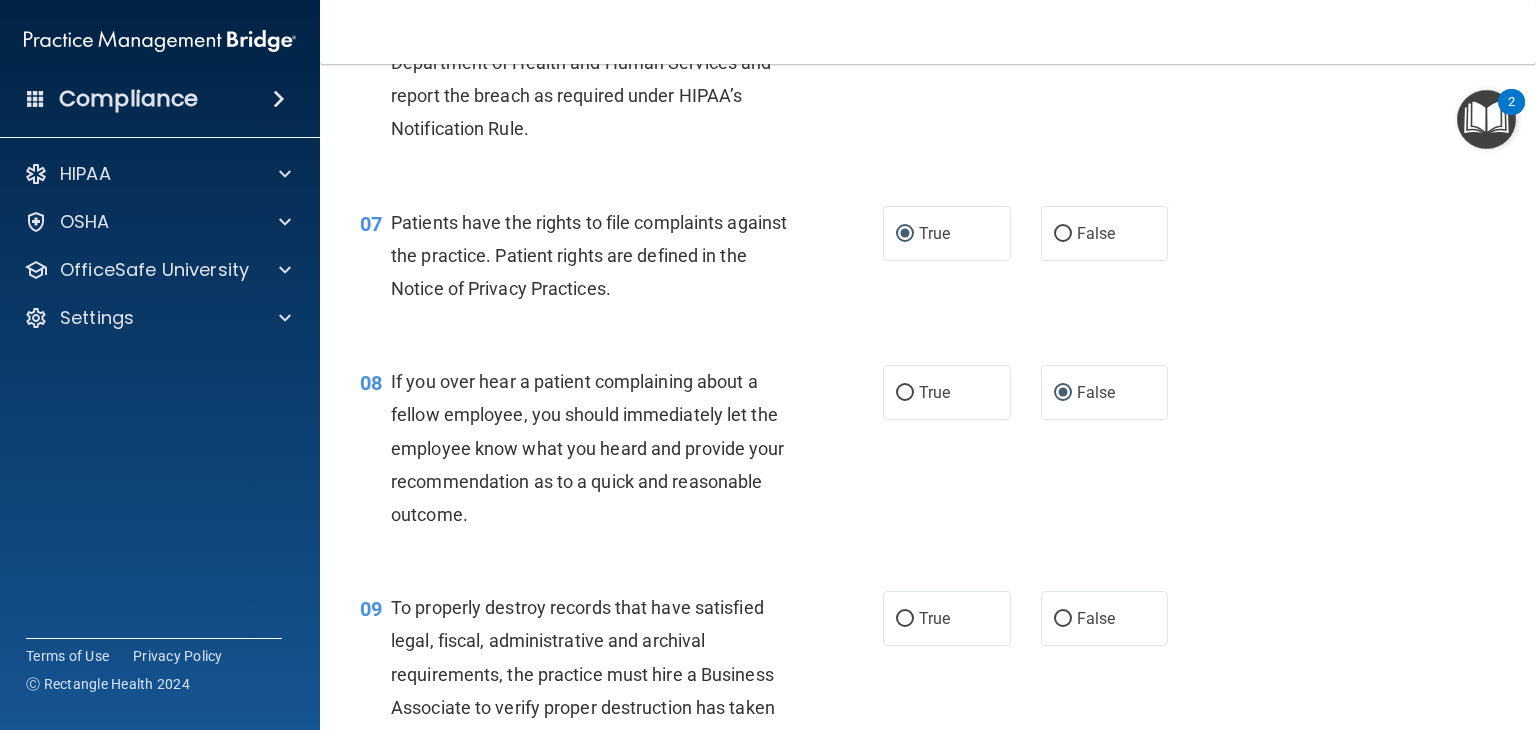 click on "08       If you over hear a patient complaining about a fellow employee, you should immediately let the employee know what you heard and provide your recommendation as to a quick and reasonable outcome." at bounding box center [621, 453] 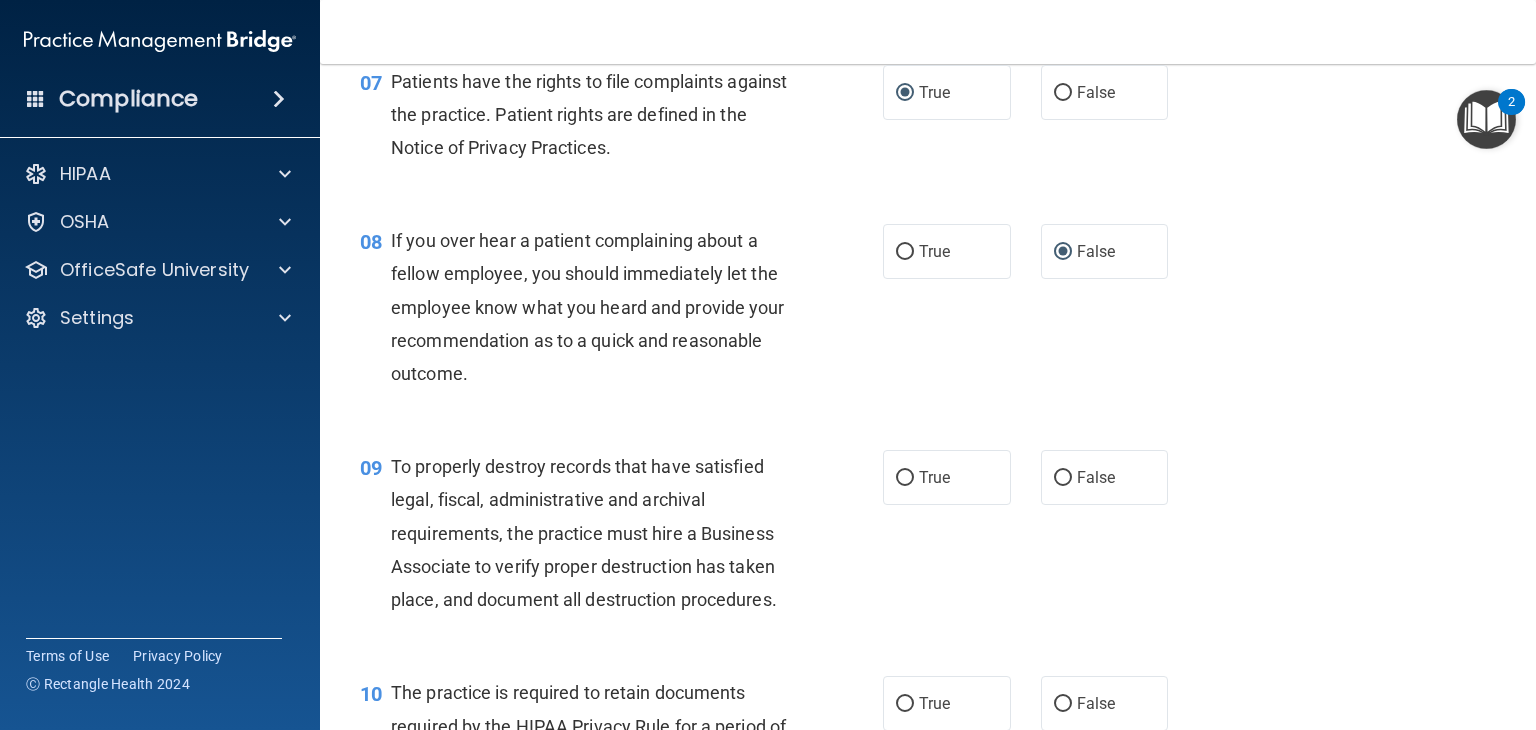 scroll, scrollTop: 1387, scrollLeft: 0, axis: vertical 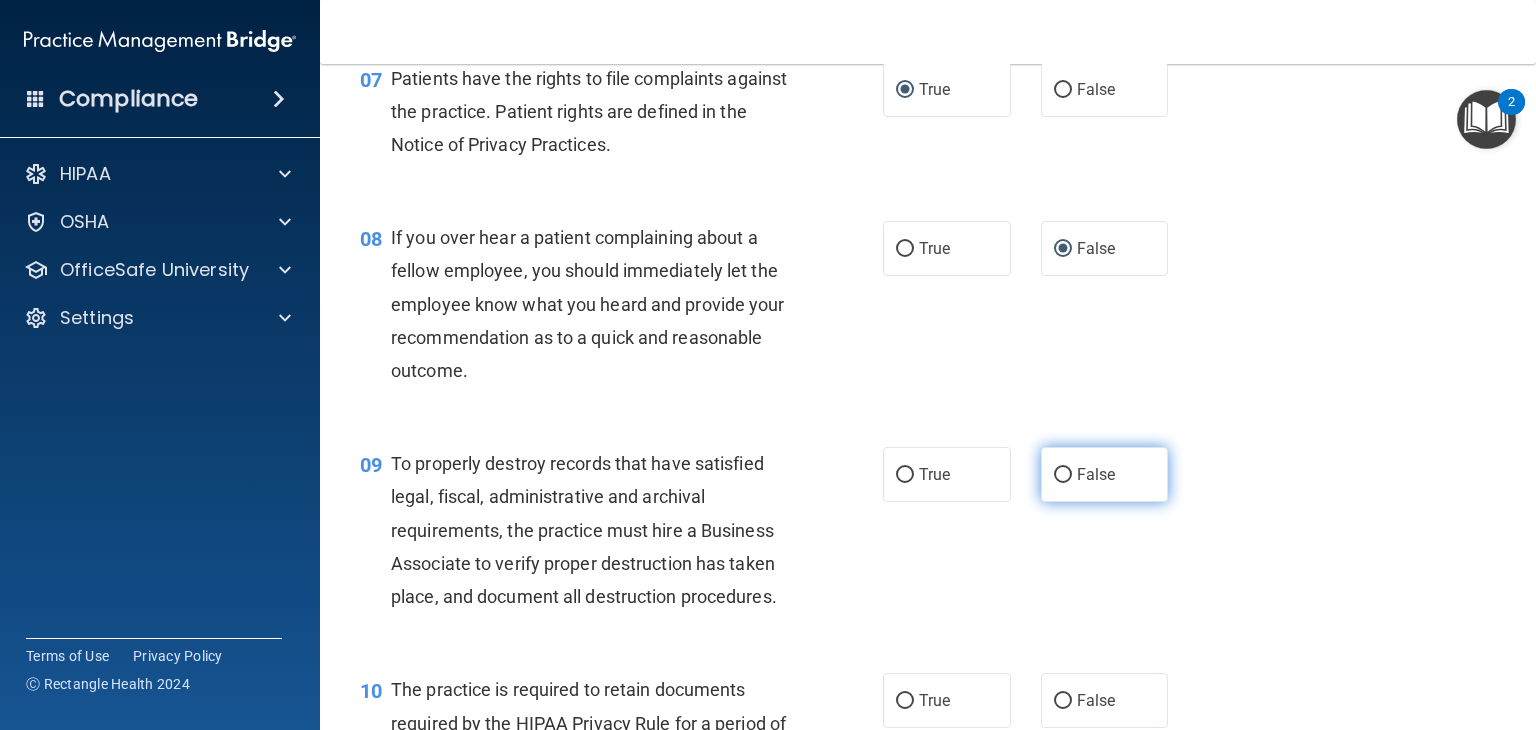 click on "False" at bounding box center [1105, 474] 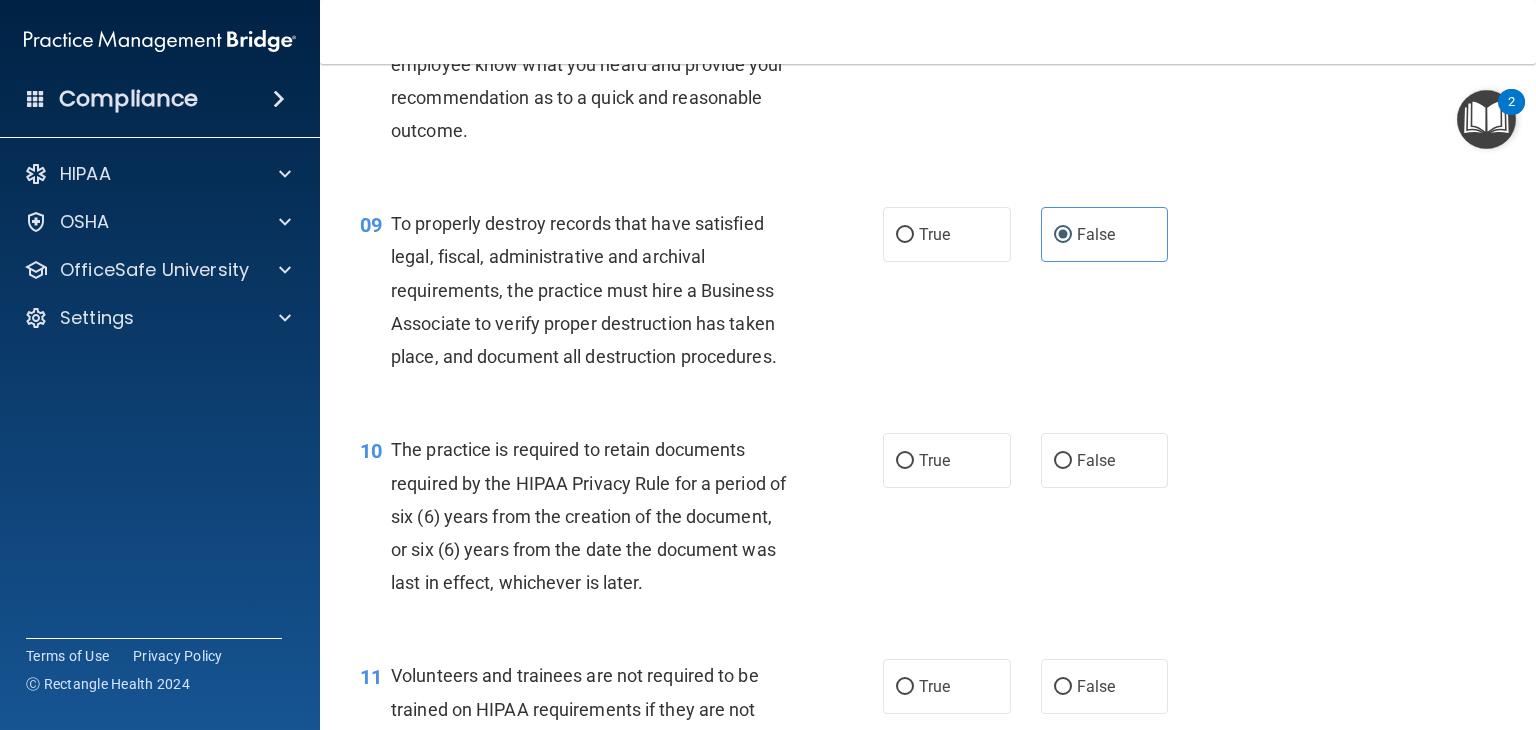 scroll, scrollTop: 1630, scrollLeft: 0, axis: vertical 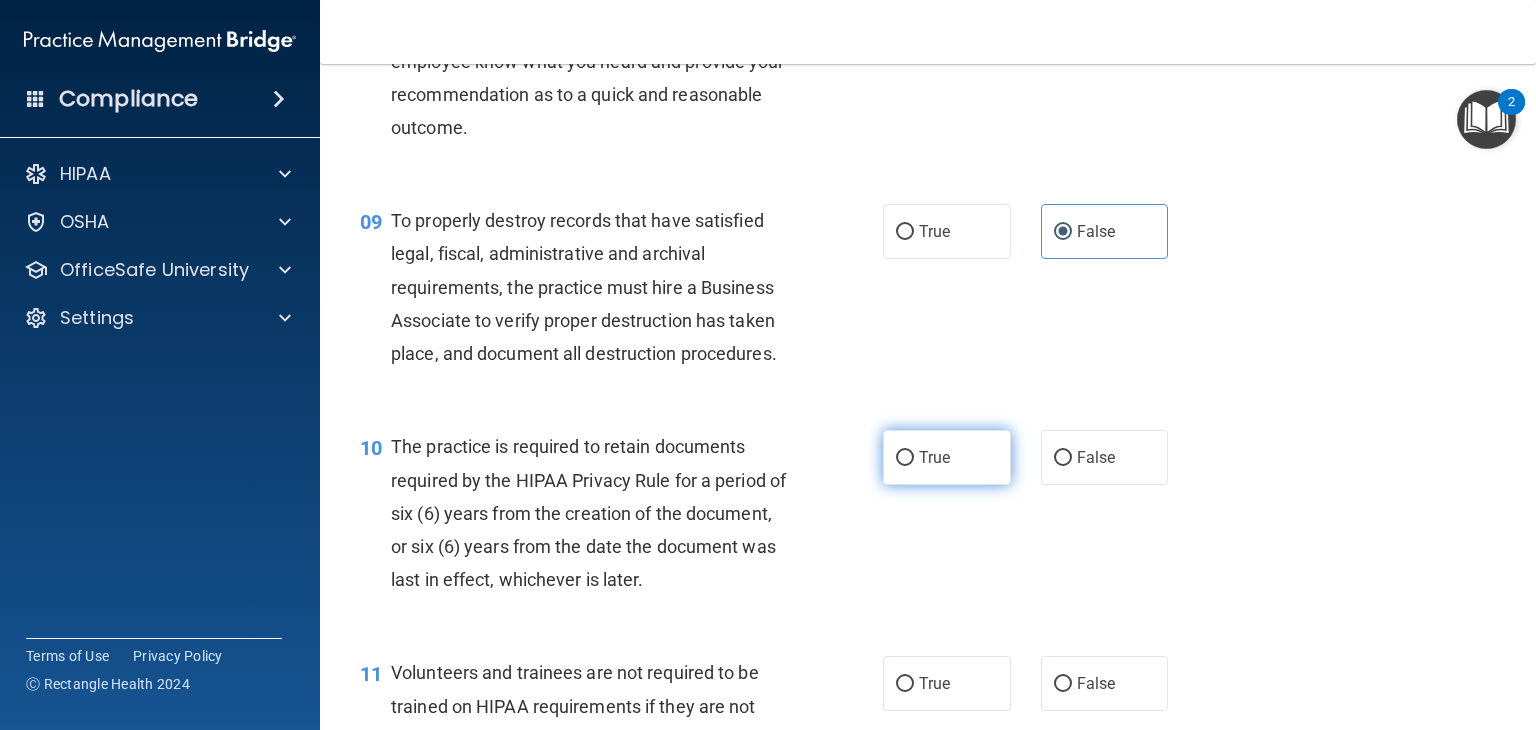 click on "True" at bounding box center [905, 458] 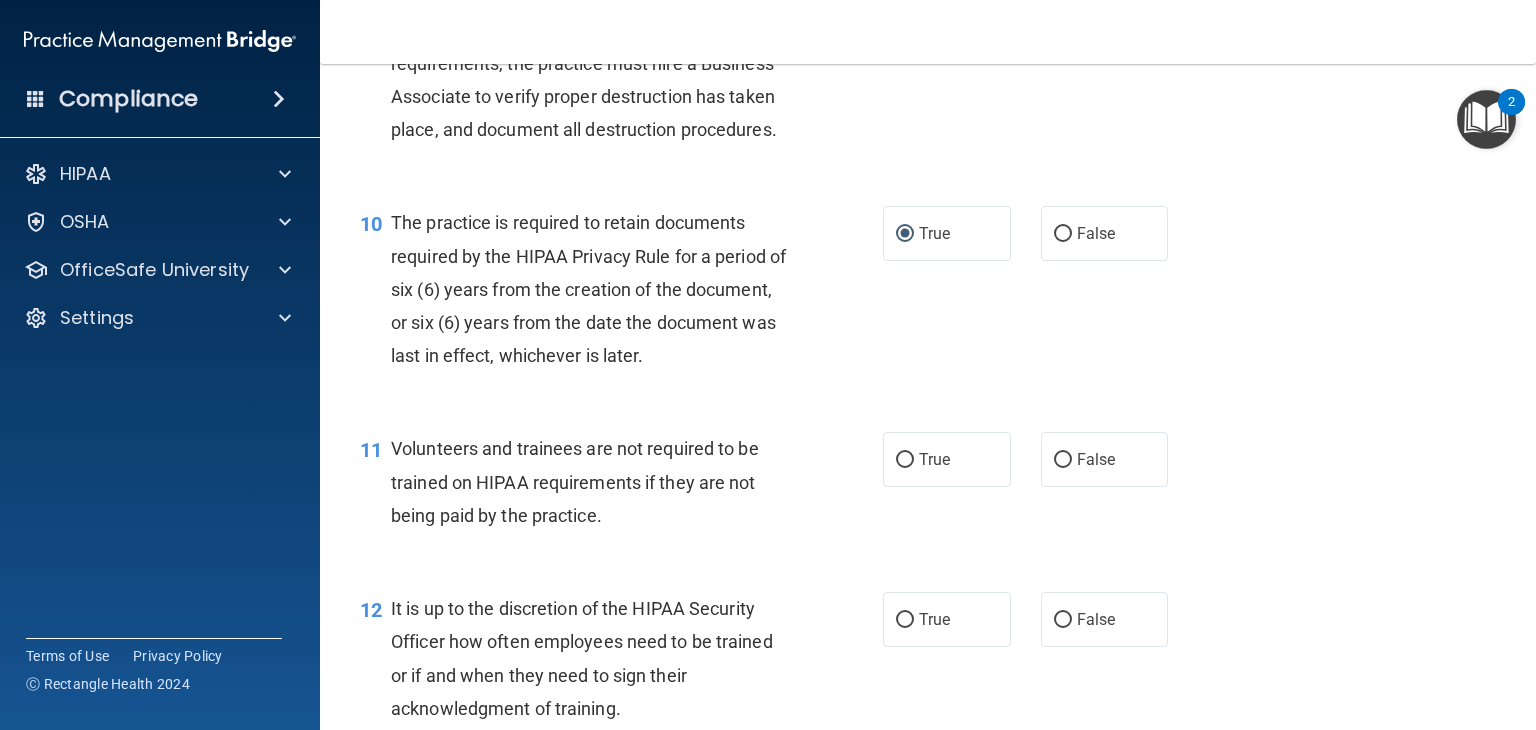scroll, scrollTop: 1860, scrollLeft: 0, axis: vertical 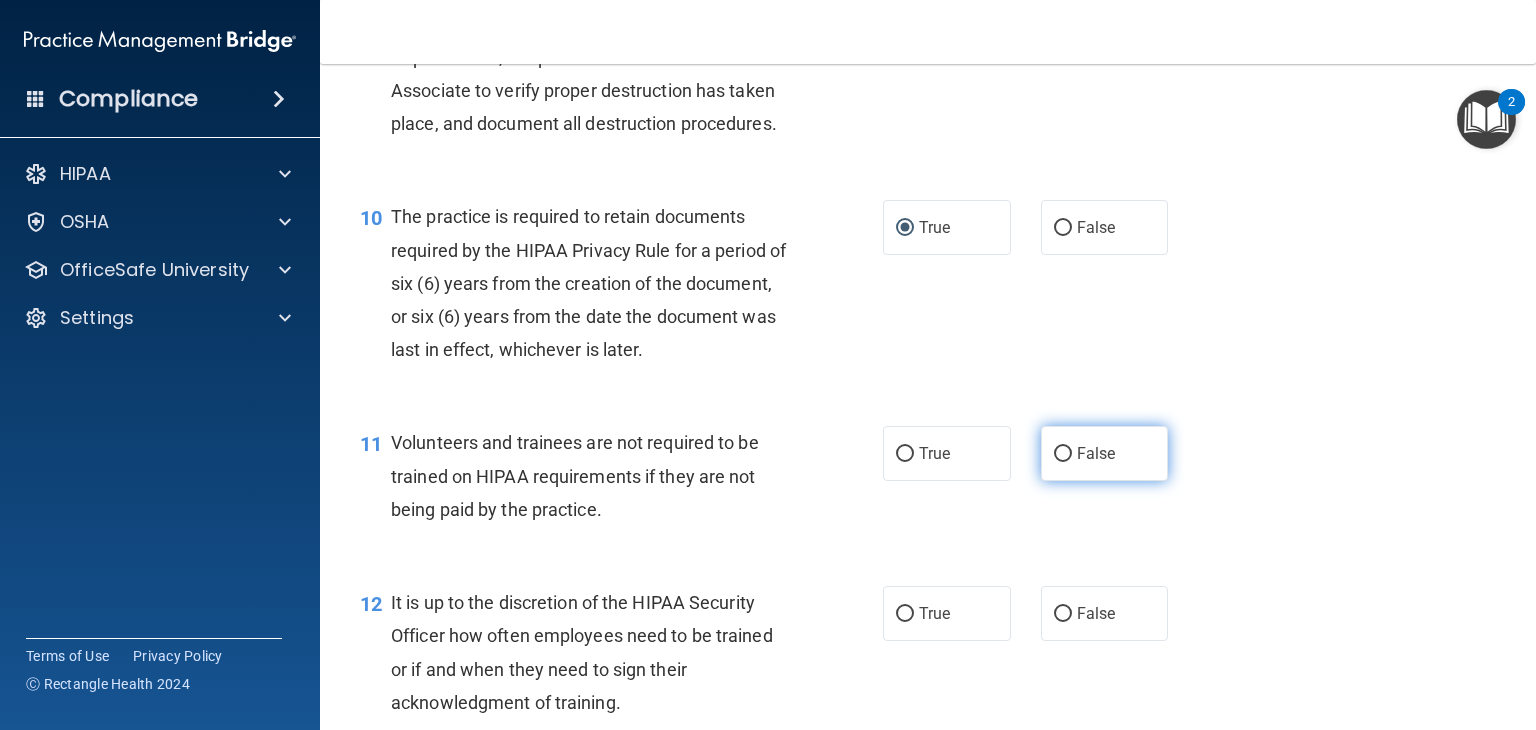 click on "False" at bounding box center [1105, 453] 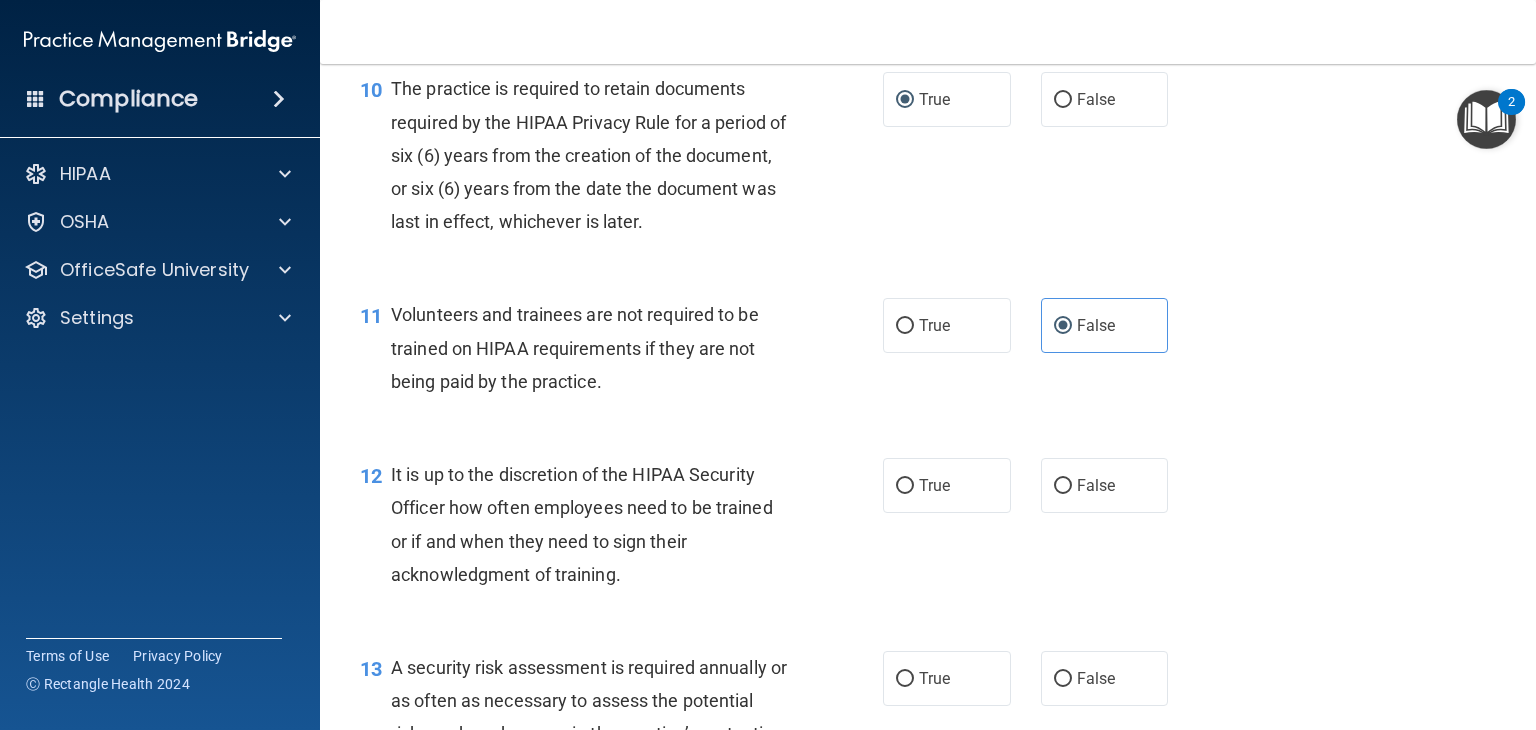 scroll, scrollTop: 1988, scrollLeft: 0, axis: vertical 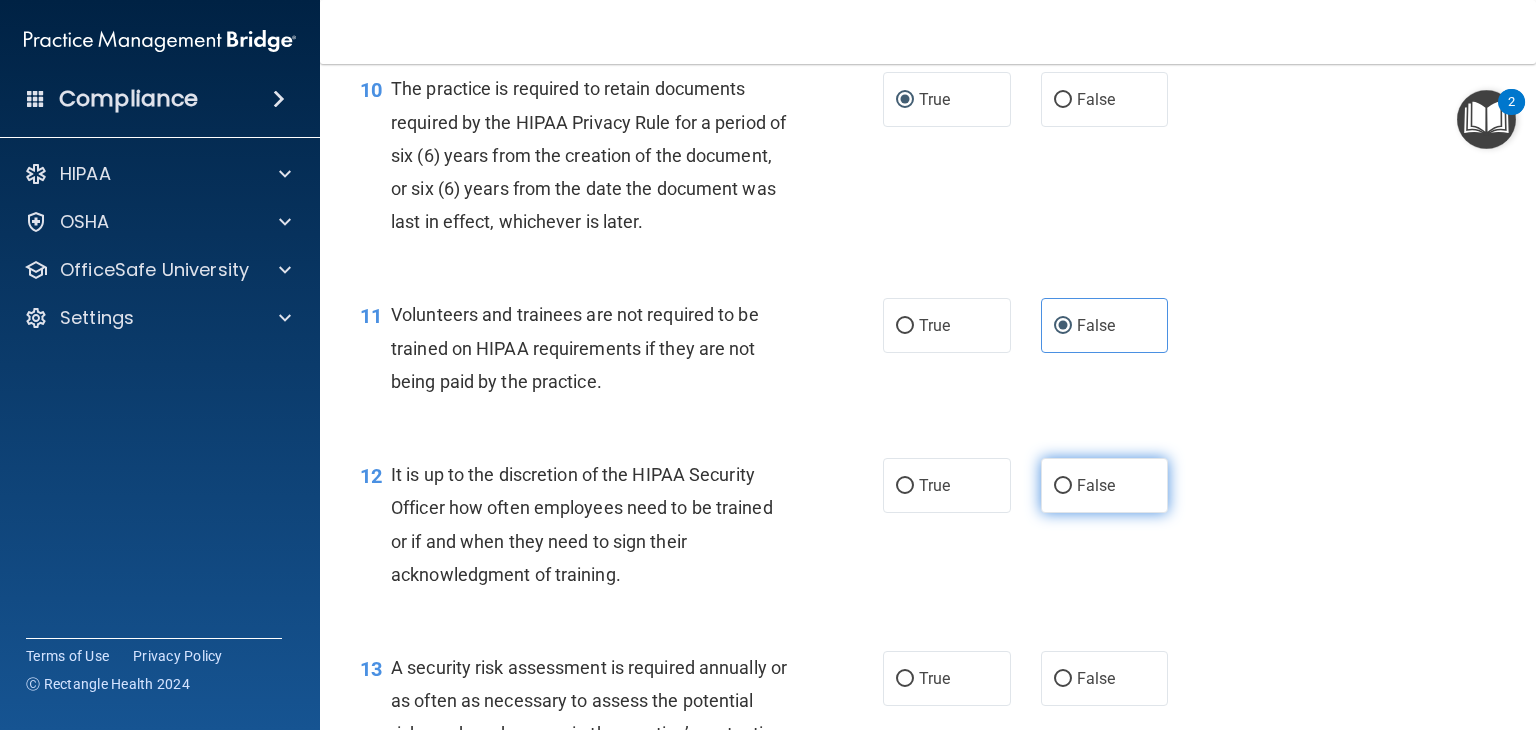 click on "False" at bounding box center [1063, 486] 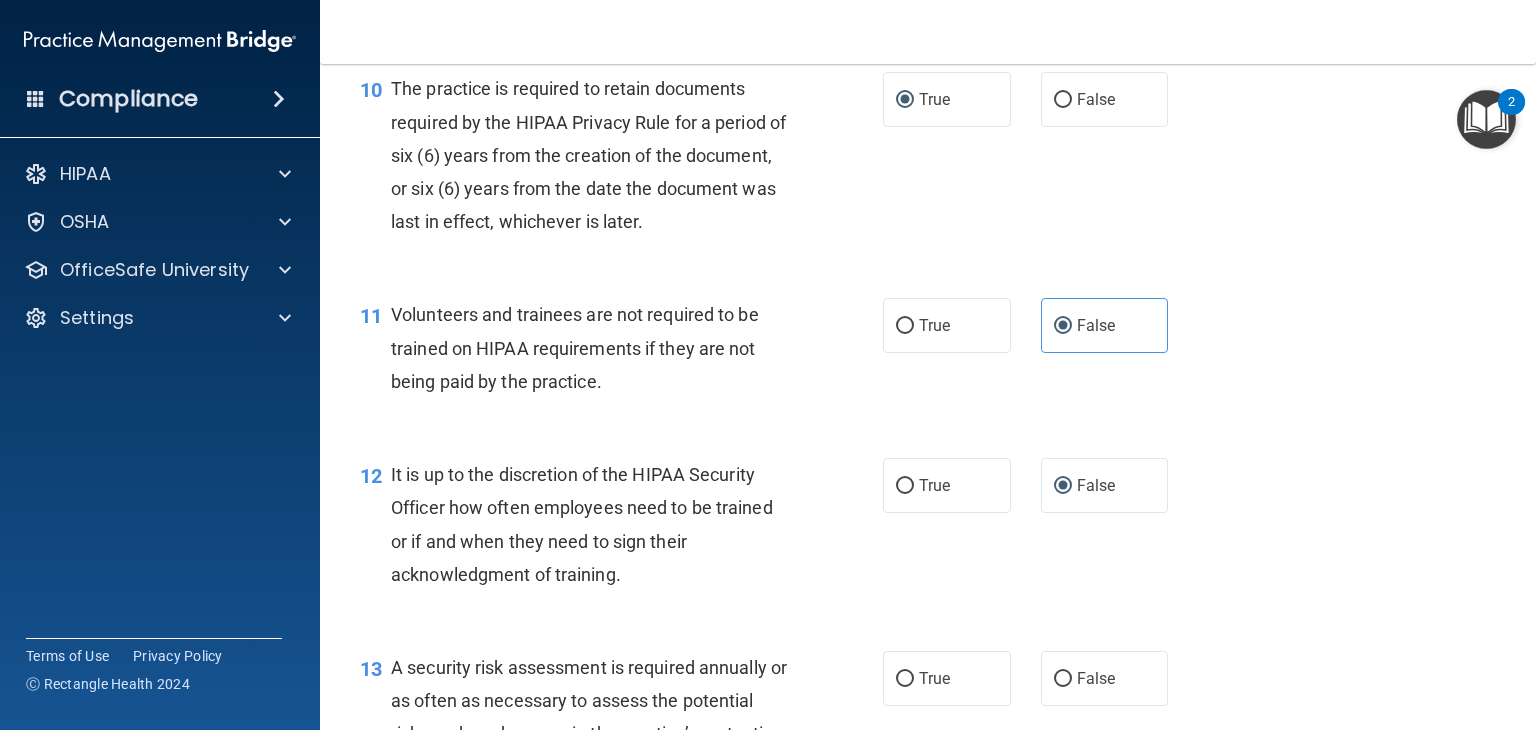 click on "It is up to the discretion of the HIPAA Security Officer how often employees need to be trained or if and when they need to sign their acknowledgment of training." at bounding box center [598, 524] 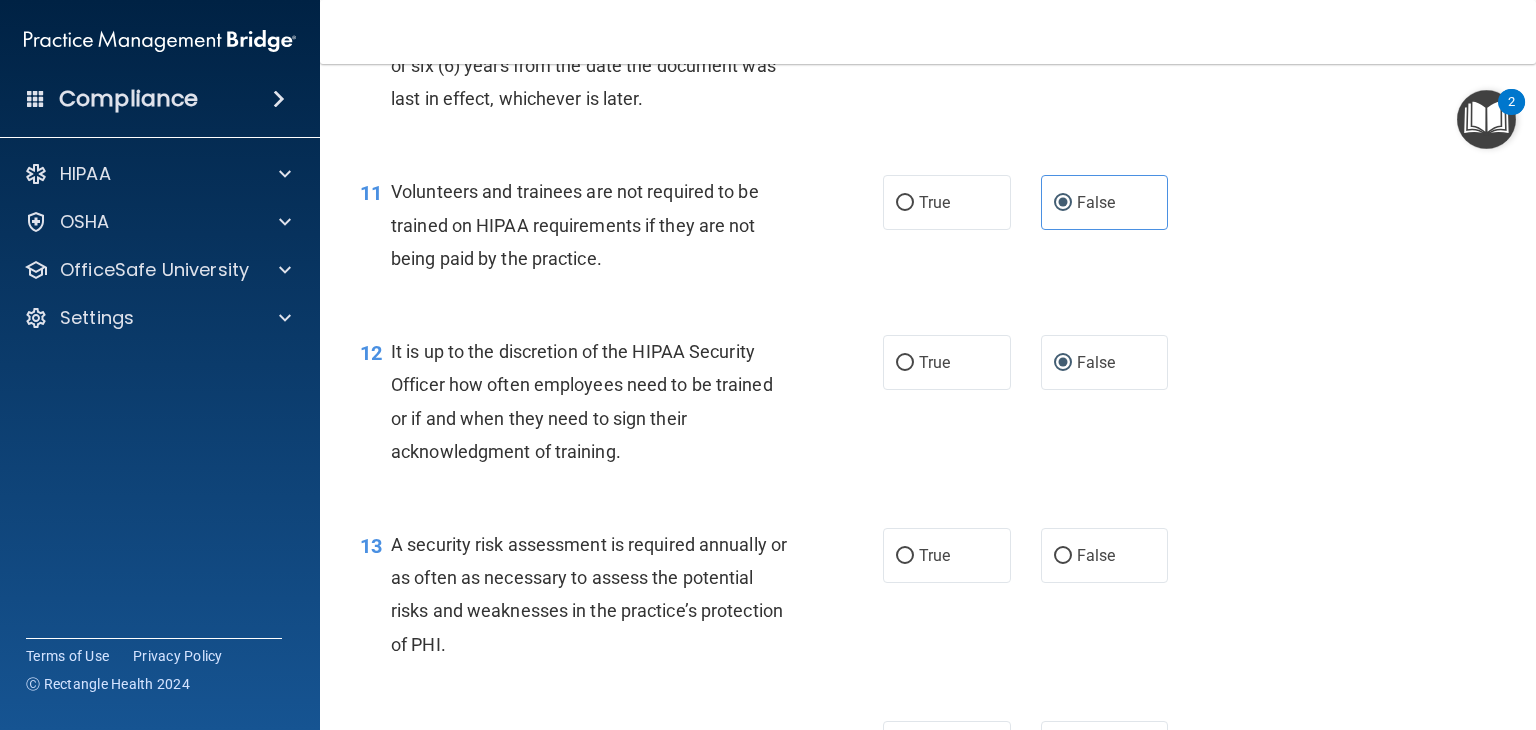 scroll, scrollTop: 2112, scrollLeft: 0, axis: vertical 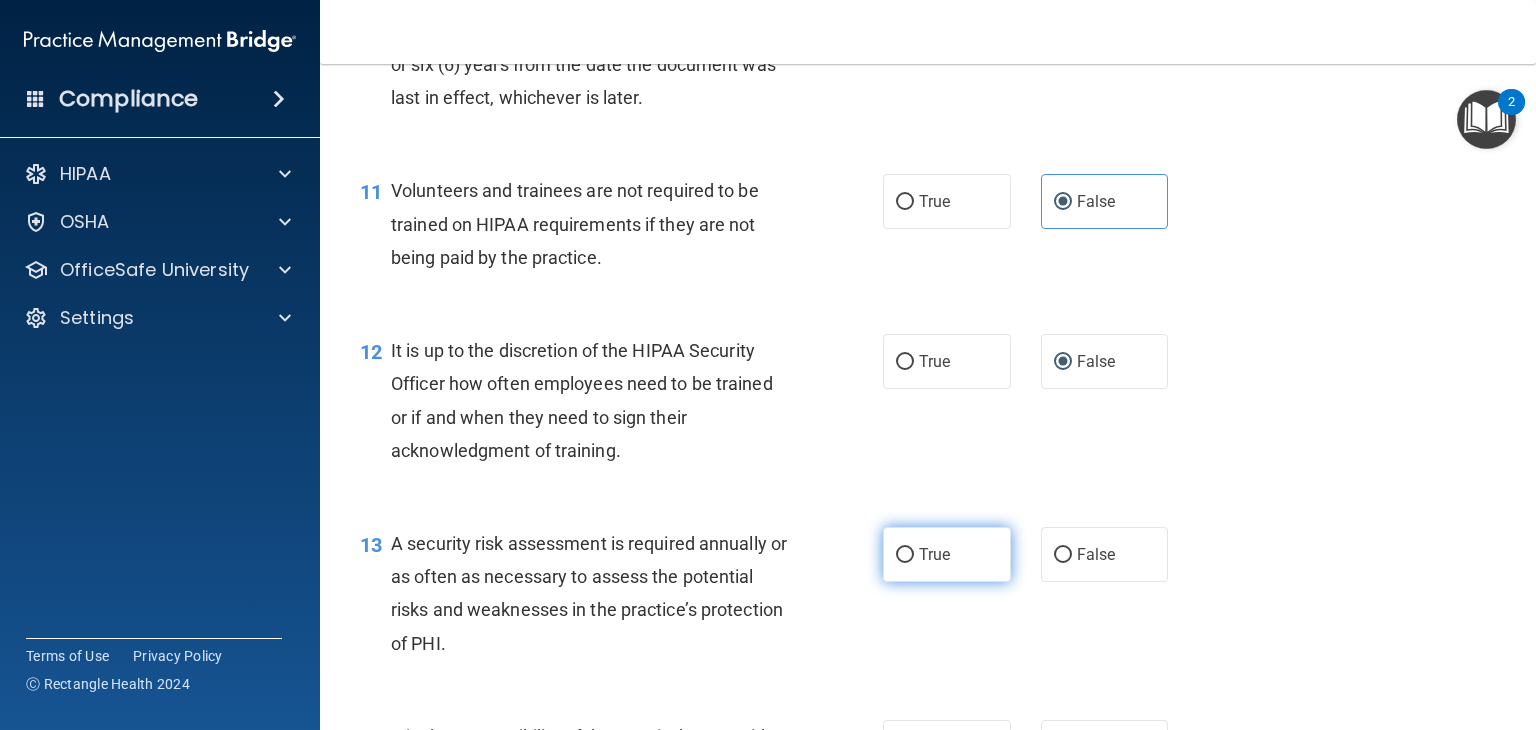 click on "True" at bounding box center [905, 555] 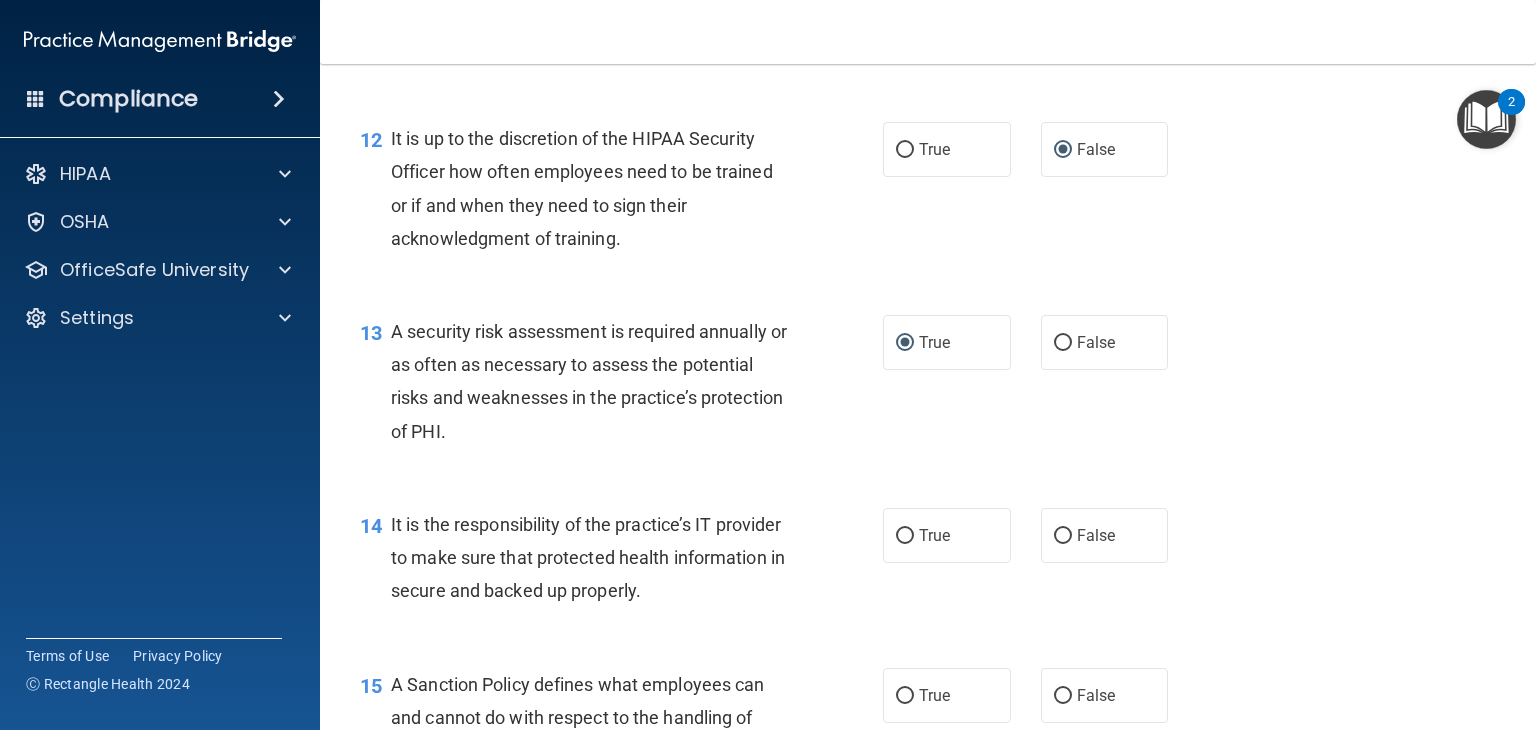 scroll, scrollTop: 2352, scrollLeft: 0, axis: vertical 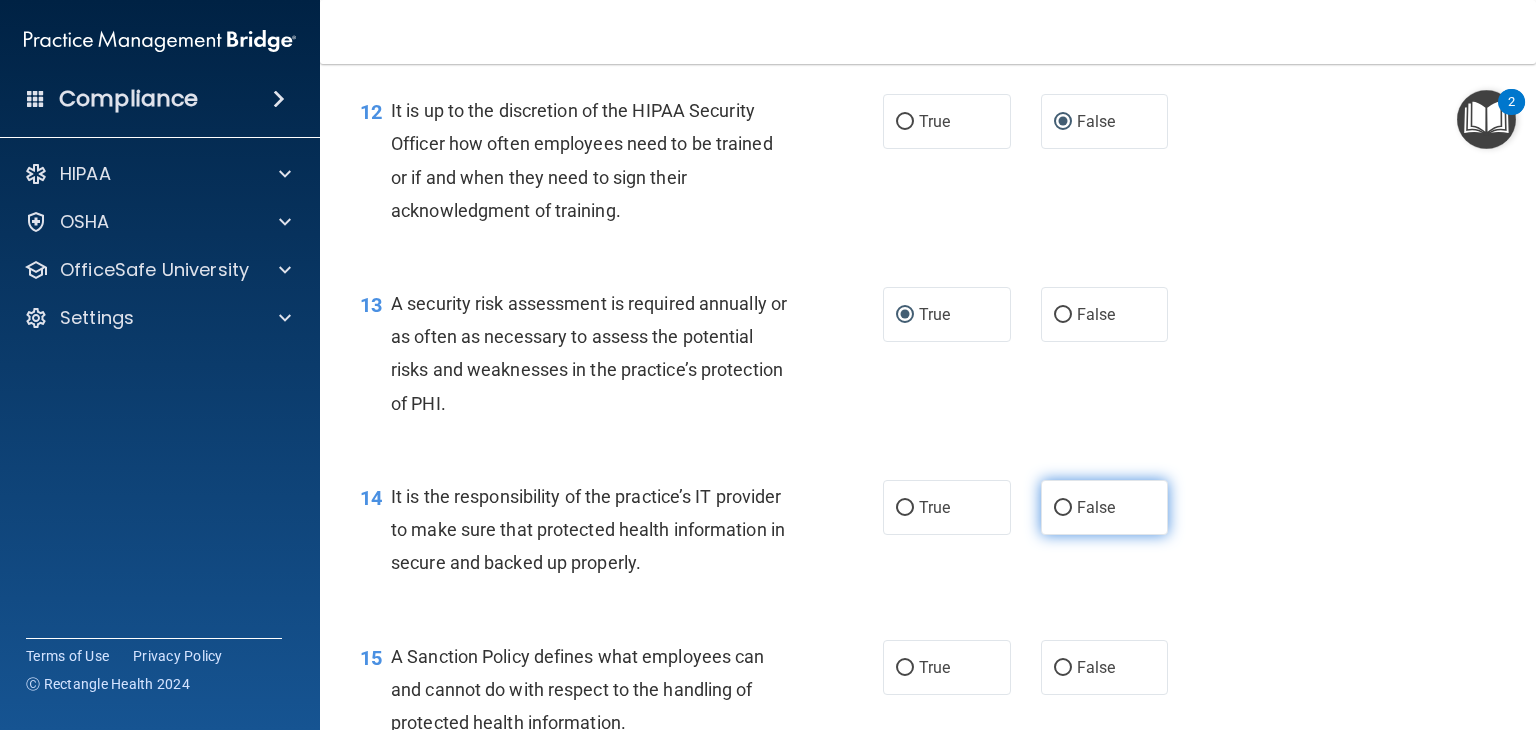 click on "False" at bounding box center (1063, 508) 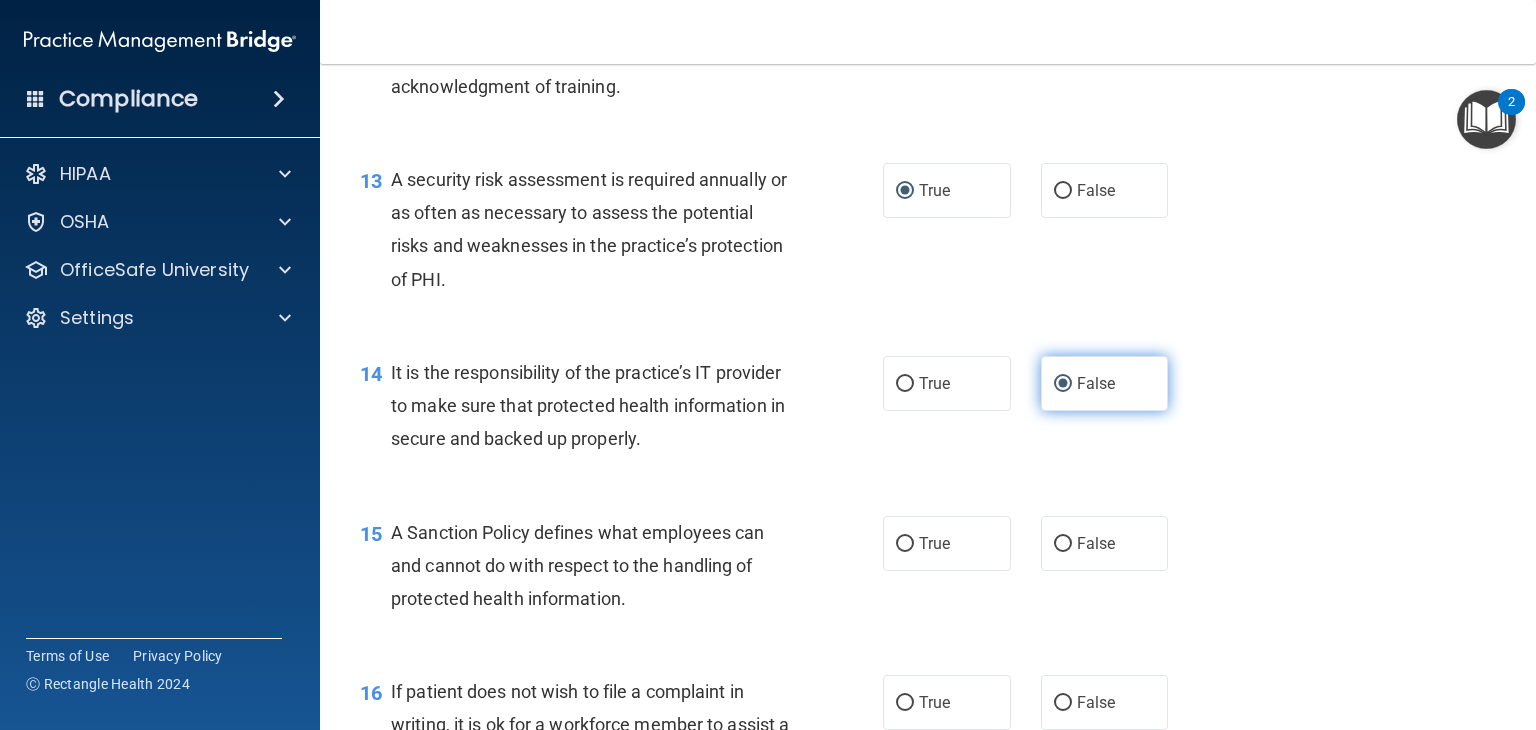 scroll, scrollTop: 2480, scrollLeft: 0, axis: vertical 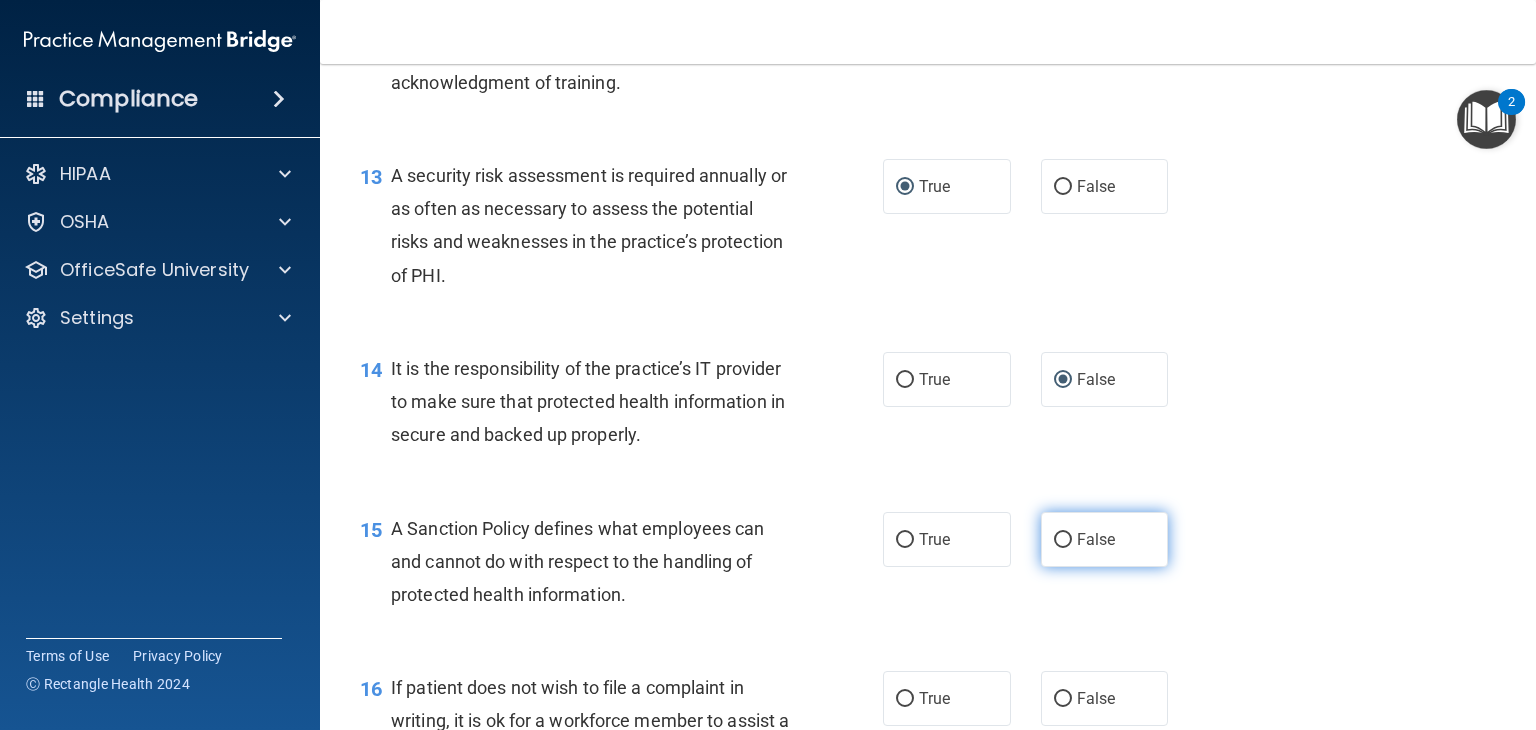 click on "False" at bounding box center (1063, 540) 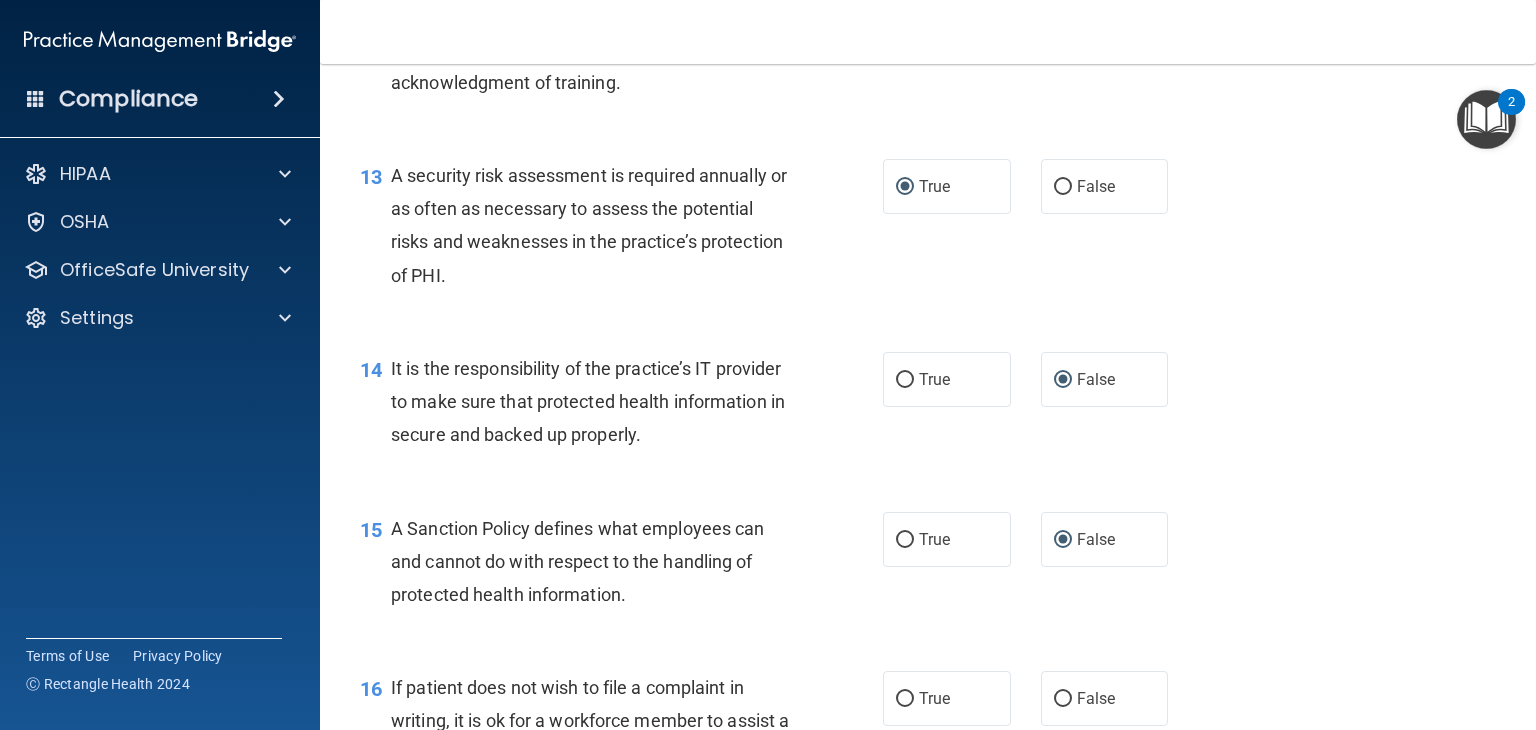 click on "15       A Sanction Policy defines what employees can and cannot do with respect to the handling of protected health information." at bounding box center [621, 567] 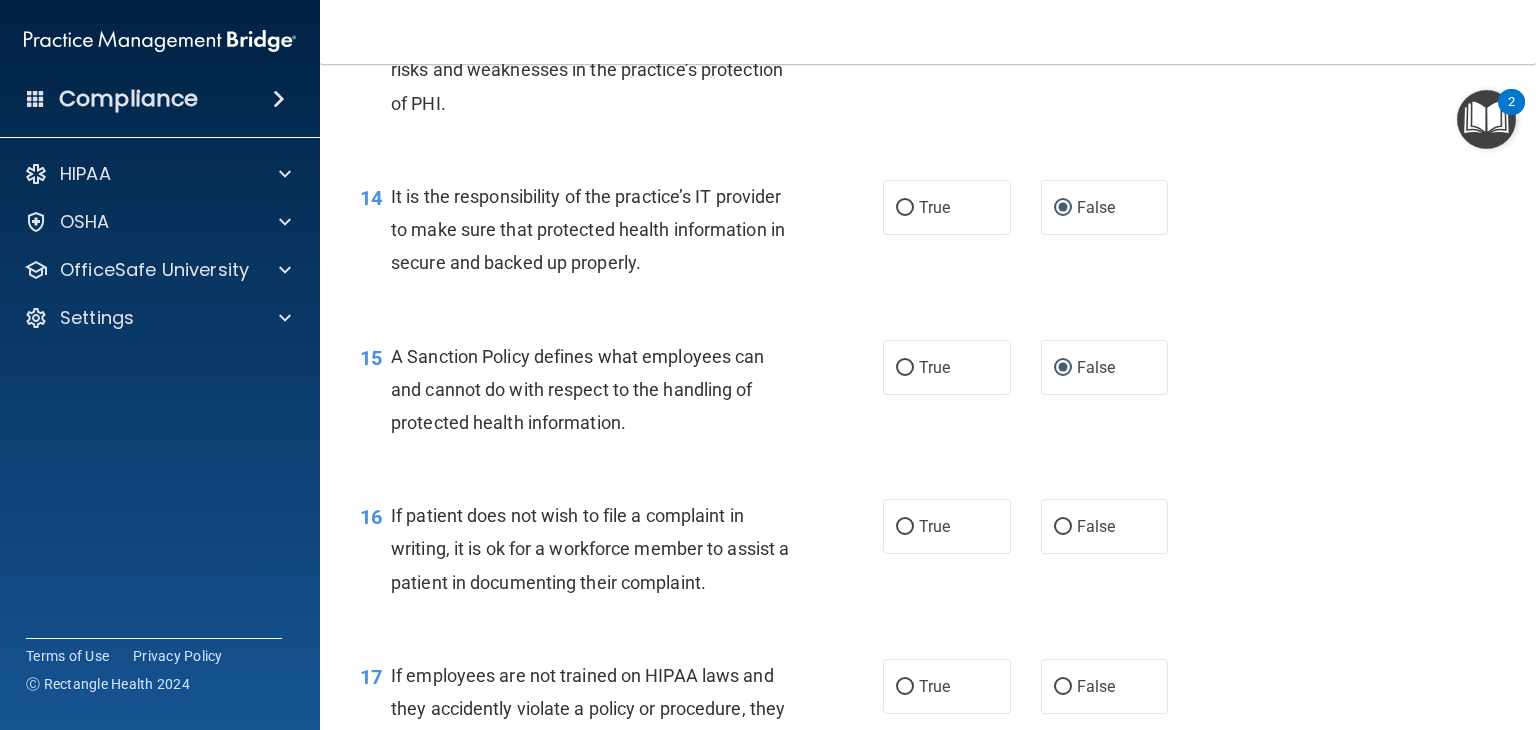 scroll, scrollTop: 2652, scrollLeft: 0, axis: vertical 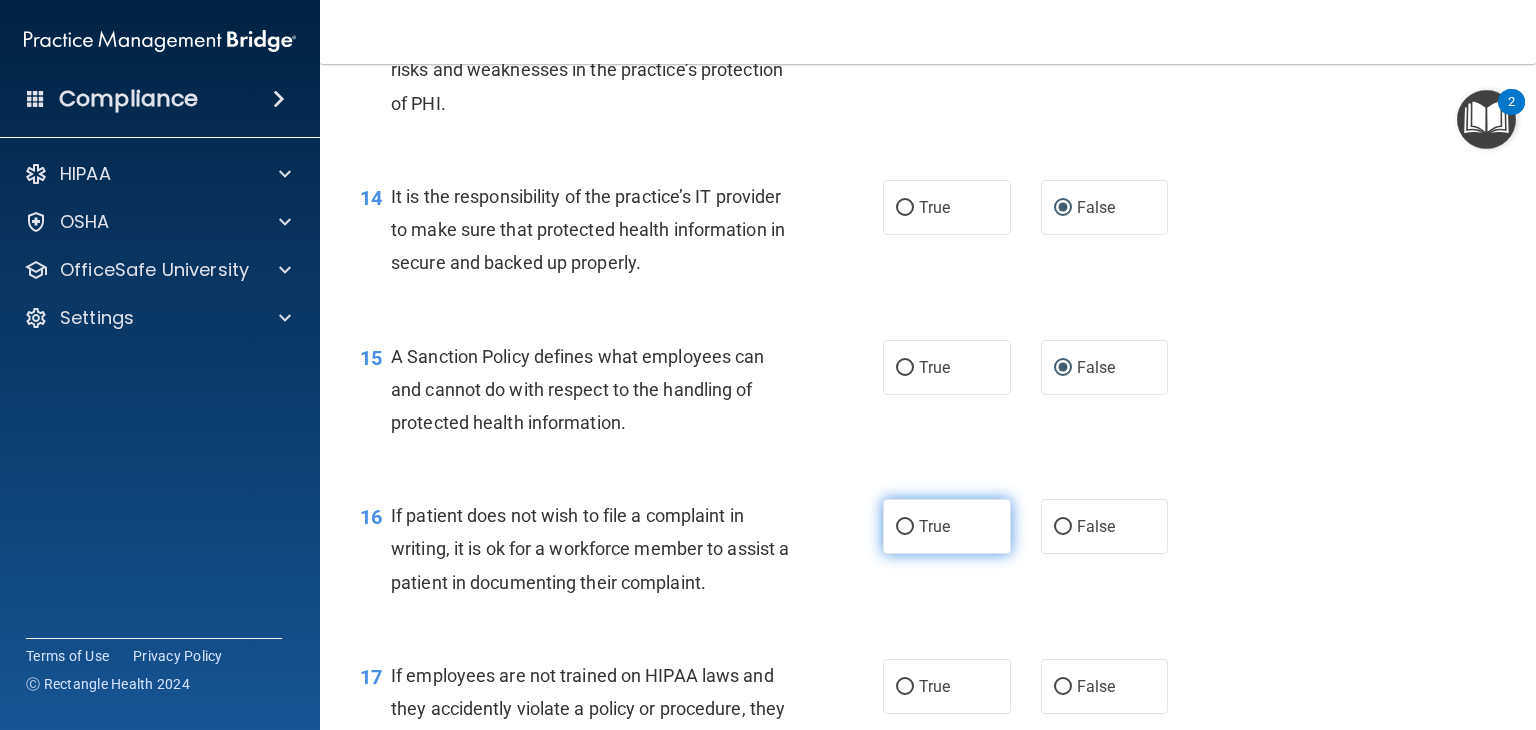 click on "True" at bounding box center (947, 526) 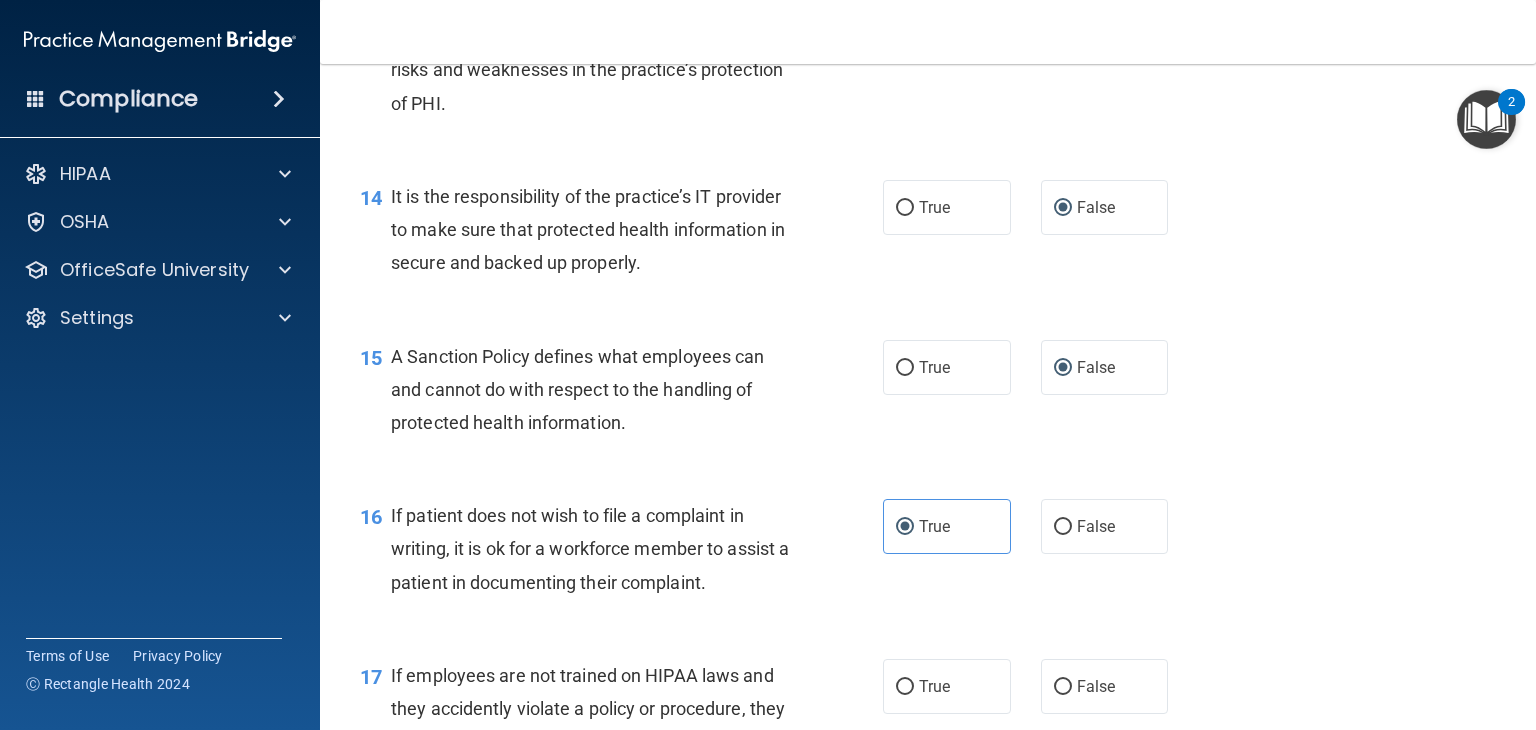 click on "16       If patient does not wish to file a complaint in writing, it is ok for a workforce member to assist a patient in documenting their complaint." at bounding box center (621, 554) 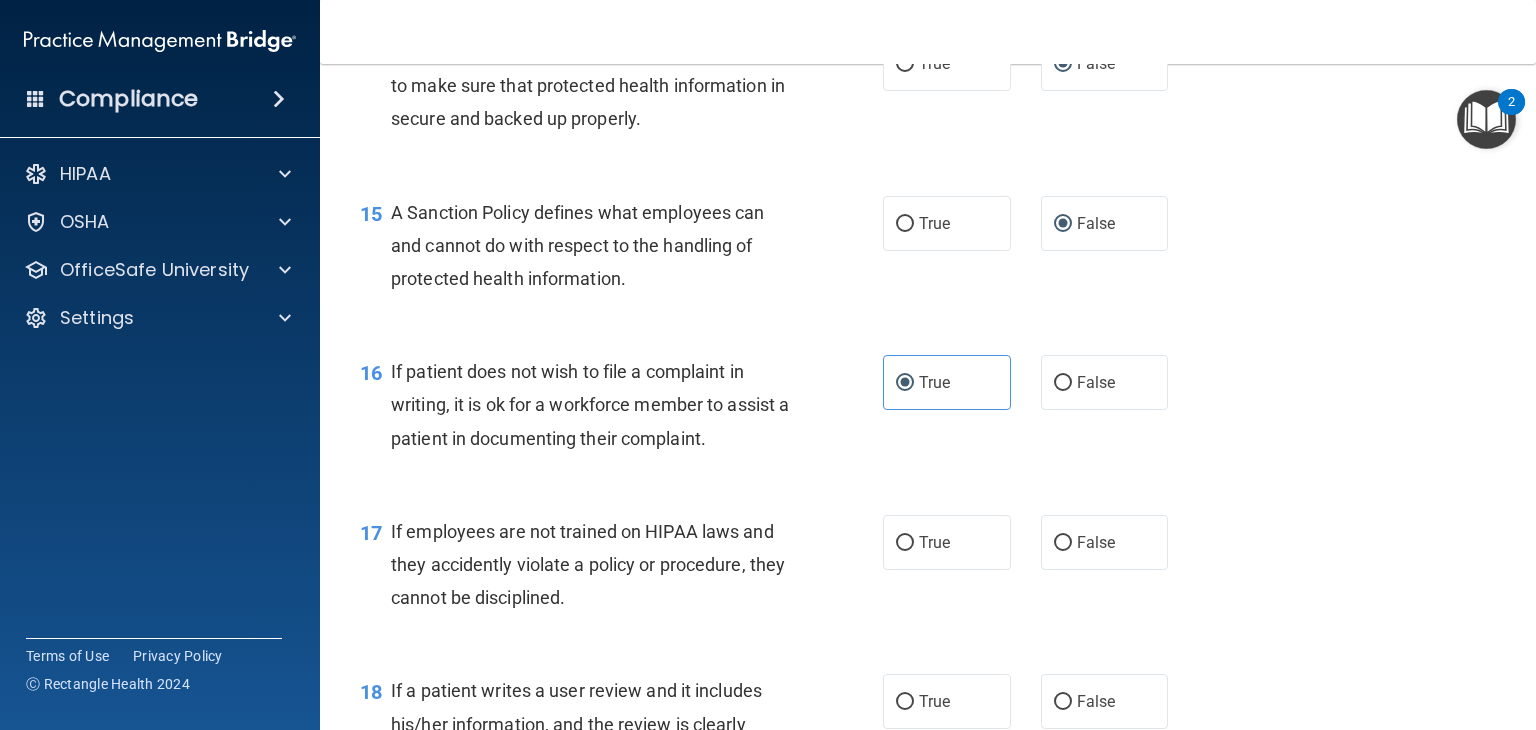 scroll, scrollTop: 2800, scrollLeft: 0, axis: vertical 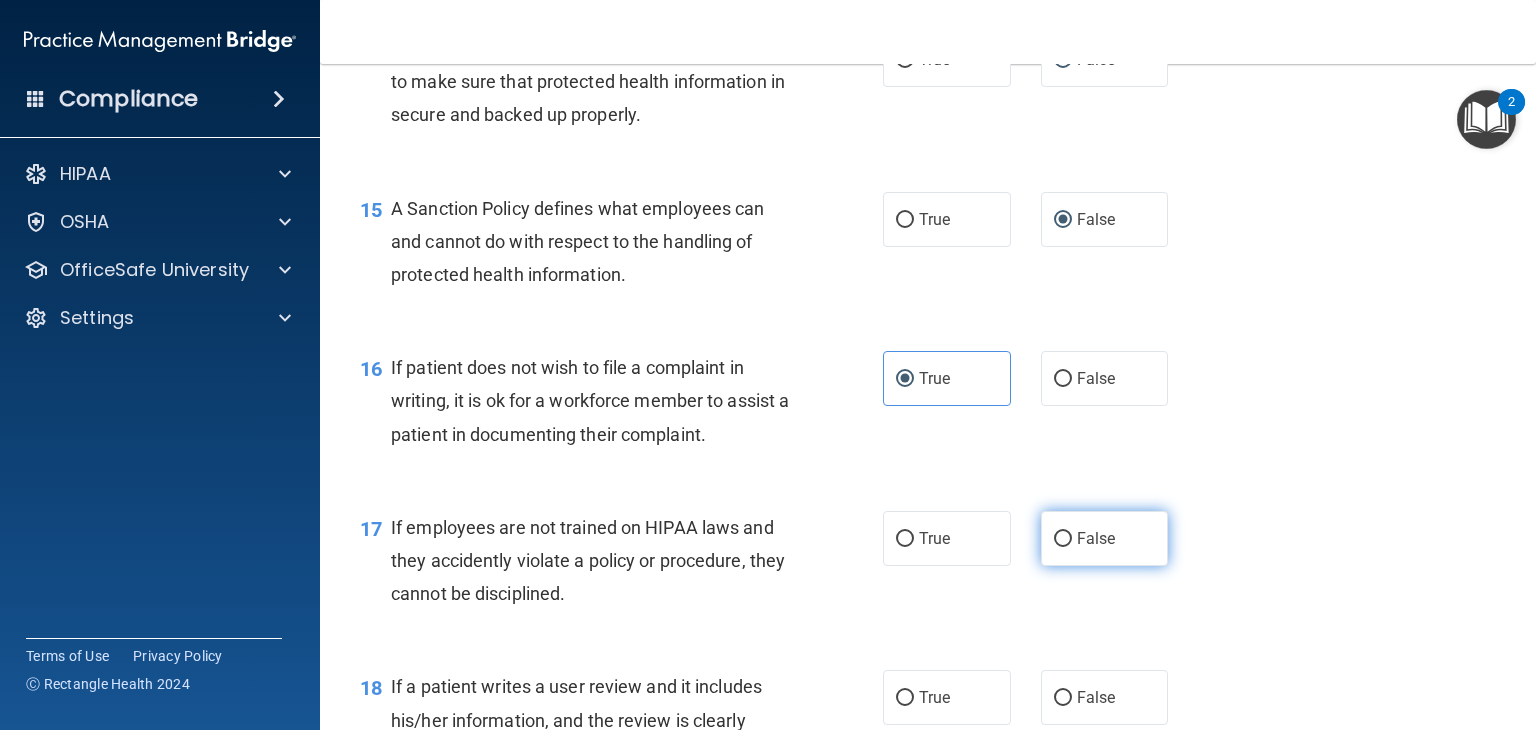 click on "False" at bounding box center (1063, 539) 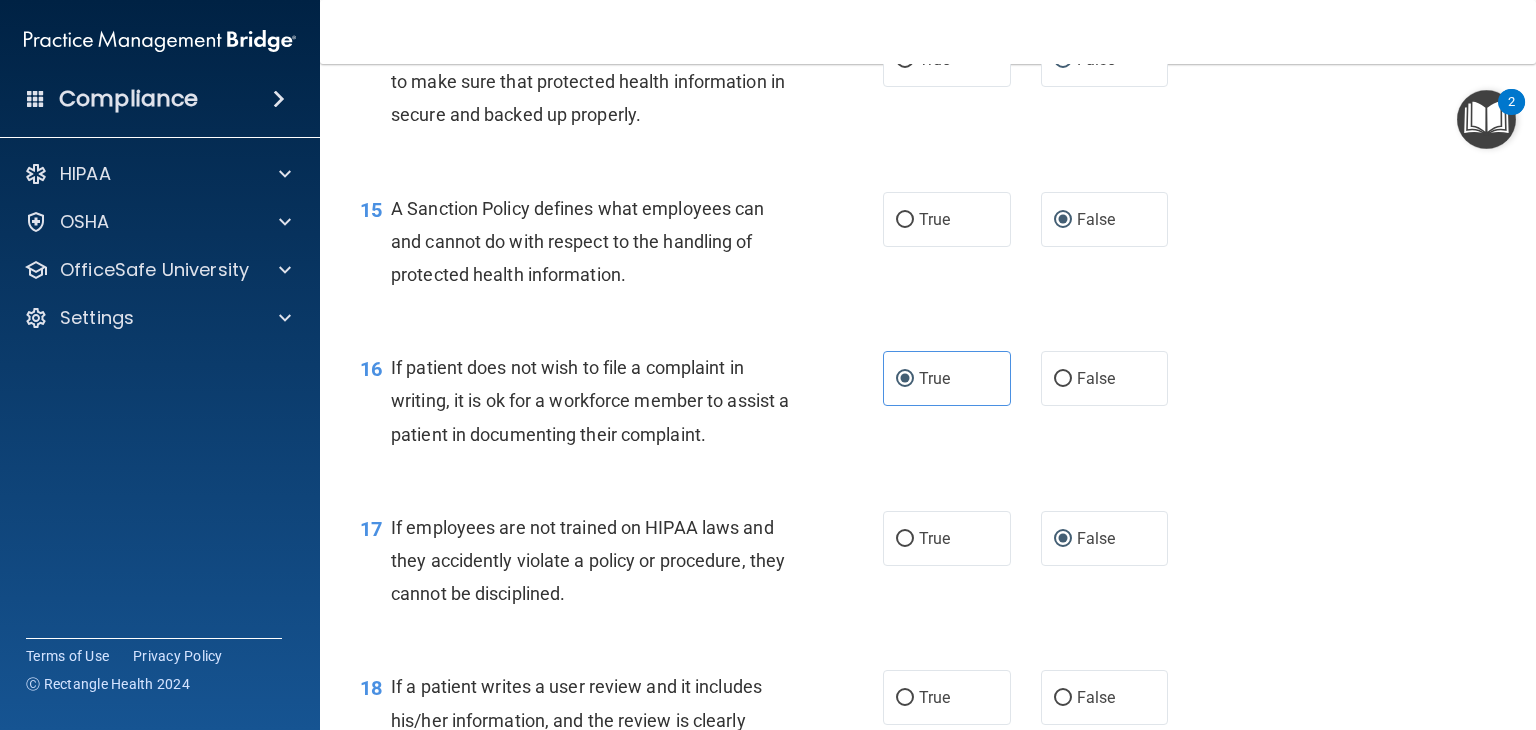 click on "If employees are not trained on HIPAA laws and they accidently violate a policy or procedure, they cannot be disciplined." at bounding box center (598, 561) 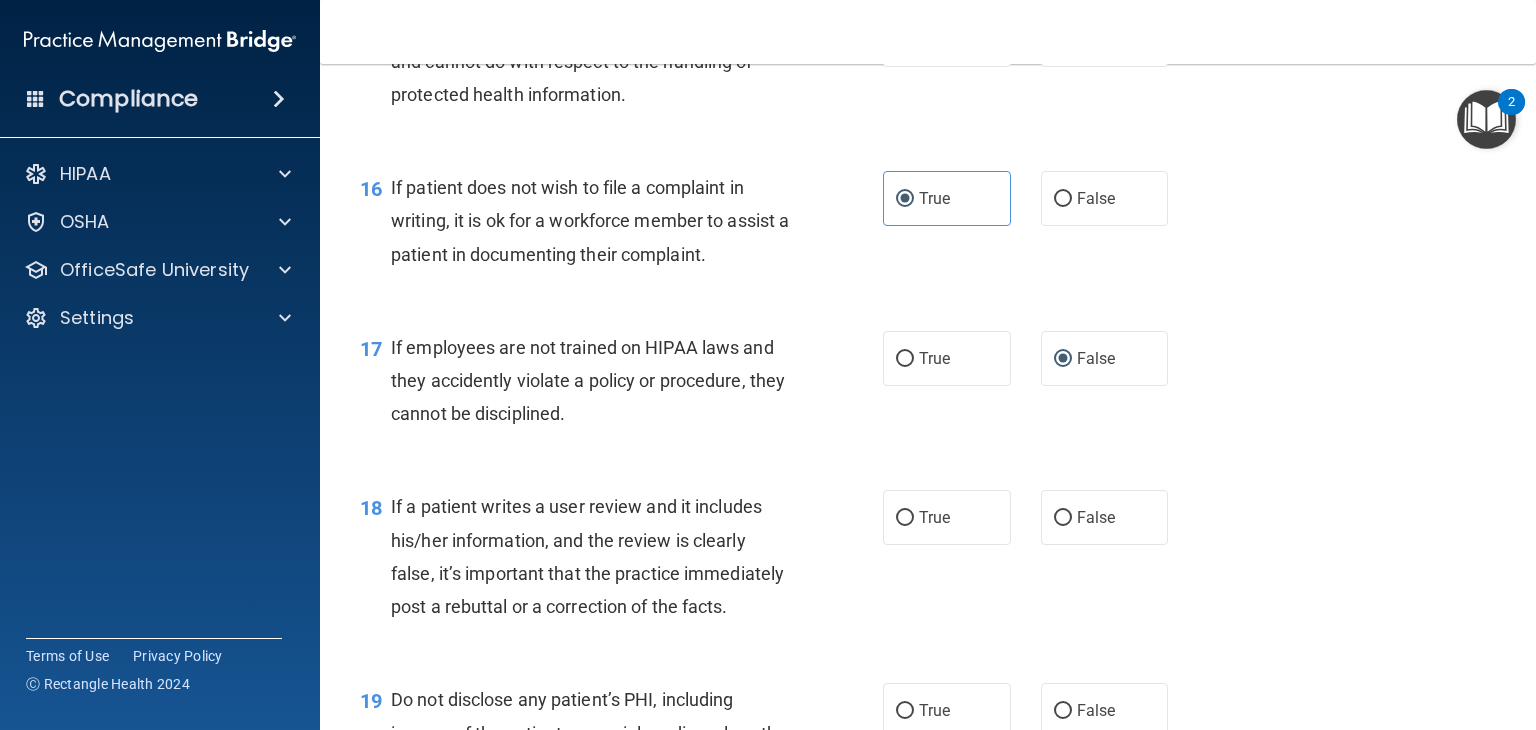scroll, scrollTop: 2980, scrollLeft: 0, axis: vertical 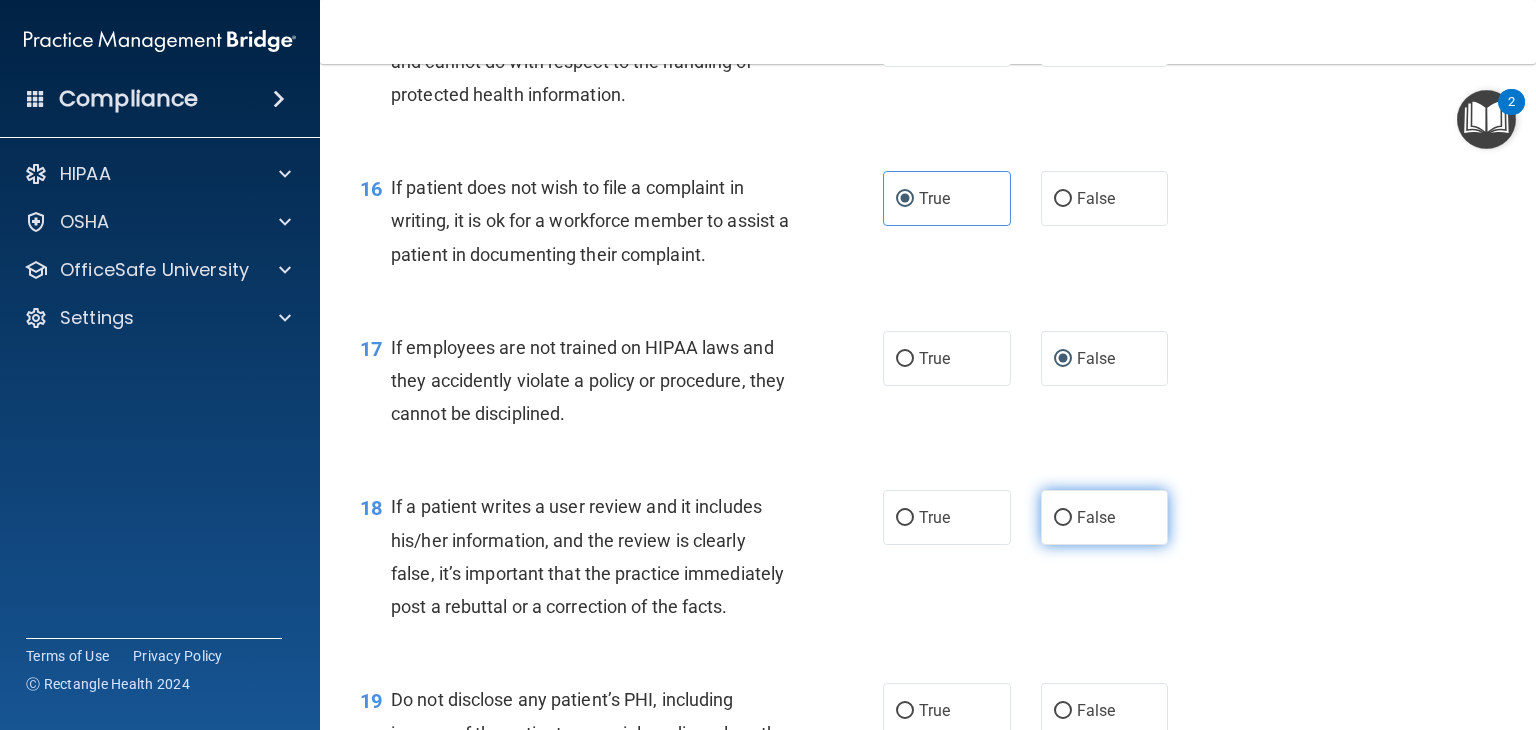 click on "False" at bounding box center (1063, 518) 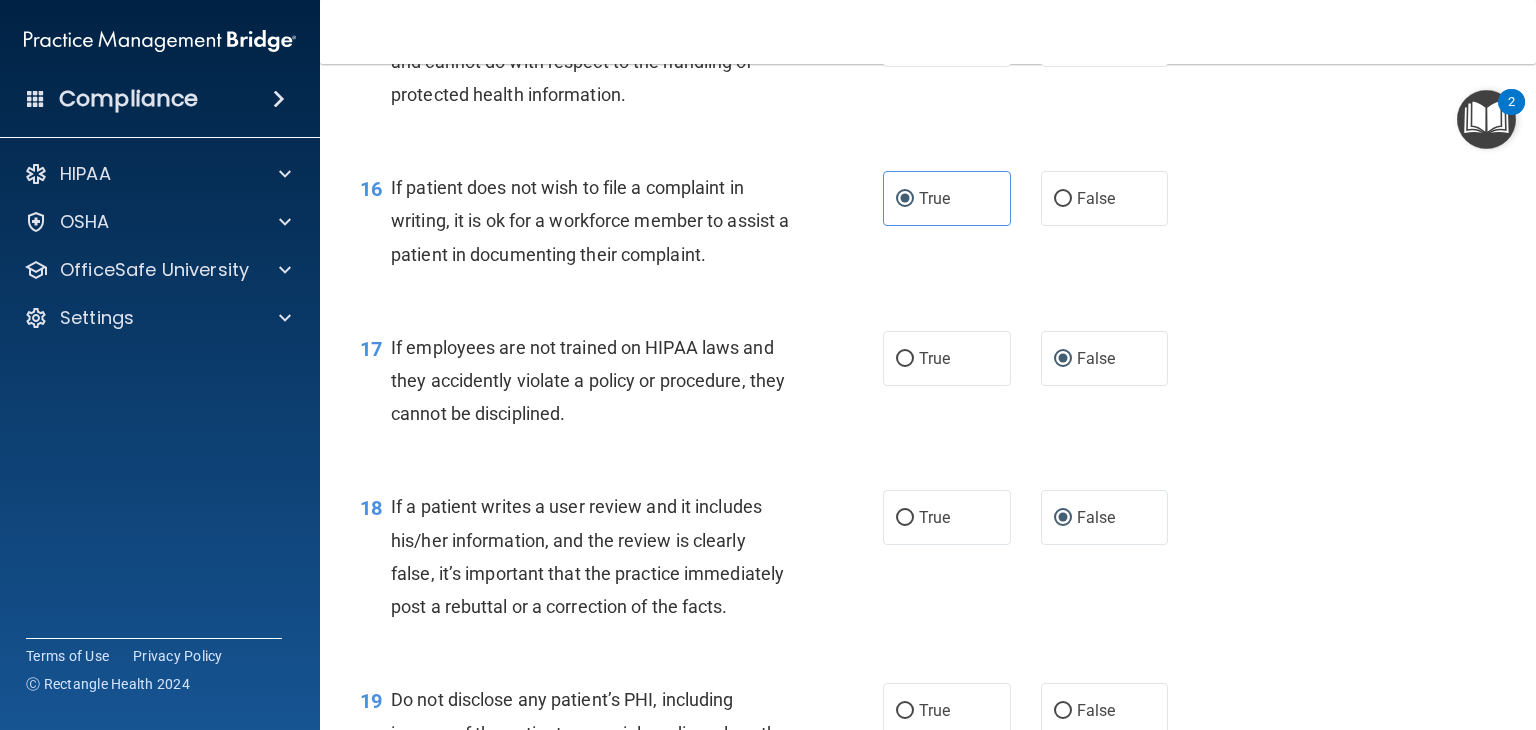 click on "18       If a patient writes a user review and it includes his/her information, and the review is clearly false, it’s important that the practice immediately post a rebuttal or a correction of the facts." at bounding box center [621, 561] 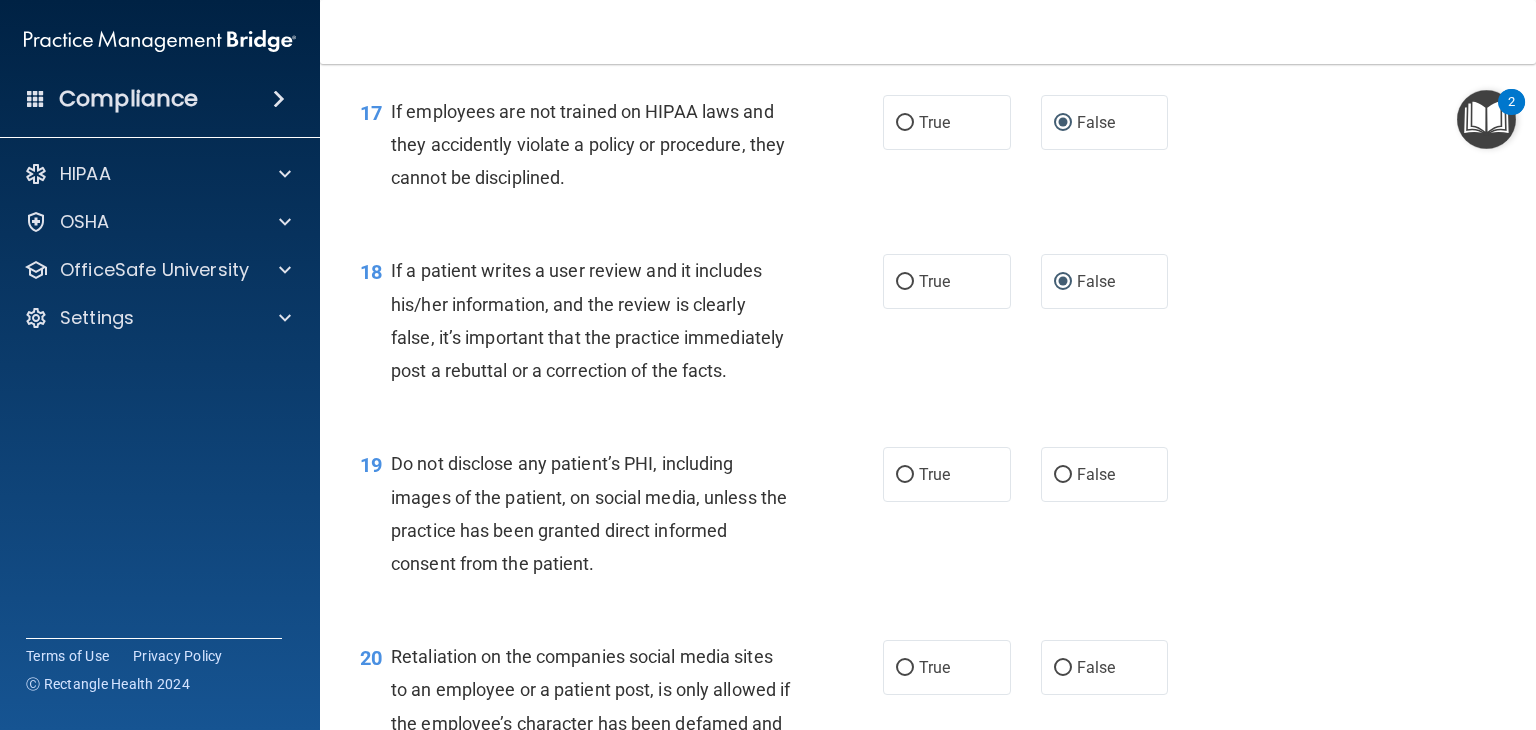 scroll, scrollTop: 3236, scrollLeft: 0, axis: vertical 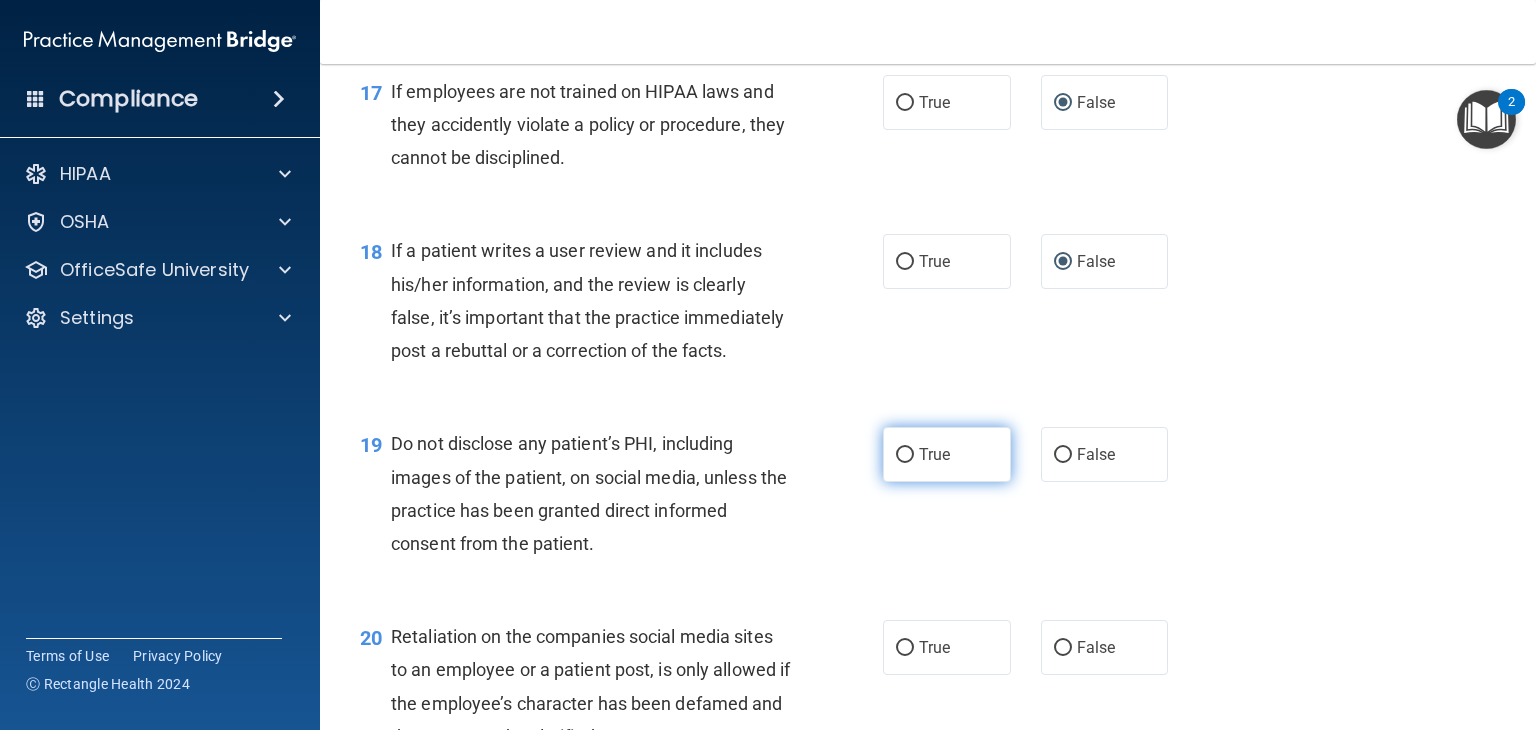 click on "True" at bounding box center [934, 454] 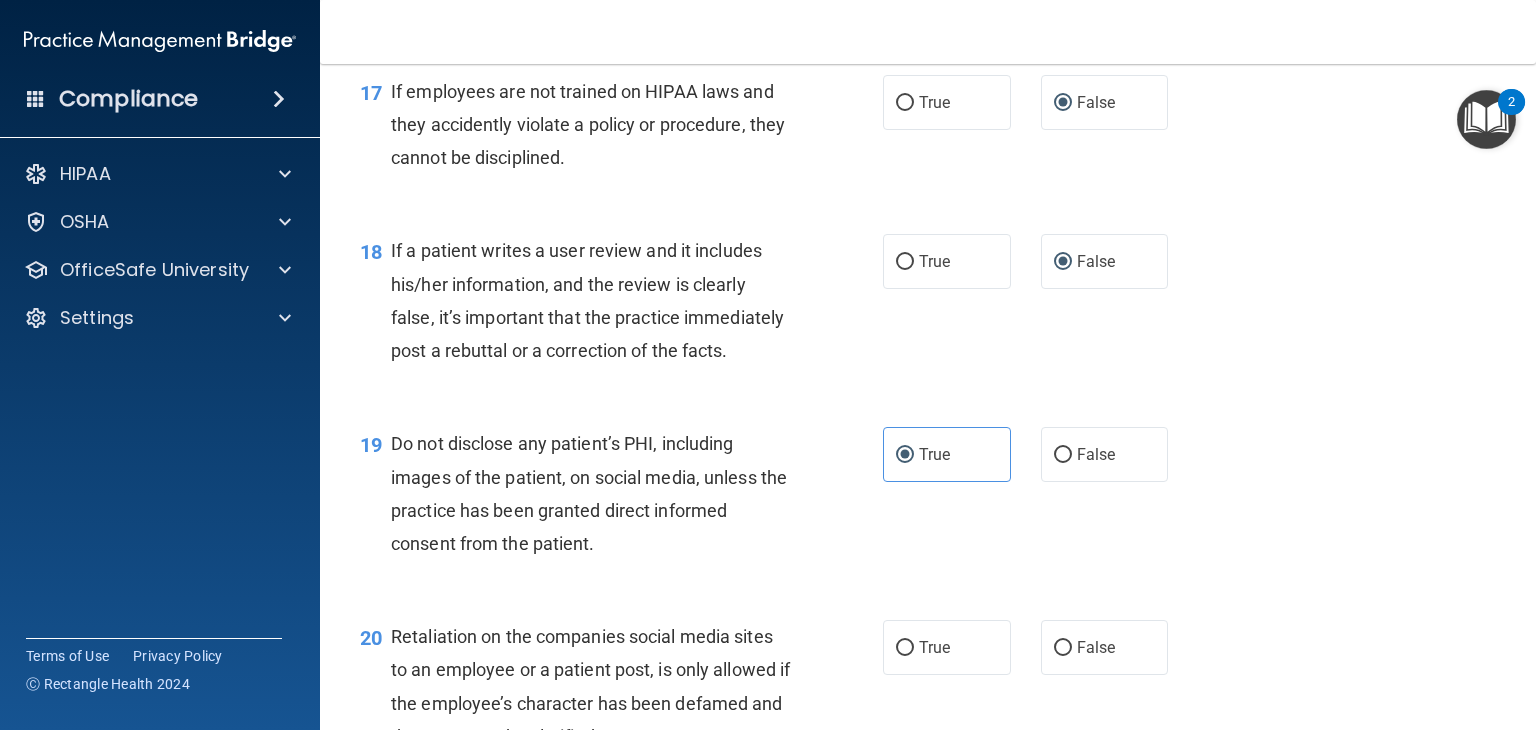 click on "Do not disclose any patient’s PHI, including images of the patient, on social media, unless the practice has been granted direct informed consent from the patient." at bounding box center [598, 493] 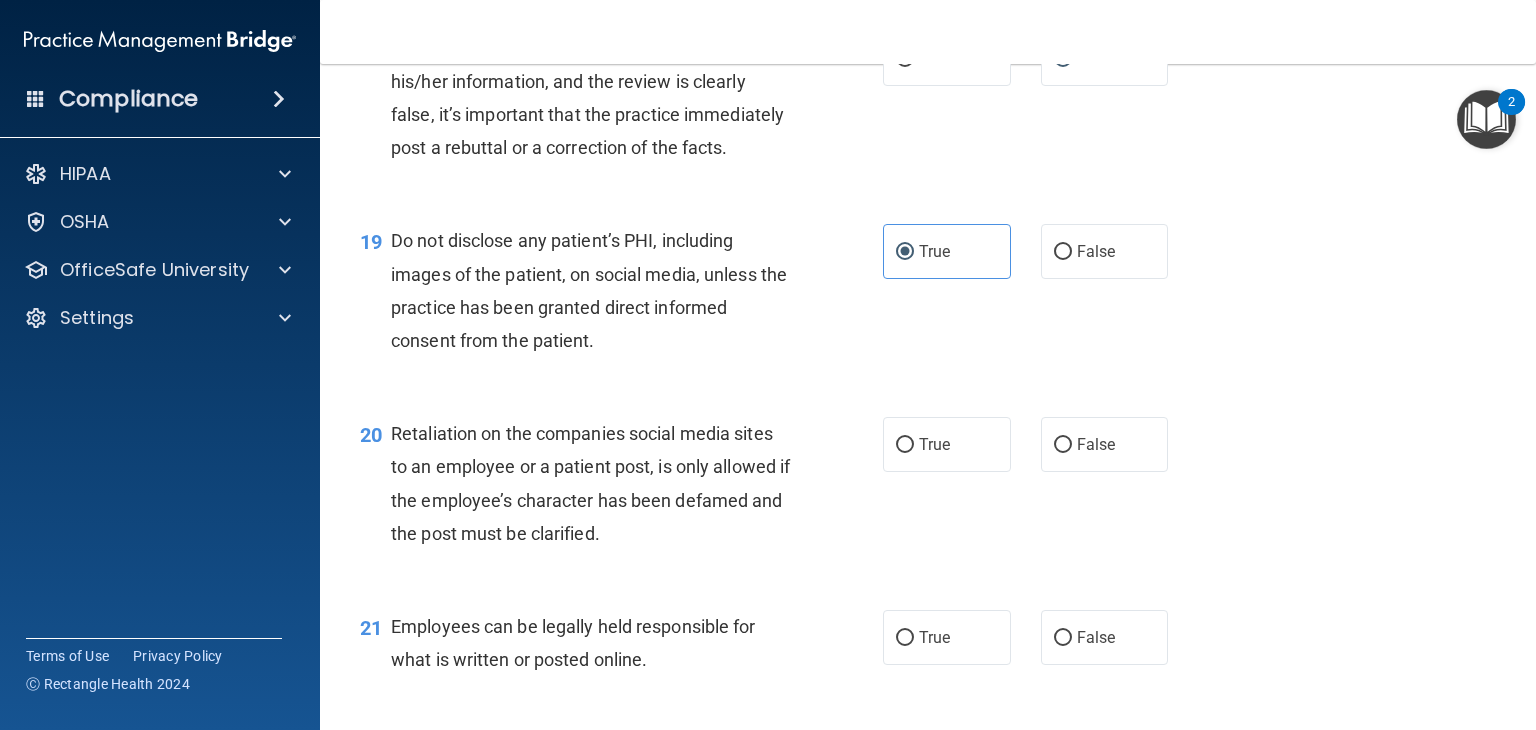 scroll, scrollTop: 3458, scrollLeft: 0, axis: vertical 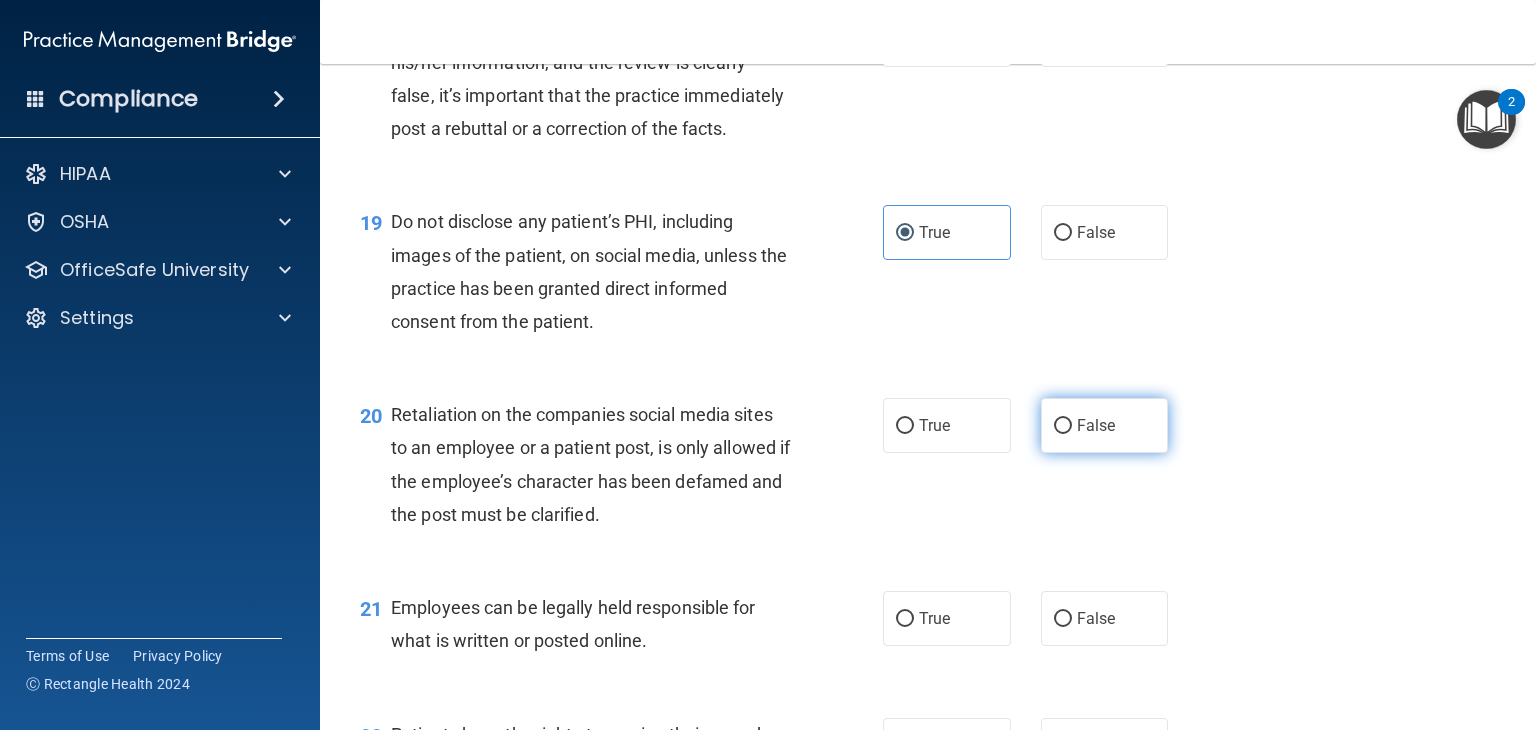 click on "False" at bounding box center [1105, 425] 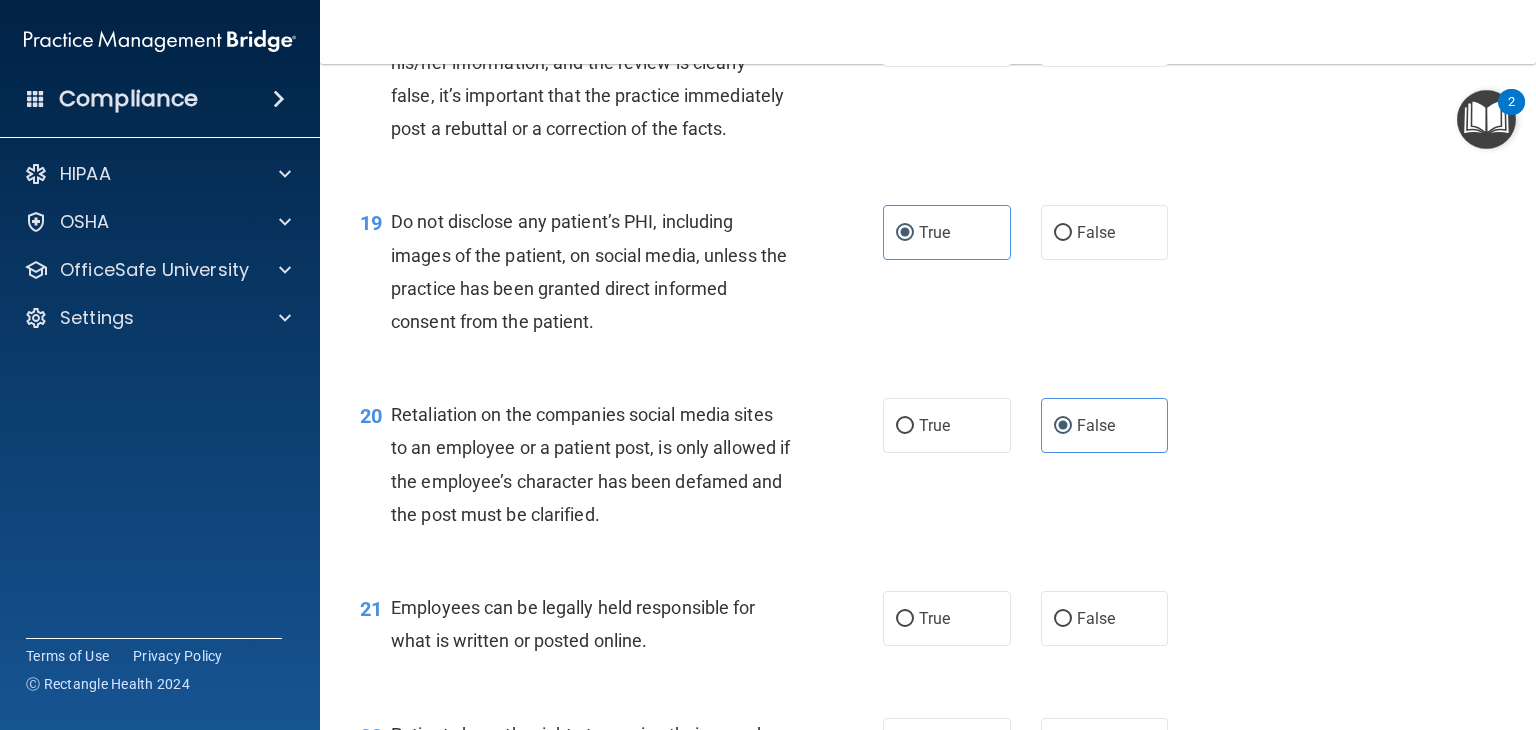 click on "20       Retaliation on the companies social media sites to an employee or a patient post, is only allowed if the employee’s character has been defamed and the post must be clarified." at bounding box center (621, 469) 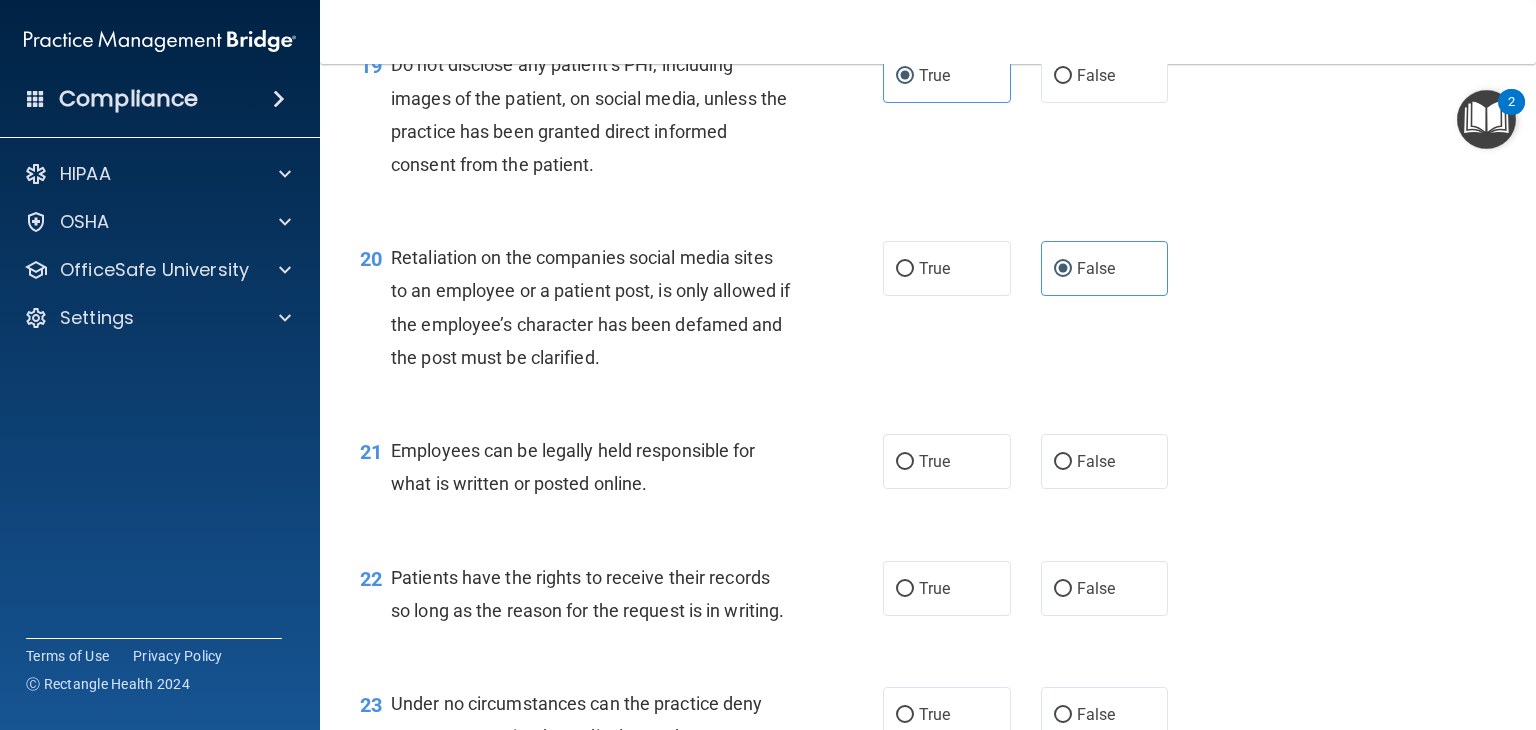 scroll, scrollTop: 3618, scrollLeft: 0, axis: vertical 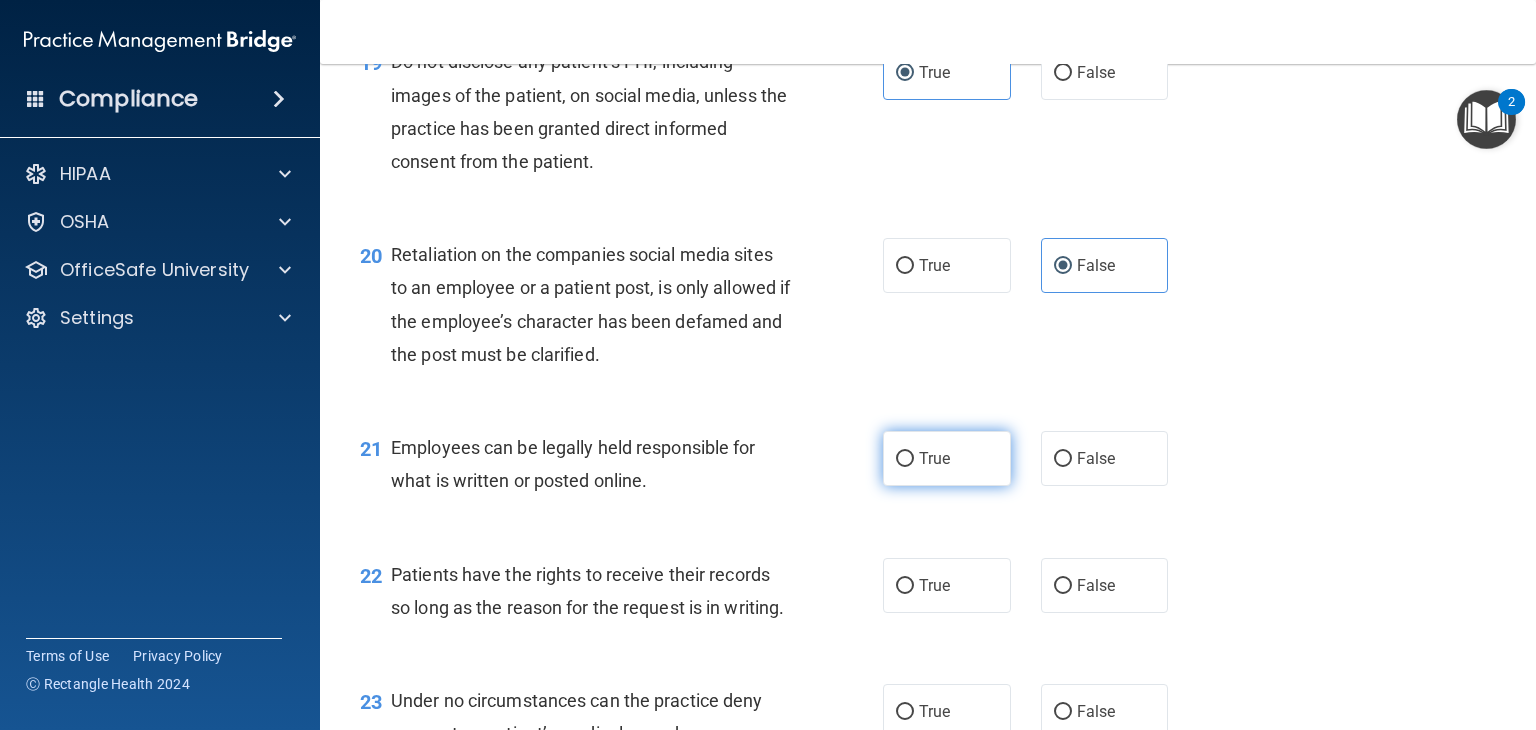 click on "True" at bounding box center (934, 458) 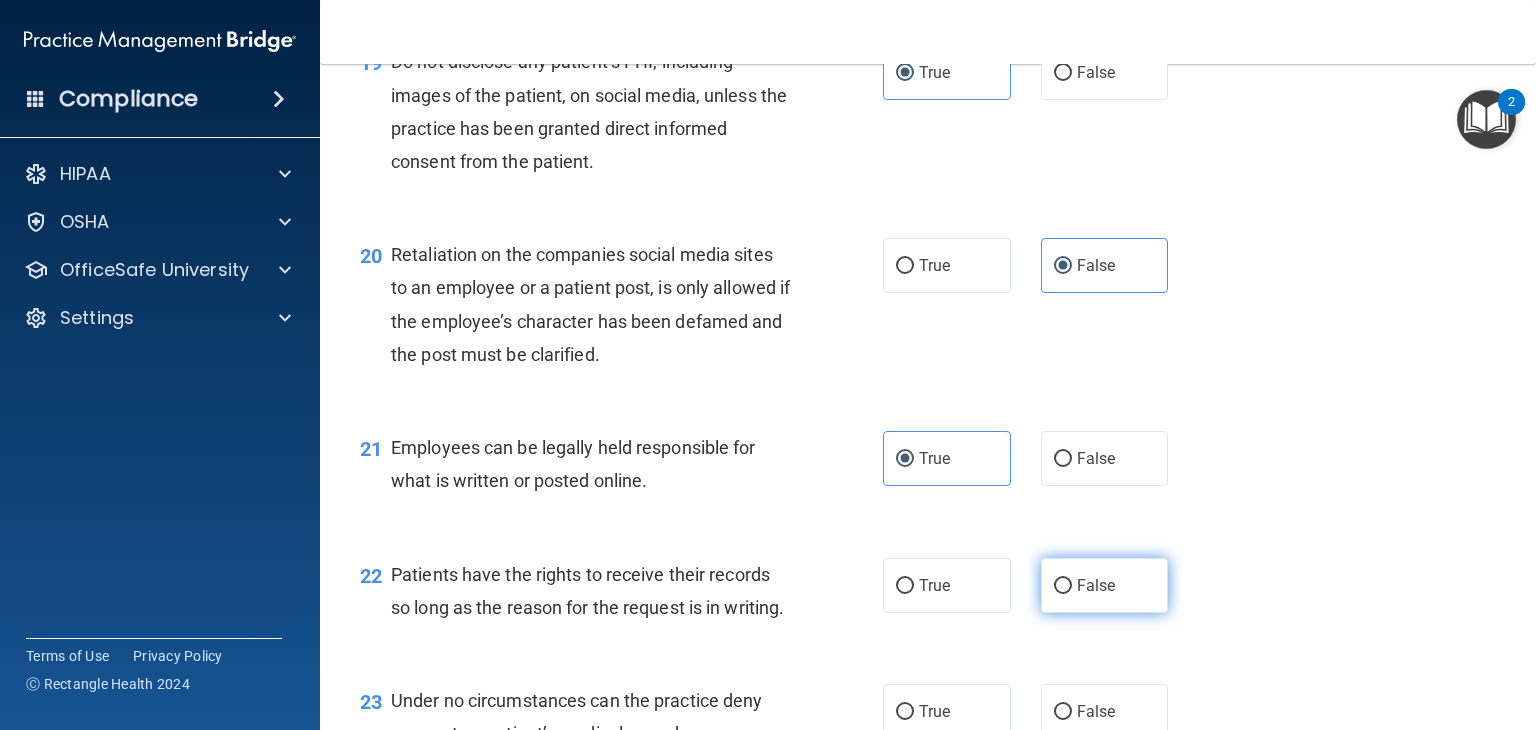 click on "False" at bounding box center (1096, 585) 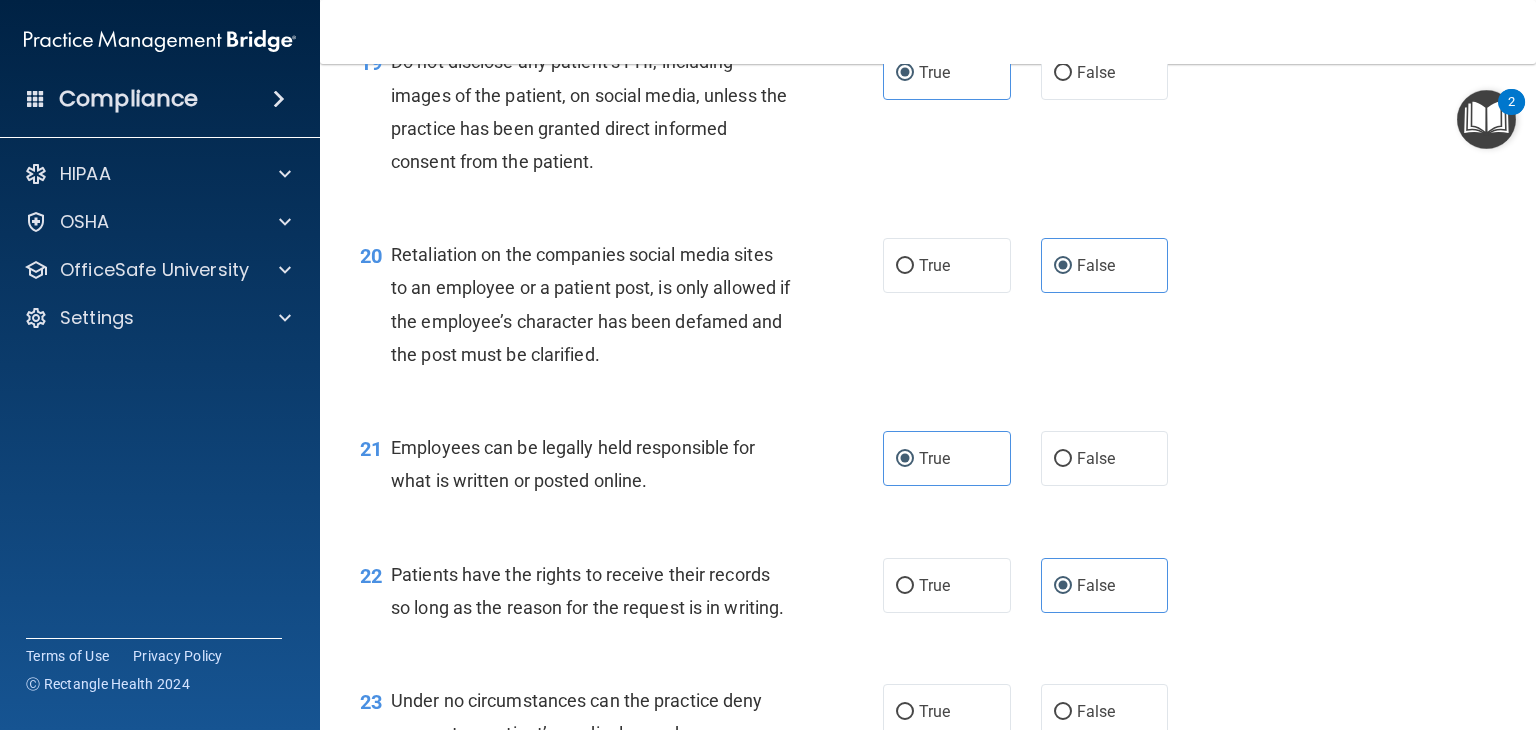 click on "21       Employees can be legally held responsible for what is written or posted online.                 True           False" at bounding box center (928, 469) 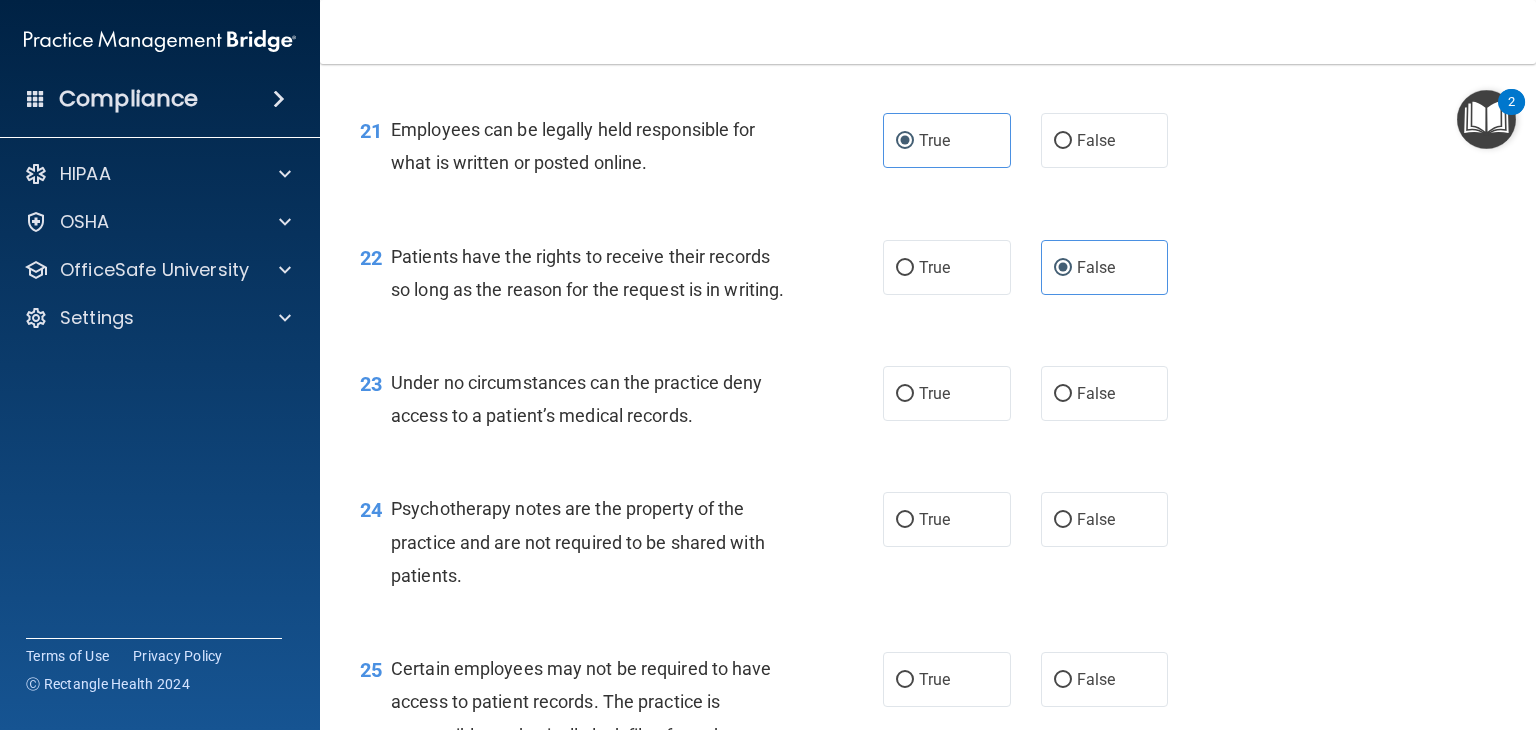 scroll, scrollTop: 3940, scrollLeft: 0, axis: vertical 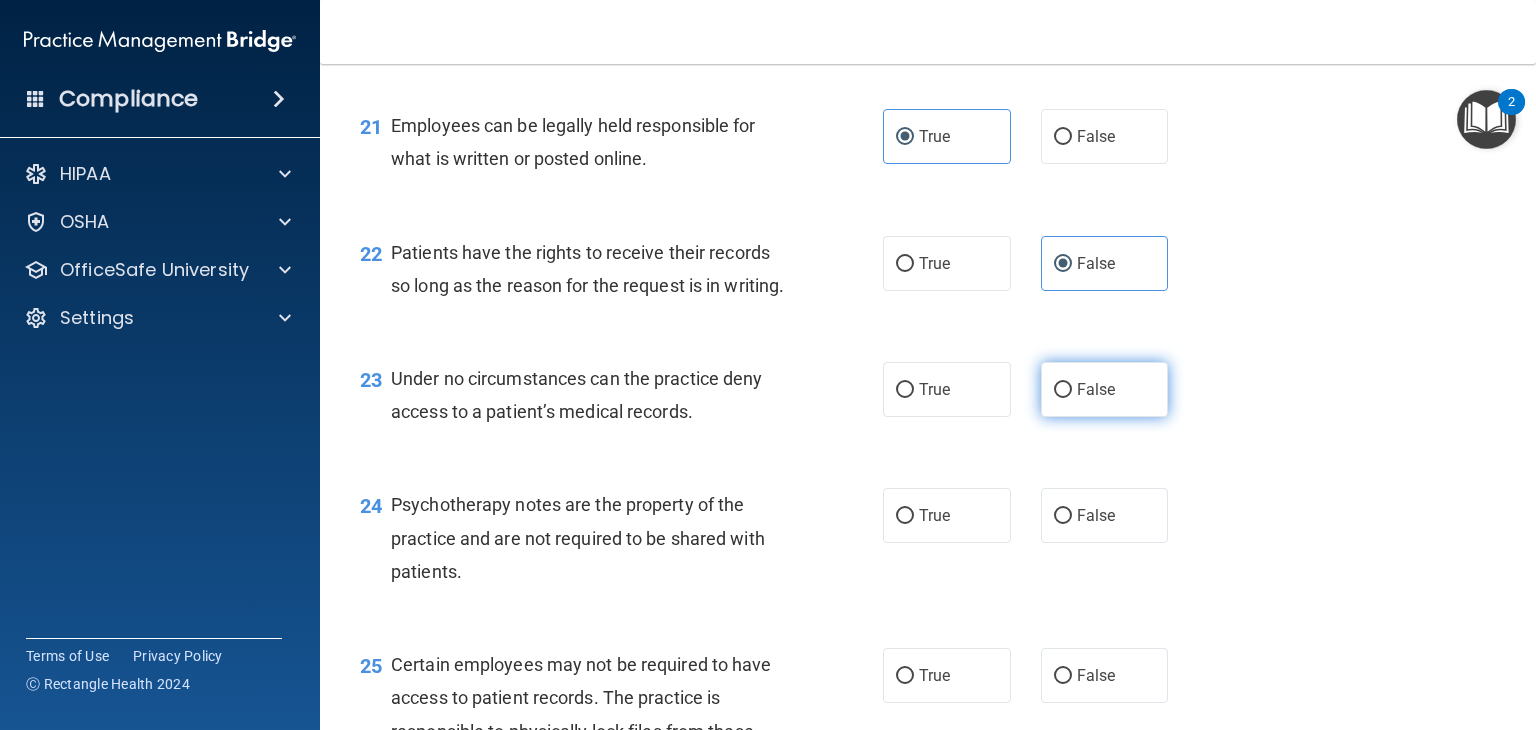 click on "False" at bounding box center (1105, 389) 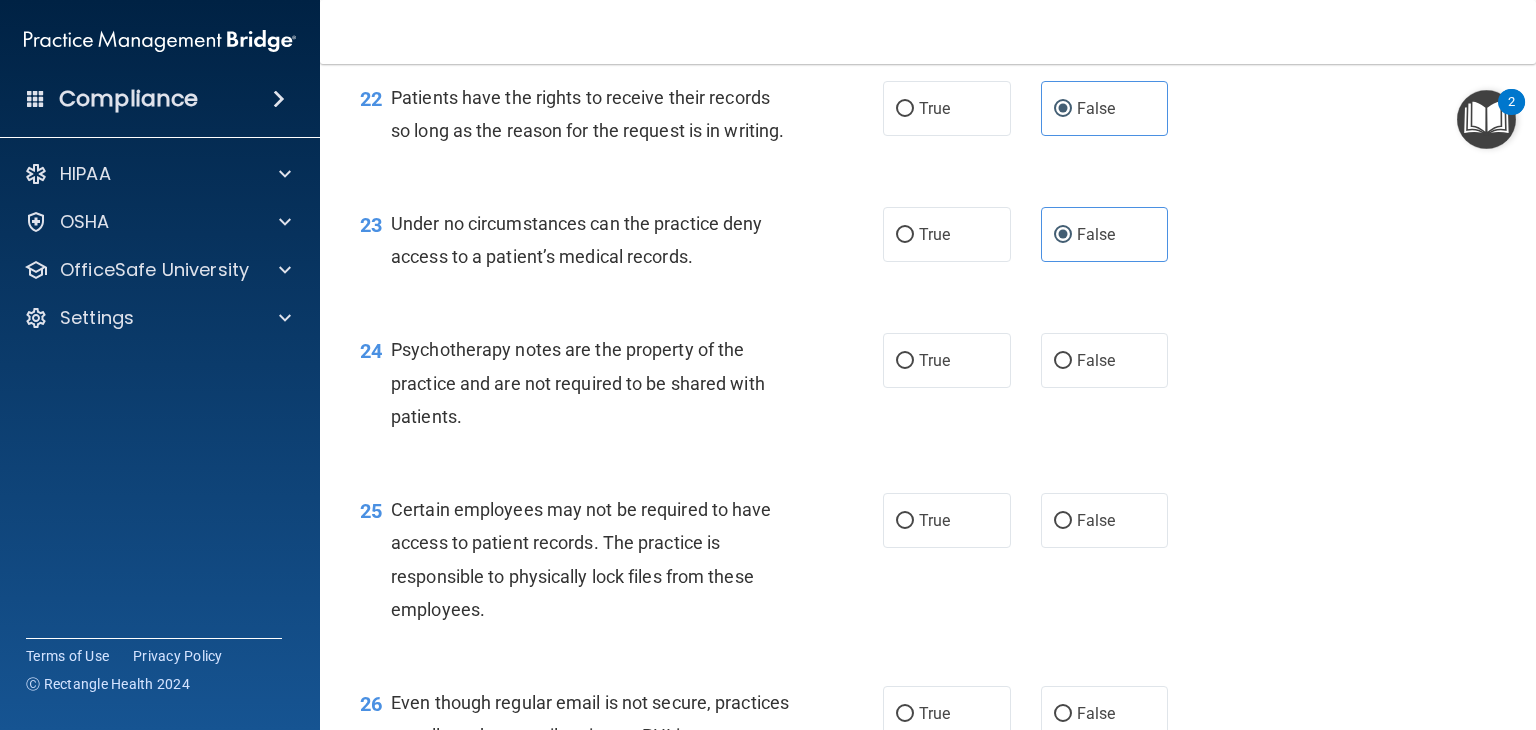 scroll, scrollTop: 4096, scrollLeft: 0, axis: vertical 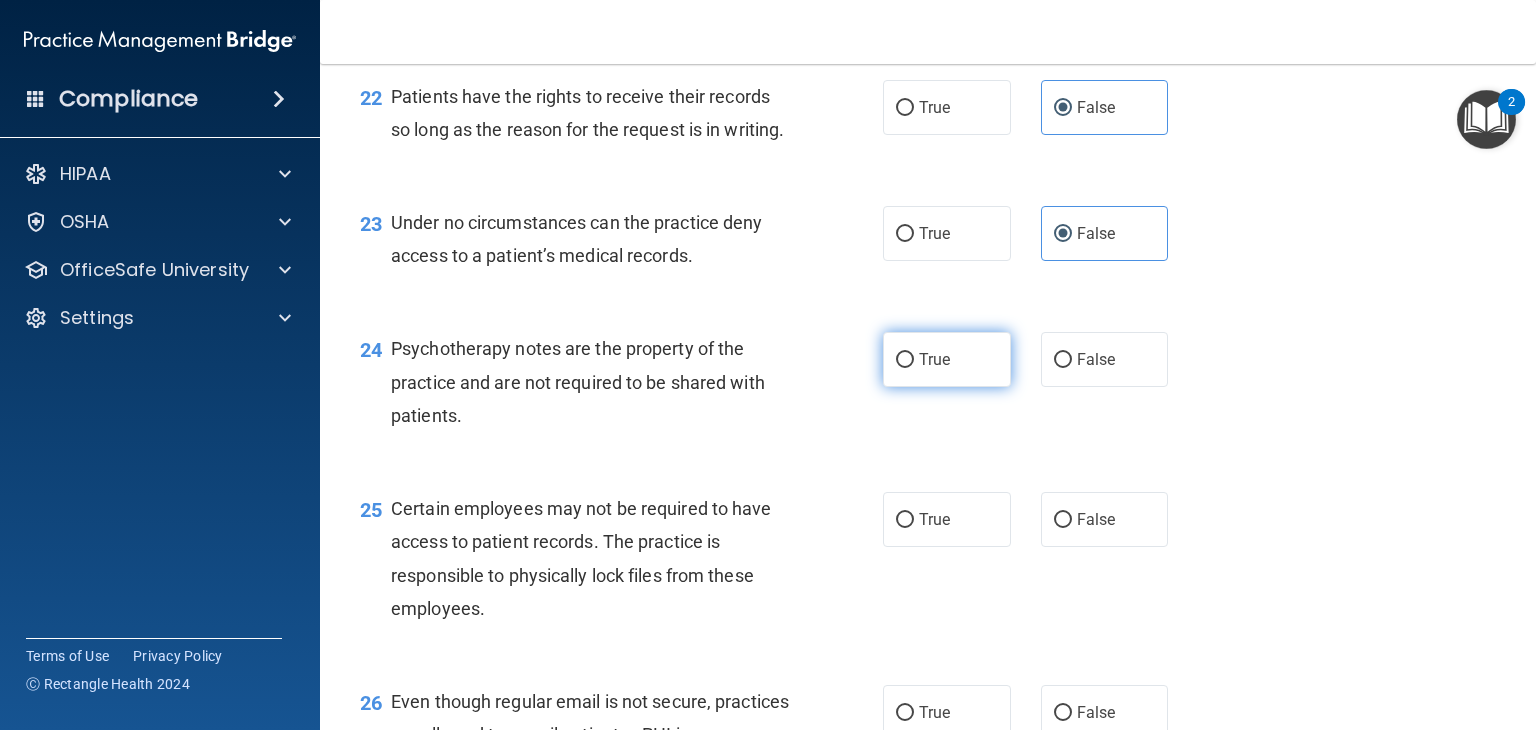 click on "True" at bounding box center (947, 359) 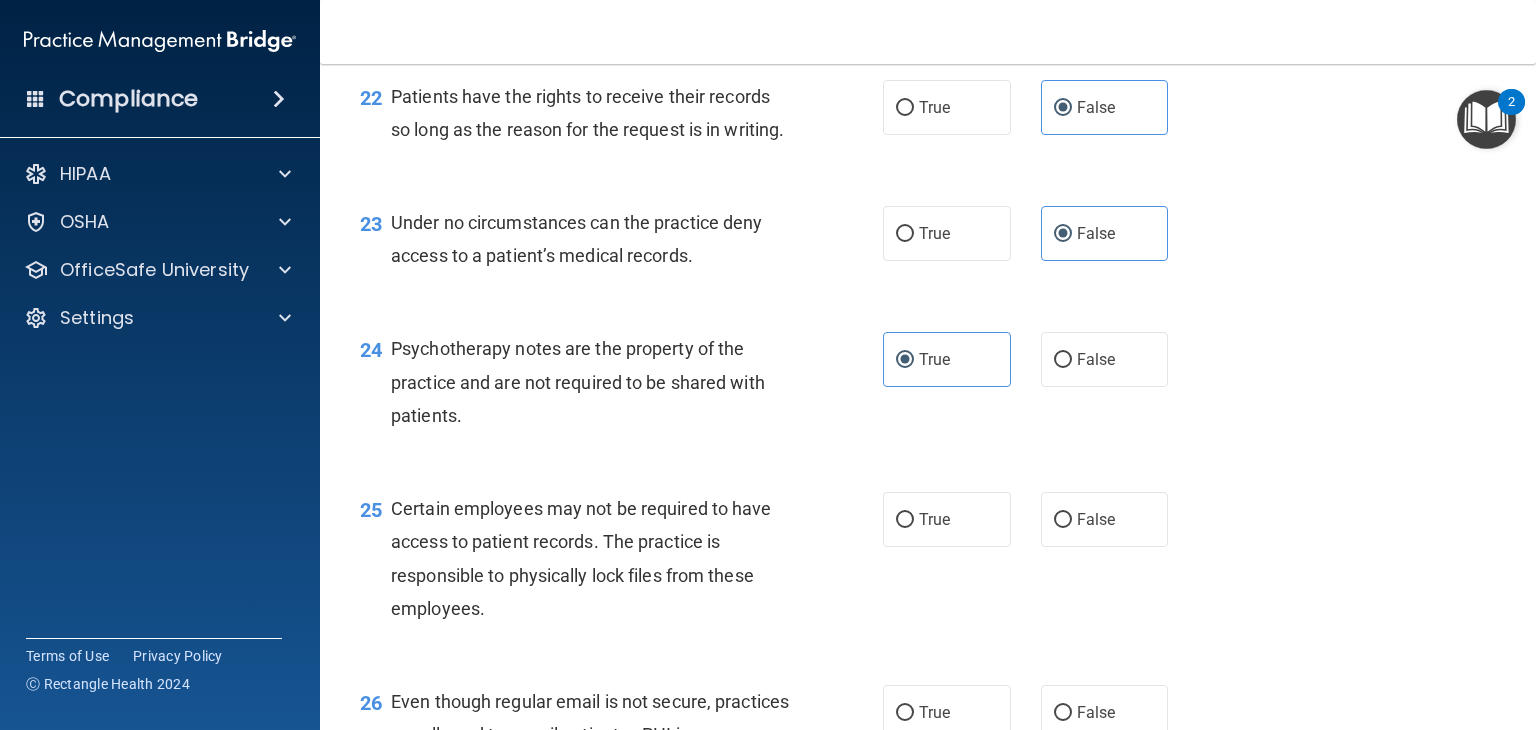 click on "24       Psychotherapy notes are the property of the practice and are not required to be shared with patients.                  True           False" at bounding box center [928, 387] 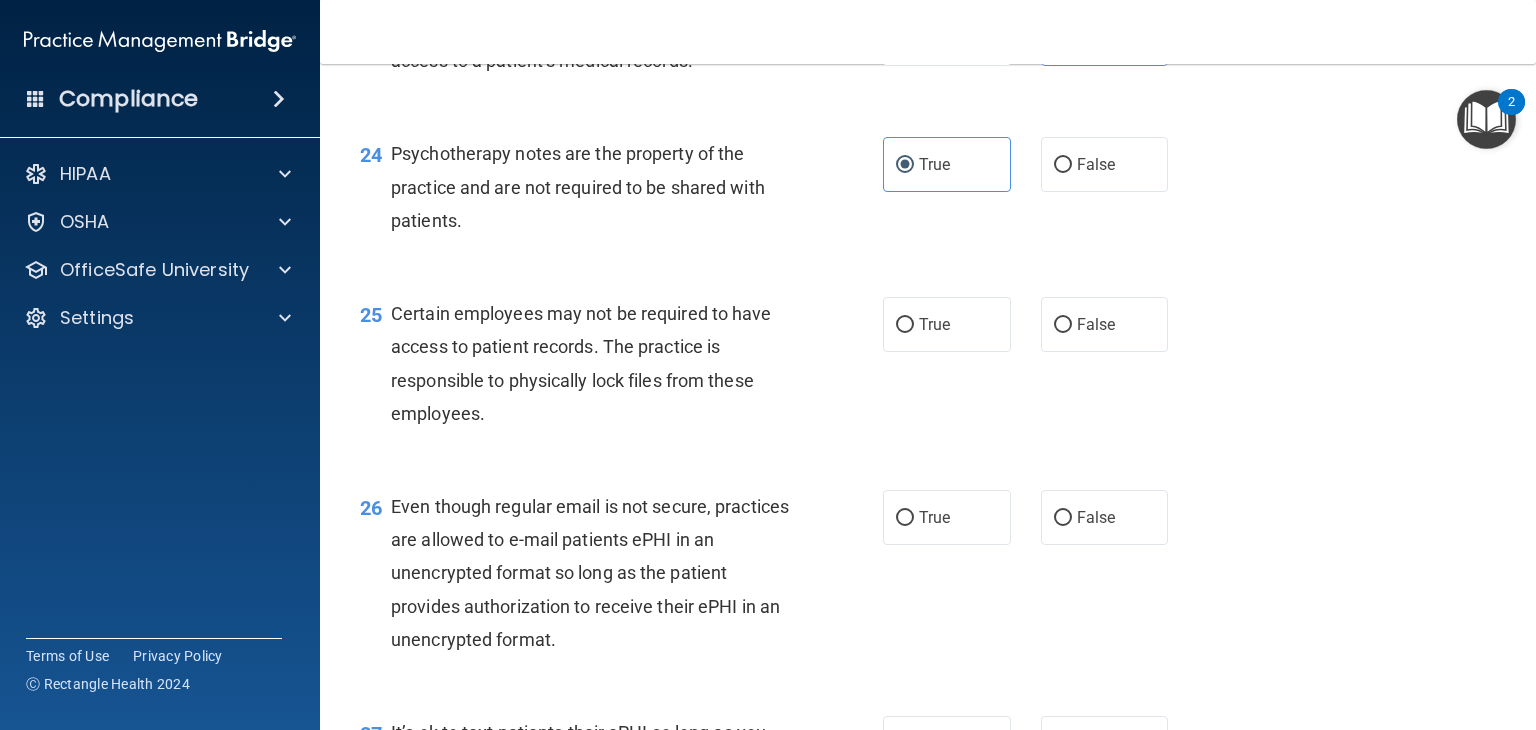 scroll, scrollTop: 4295, scrollLeft: 0, axis: vertical 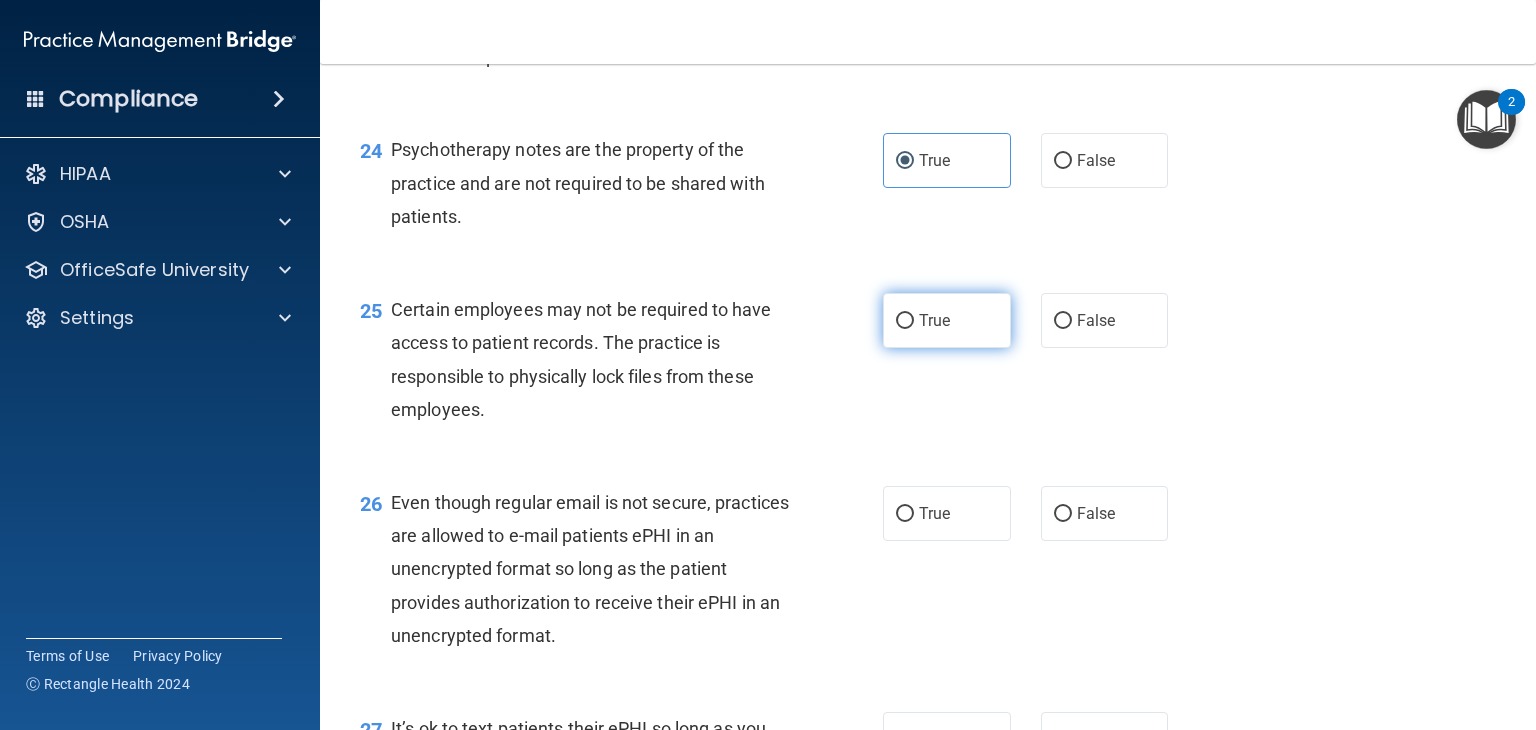 click on "True" at bounding box center [947, 320] 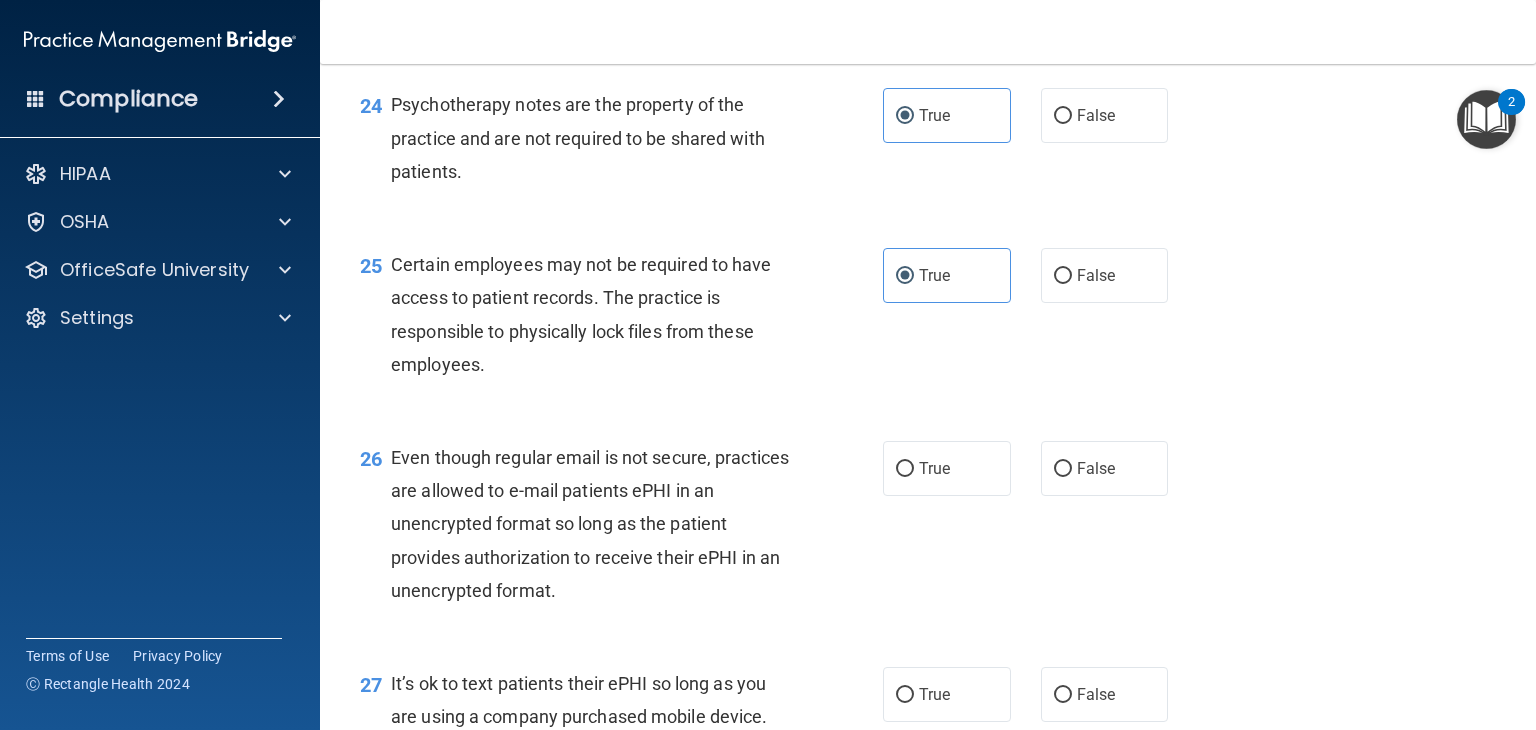 scroll, scrollTop: 4420, scrollLeft: 0, axis: vertical 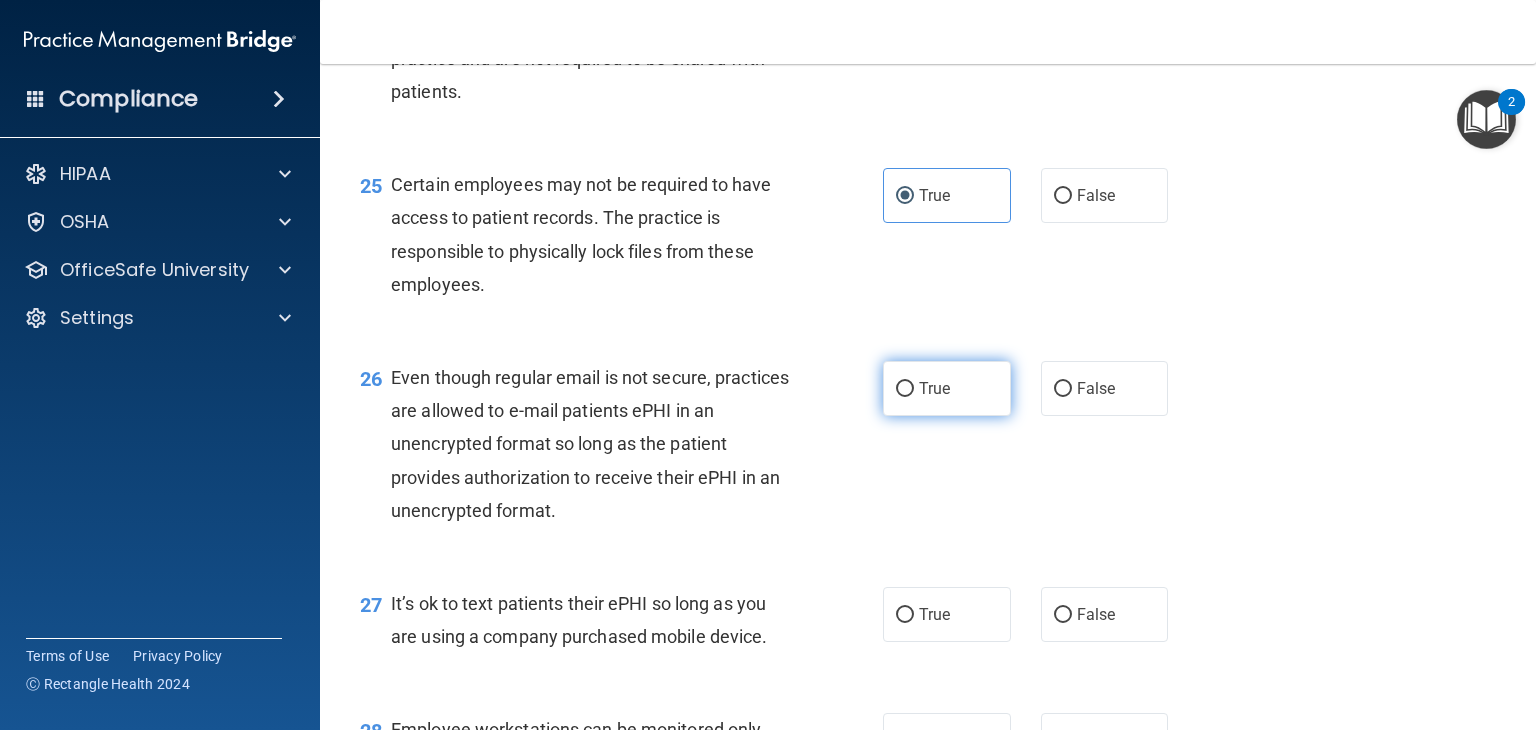 click on "True" at bounding box center [905, 389] 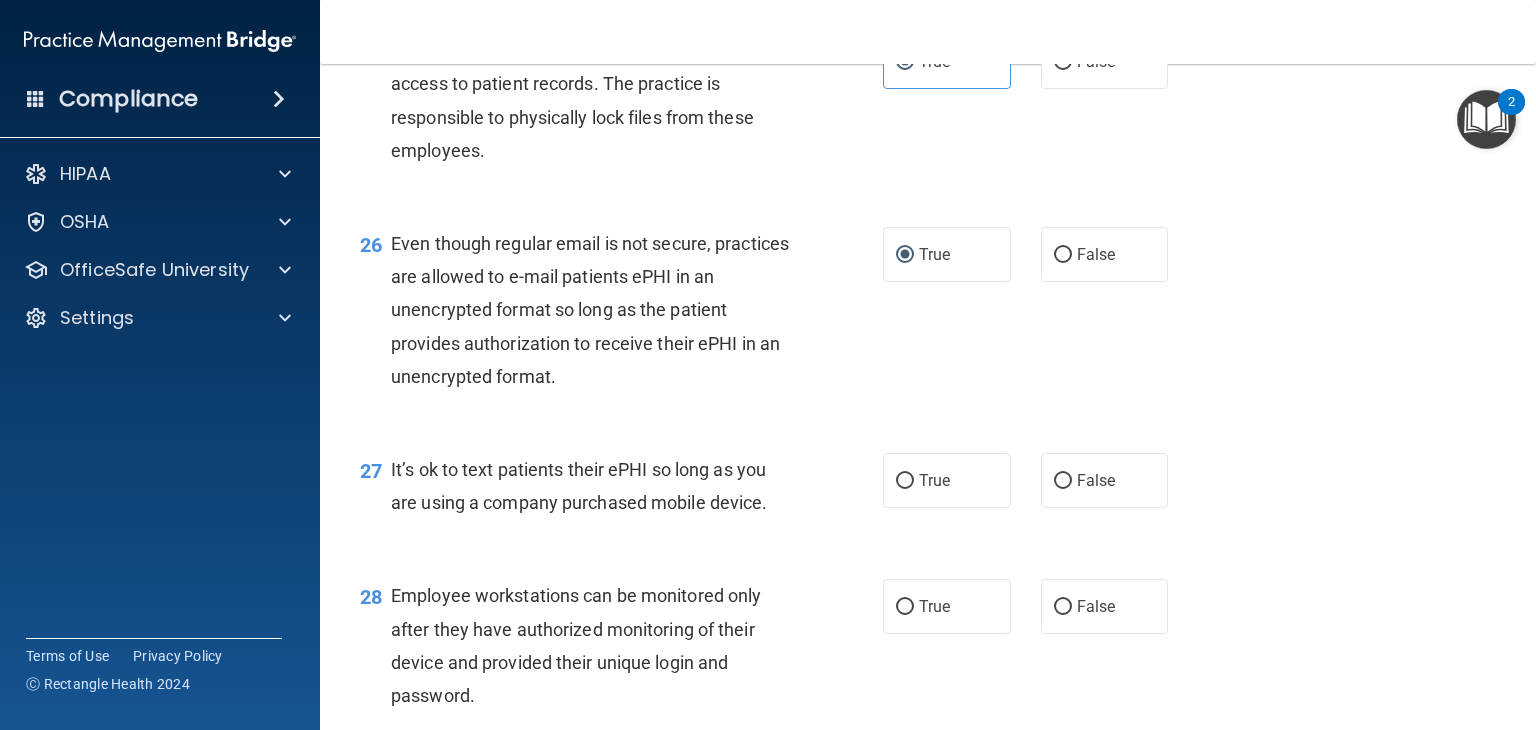 scroll, scrollTop: 4562, scrollLeft: 0, axis: vertical 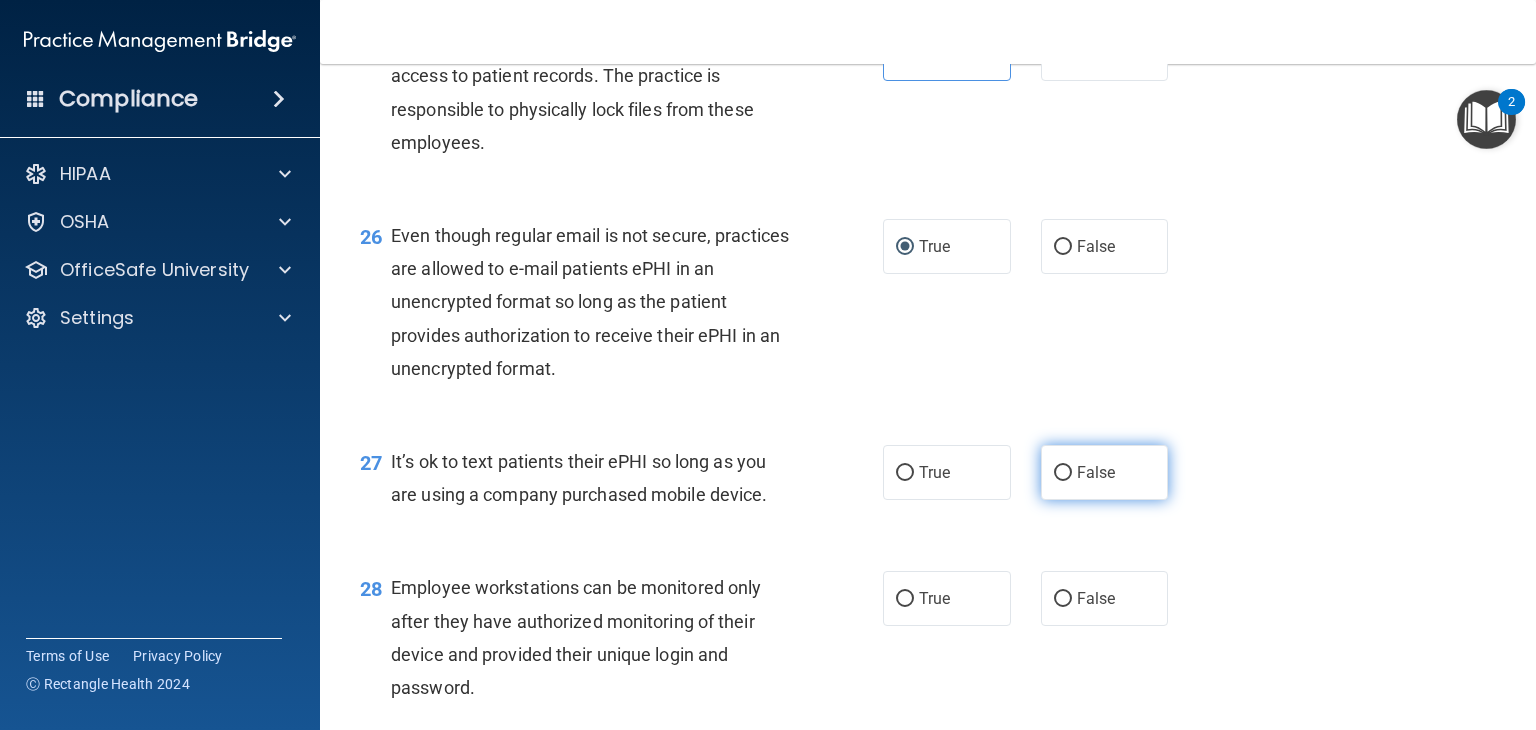 click on "False" at bounding box center (1063, 473) 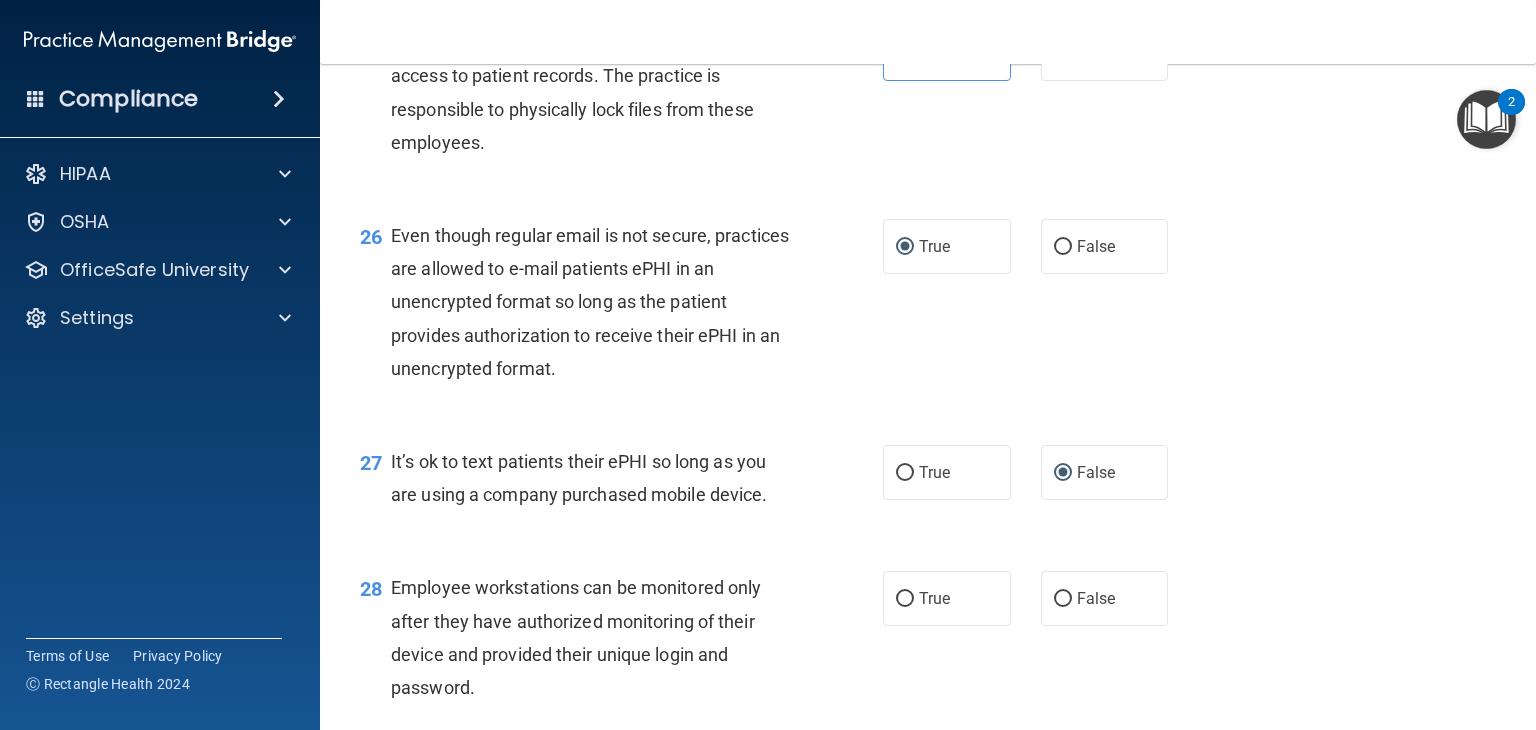 click on "26       Even though regular email is not secure, practices are allowed to e-mail patients ePHI in an unencrypted format so long as the patient provides authorization to receive their ePHI in an unencrypted format.                  True           False" at bounding box center (928, 307) 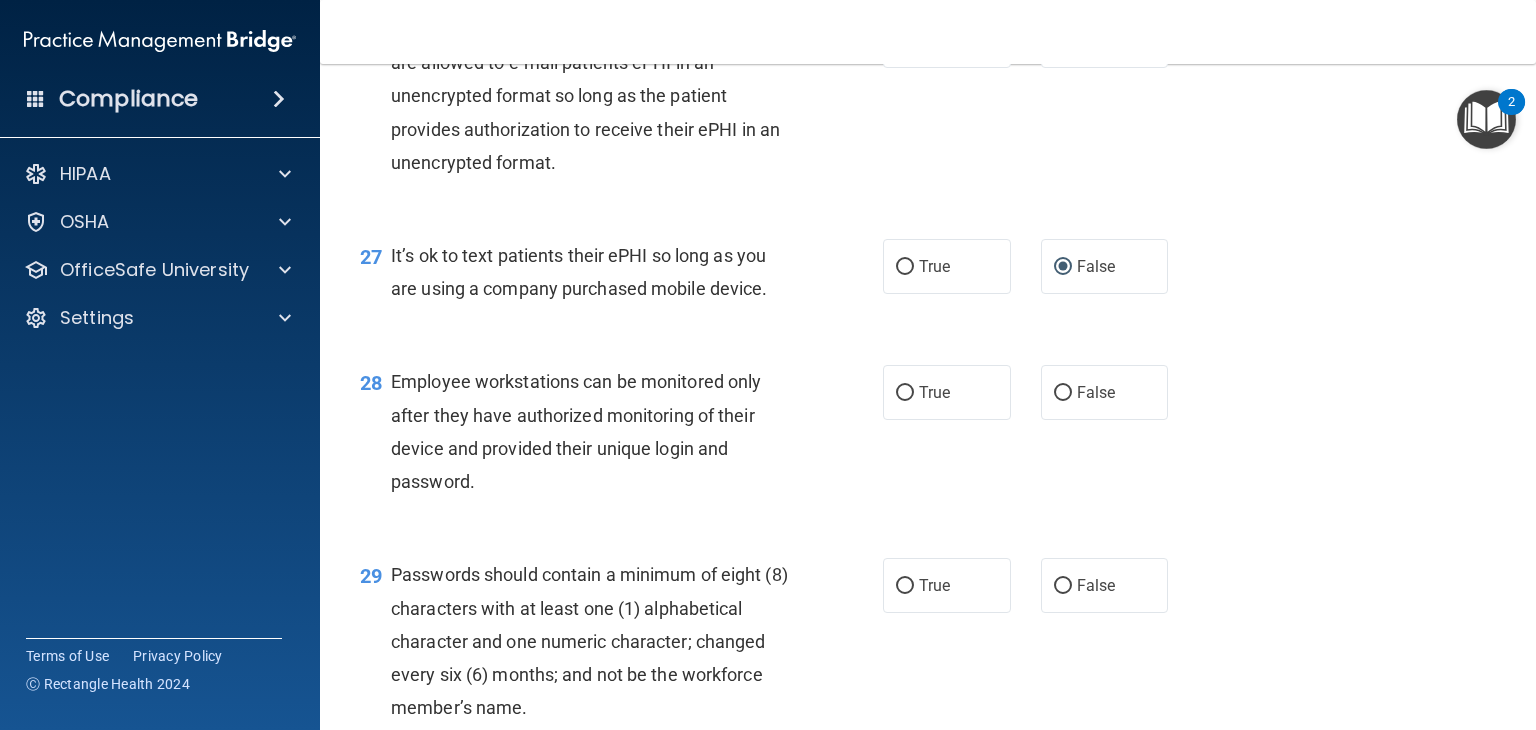 scroll, scrollTop: 4768, scrollLeft: 0, axis: vertical 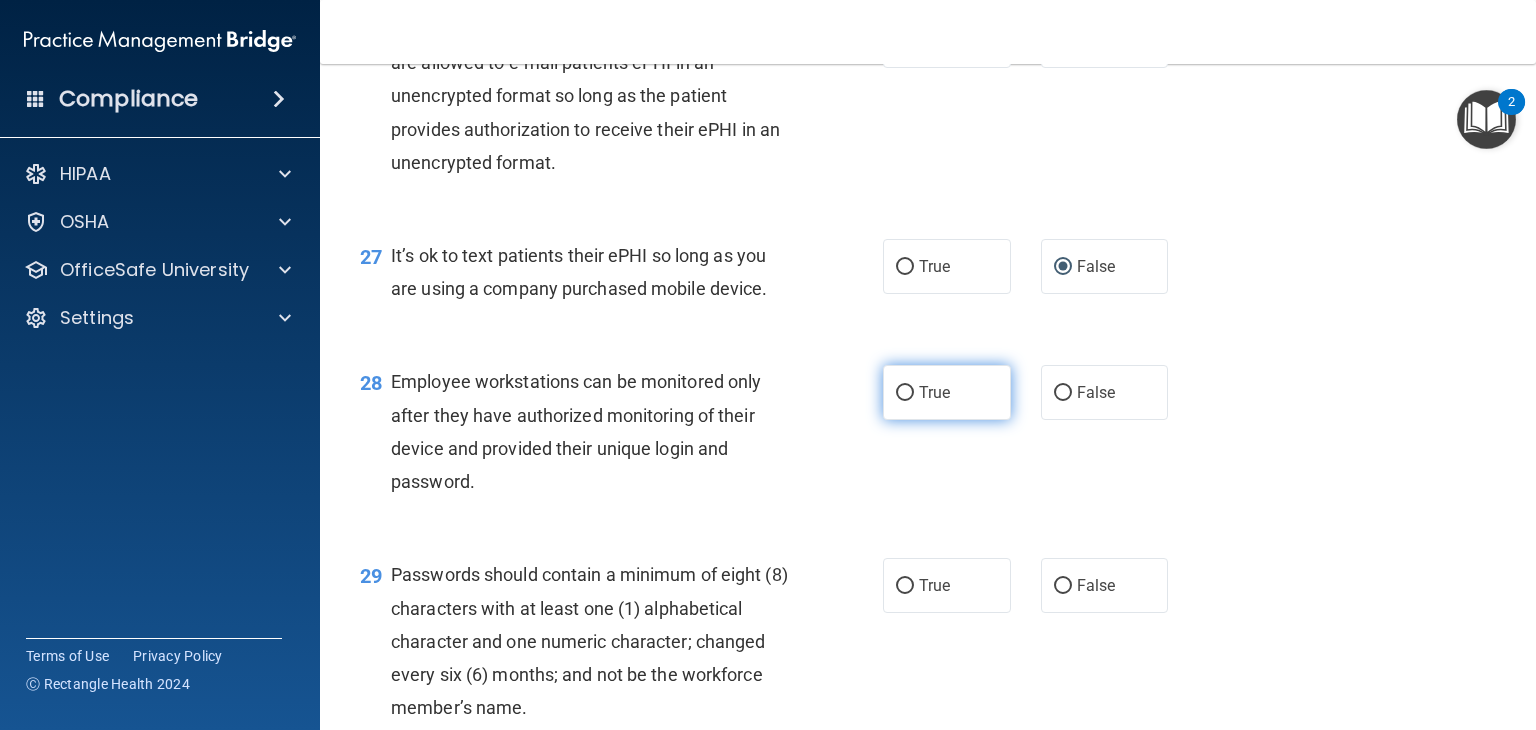 click on "True" at bounding box center (934, 392) 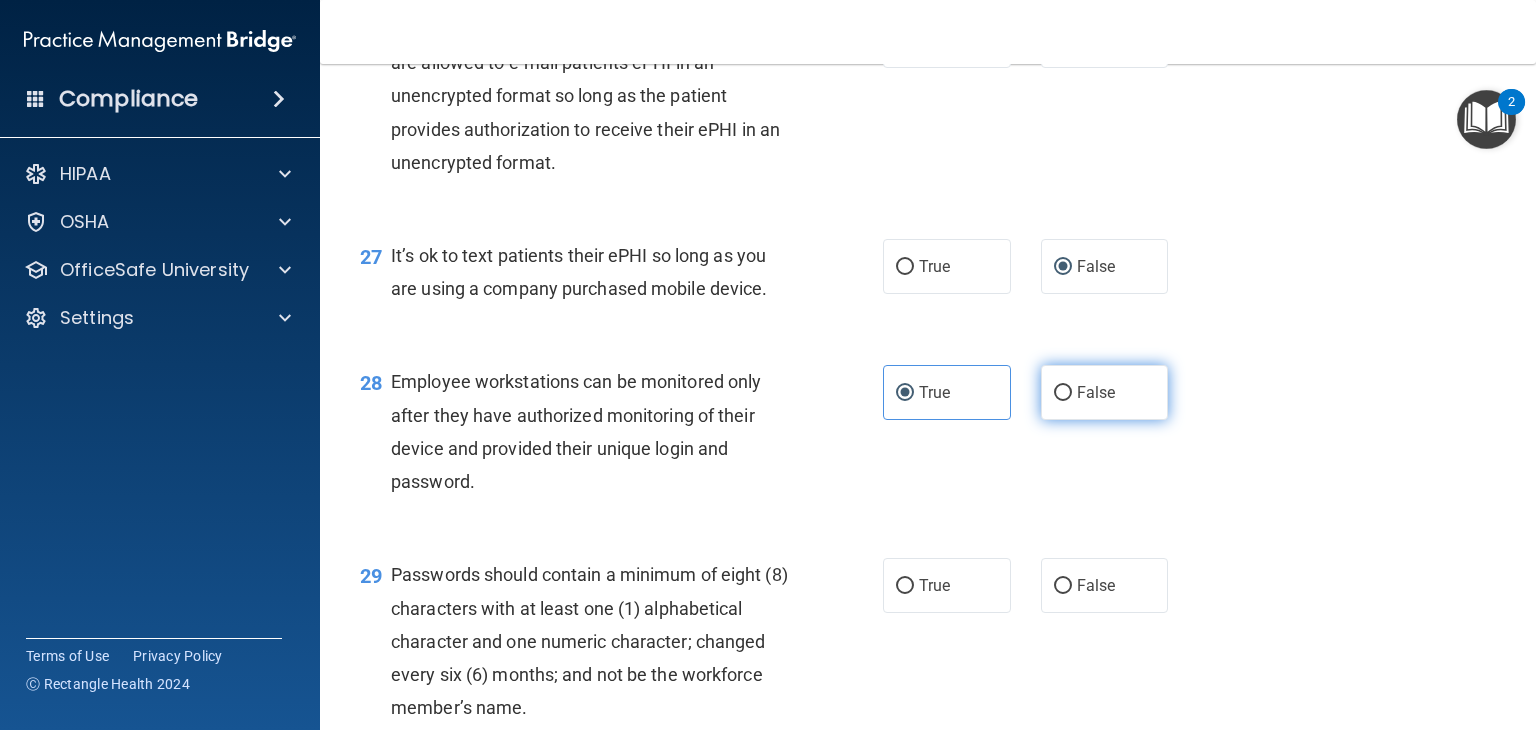 click on "False" at bounding box center [1063, 393] 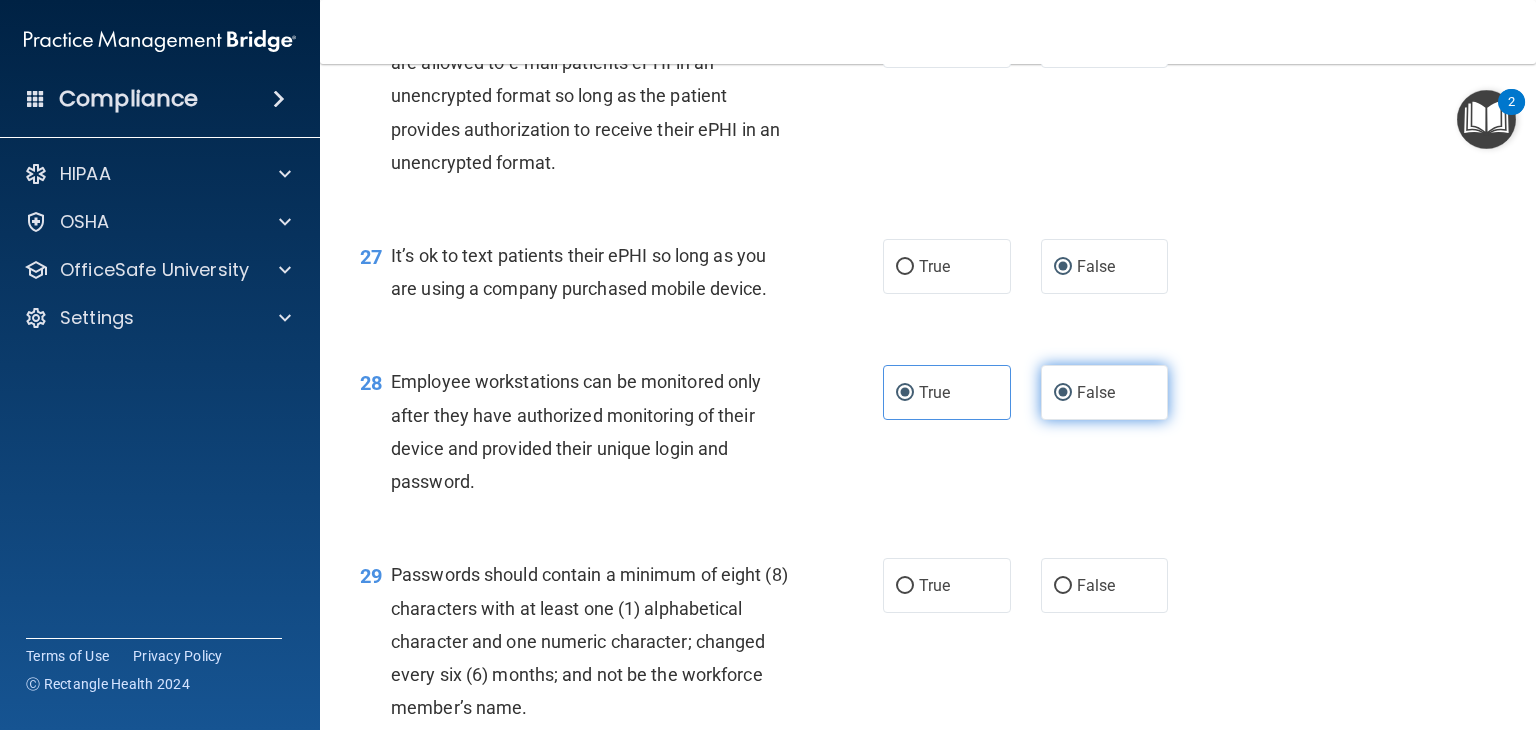 radio on "false" 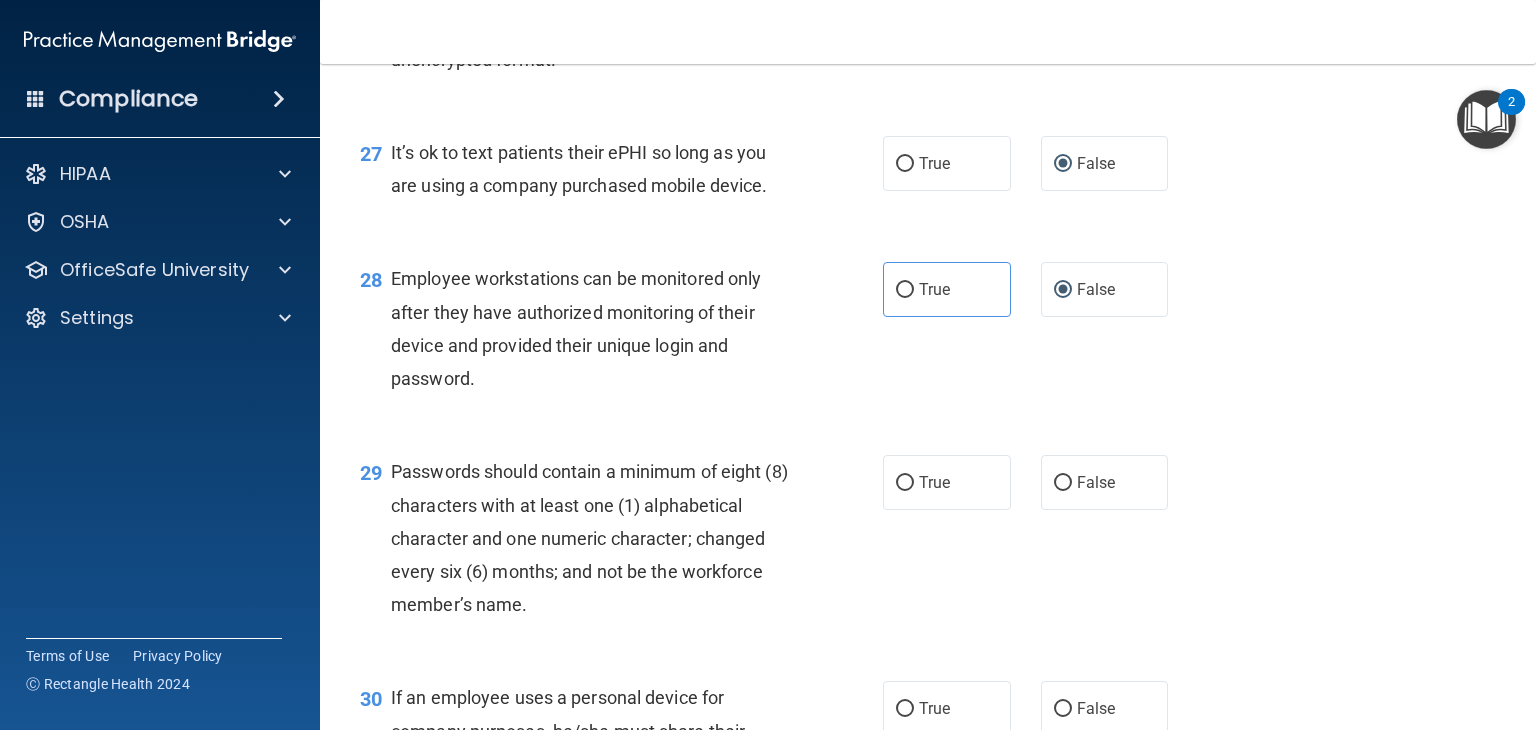 scroll, scrollTop: 4875, scrollLeft: 0, axis: vertical 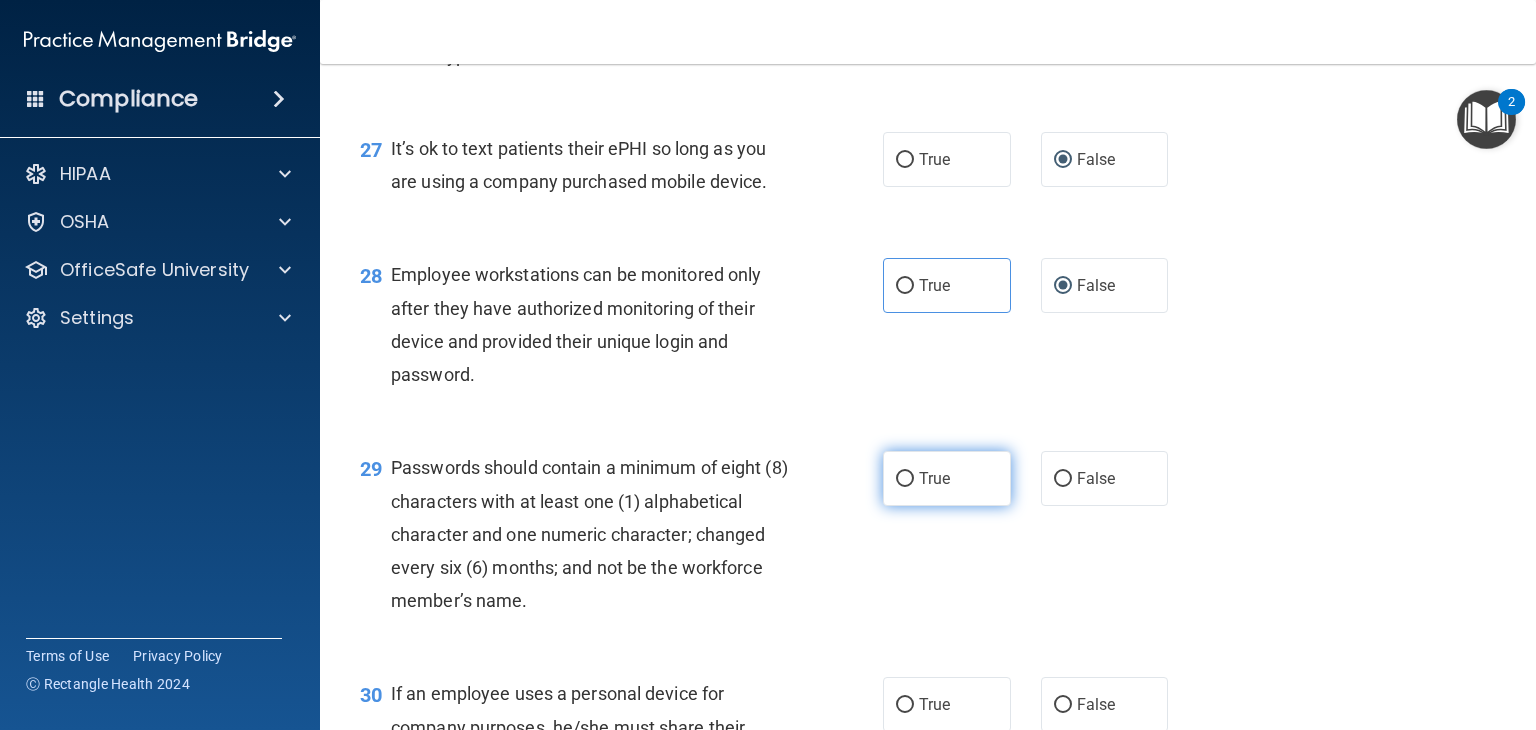 click on "True" at bounding box center (947, 478) 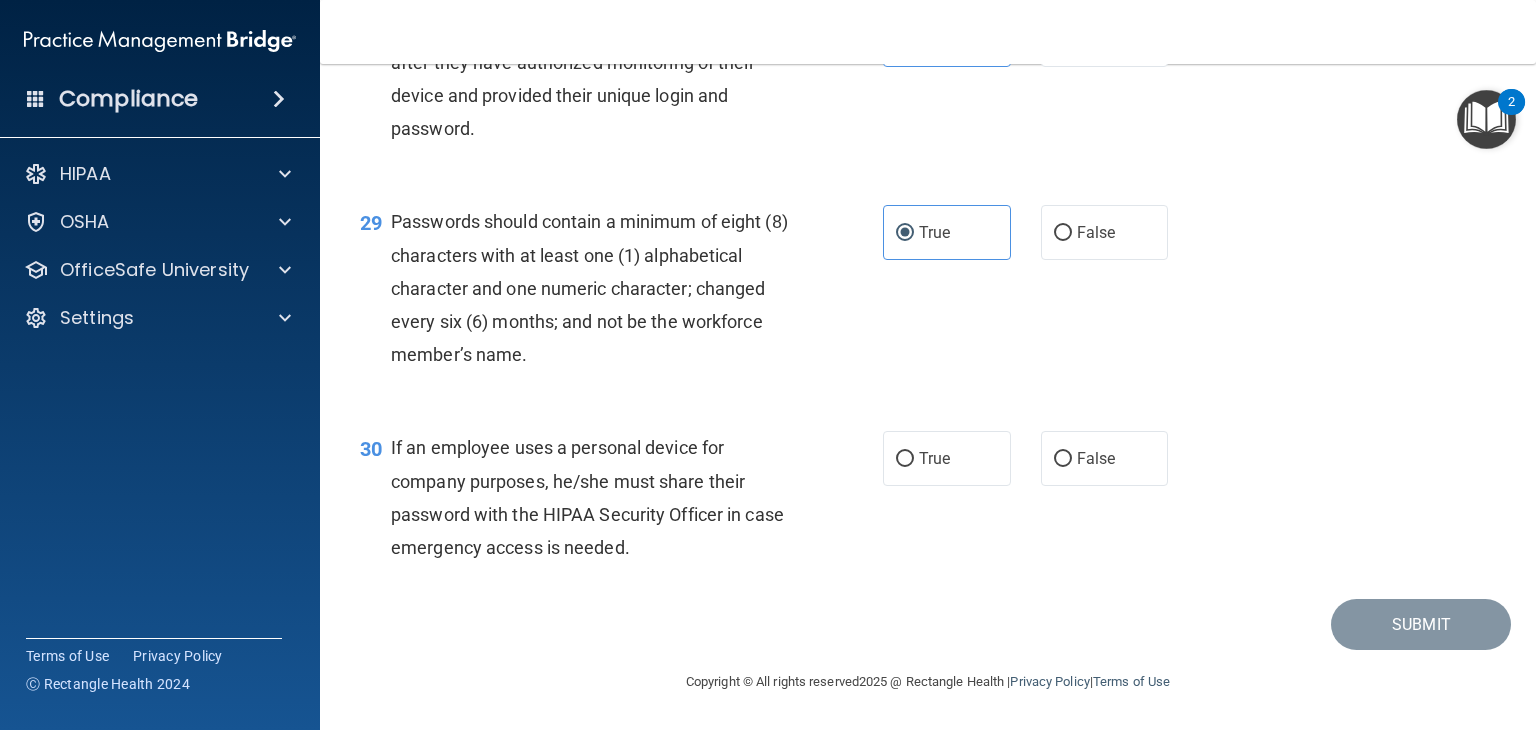 scroll, scrollTop: 5183, scrollLeft: 0, axis: vertical 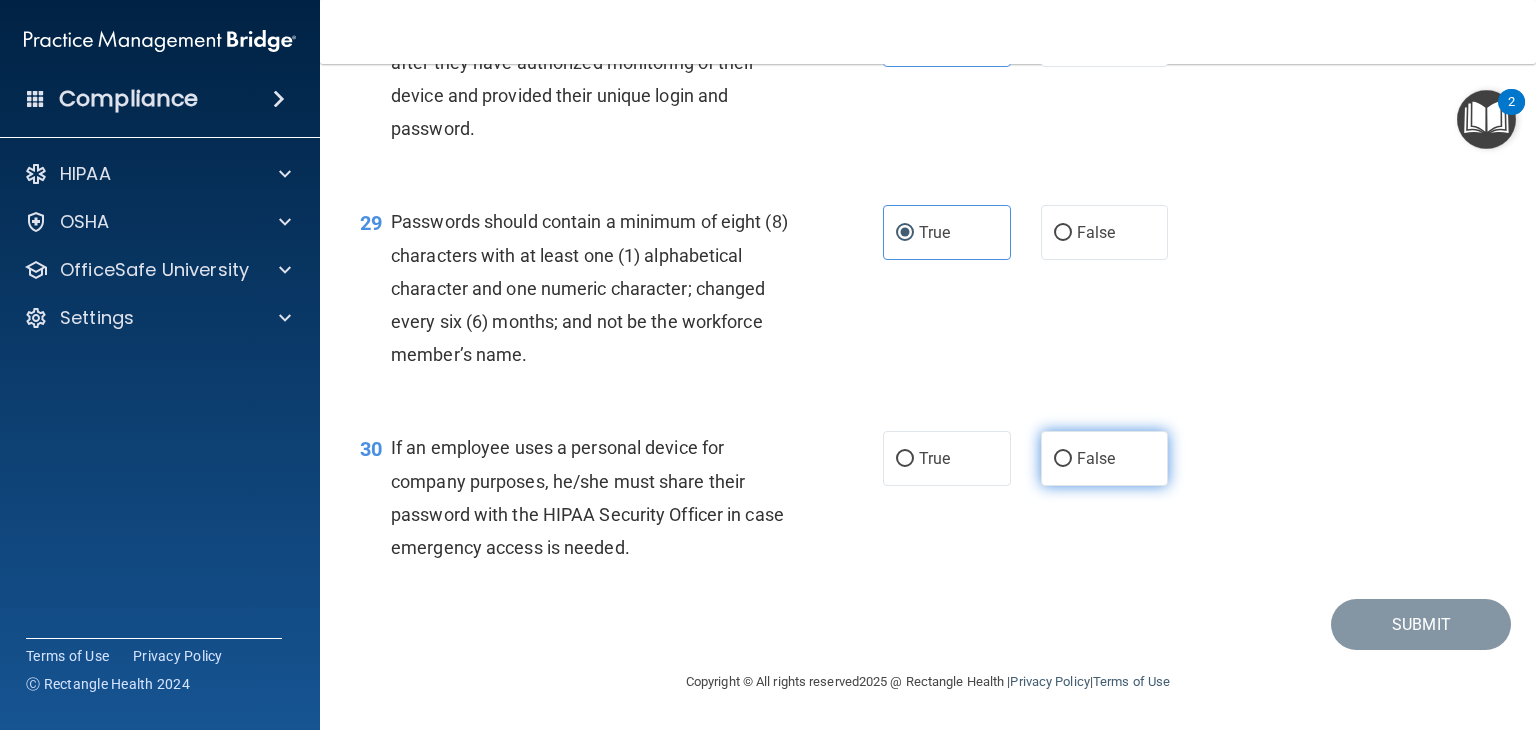 click on "False" at bounding box center (1063, 459) 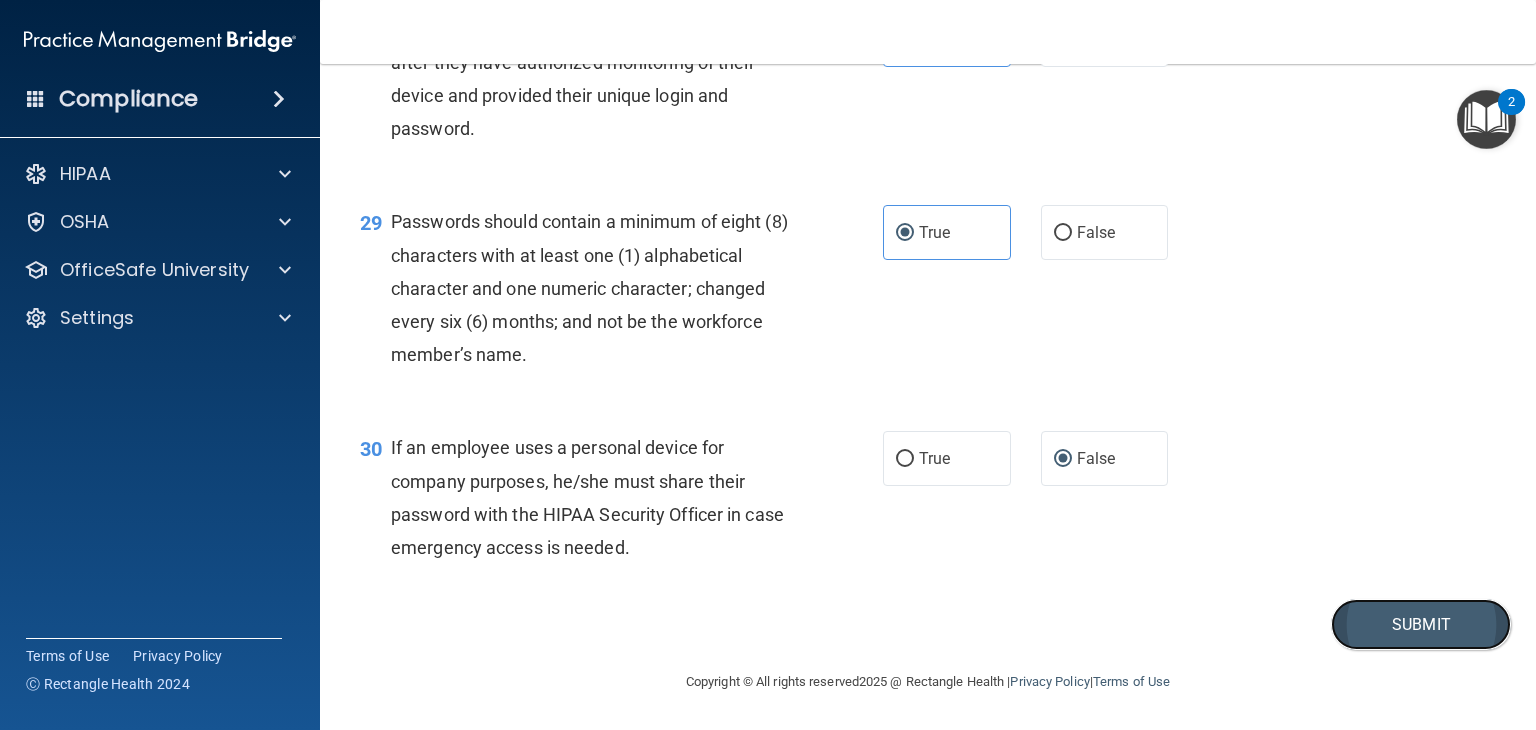 click on "Submit" at bounding box center (1421, 624) 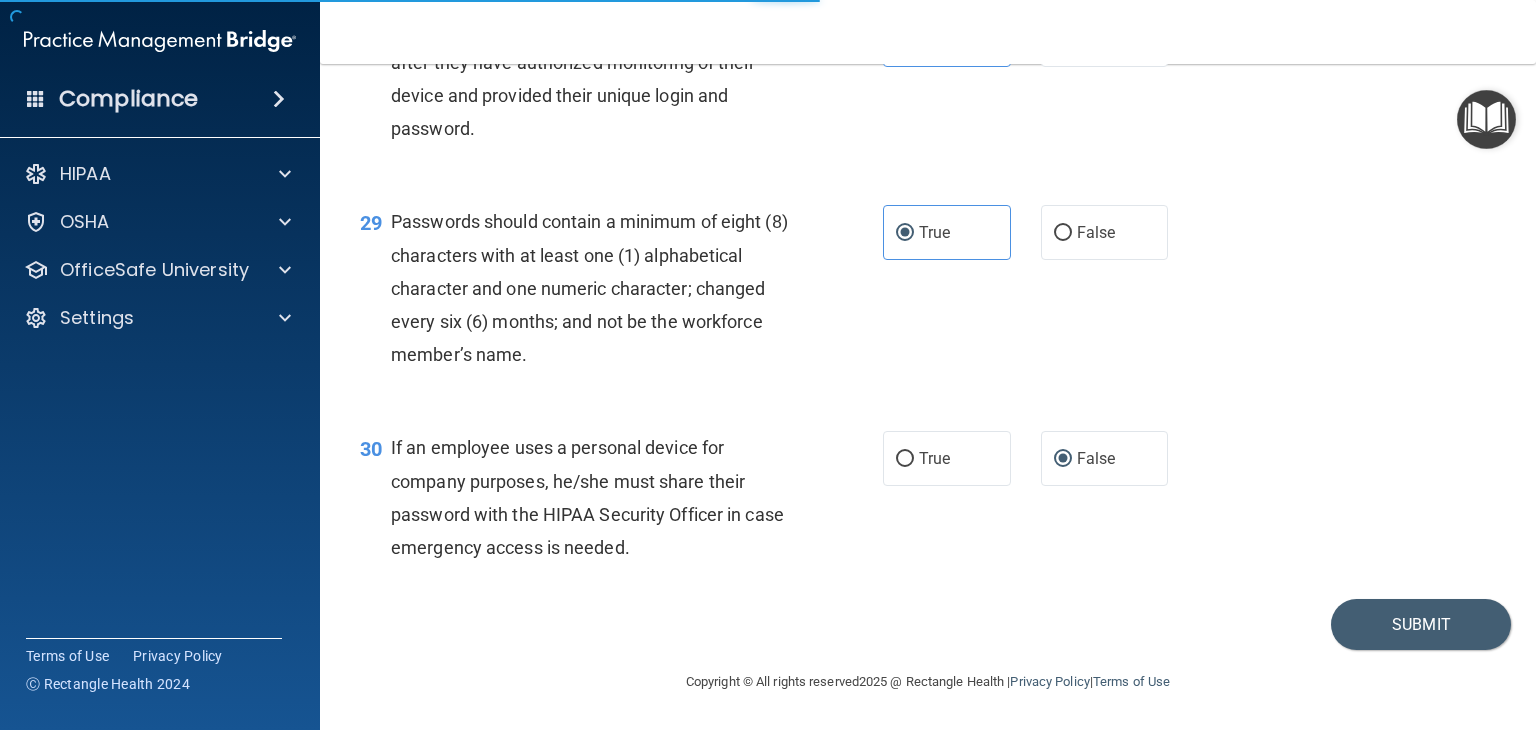 scroll, scrollTop: 0, scrollLeft: 0, axis: both 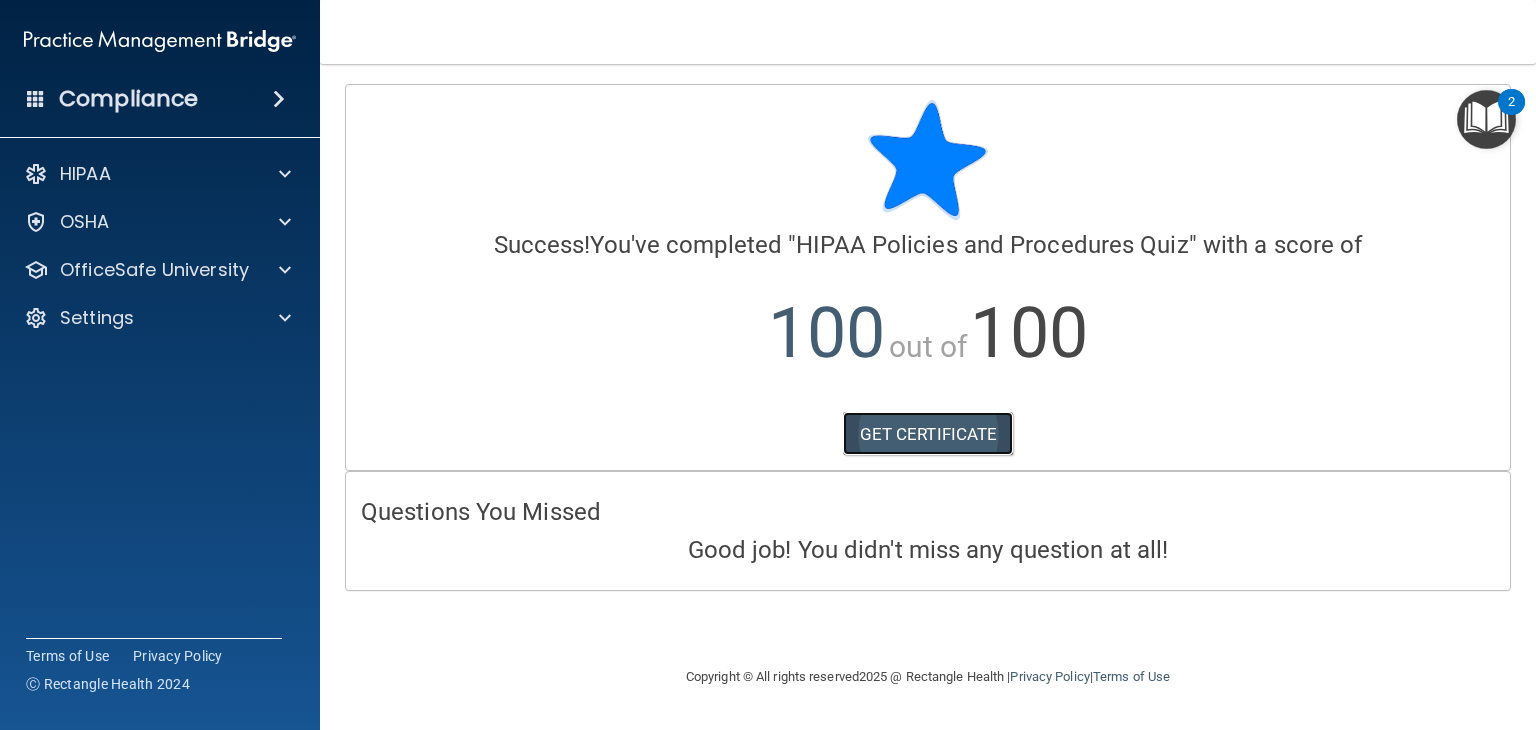 click on "GET CERTIFICATE" at bounding box center (928, 434) 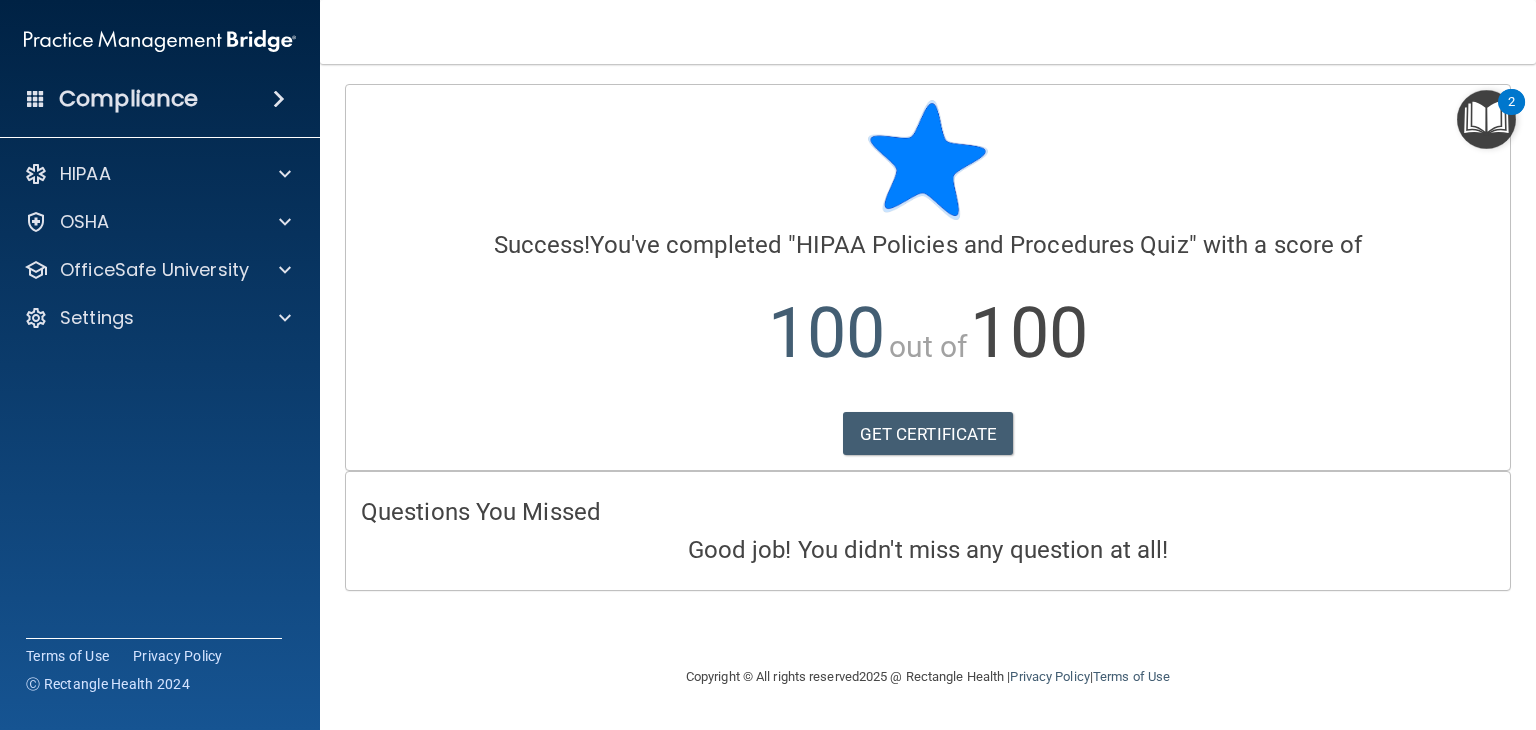 click on "HIPAA
Documents and Policies                 Report an Incident               Business Associates               Emergency Planning               Resources                 HIPAA Risk Assessment
[GEOGRAPHIC_DATA]
Documents               Safety Data Sheets               Self-Assessment                Injury and Illness Report                Resources
PCI
PCI Compliance                Merchant Savings Calculator
[GEOGRAPHIC_DATA]
HIPAA Training                   OSHA Training                   Continuing Education
Settings
My Account               My Users               Services                 Sign Out" at bounding box center (160, 250) 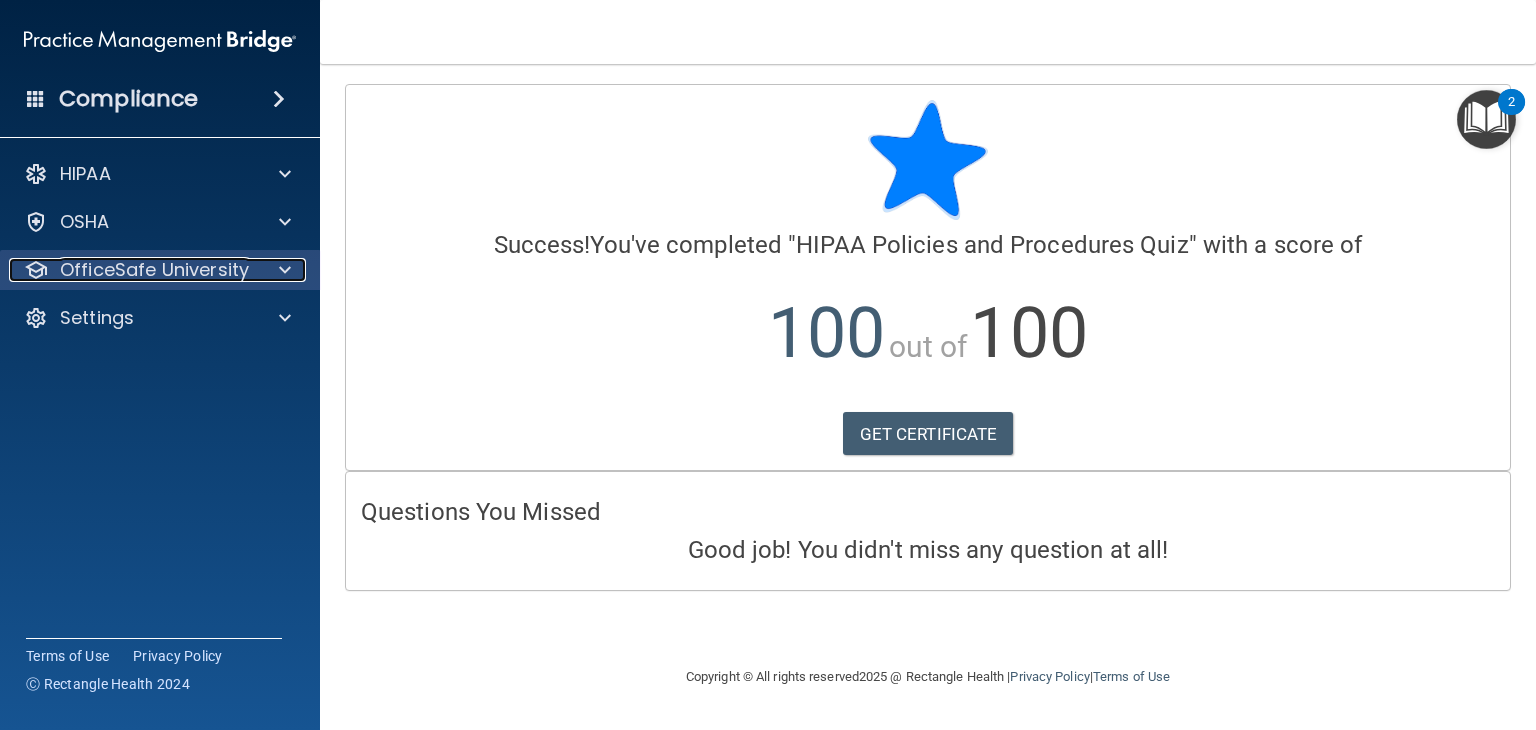click on "OfficeSafe University" at bounding box center (154, 270) 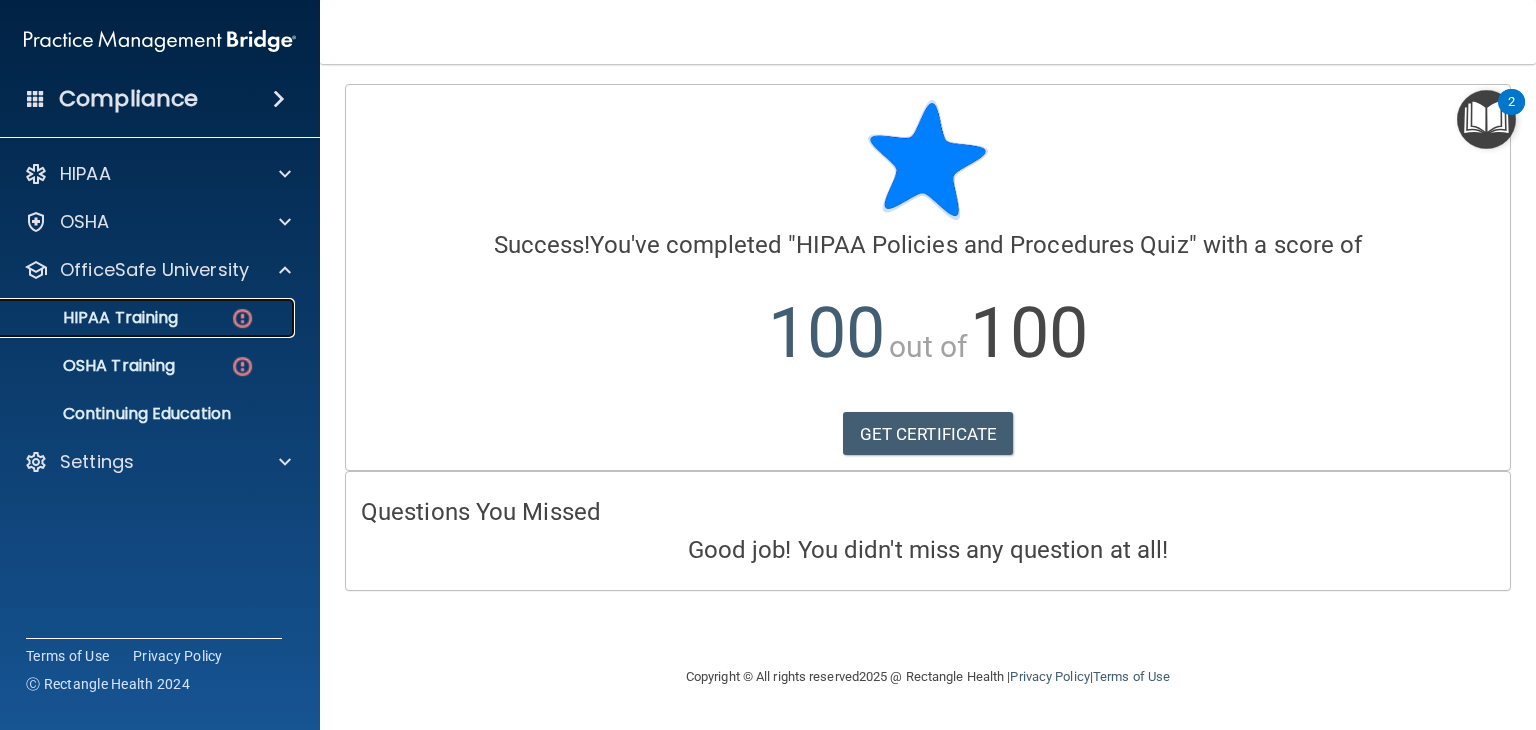 click on "HIPAA Training" at bounding box center (95, 318) 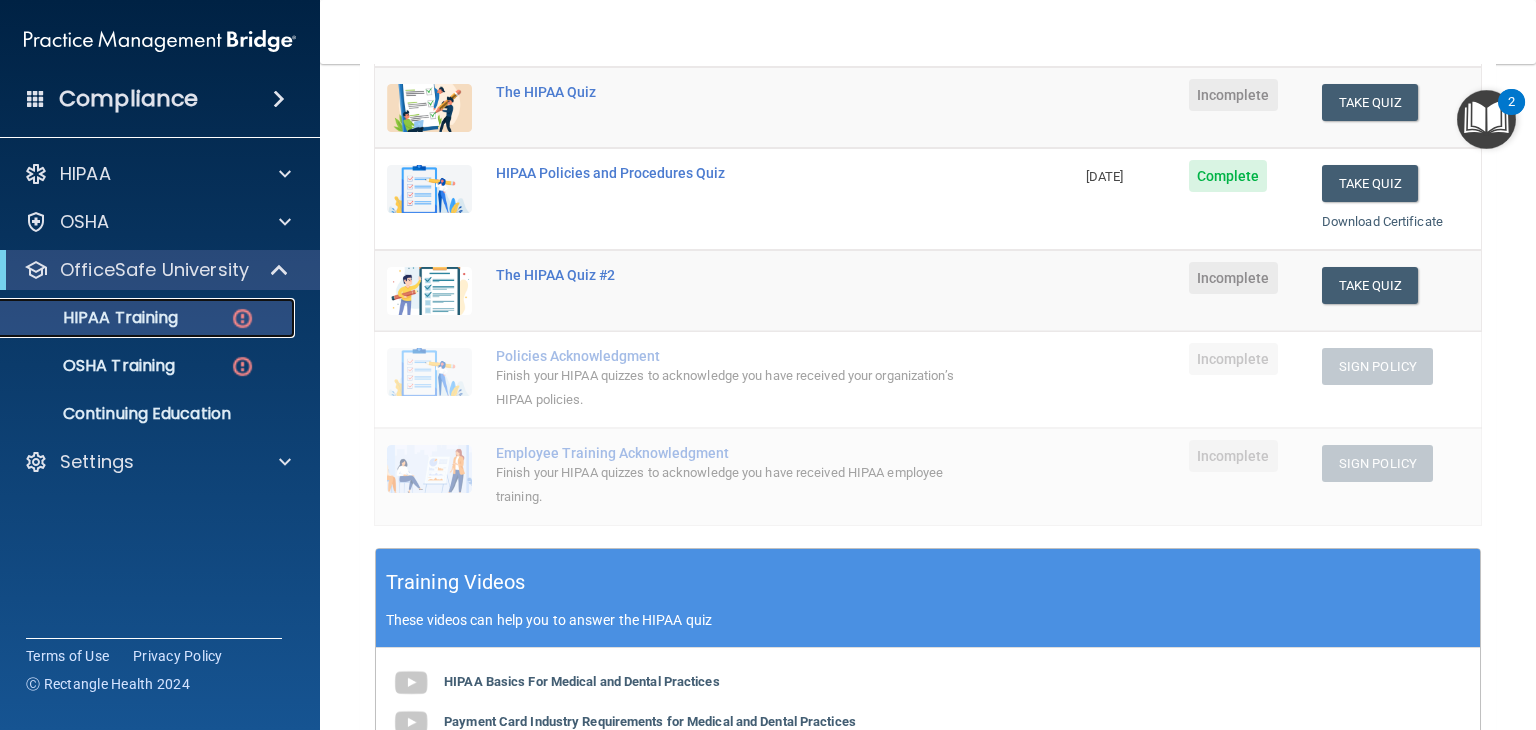 scroll, scrollTop: 0, scrollLeft: 0, axis: both 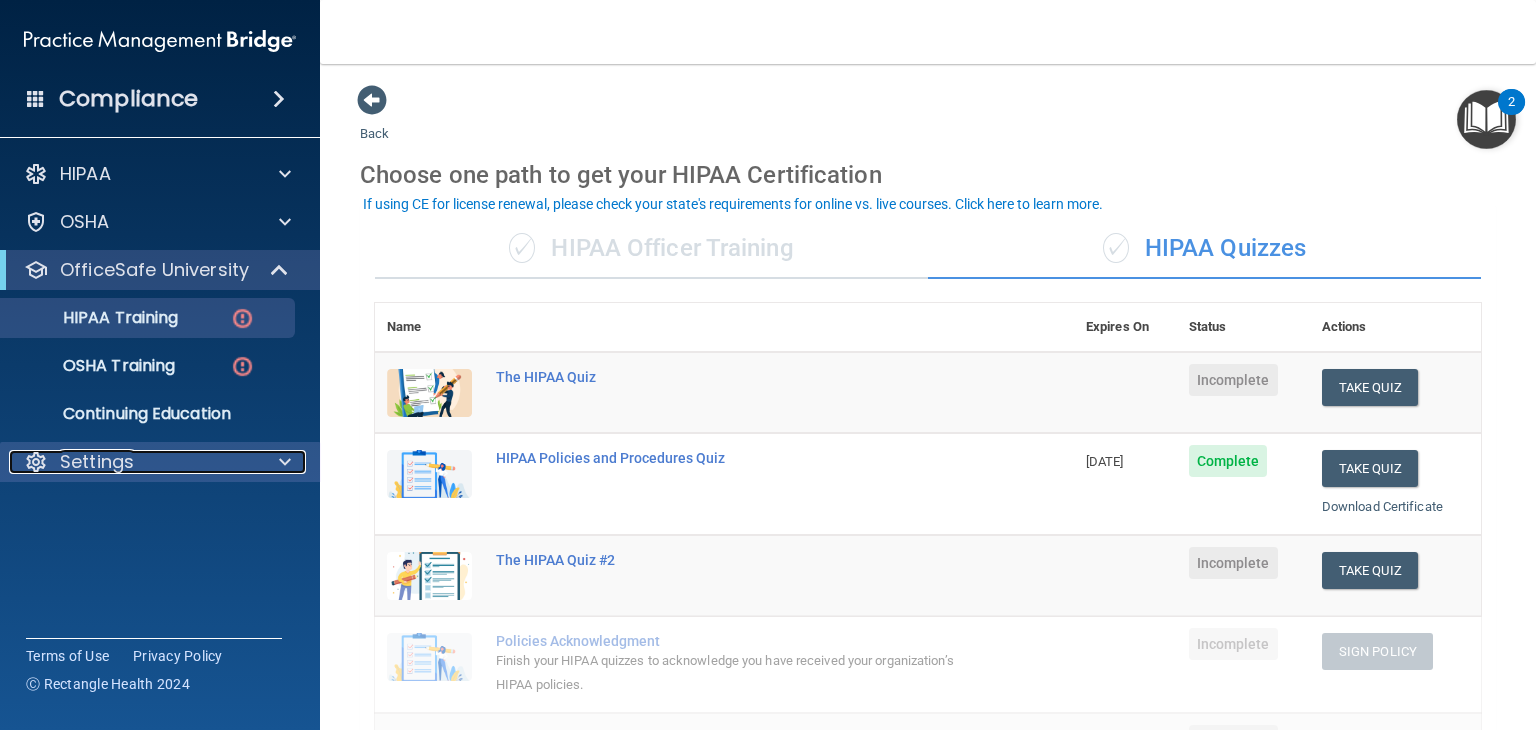 click on "Settings" at bounding box center [133, 462] 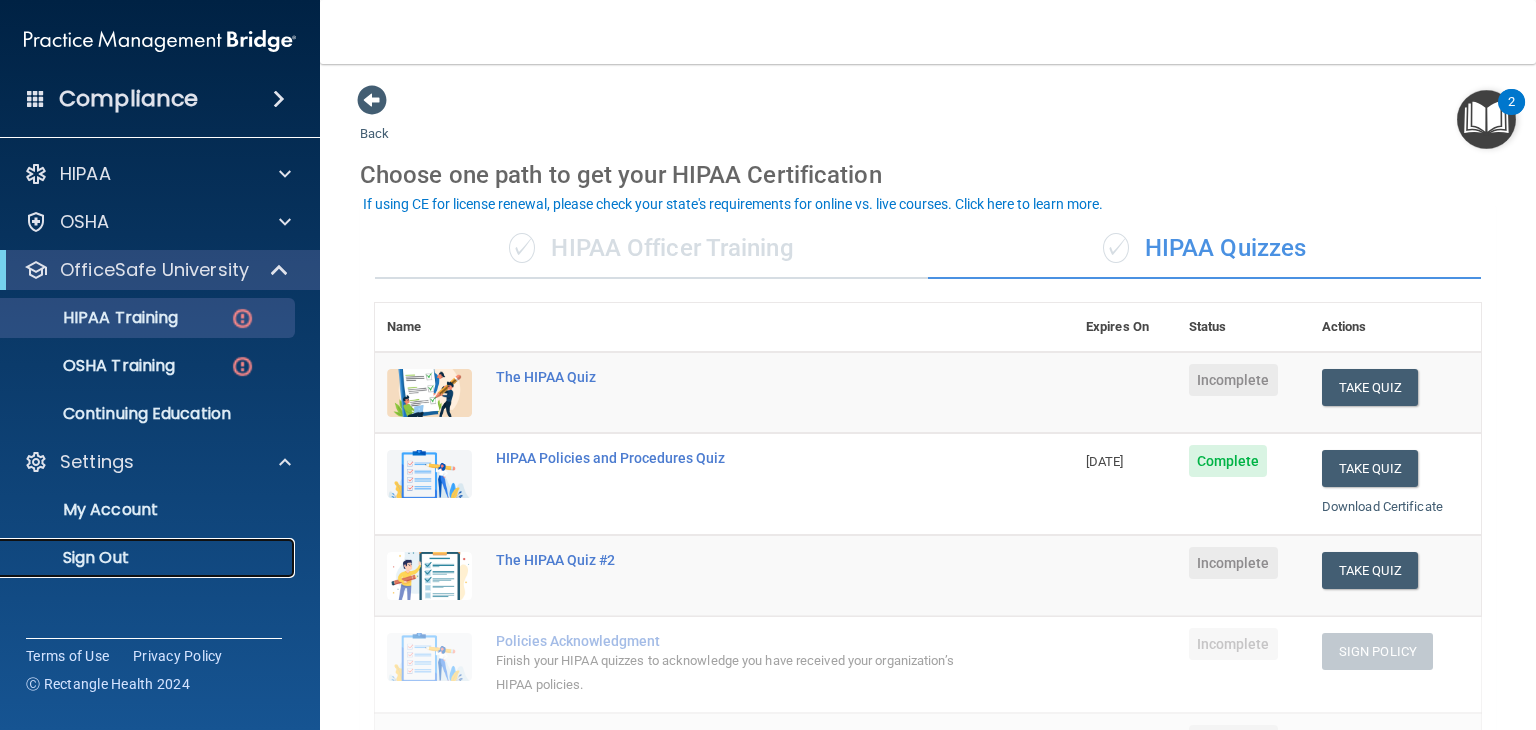 click on "Sign Out" at bounding box center (149, 558) 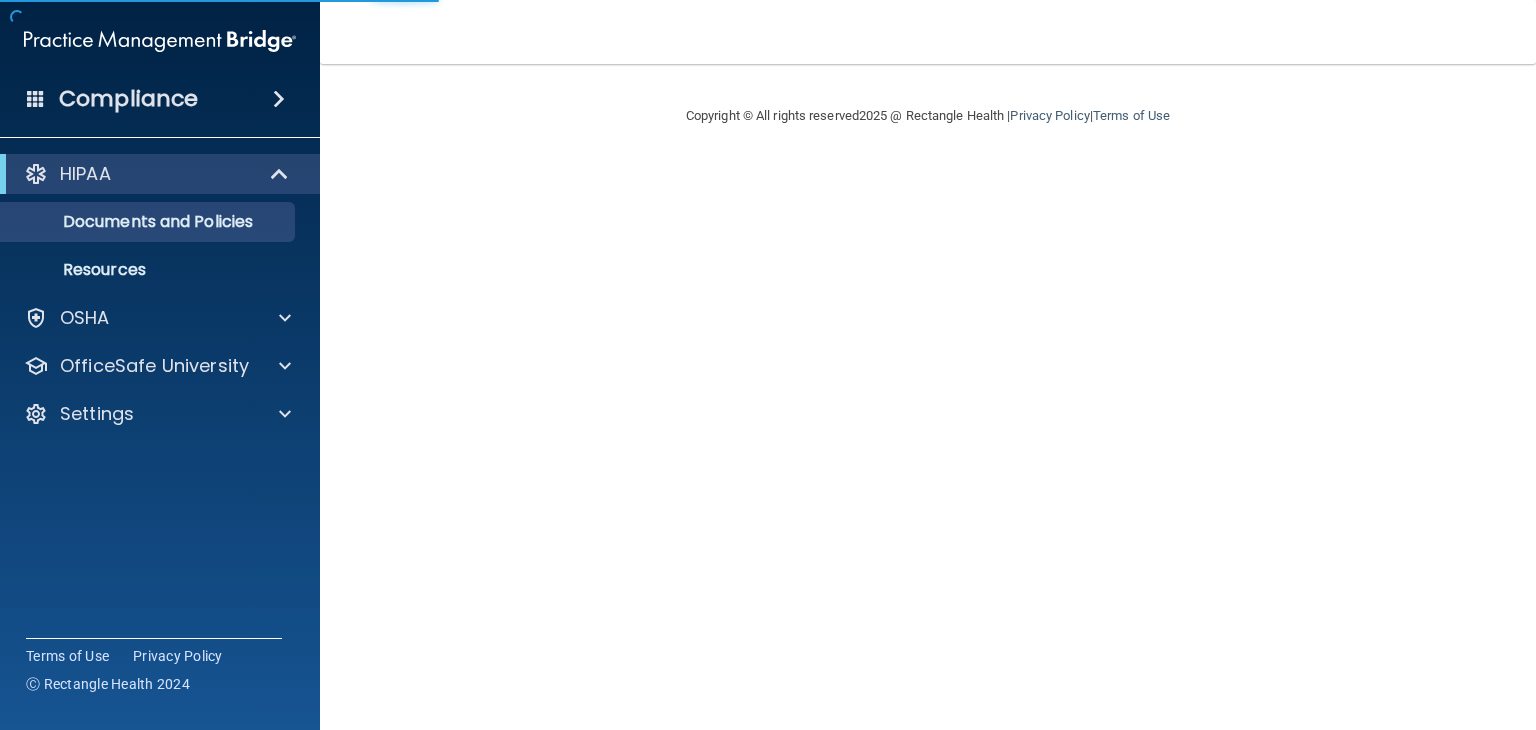 scroll, scrollTop: 0, scrollLeft: 0, axis: both 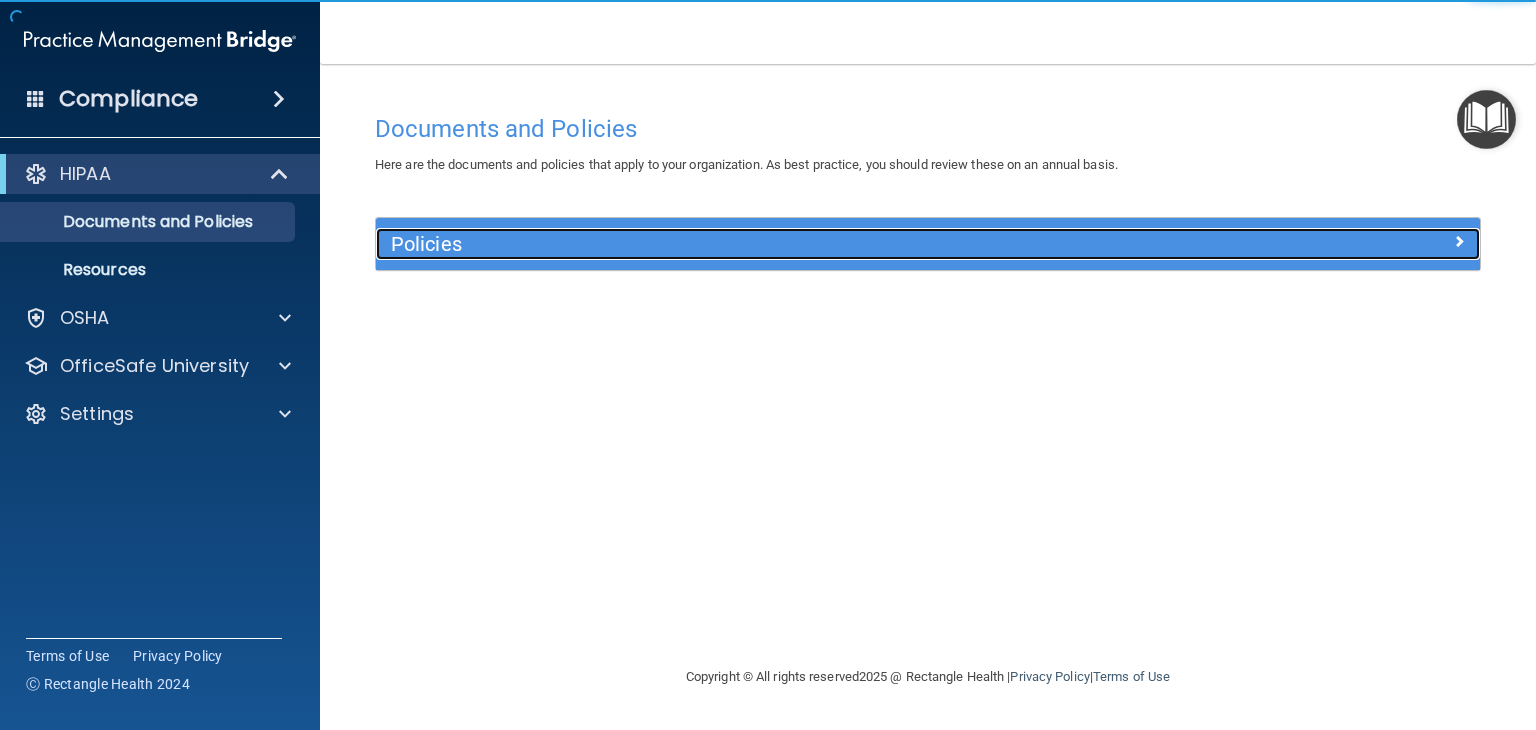 click on "Policies" at bounding box center [790, 244] 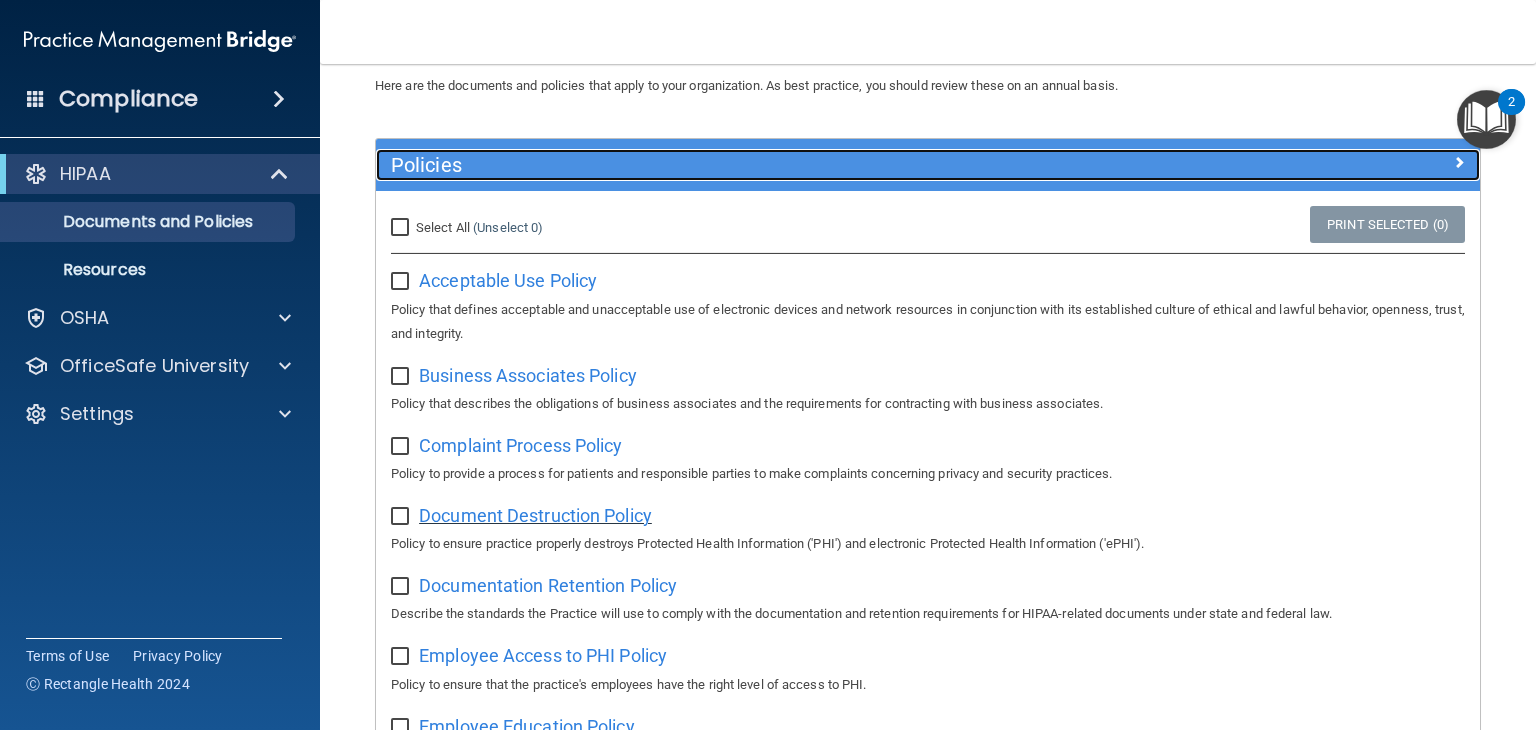 scroll, scrollTop: 92, scrollLeft: 0, axis: vertical 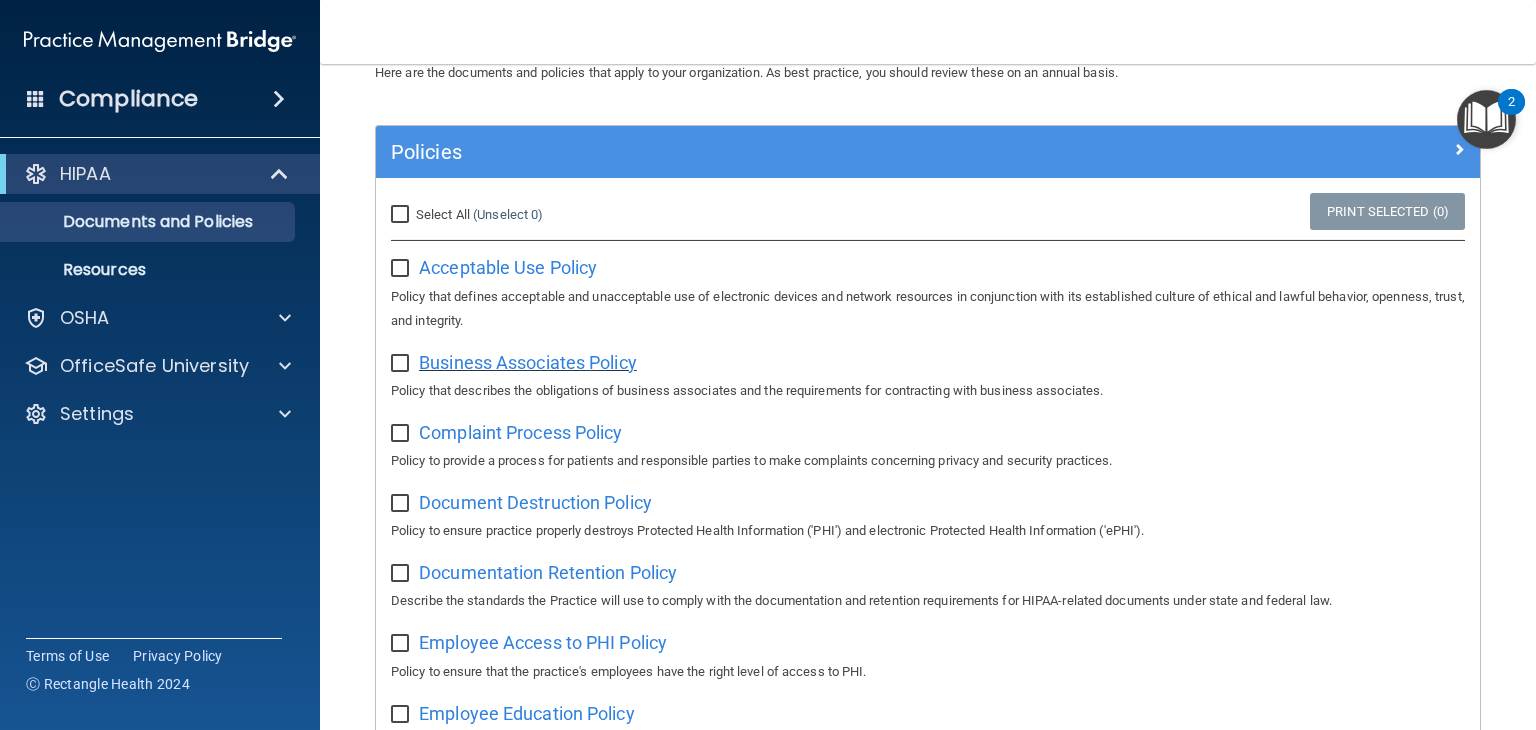click on "Business Associates Policy" at bounding box center [528, 362] 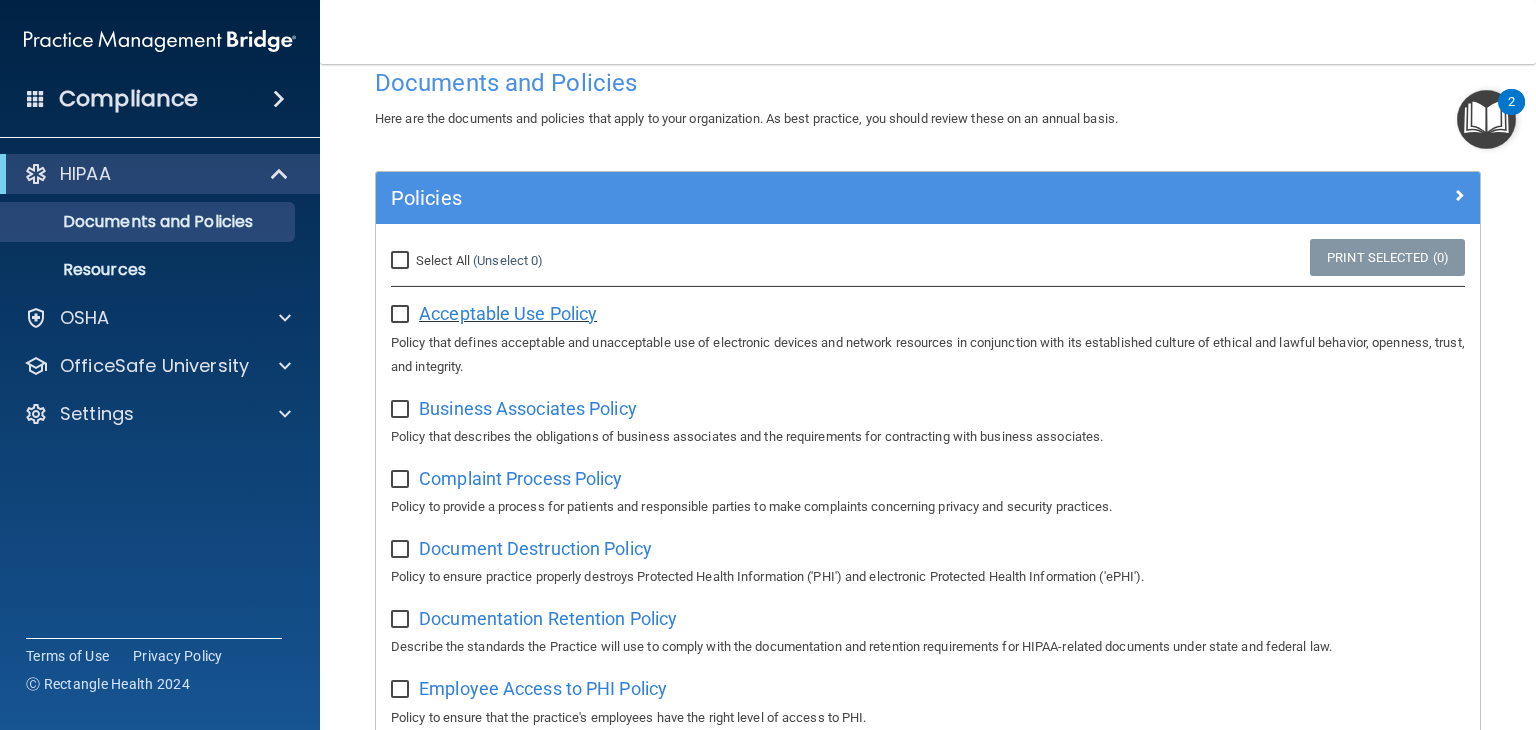 scroll, scrollTop: 0, scrollLeft: 0, axis: both 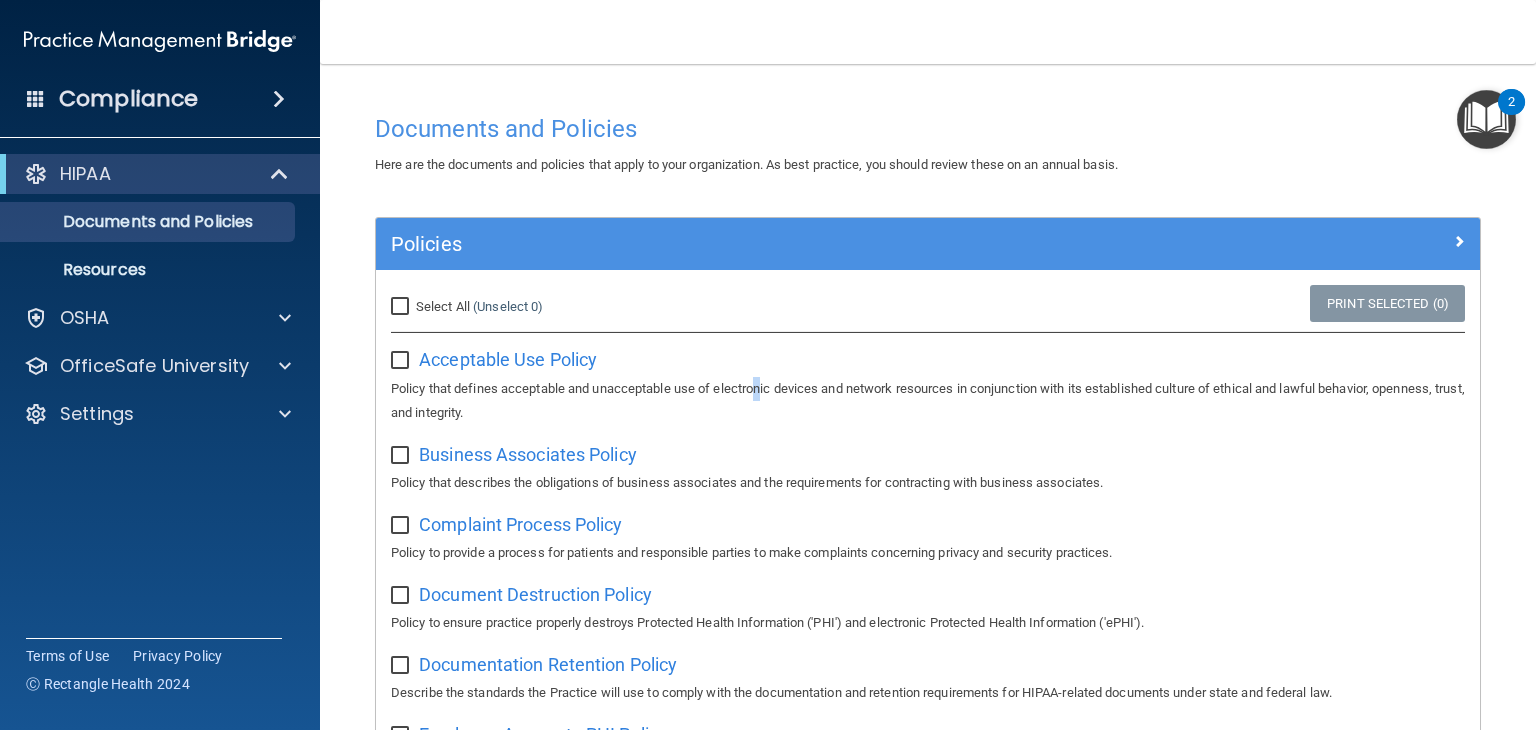 drag, startPoint x: 475, startPoint y: 361, endPoint x: 762, endPoint y: 397, distance: 289.24902 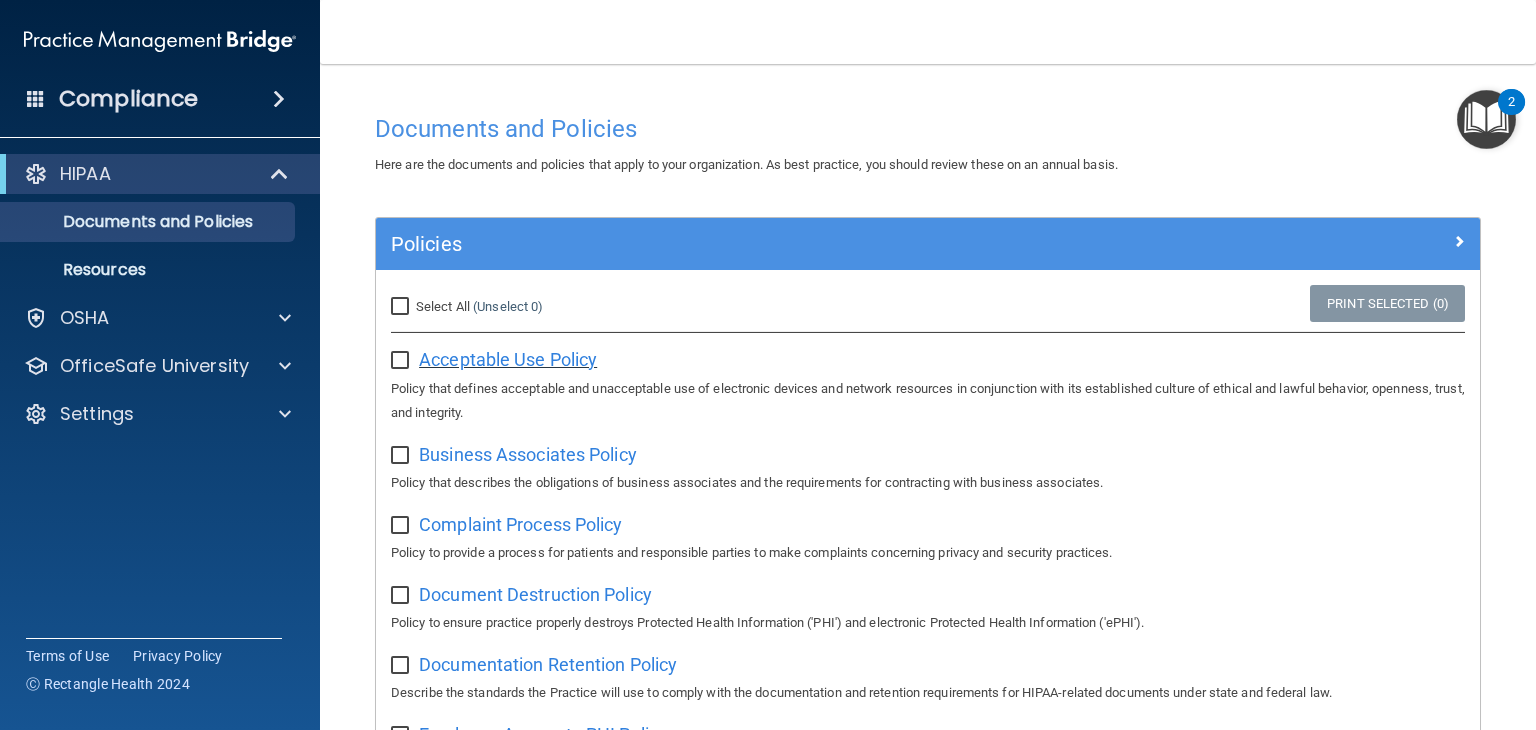 drag, startPoint x: 564, startPoint y: 361, endPoint x: 475, endPoint y: 360, distance: 89.005615 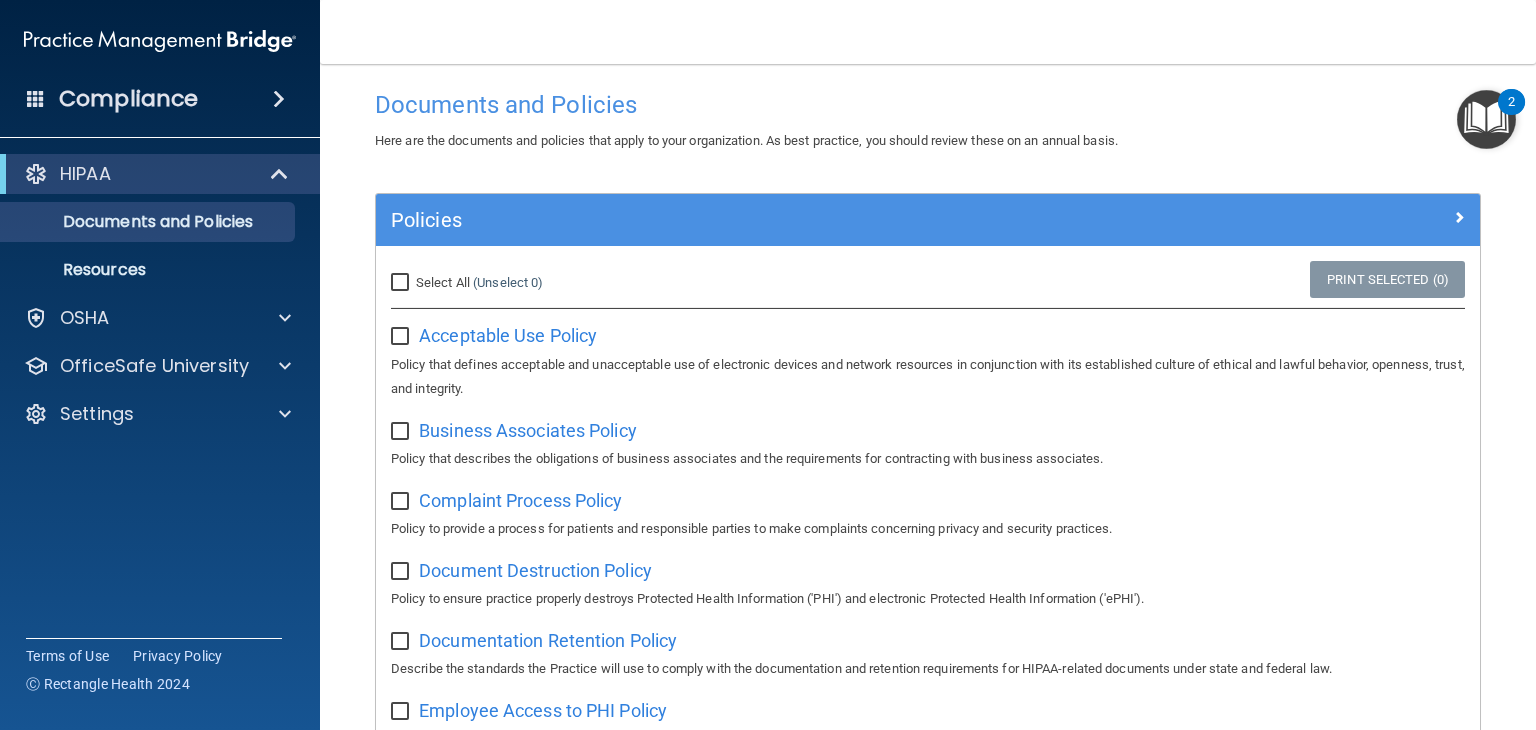 scroll, scrollTop: 48, scrollLeft: 0, axis: vertical 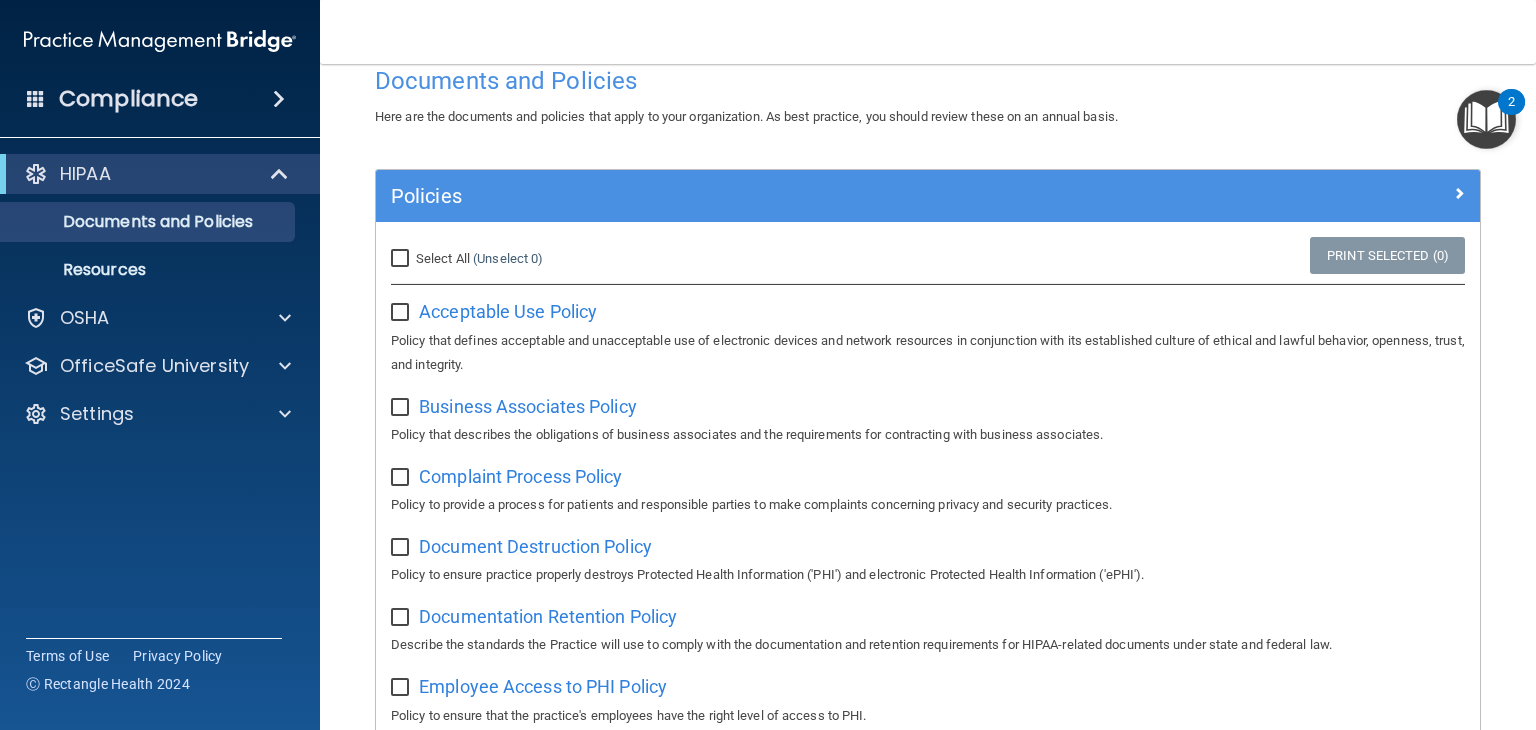click at bounding box center (402, 478) 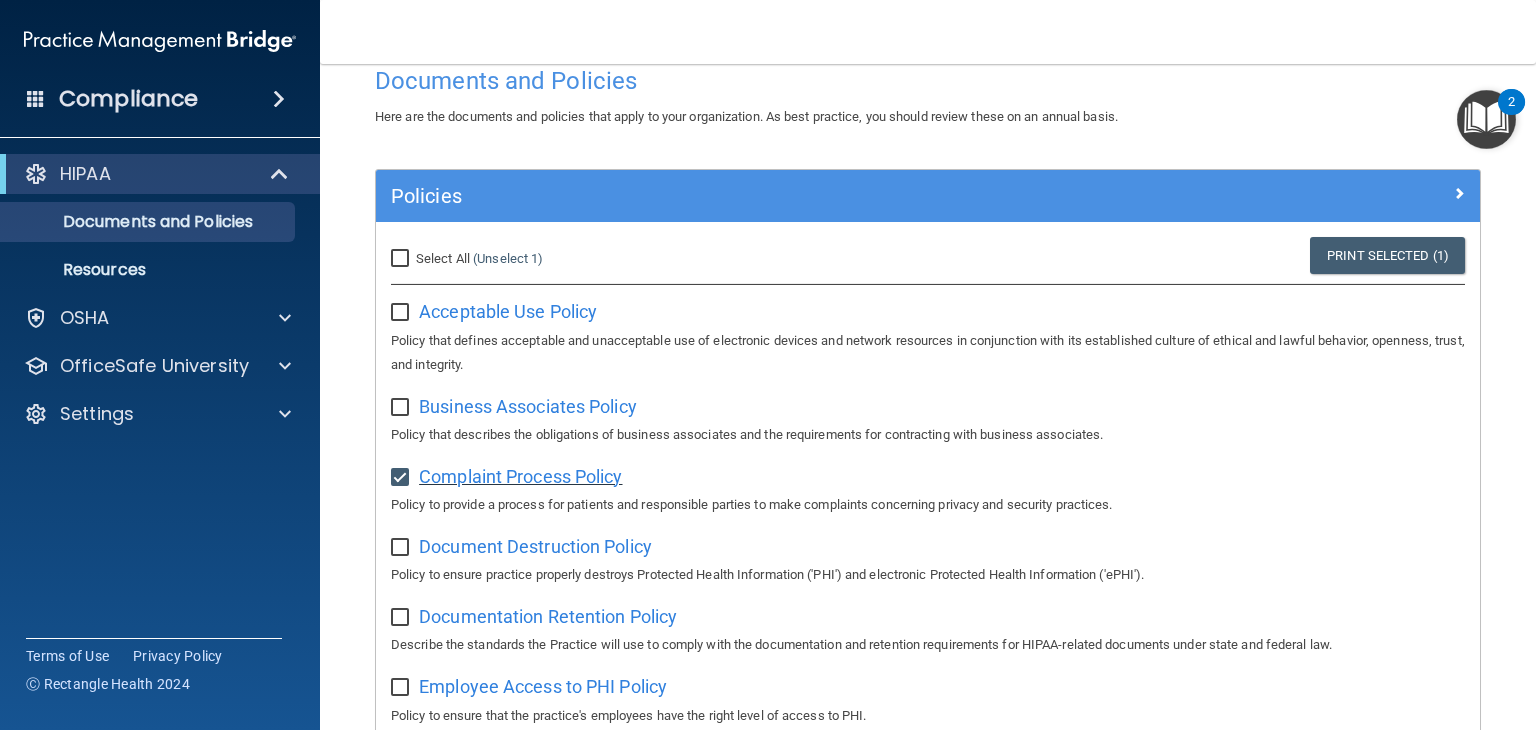 click on "Complaint Process Policy" at bounding box center [520, 476] 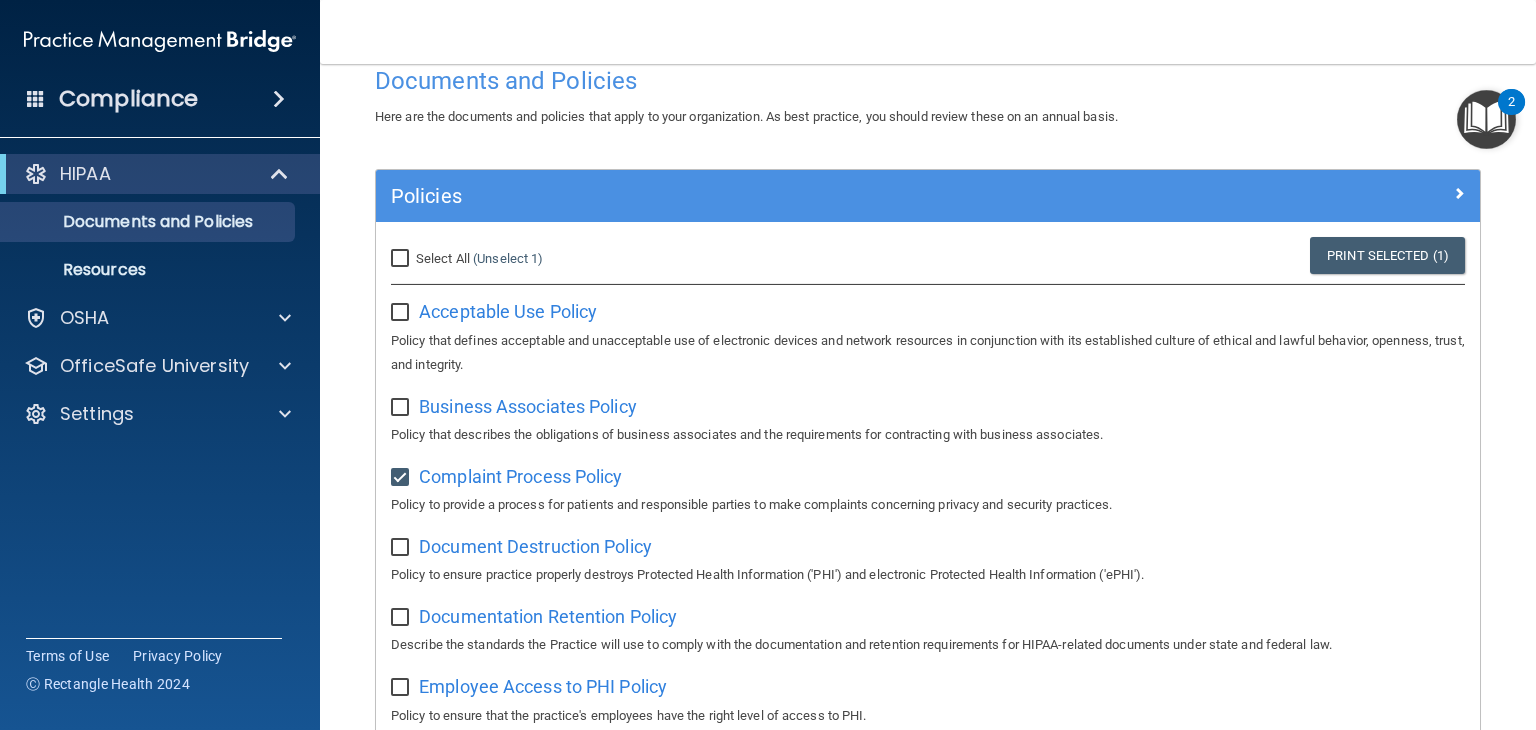 click at bounding box center (402, 478) 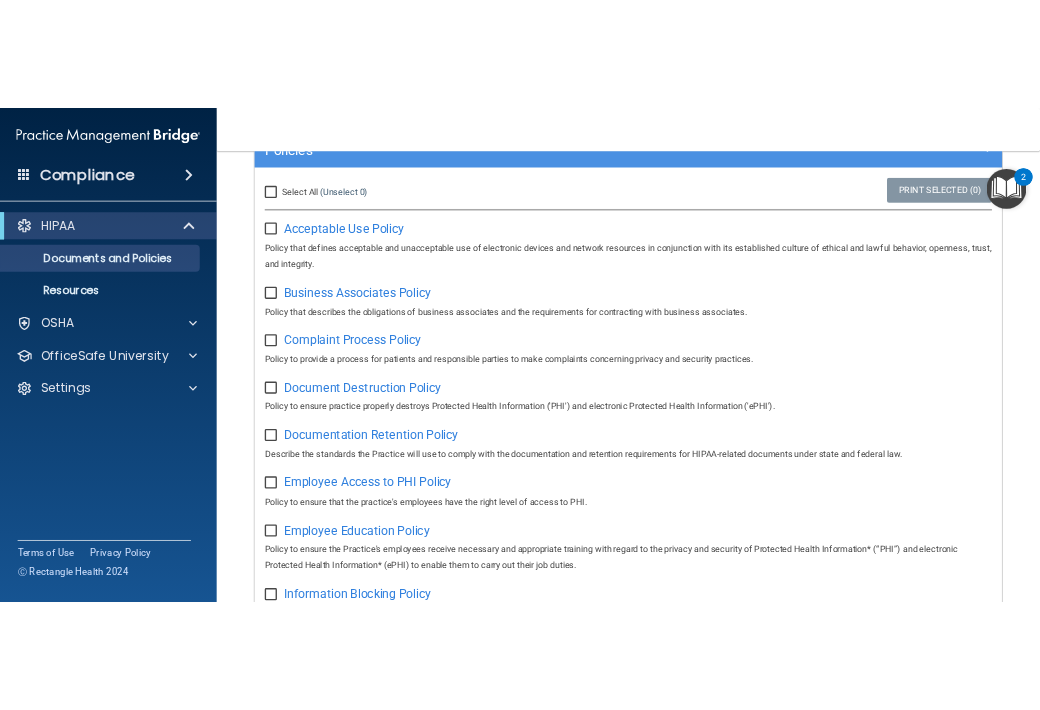 scroll, scrollTop: 186, scrollLeft: 0, axis: vertical 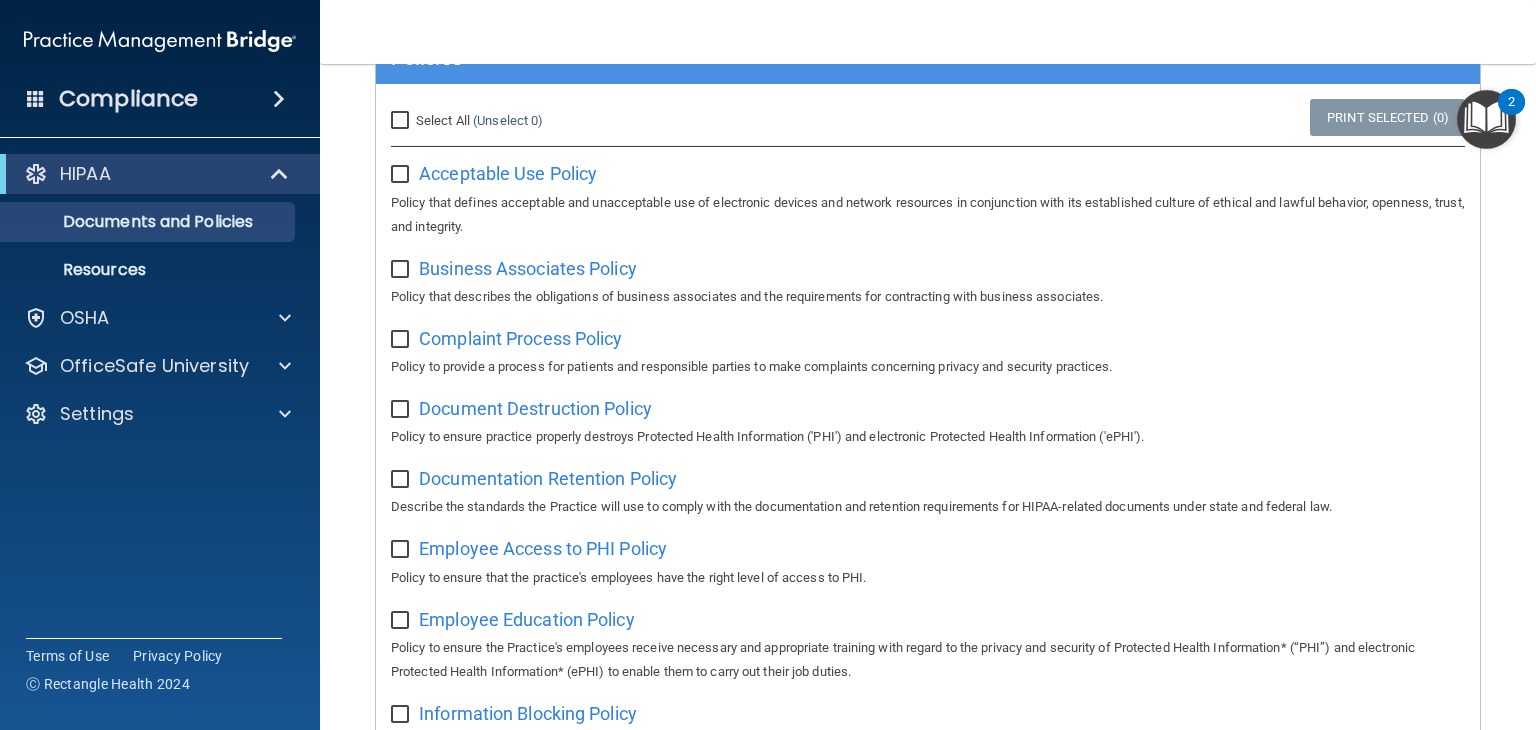 click at bounding box center (402, 621) 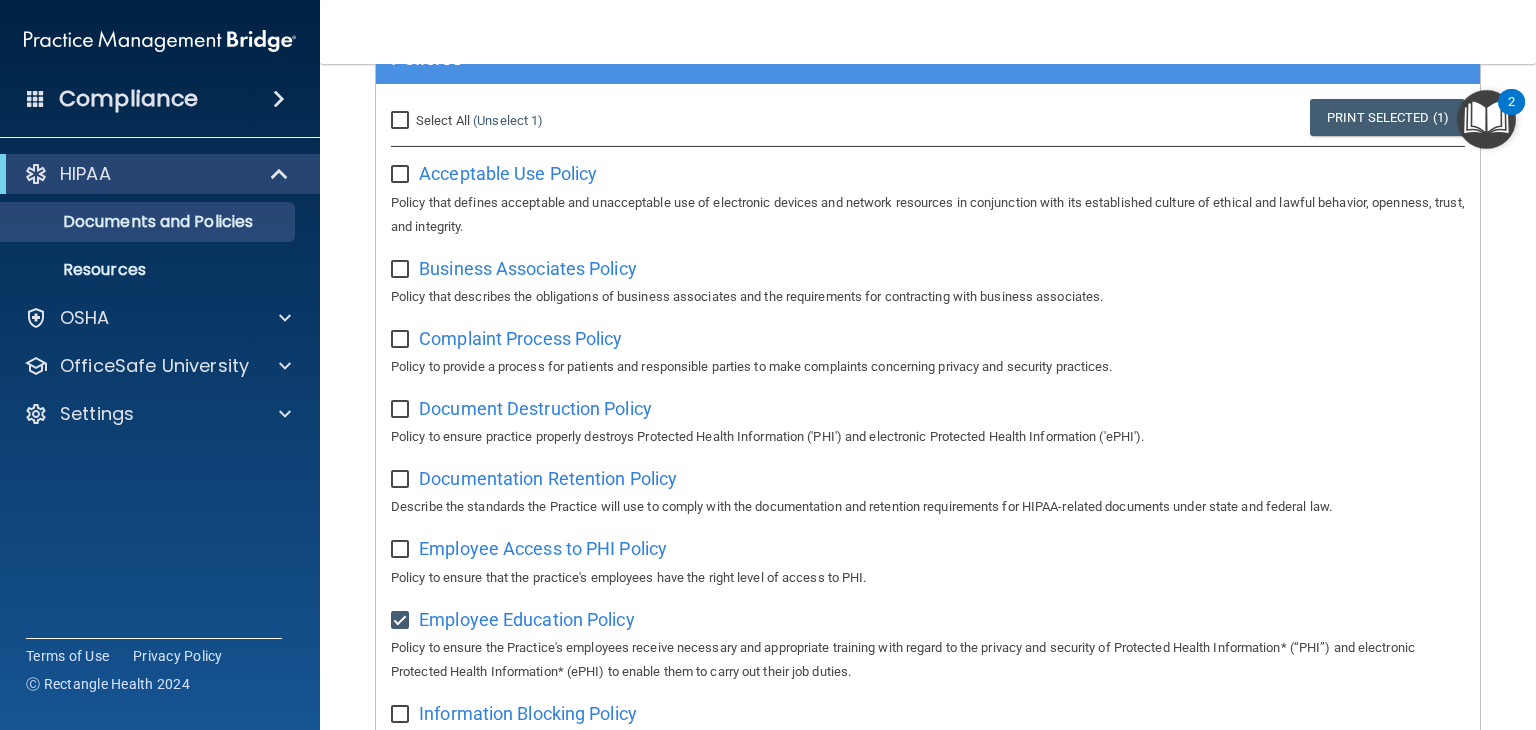 click at bounding box center [402, 621] 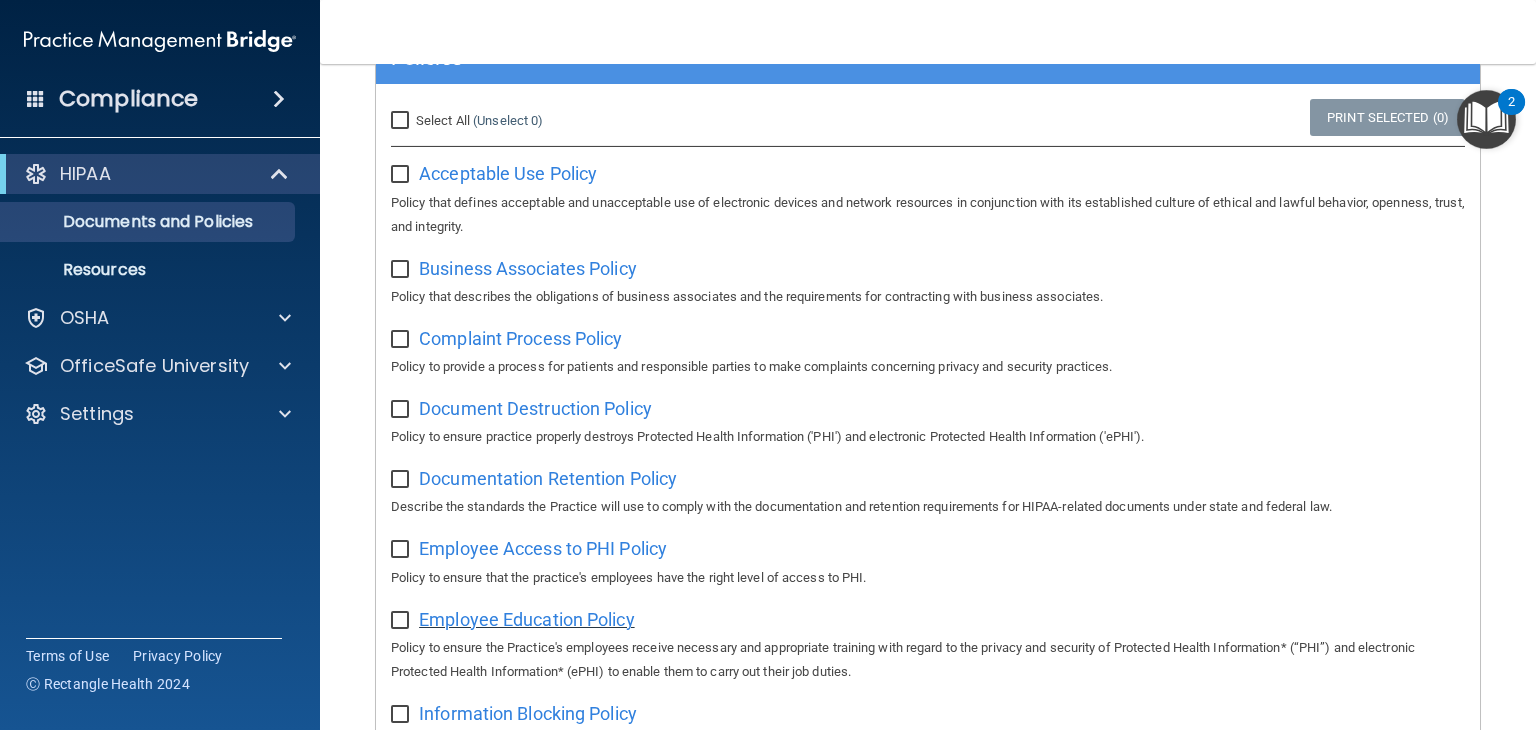 click on "Employee Education Policy" at bounding box center [527, 619] 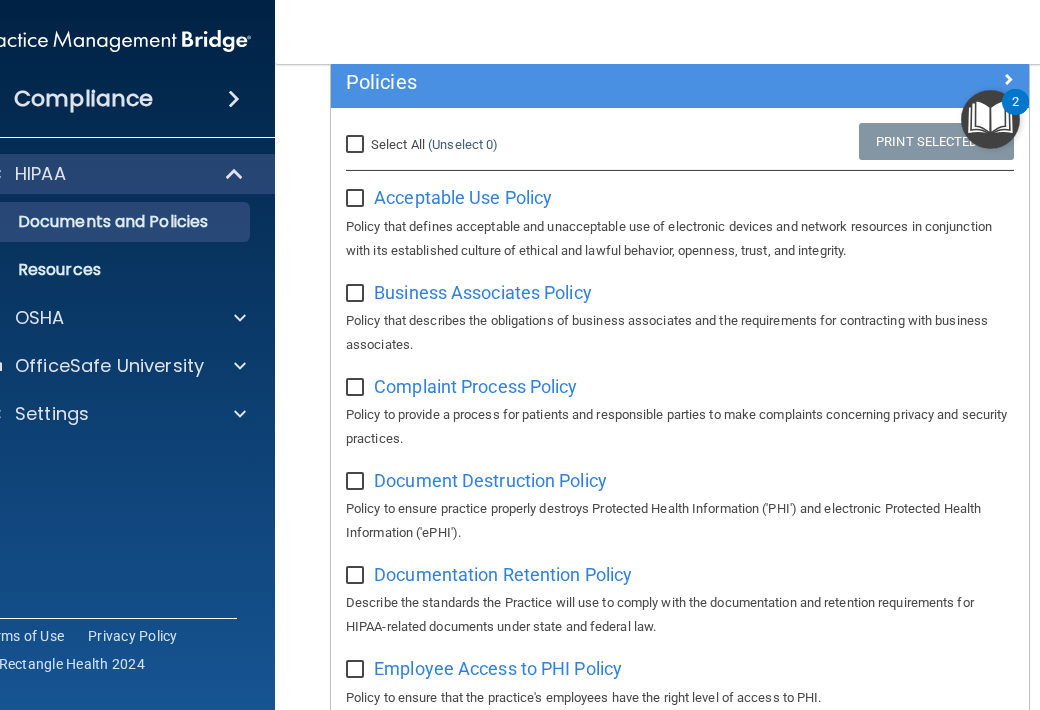 scroll, scrollTop: 210, scrollLeft: 0, axis: vertical 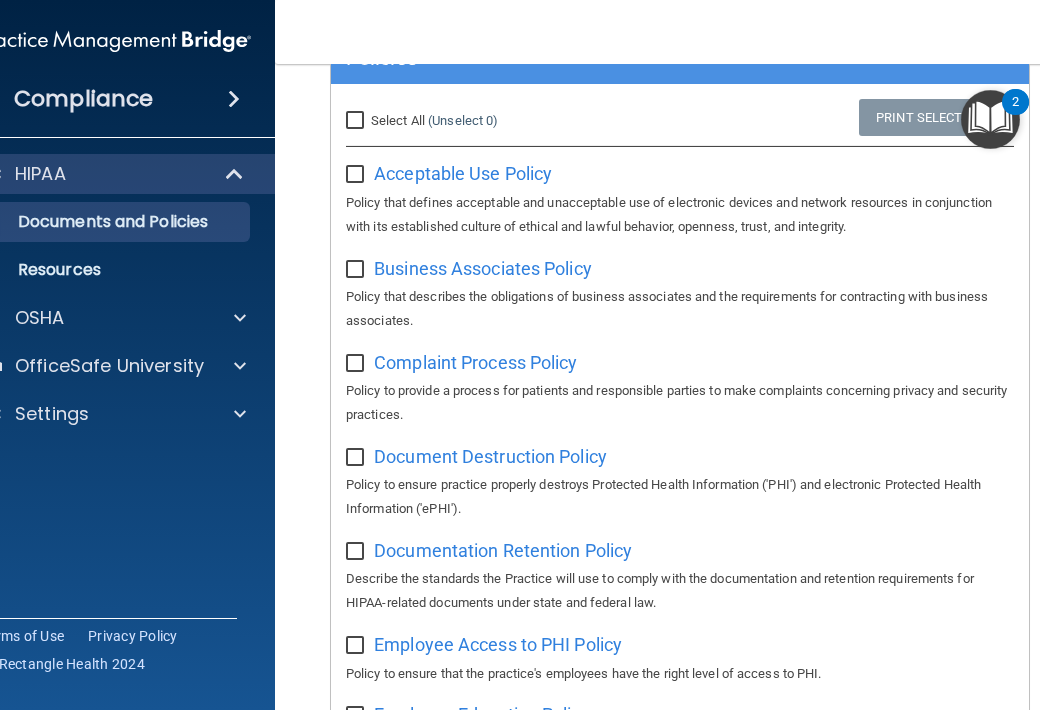 click on "Documents and Policies       Here are the documents and policies that apply to your organization. As best practice, you should review these on an annual basis.             There are no documents selected                Search Documents:                      Search Results            Name  Description        Acceptable Use Policy   Acceptable Use Policy     Policy that defines acceptable and unacceptable use of electronic devices and network resources in conjunction with its established culture of ethical and lawful behavior, openness, trust, and integrity.        Business Associates Policy   Business Associates Policy     Policy that describes the obligations of business associates and the requirements for contracting with business associates.        Complaint Process Policy   Complaint Process Policy     Policy to provide a process for patients and responsible parties to make complaints concerning privacy and security practices.        Document Destruction Policy   Document Destruction Policy" at bounding box center (680, 387) 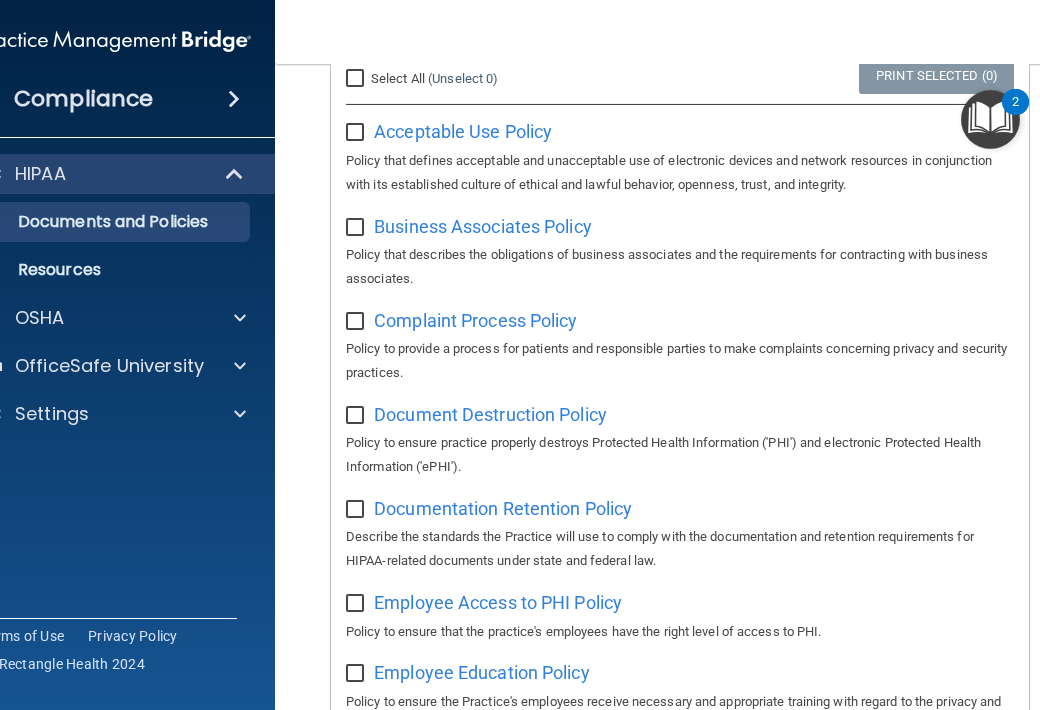 scroll, scrollTop: 251, scrollLeft: 0, axis: vertical 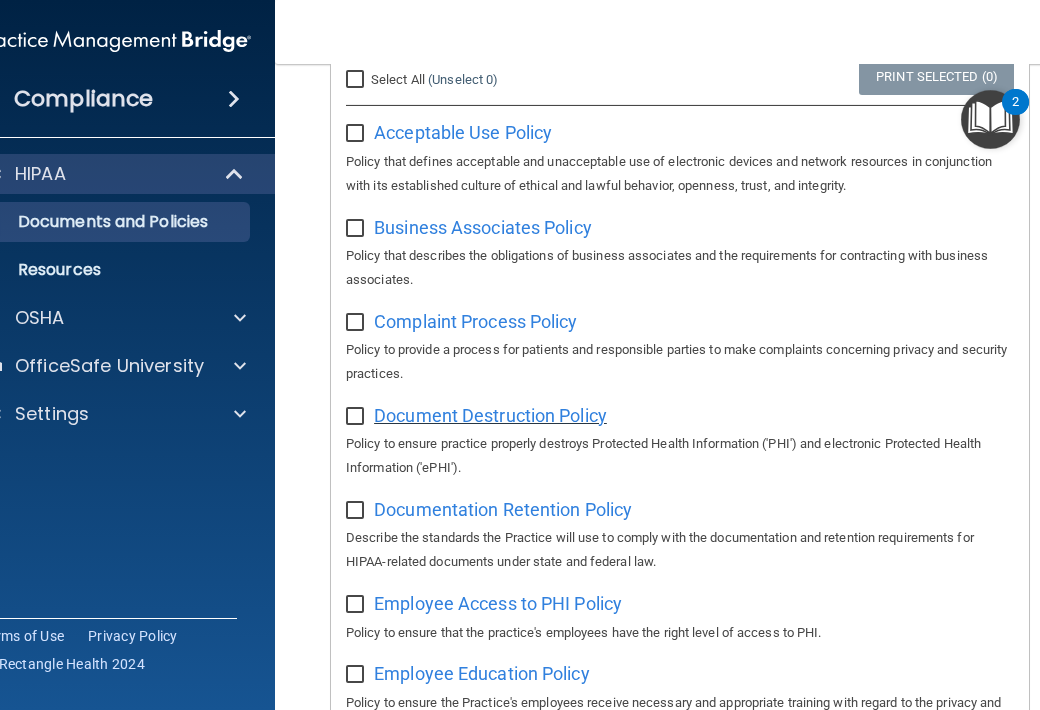 click on "Document Destruction Policy" at bounding box center [490, 415] 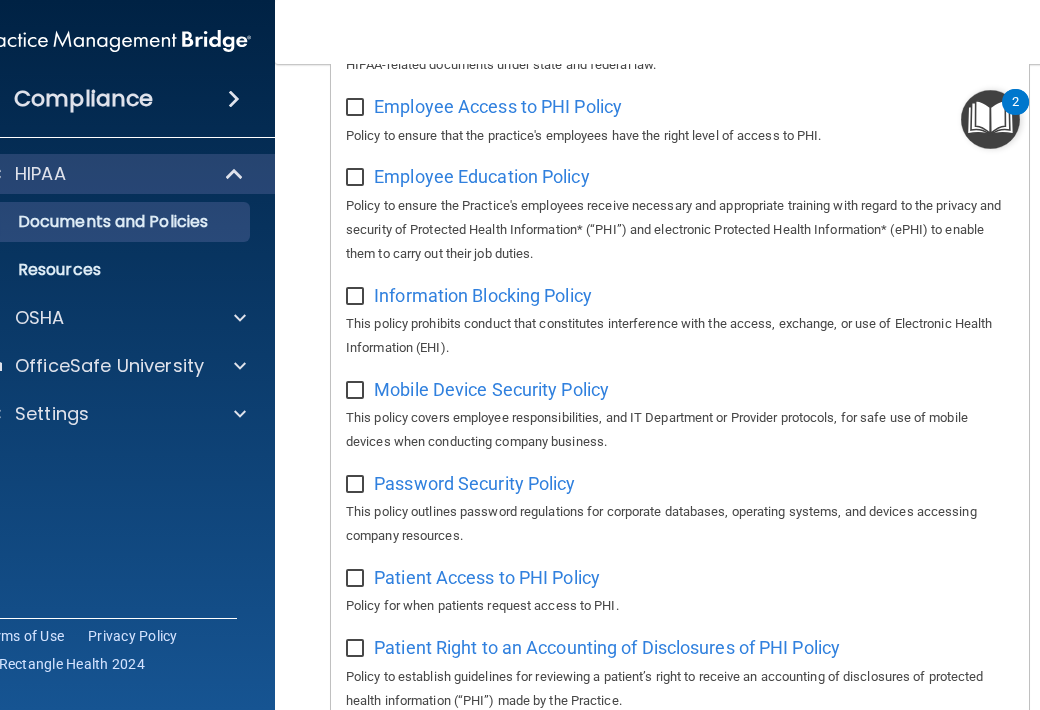 scroll, scrollTop: 752, scrollLeft: 0, axis: vertical 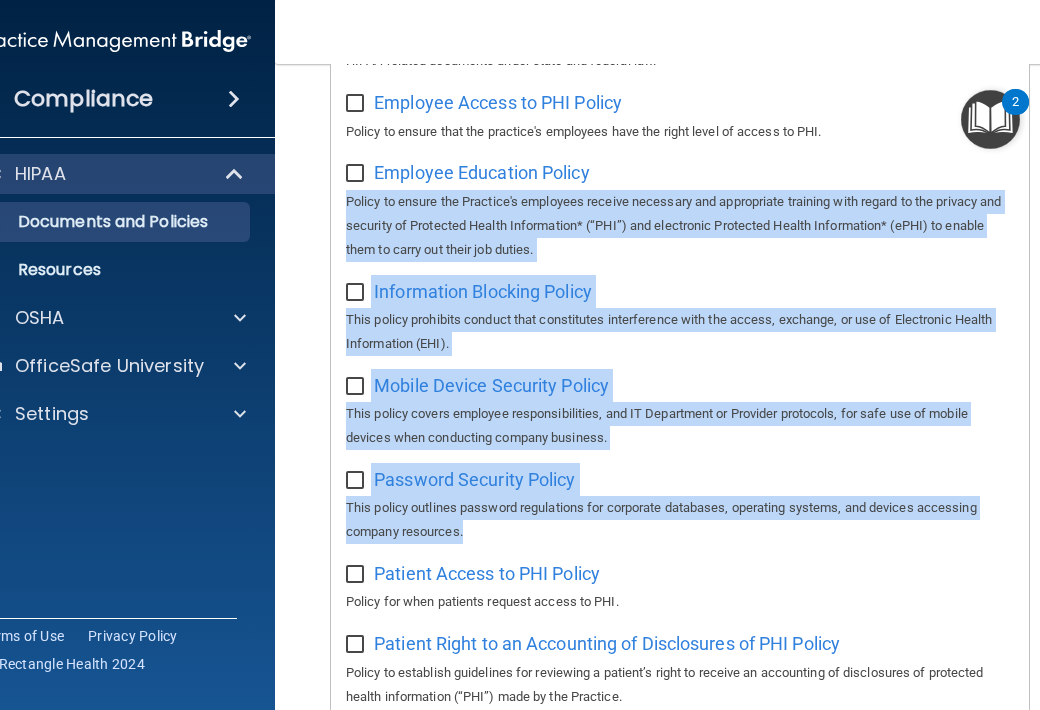 drag, startPoint x: 552, startPoint y: 532, endPoint x: 655, endPoint y: 161, distance: 385.03247 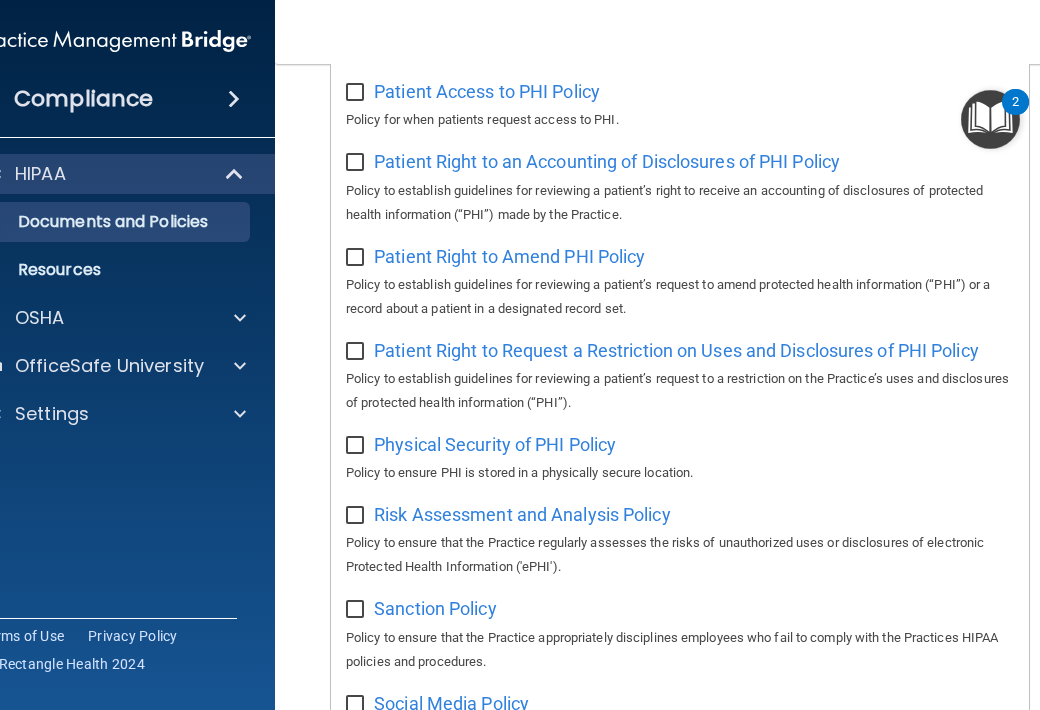 scroll, scrollTop: 1235, scrollLeft: 0, axis: vertical 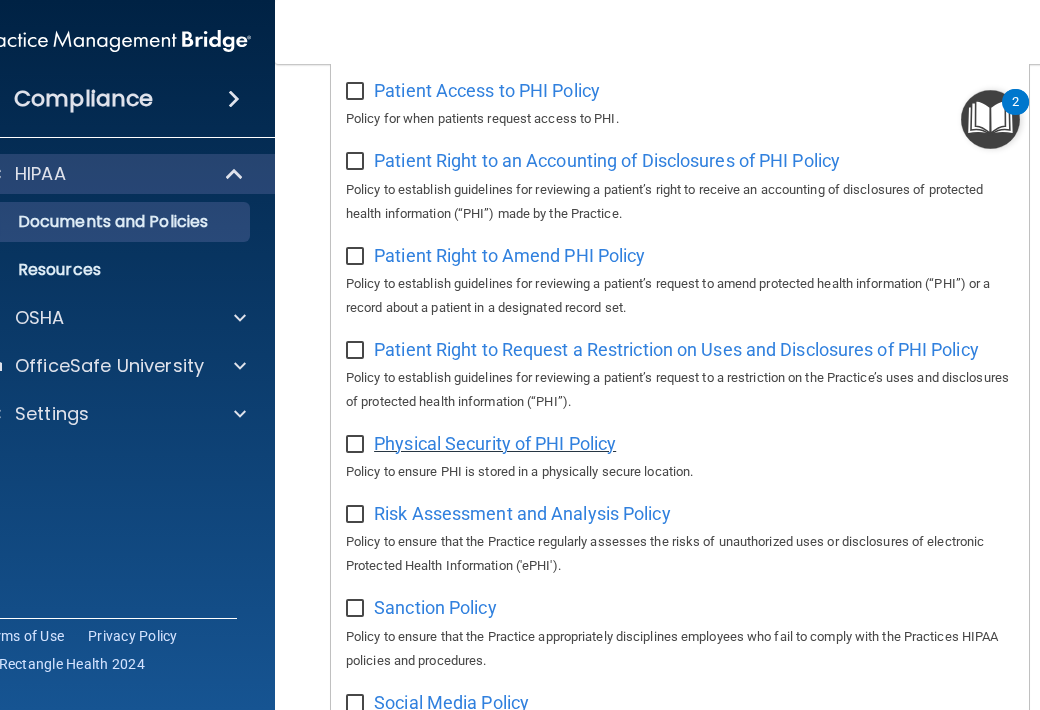 click on "Physical Security of PHI Policy" at bounding box center (495, 443) 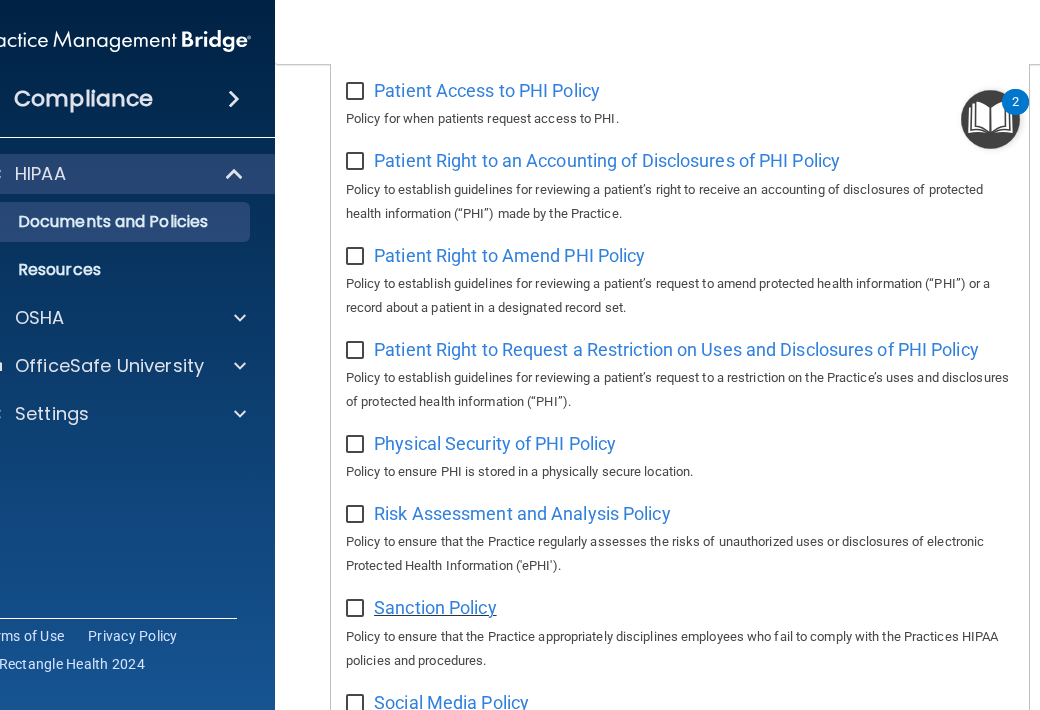 click on "Sanction Policy" at bounding box center [435, 607] 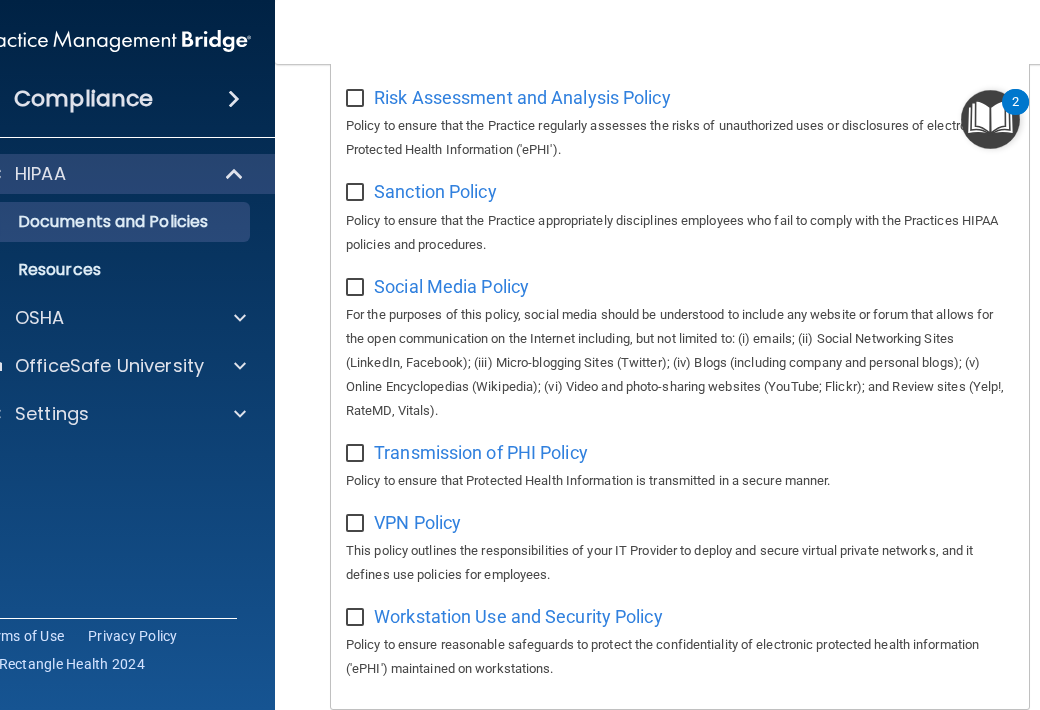 scroll, scrollTop: 1631, scrollLeft: 0, axis: vertical 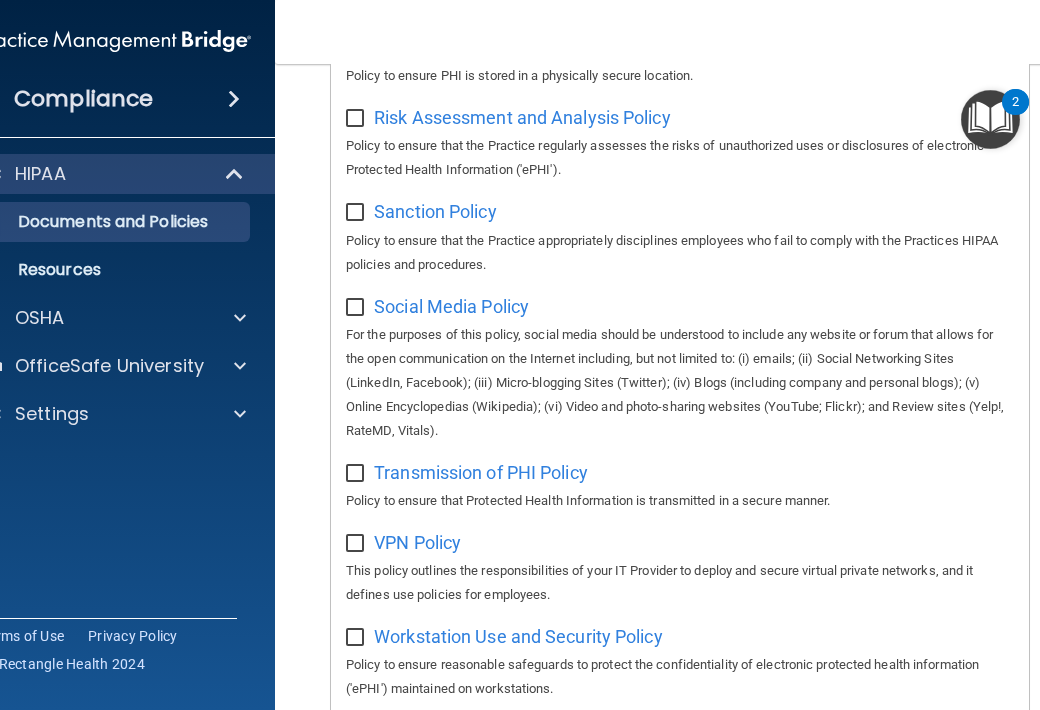 click on "Social Media Policy                       For the purposes of this policy, social media should be understood to include any website or forum that allows for the open communication on the Internet including, but not limited to: (i) emails; (ii) Social Networking Sites (LinkedIn, Facebook); (iii) Micro-blogging Sites (Twitter); (iv) Blogs (including company and personal blogs); (v) Online Encyclopedias (Wikipedia); (vi) Video and photo-sharing websites (YouTube; Flickr); and Review sites (Yelp!, RateMD, Vitals)." at bounding box center [680, 366] 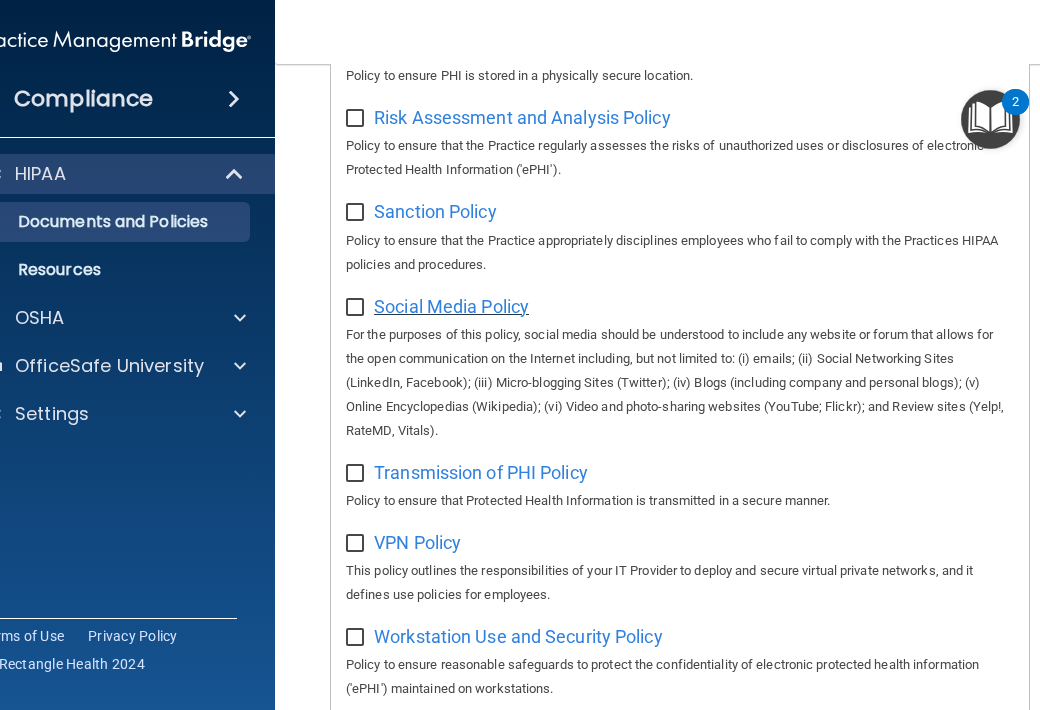drag, startPoint x: 500, startPoint y: 325, endPoint x: 404, endPoint y: 321, distance: 96.0833 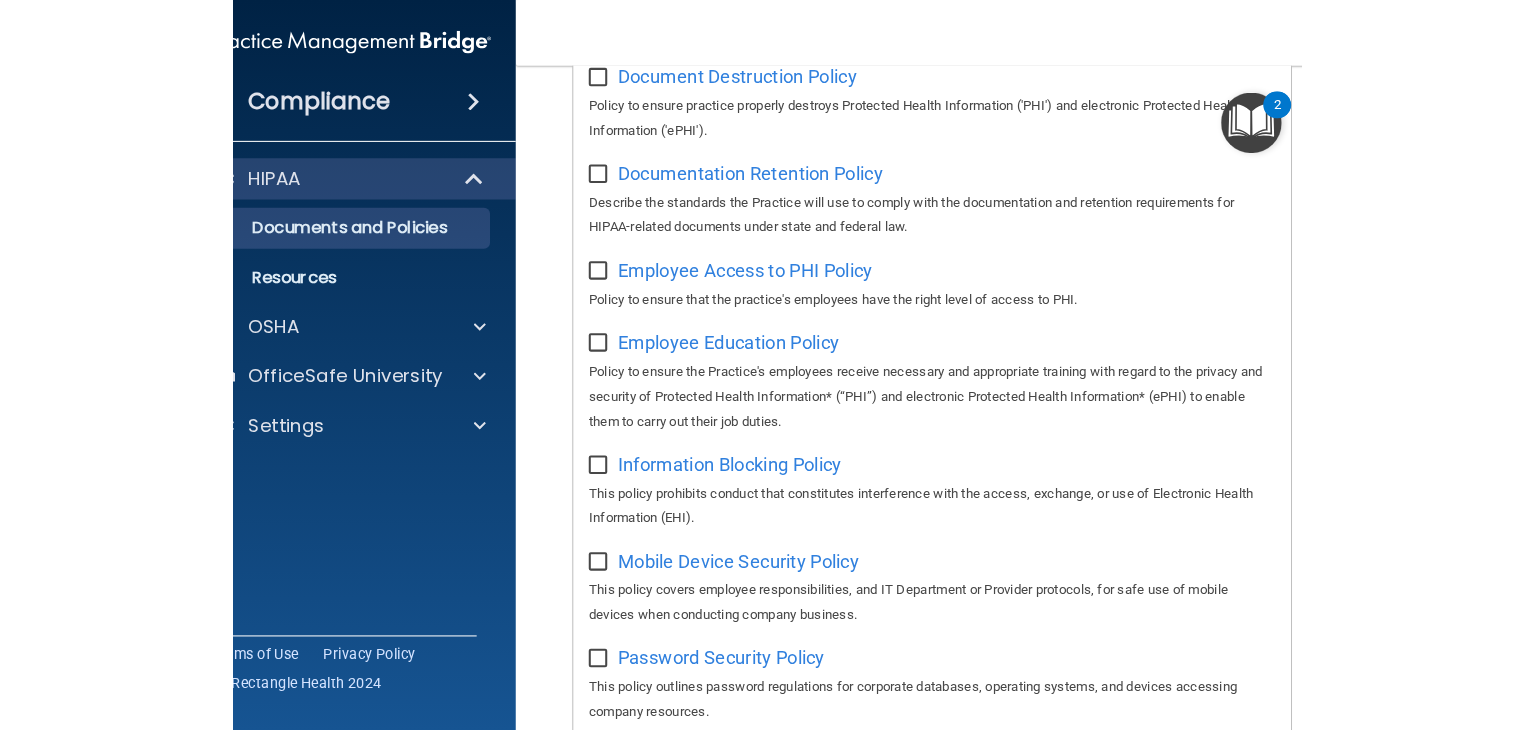scroll, scrollTop: 594, scrollLeft: 0, axis: vertical 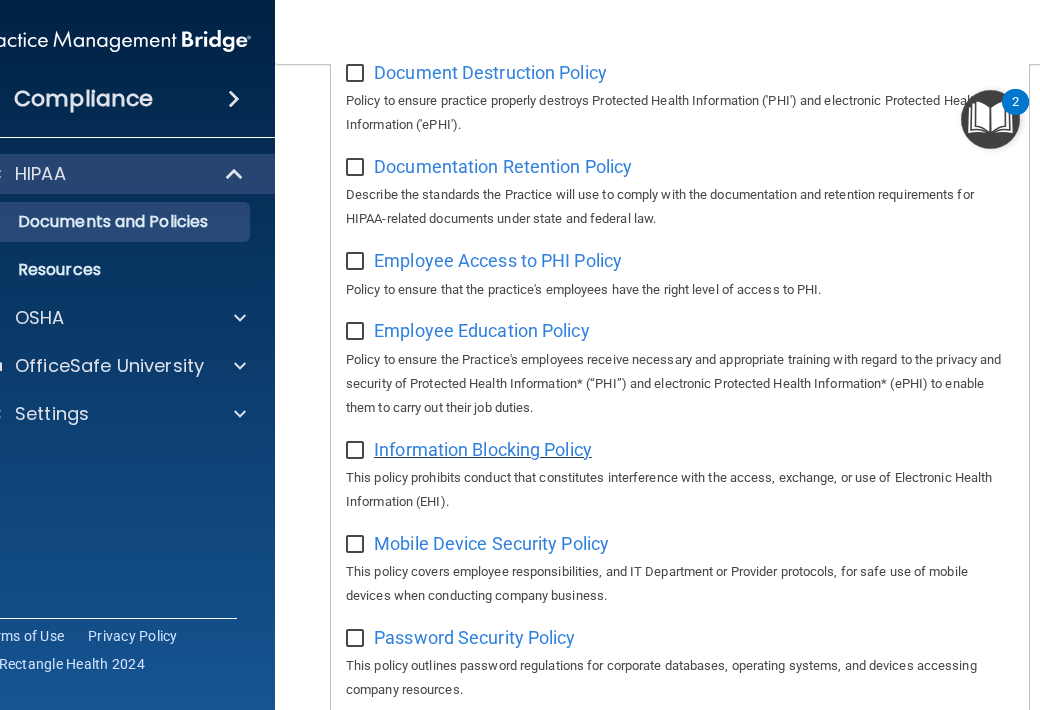 click on "Information Blocking Policy" at bounding box center [483, 449] 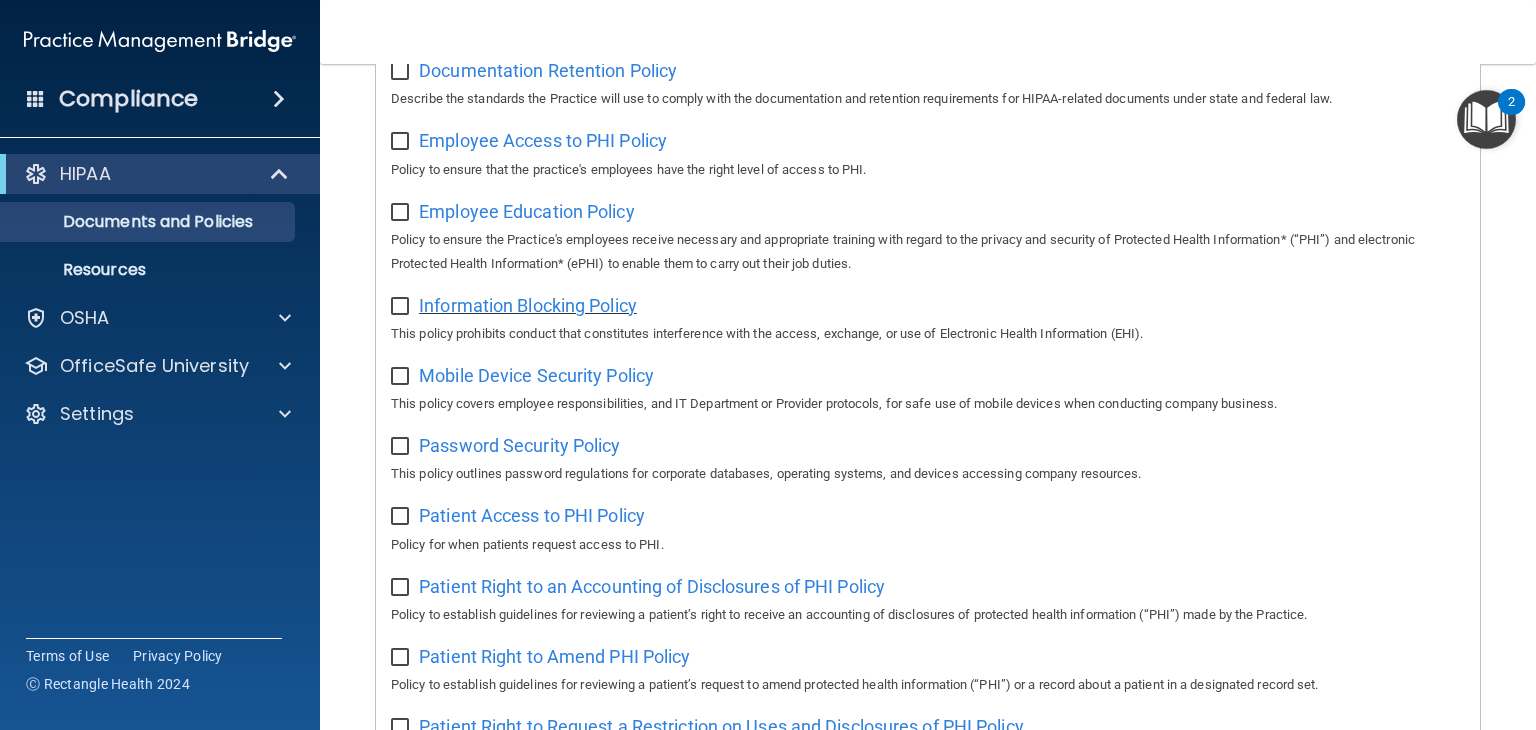 scroll, scrollTop: 523, scrollLeft: 0, axis: vertical 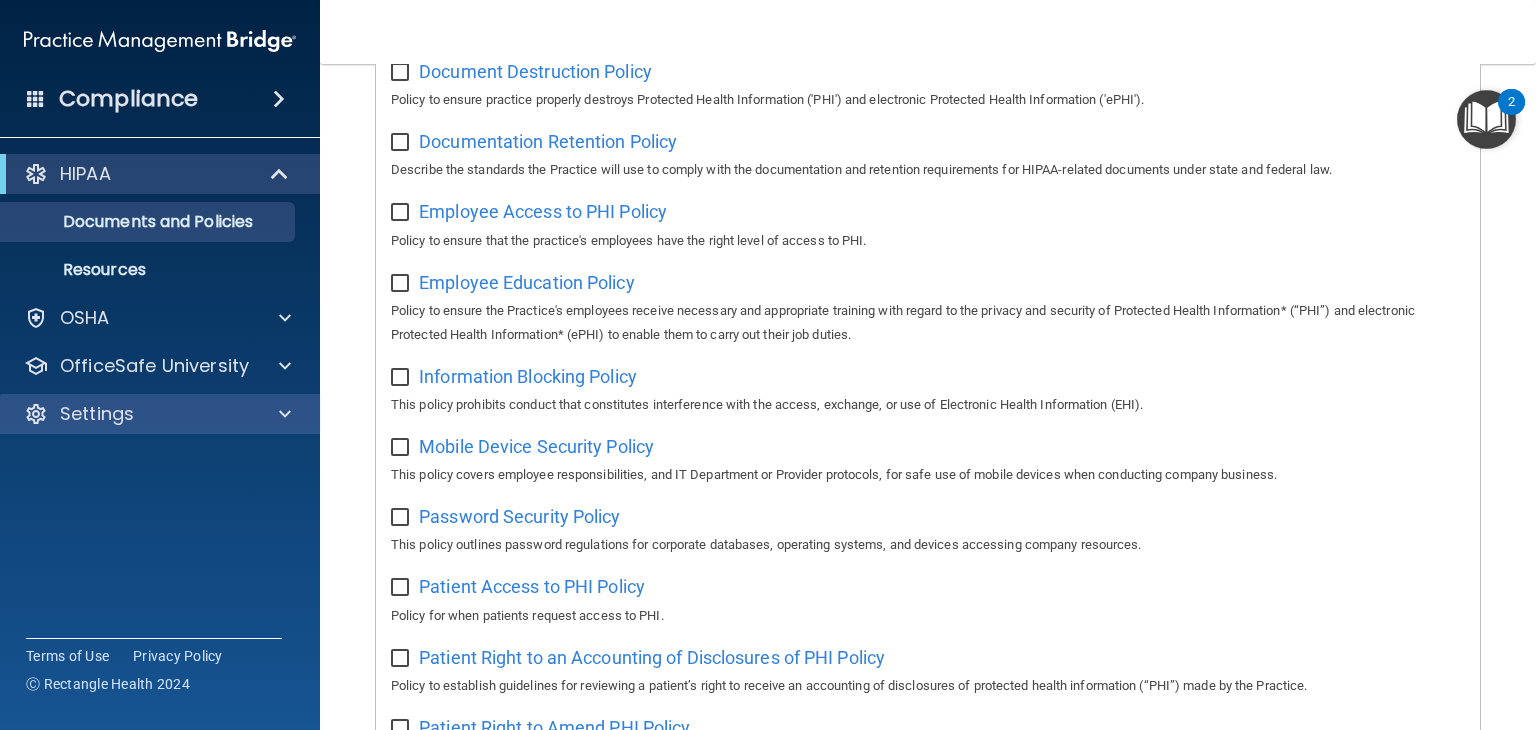 drag, startPoint x: 1520, startPoint y: 147, endPoint x: 240, endPoint y: 428, distance: 1310.4812 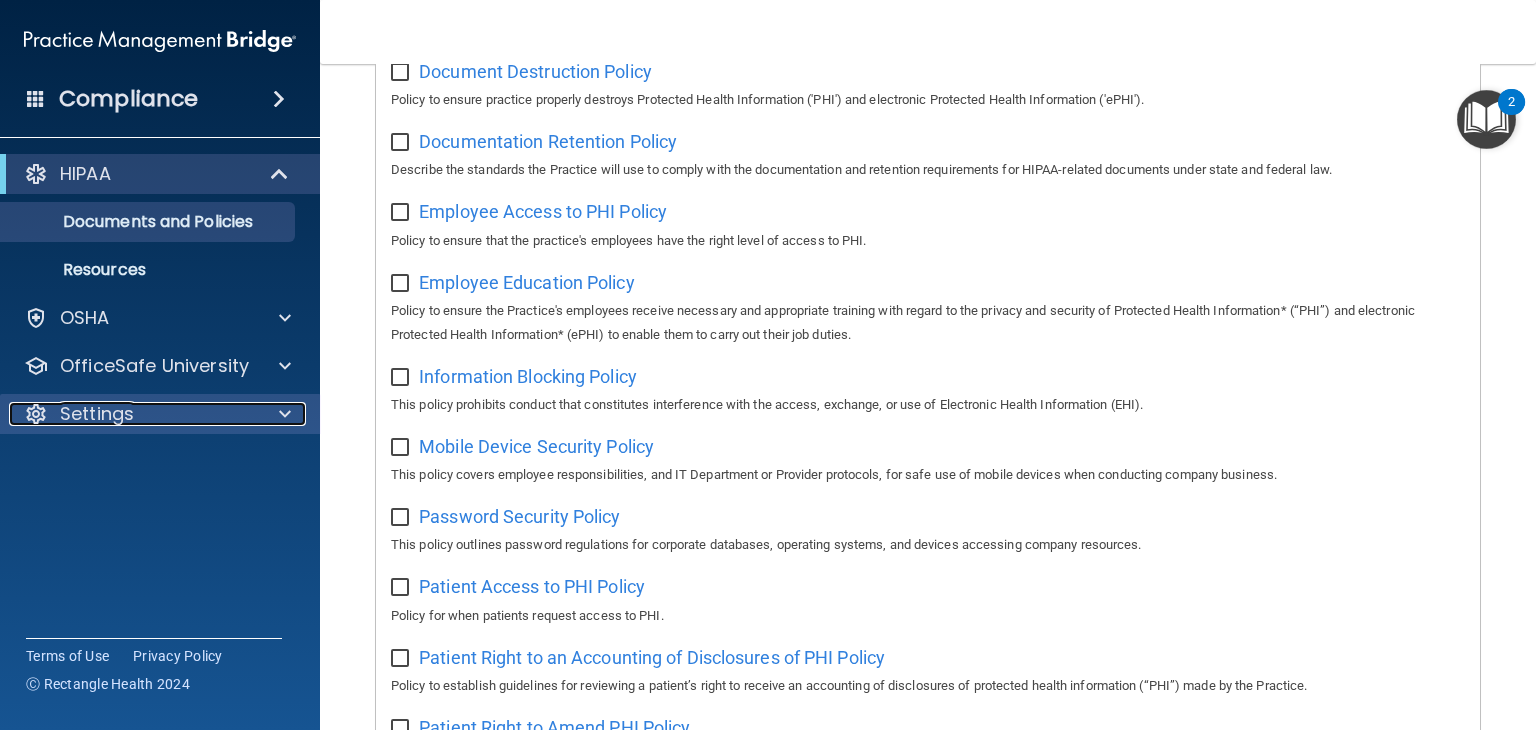 click at bounding box center [285, 414] 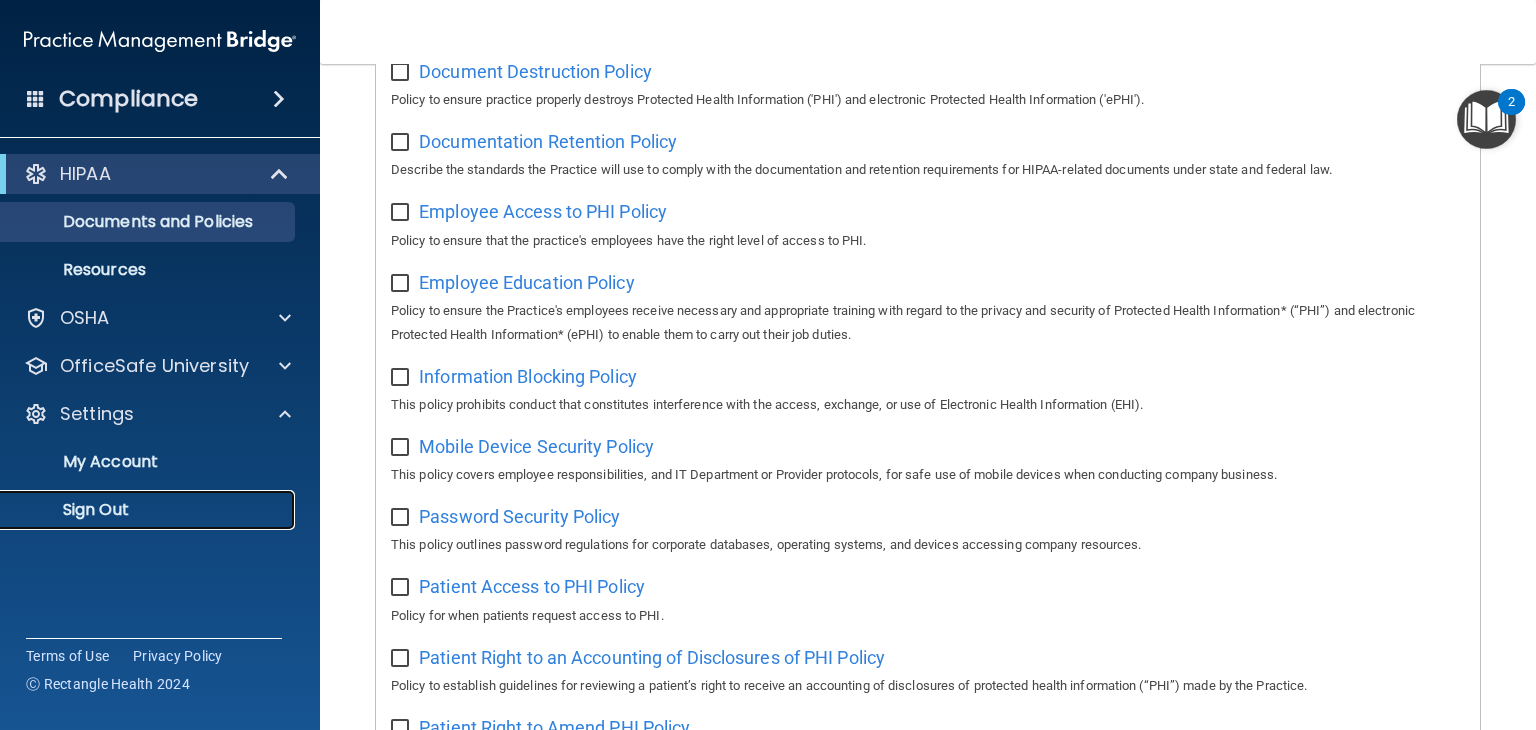 click on "Sign Out" at bounding box center (149, 510) 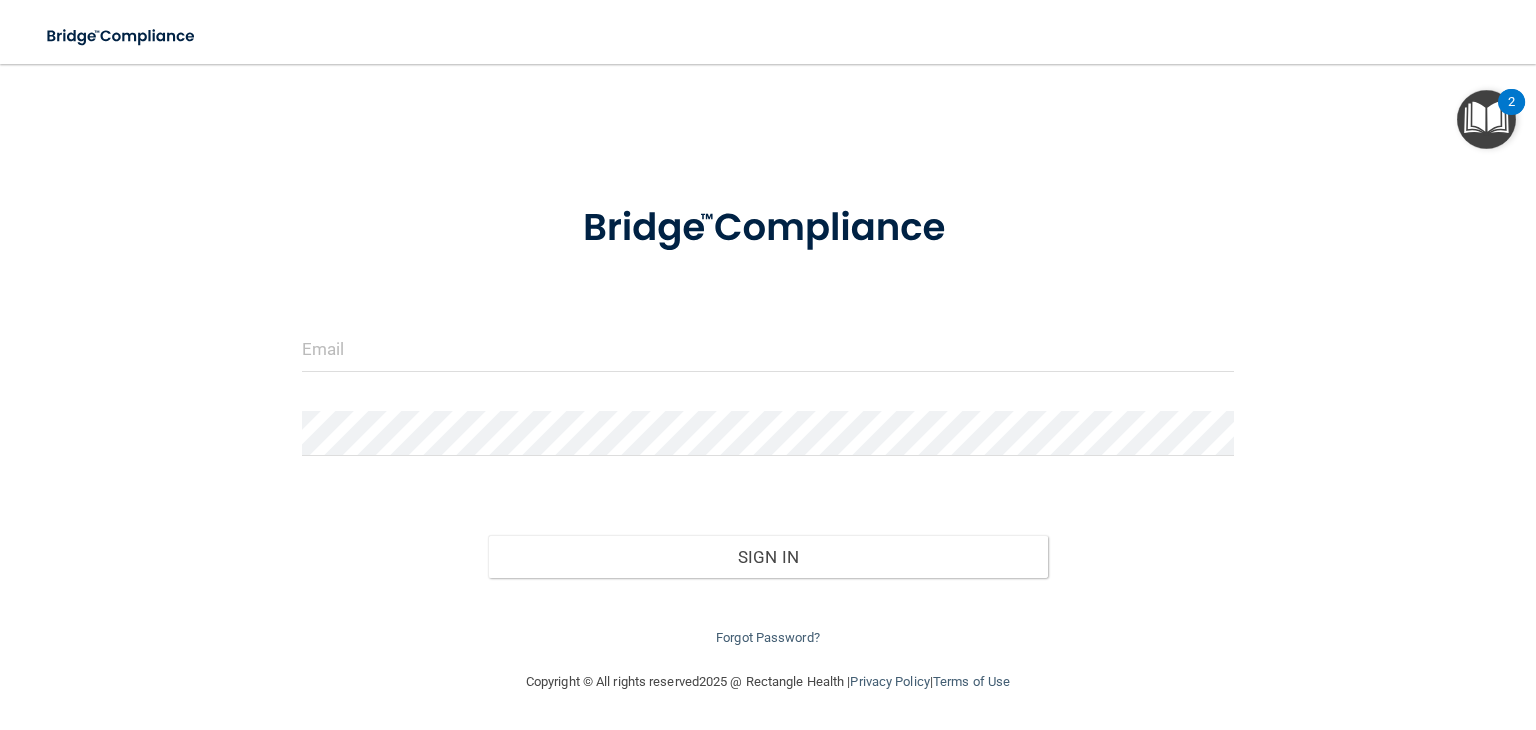 scroll, scrollTop: 5, scrollLeft: 0, axis: vertical 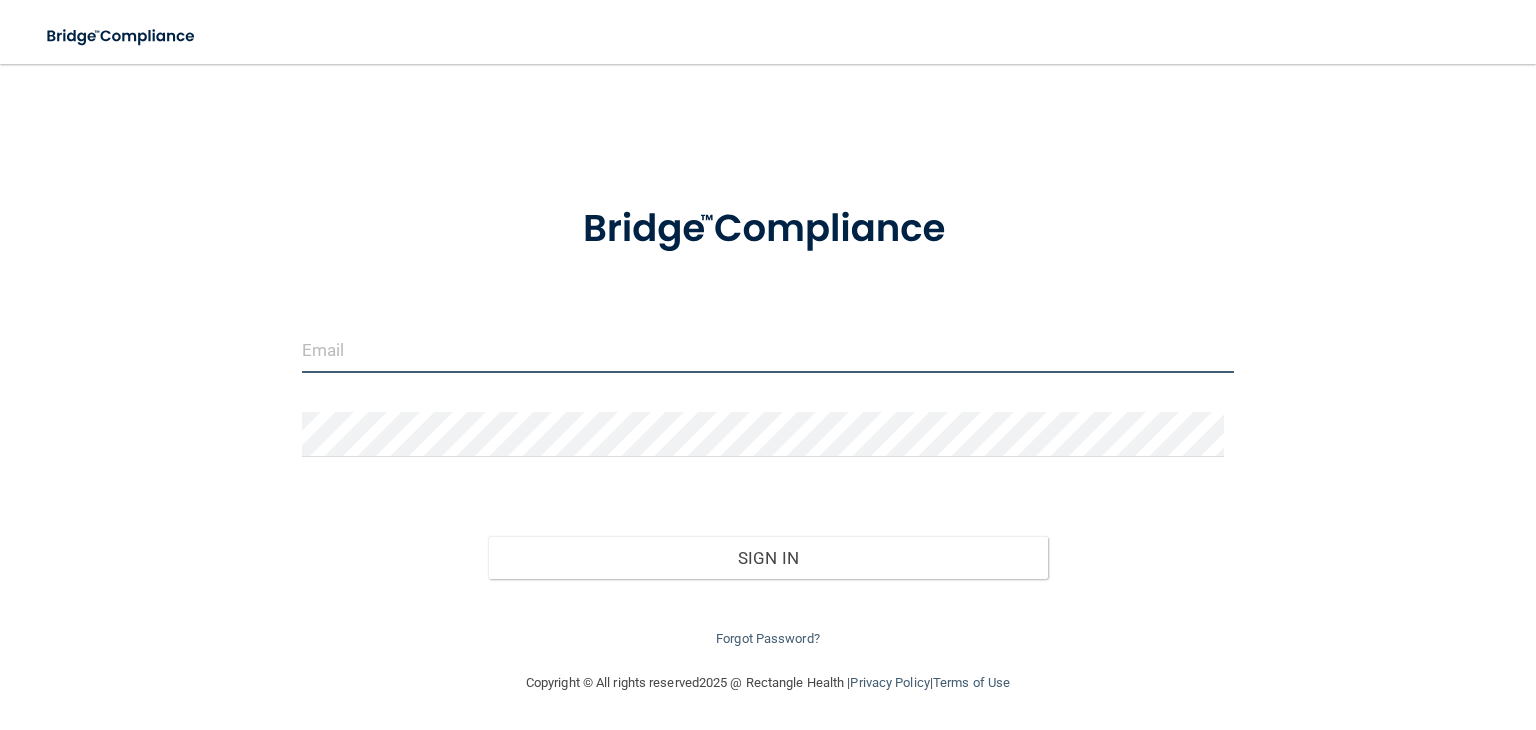 click at bounding box center (768, 350) 